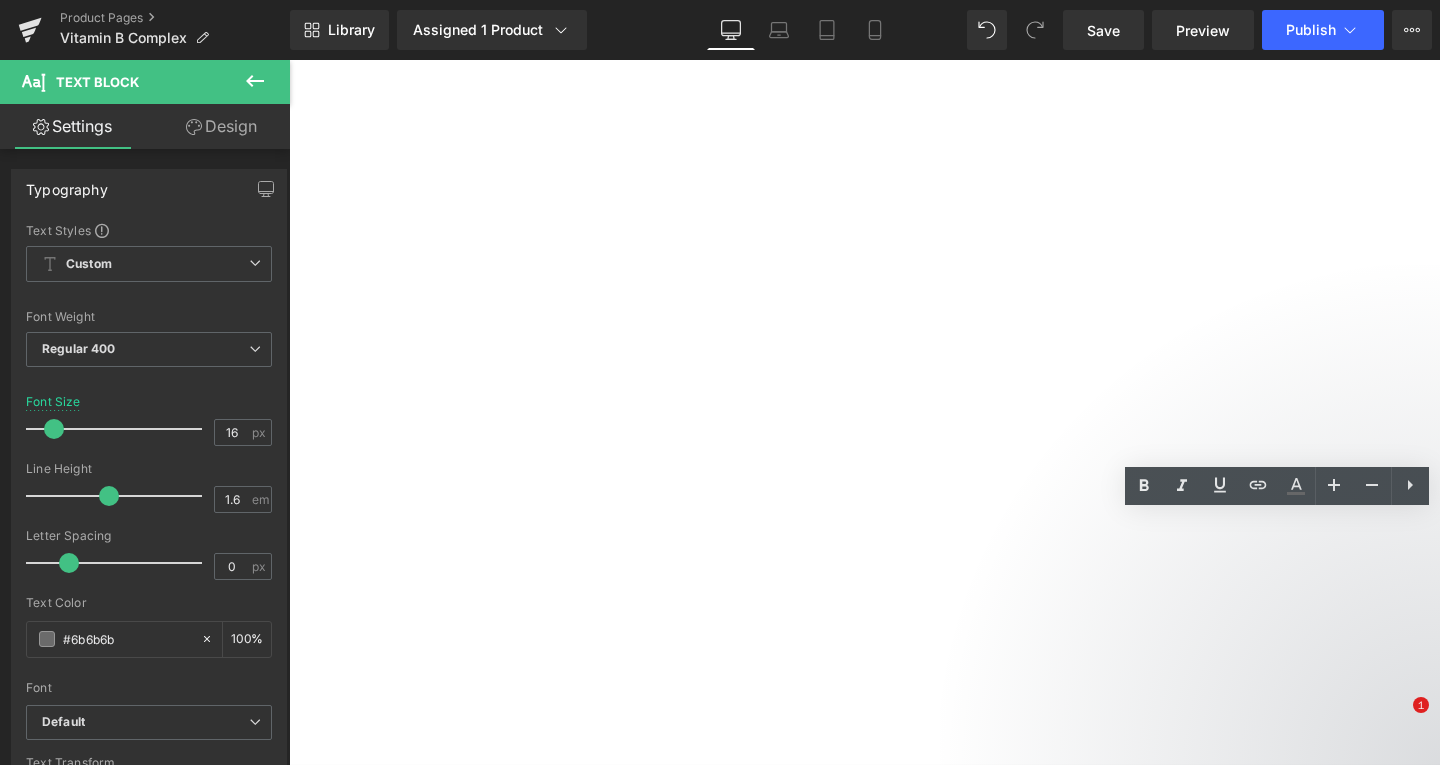 scroll, scrollTop: 0, scrollLeft: 0, axis: both 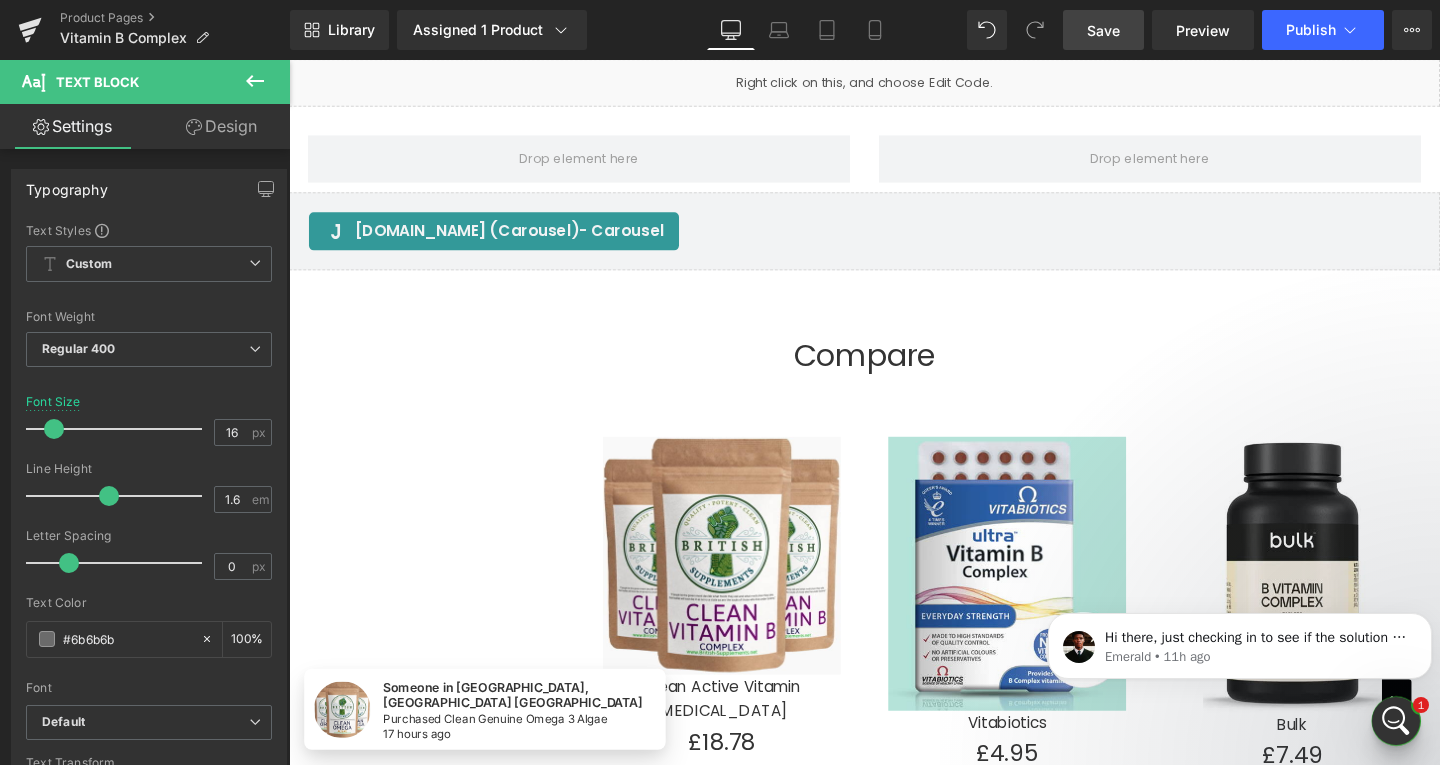 click on "Save" at bounding box center [1103, 30] 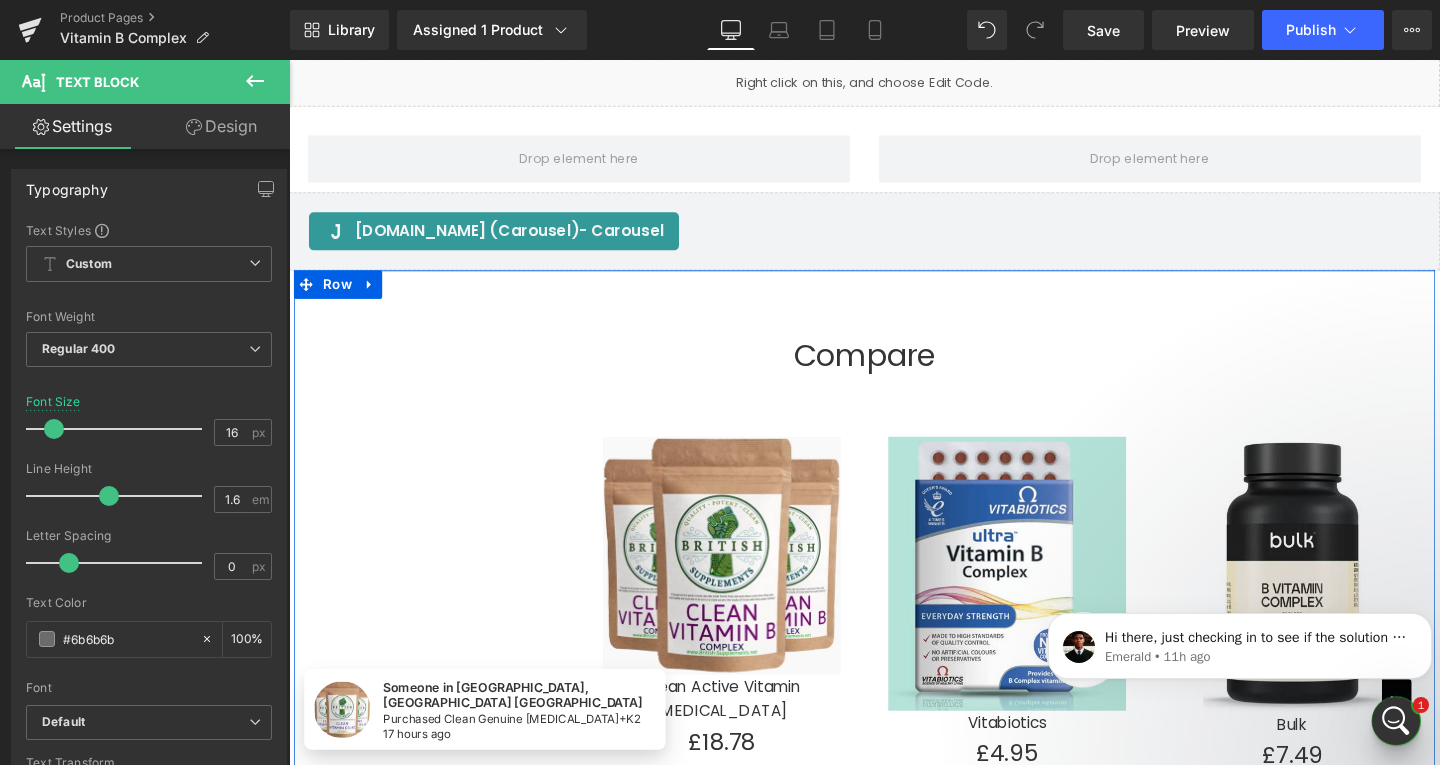 scroll, scrollTop: 4200, scrollLeft: 0, axis: vertical 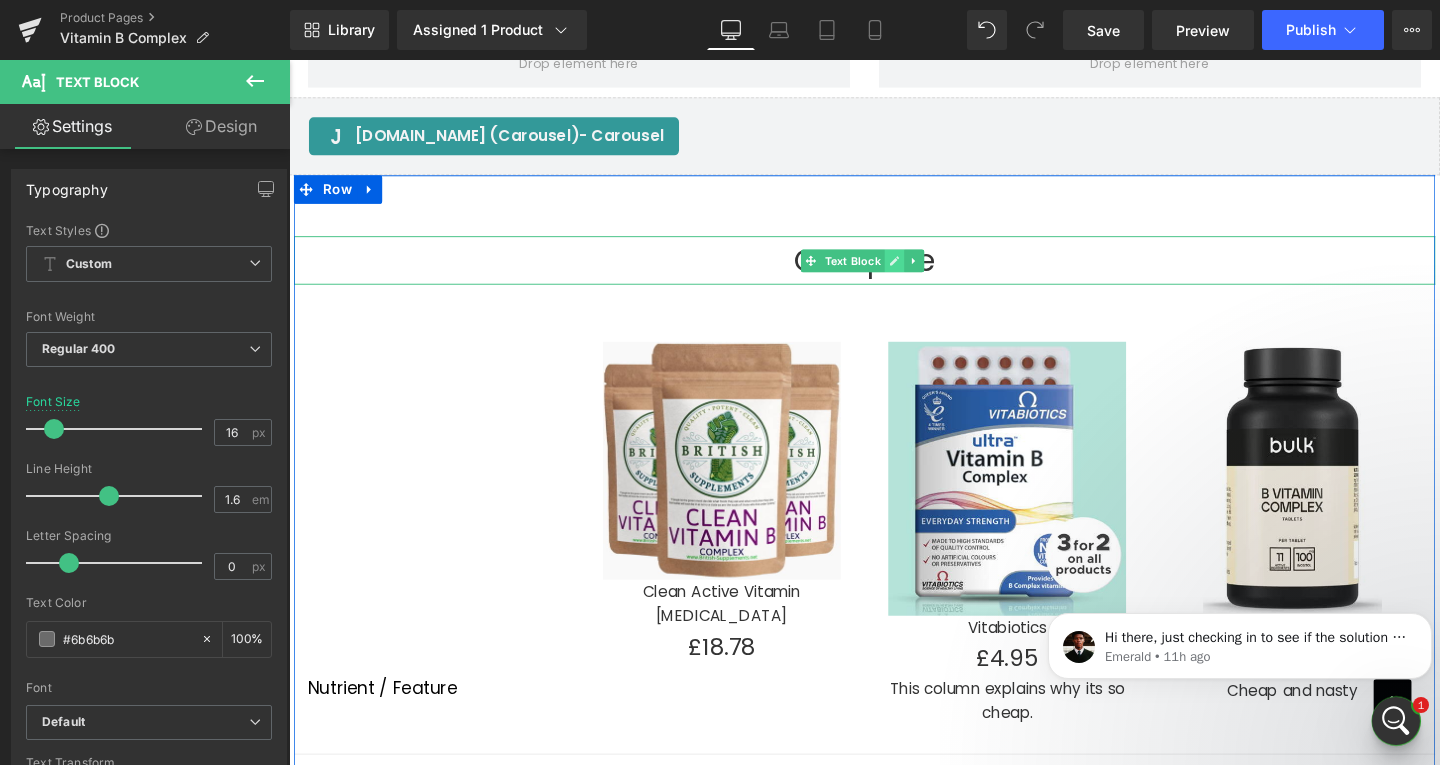 click at bounding box center (925, 271) 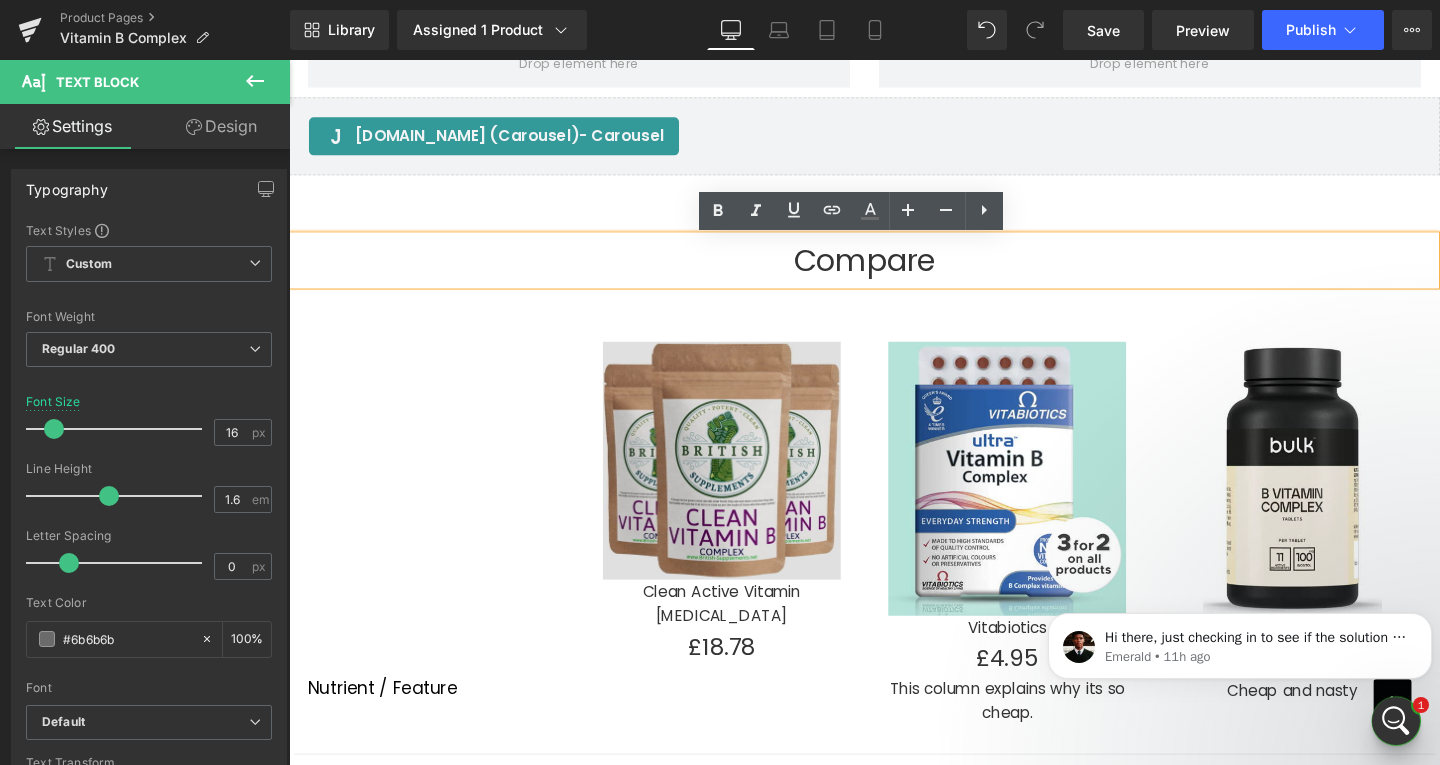 click on "Compare" at bounding box center [894, 270] 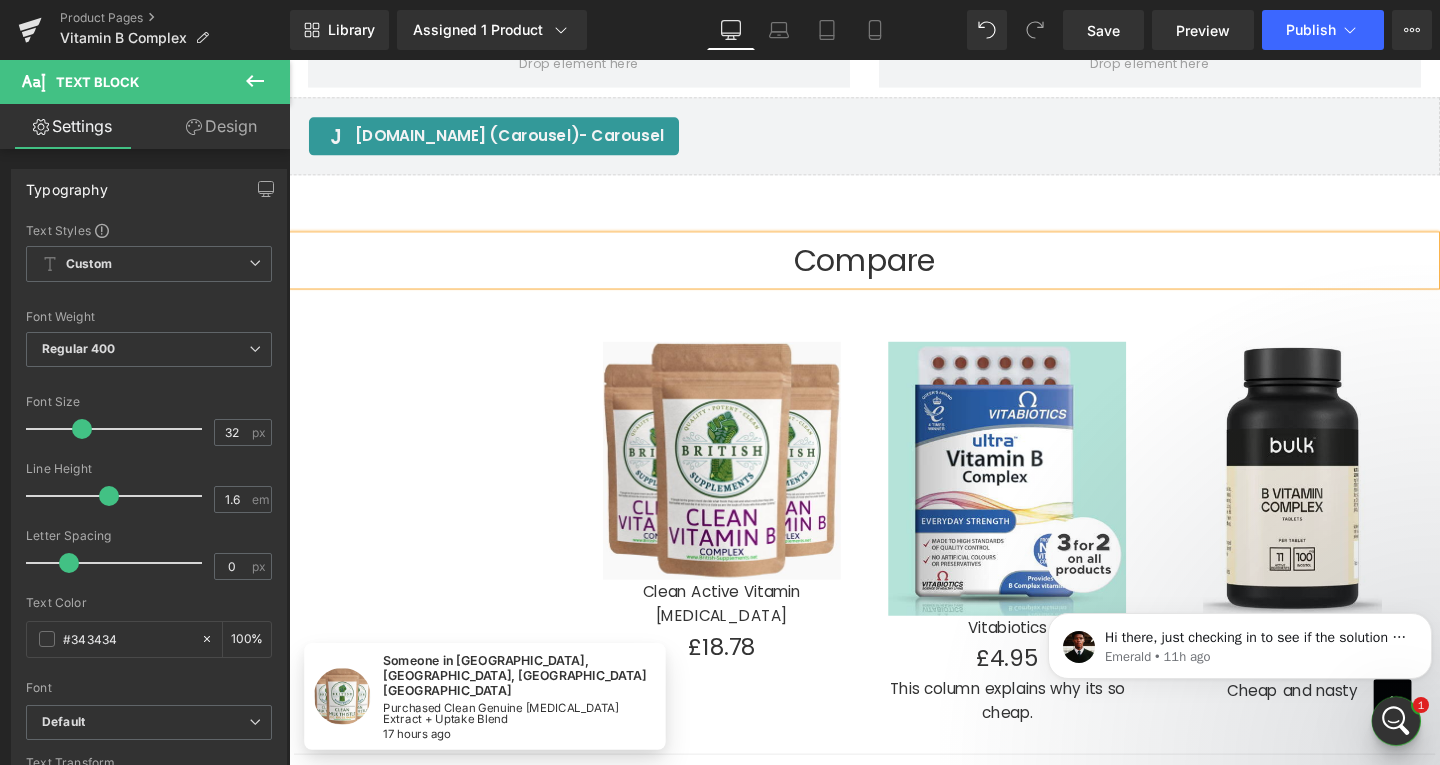 type 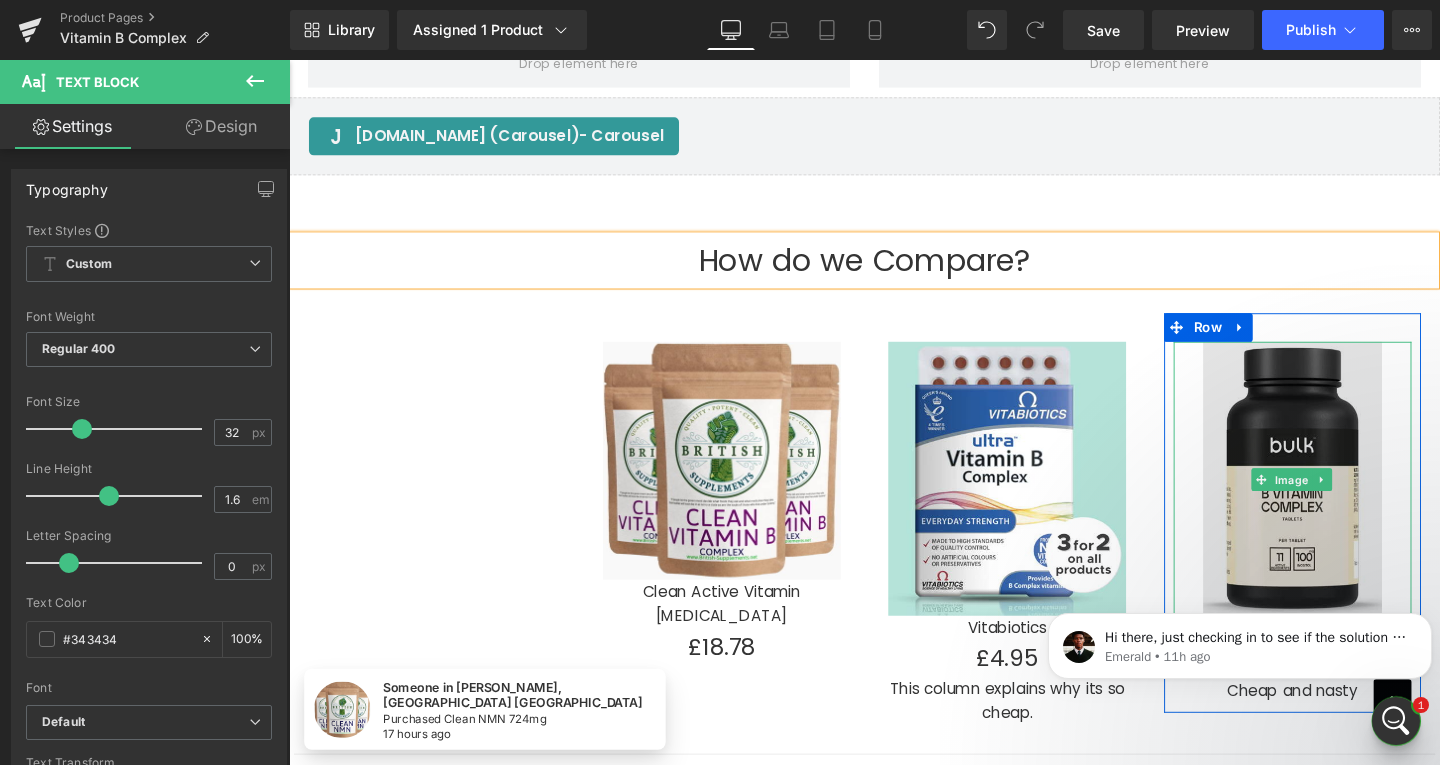 click at bounding box center (1344, 501) 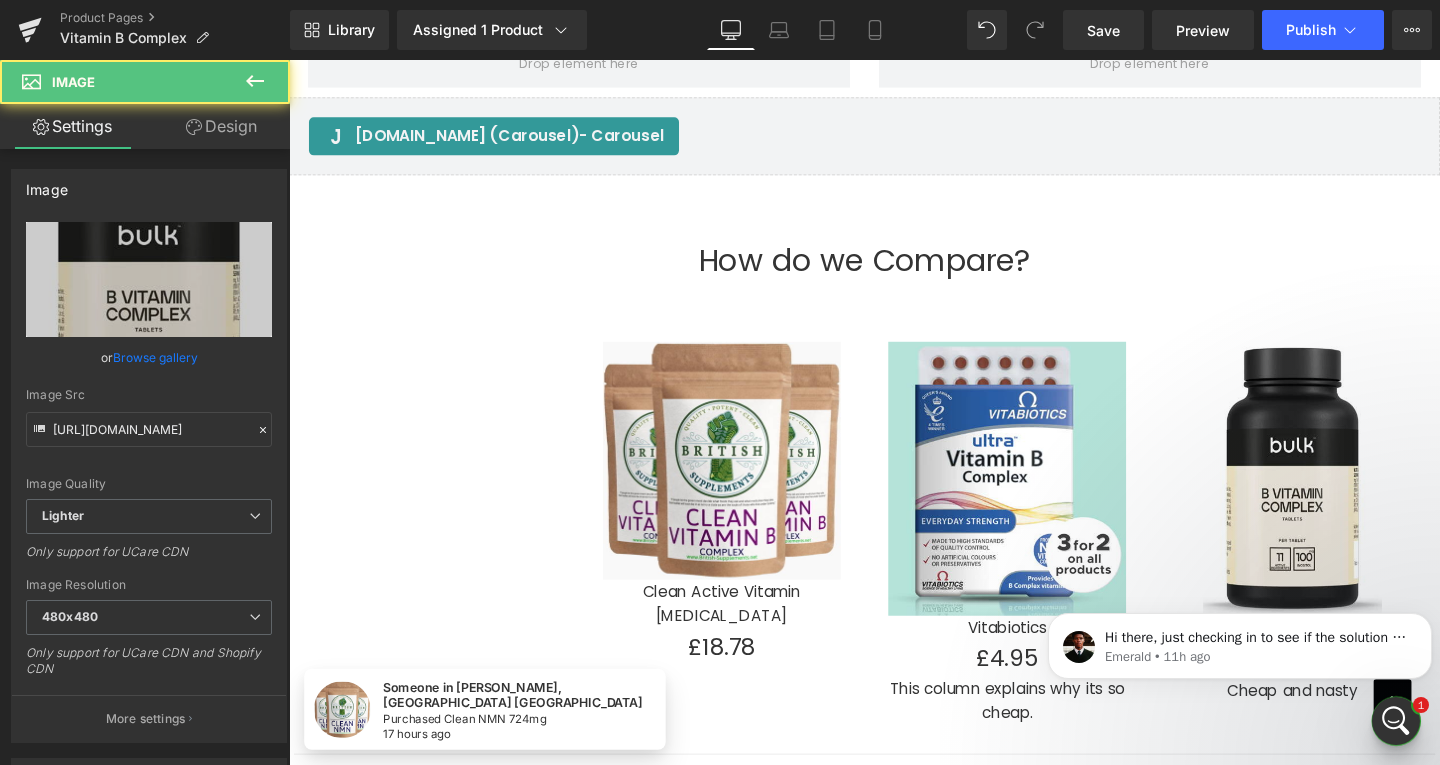 scroll, scrollTop: 4600, scrollLeft: 0, axis: vertical 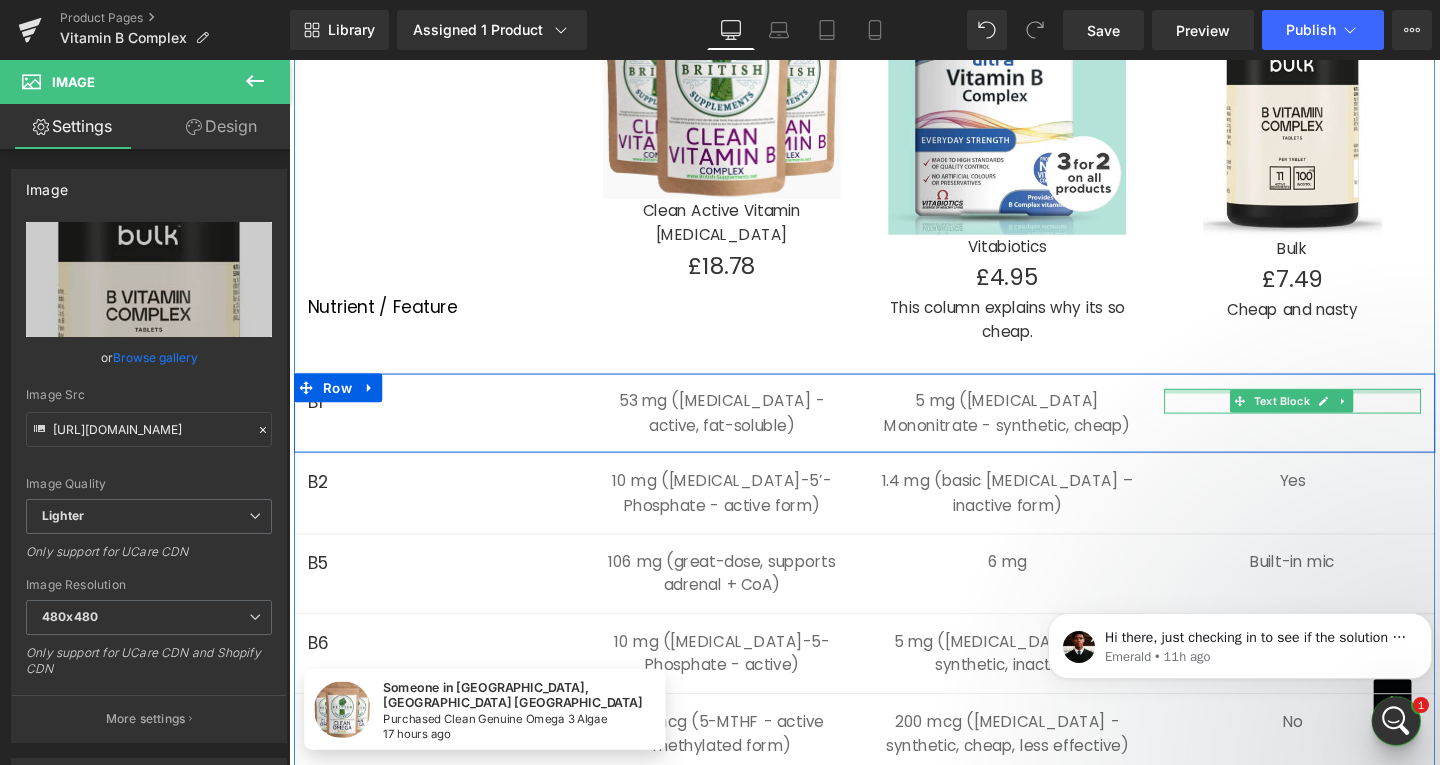 drag, startPoint x: 1442, startPoint y: 412, endPoint x: 1238, endPoint y: 422, distance: 204.24495 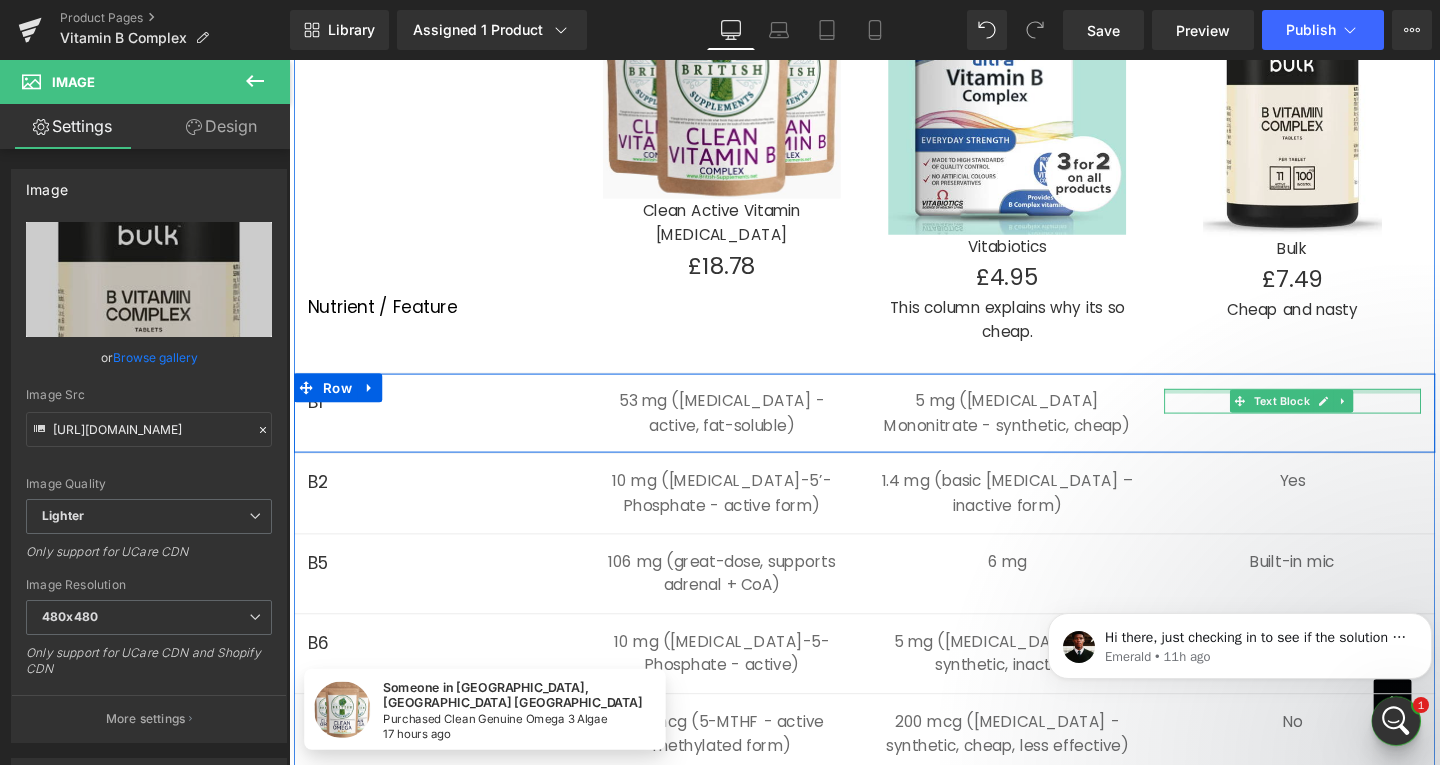 click on "Flat" at bounding box center [1344, 419] 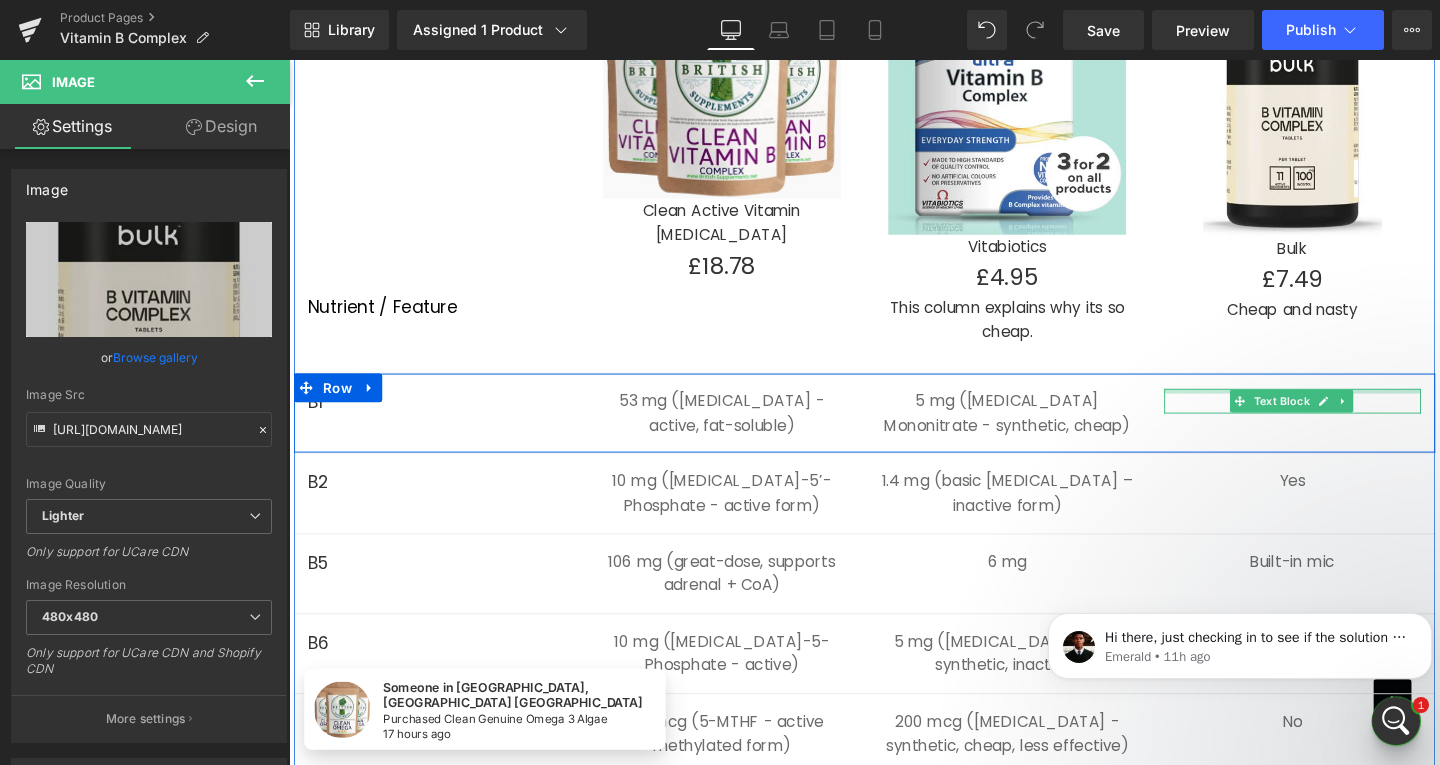 click on "Flat" at bounding box center (1344, 419) 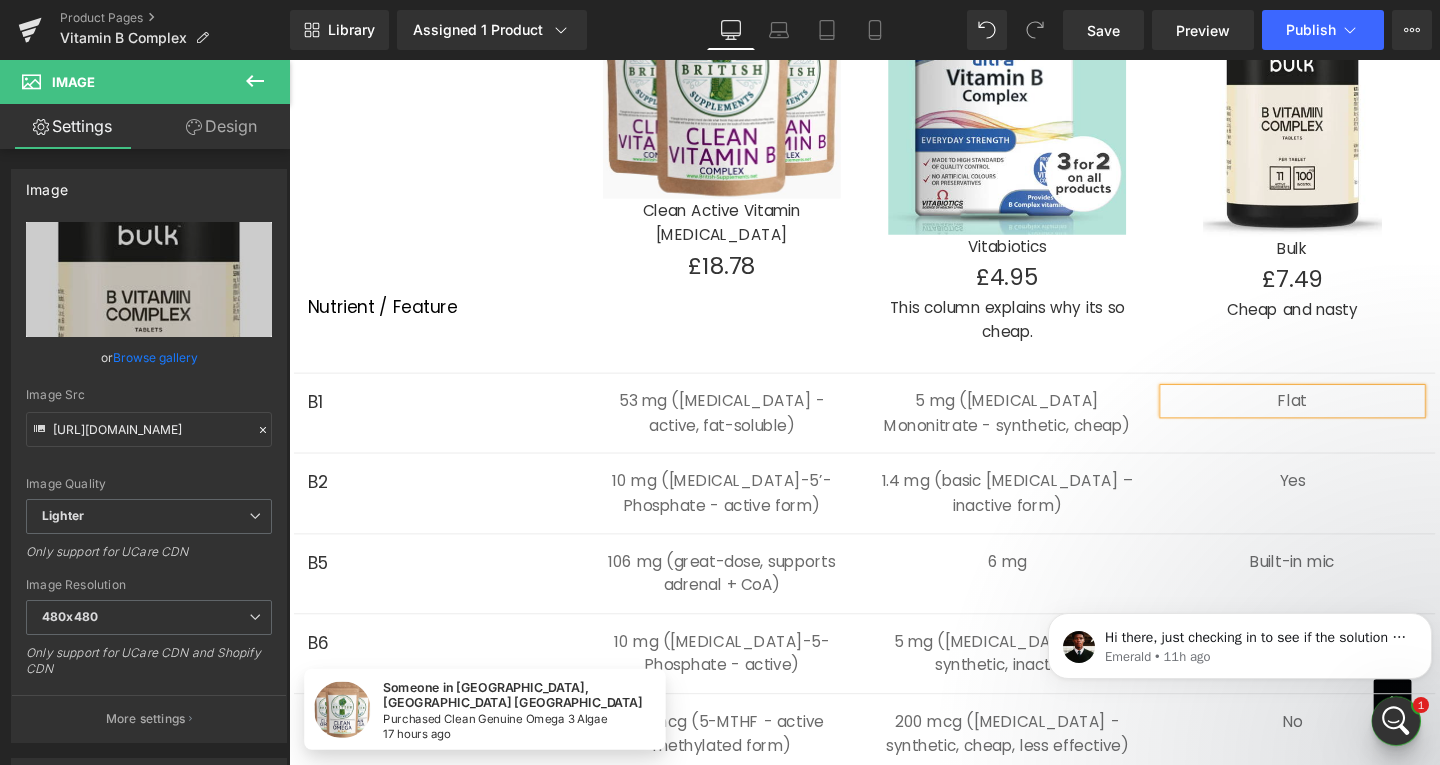 click on "Flat" at bounding box center [1344, 419] 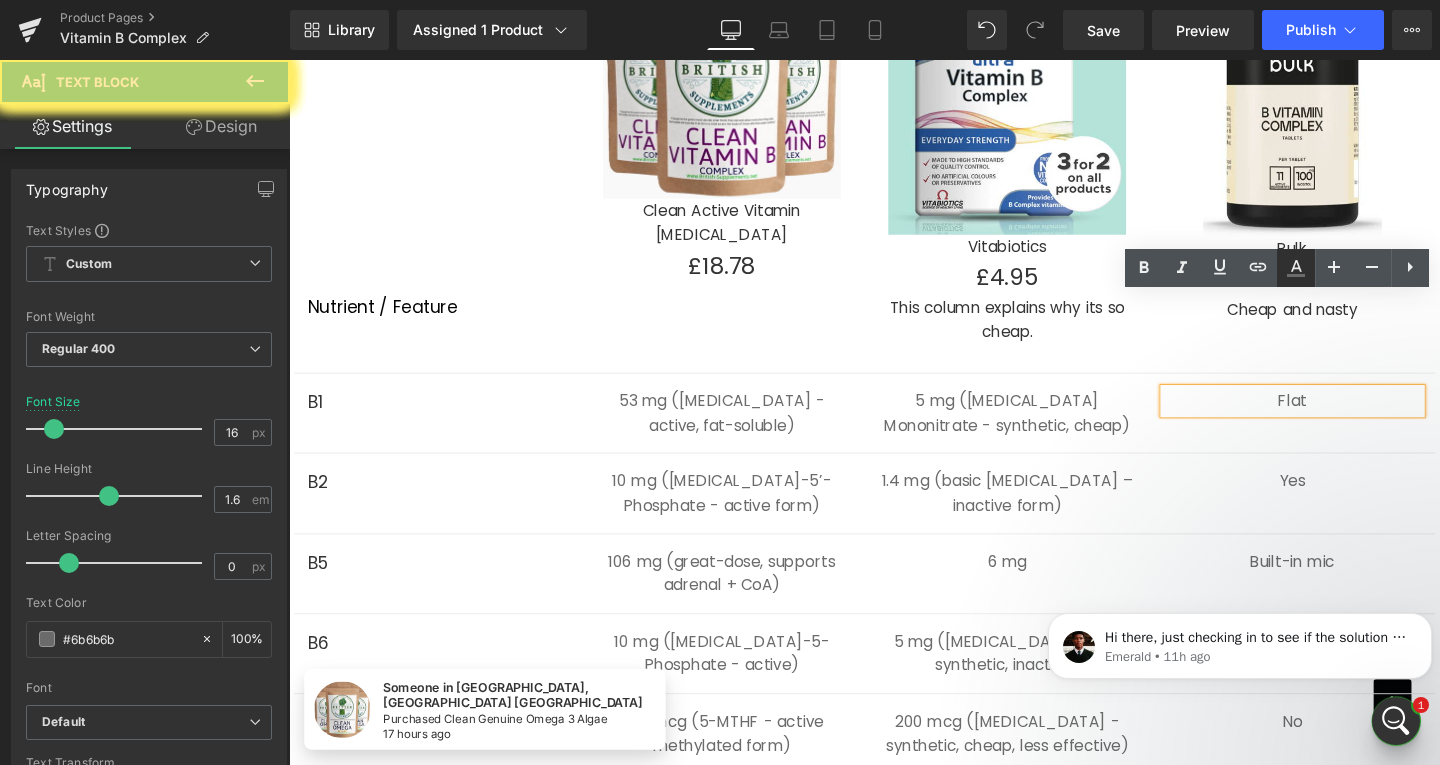 scroll, scrollTop: 4700, scrollLeft: 0, axis: vertical 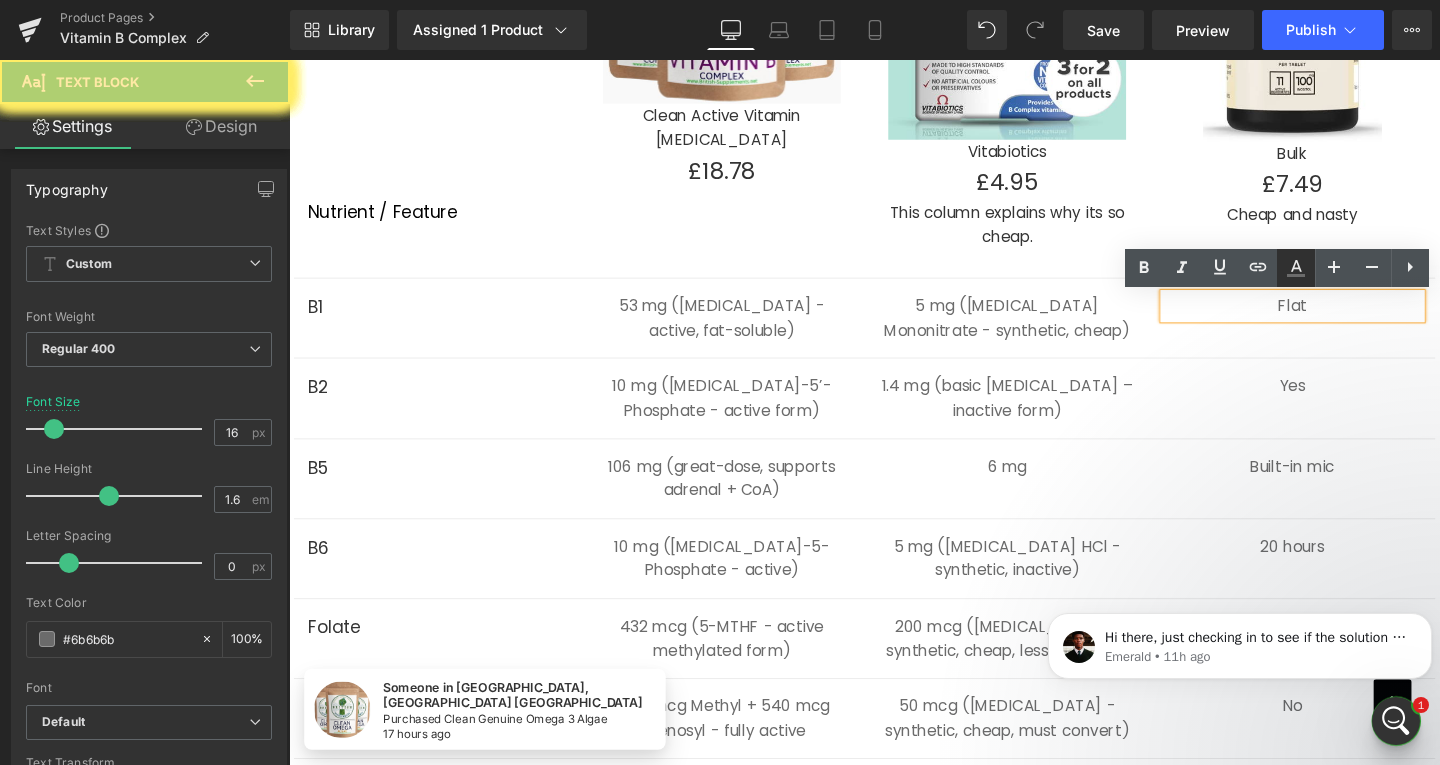 type 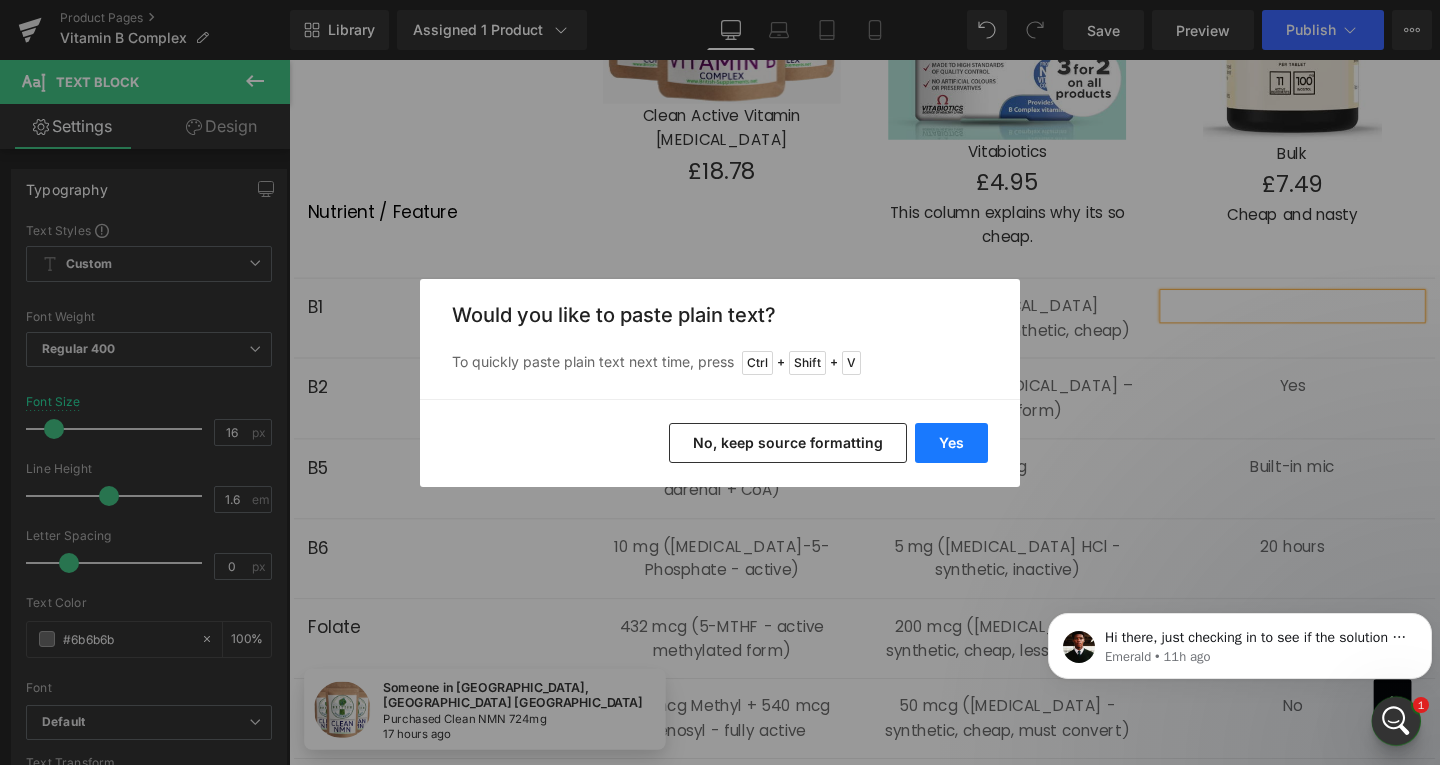 click on "Yes" at bounding box center (951, 443) 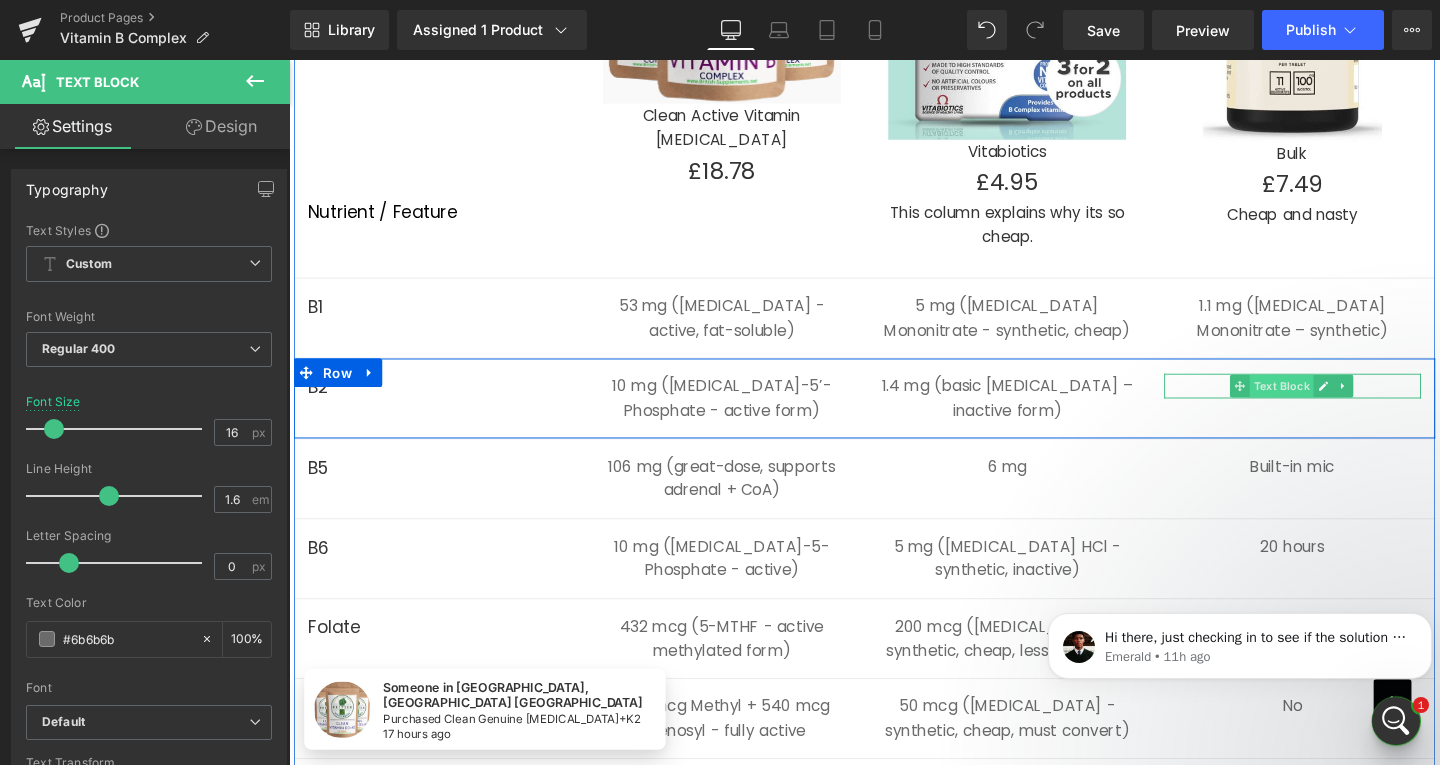 click on "Text Block" at bounding box center [1332, 403] 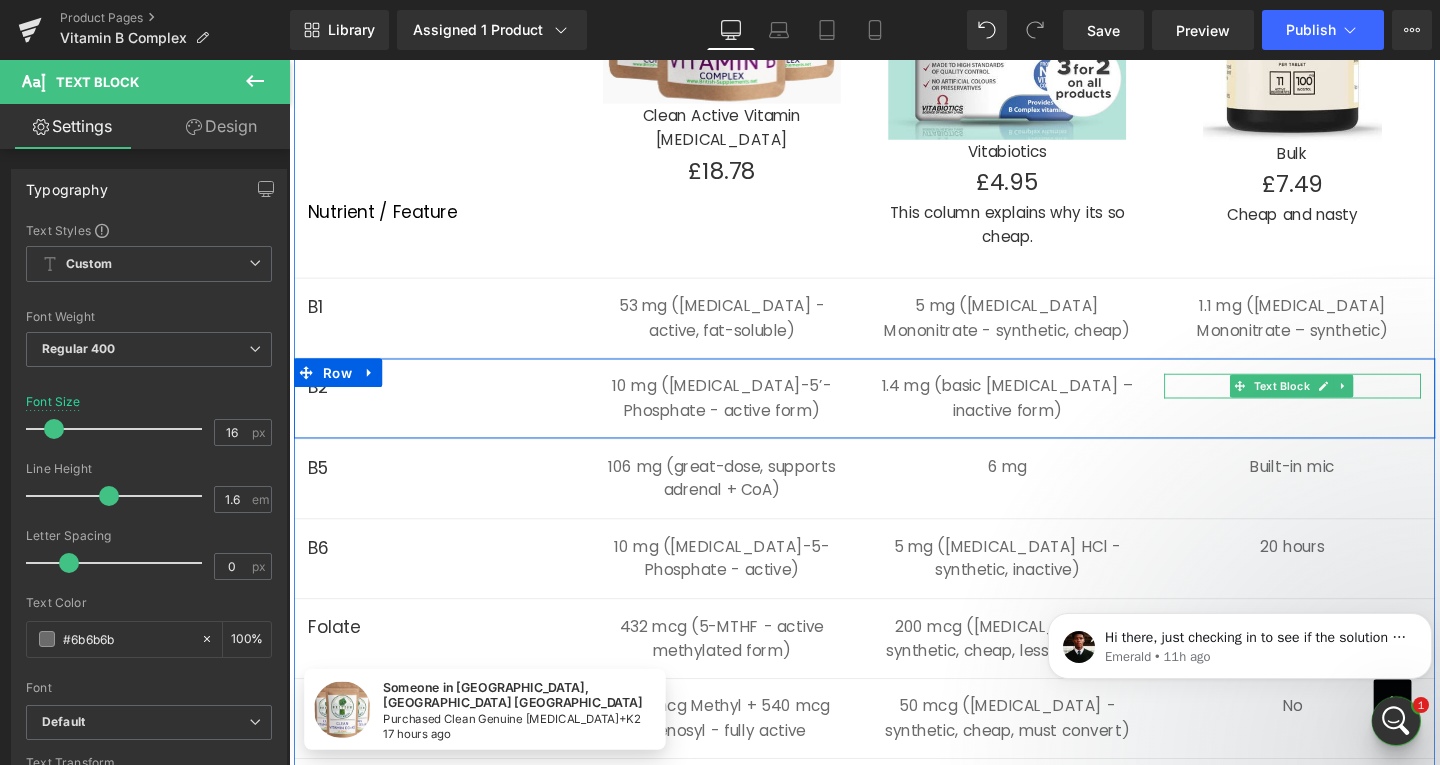 click on "Yes" at bounding box center [1344, 403] 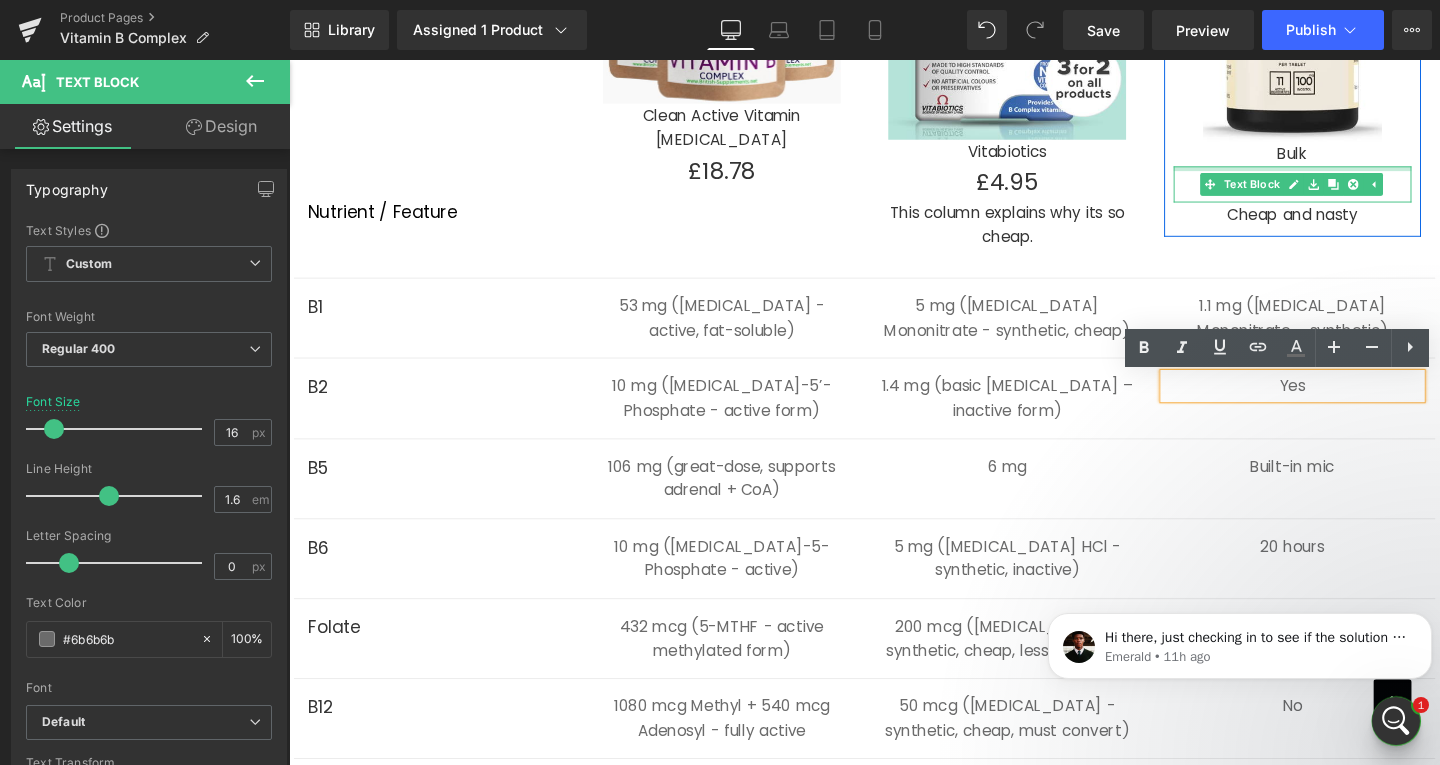 type 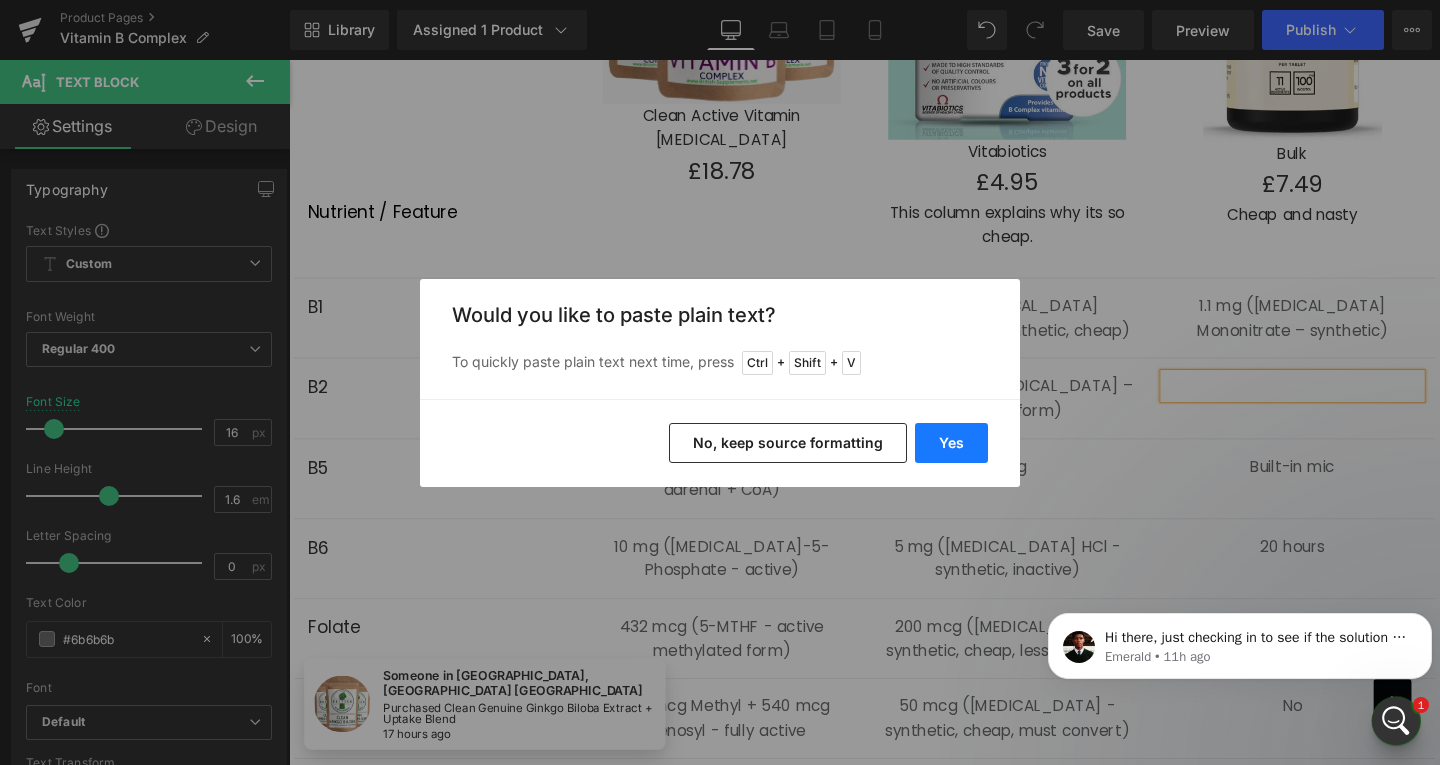 click on "Yes" at bounding box center (951, 443) 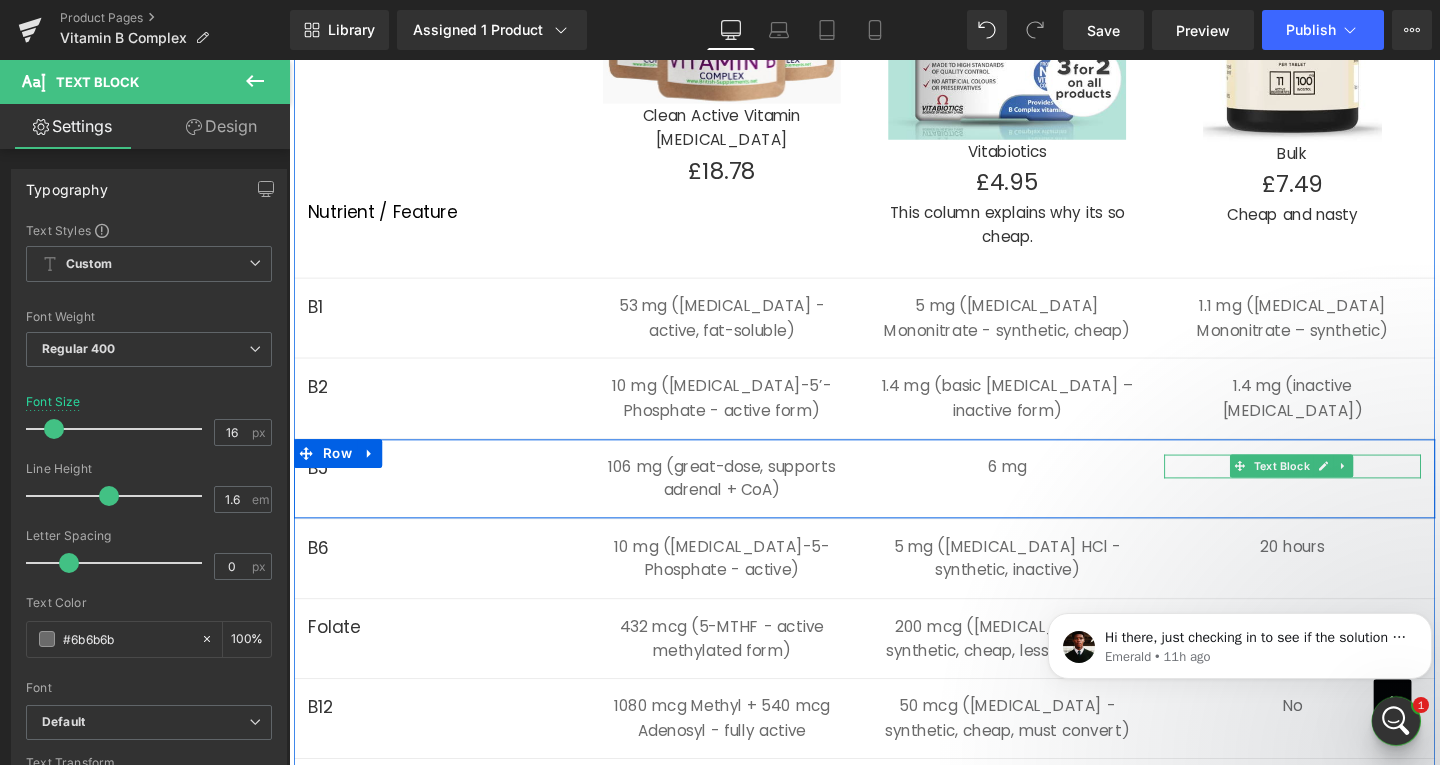 click 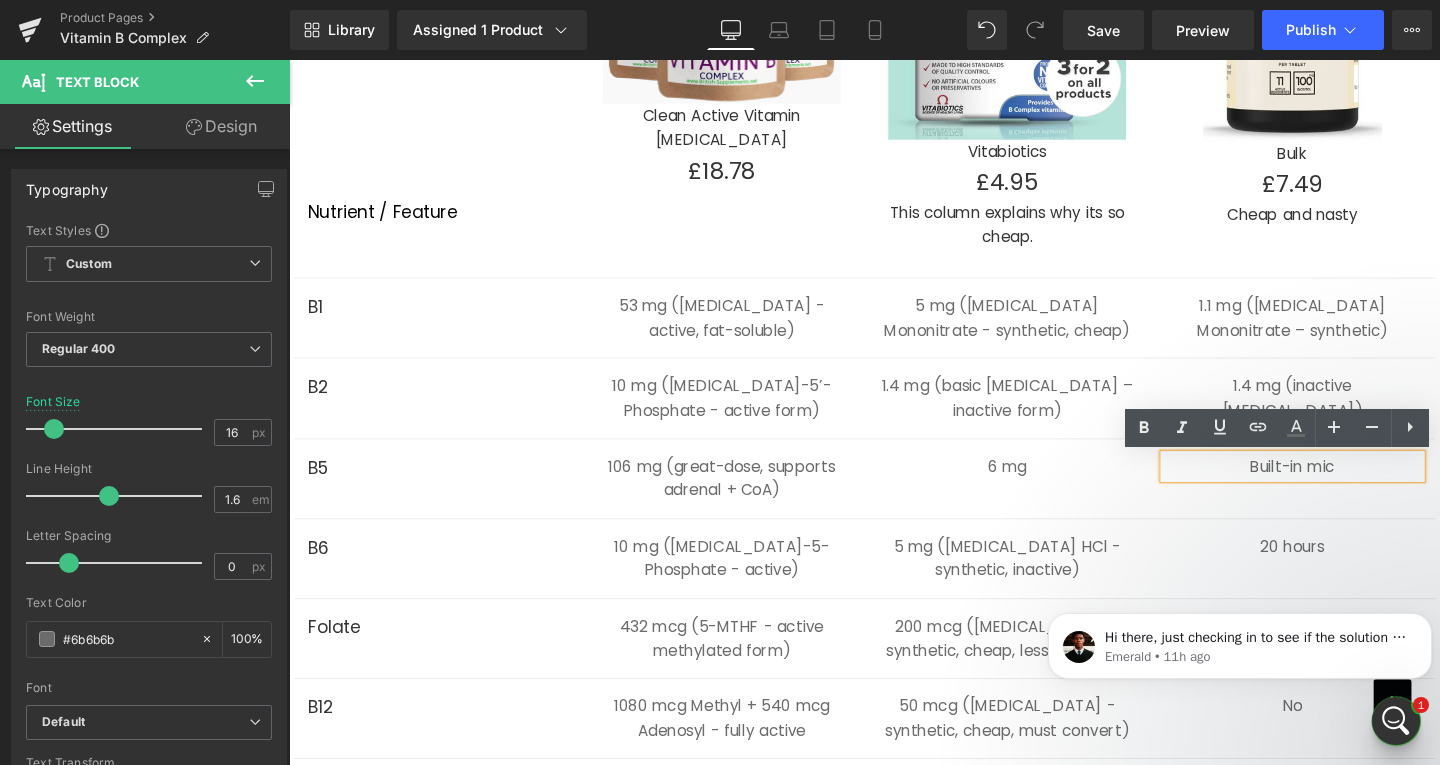 click on "Built-in mic" at bounding box center [1344, 488] 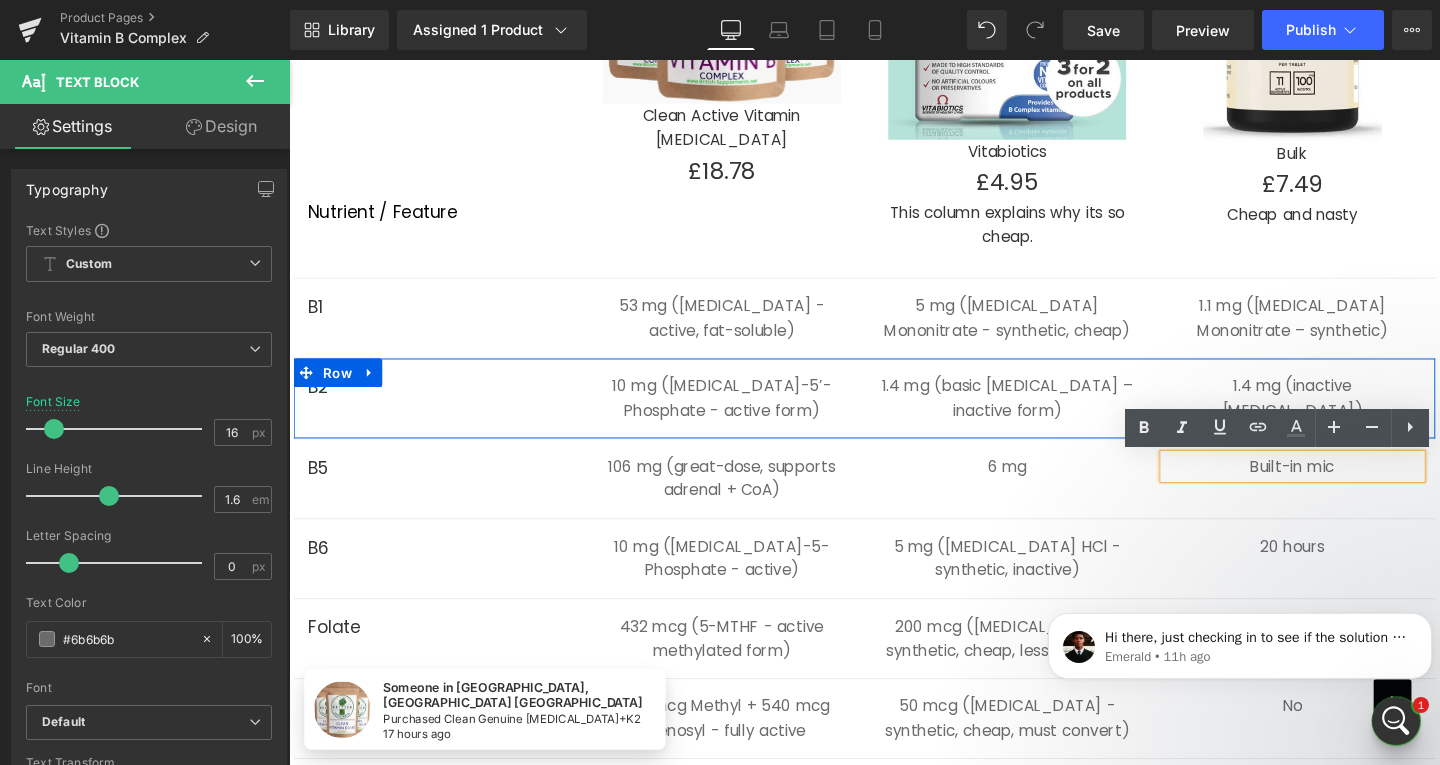 type 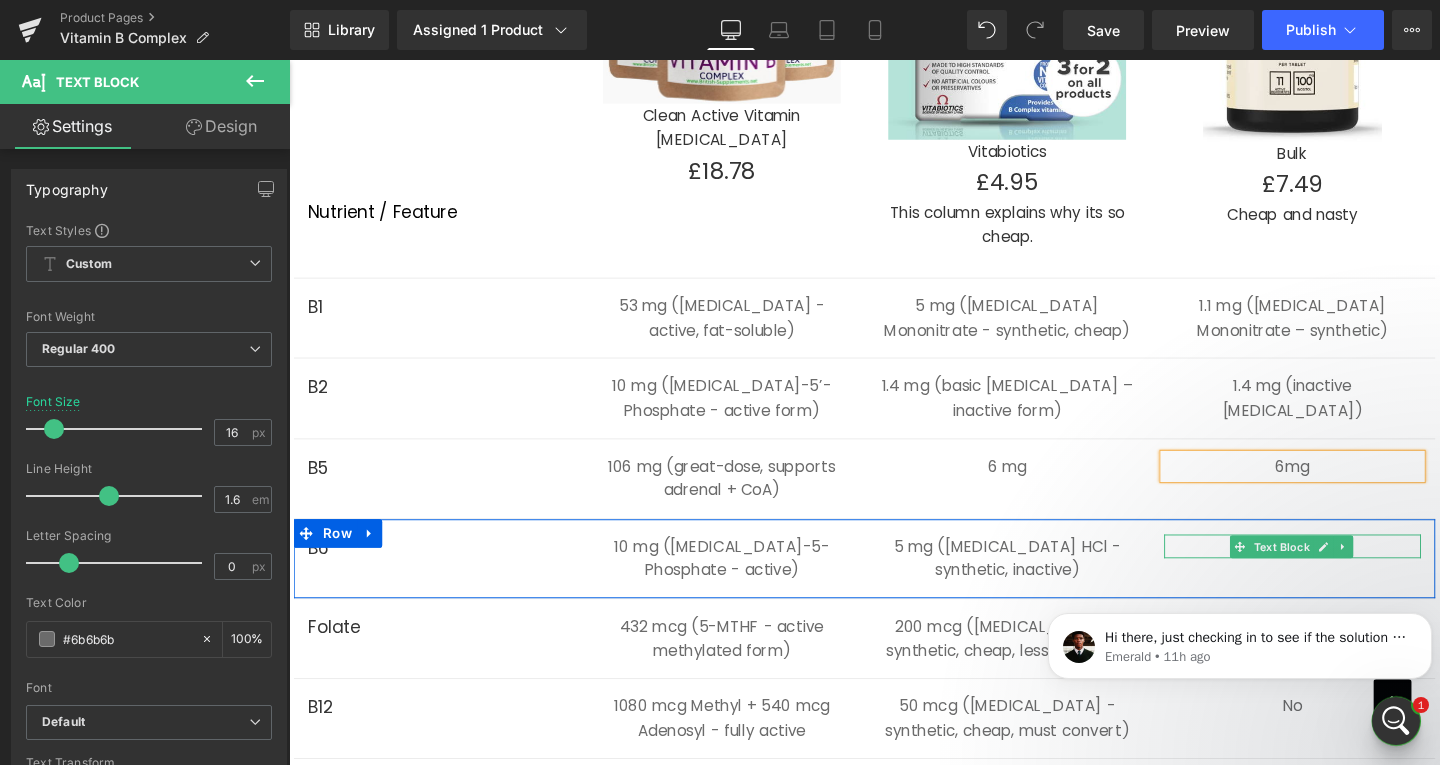 click at bounding box center (1397, 572) 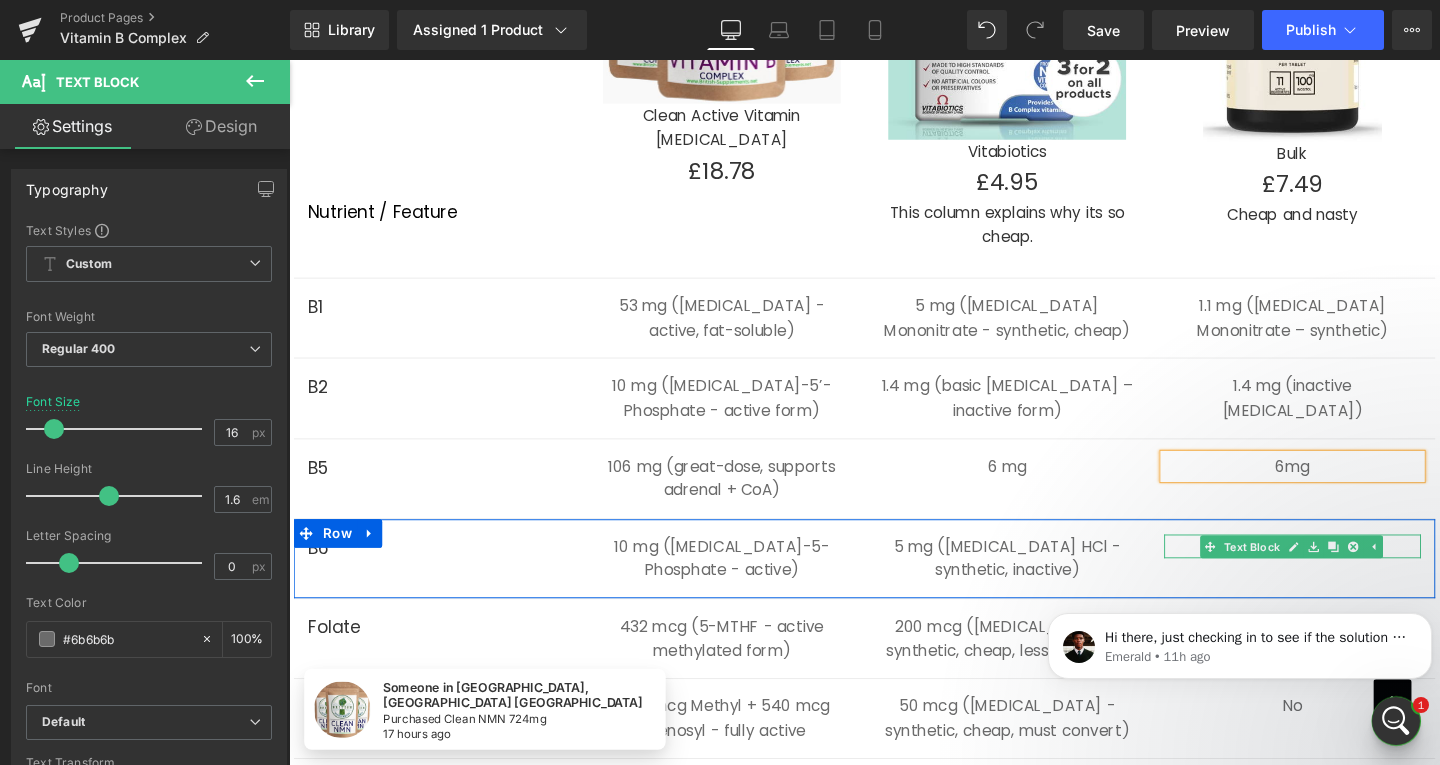 click 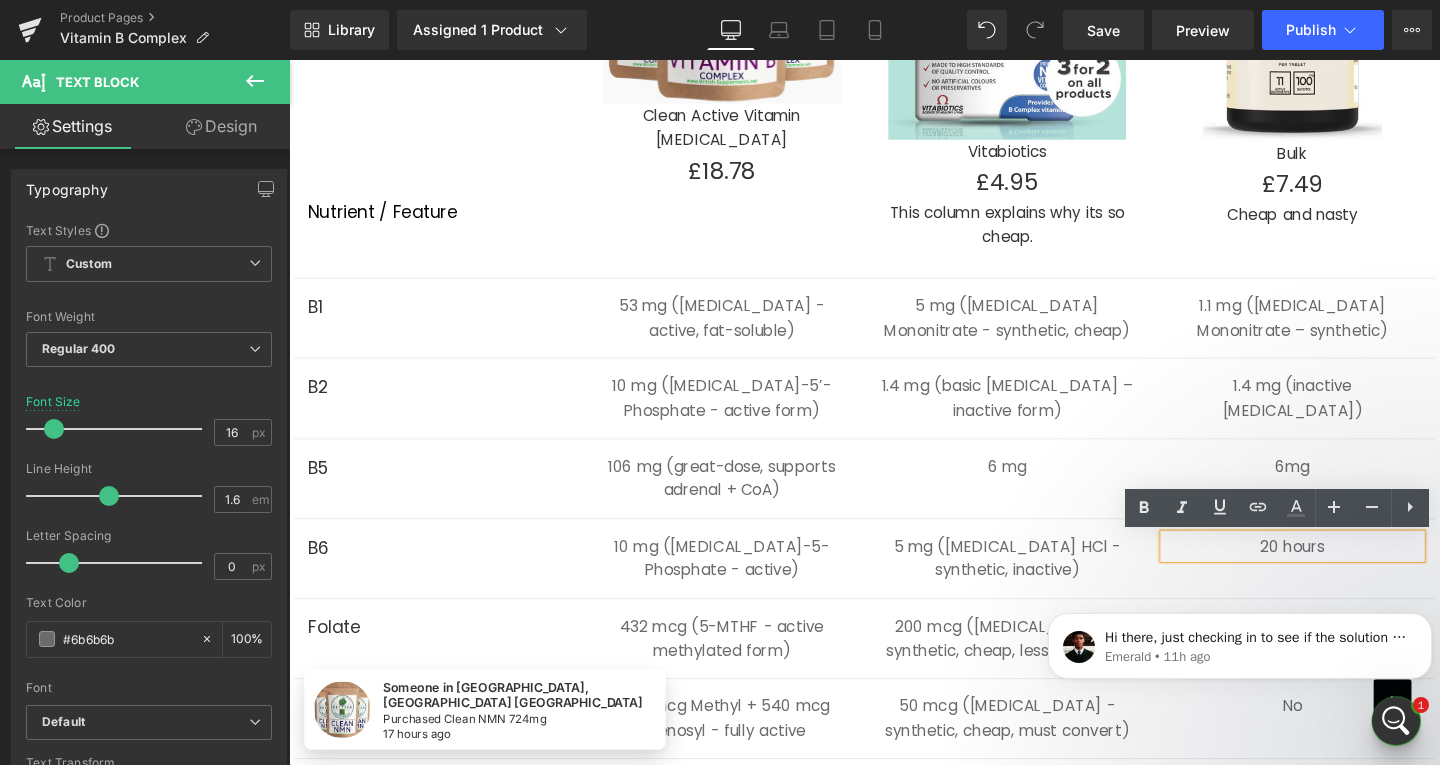 drag, startPoint x: 1412, startPoint y: 583, endPoint x: 1387, endPoint y: 567, distance: 29.681644 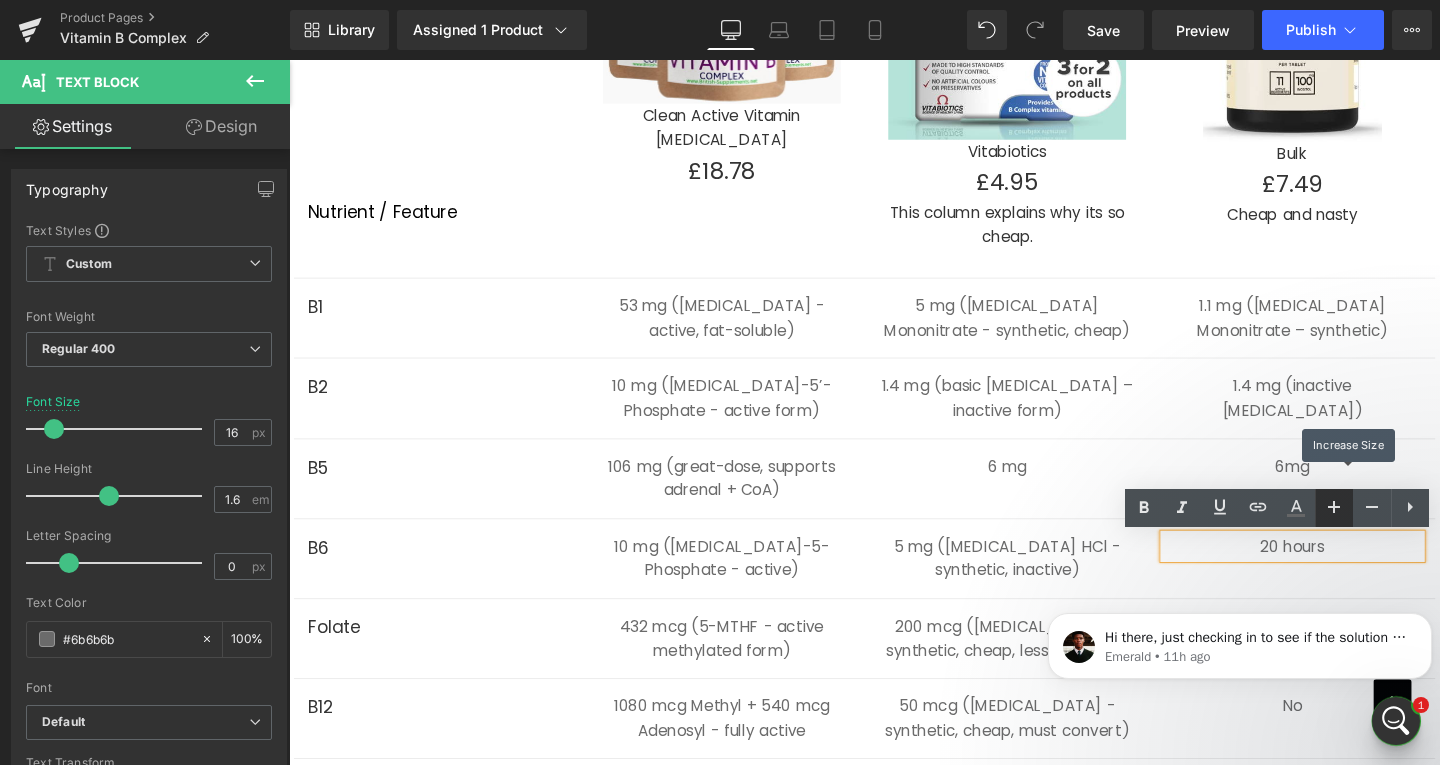 type 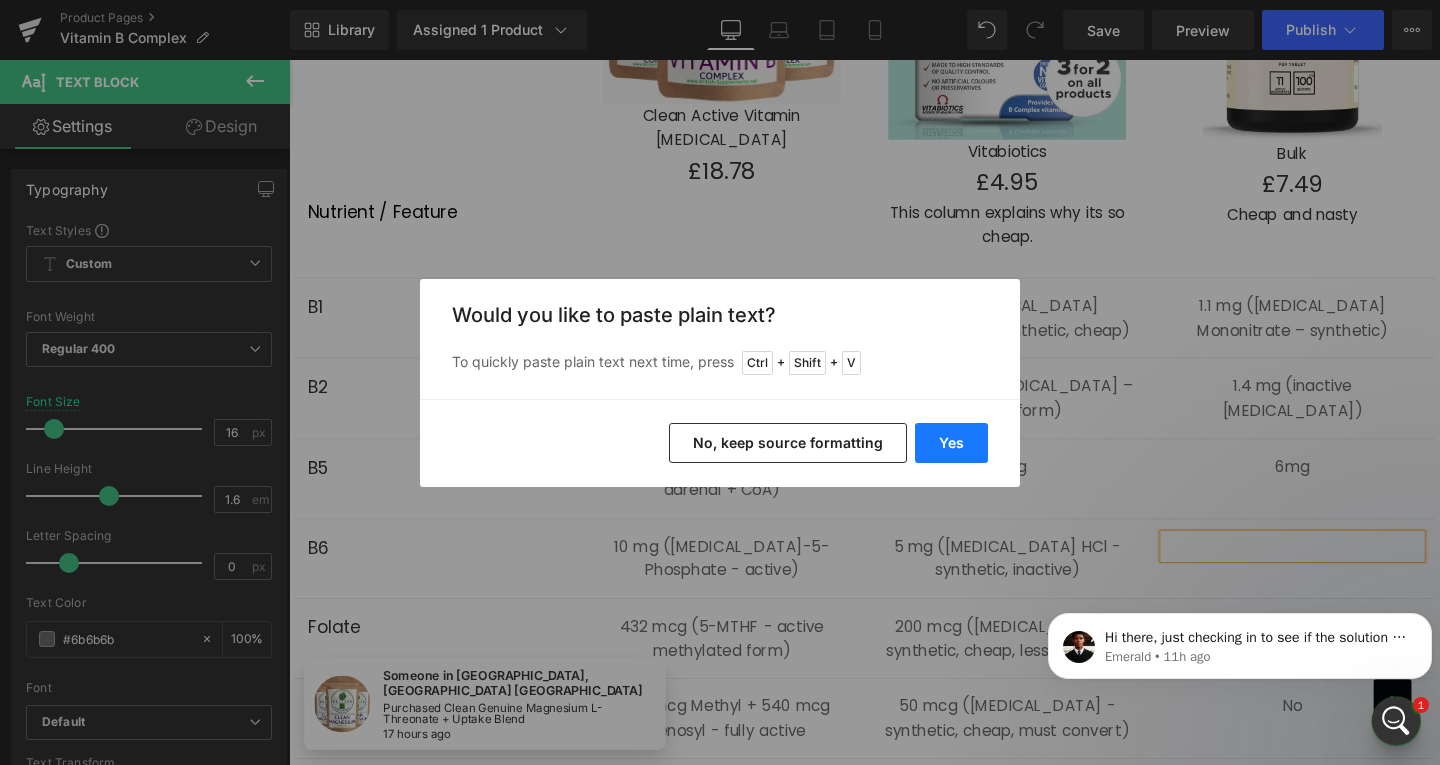 click on "Yes" at bounding box center (951, 443) 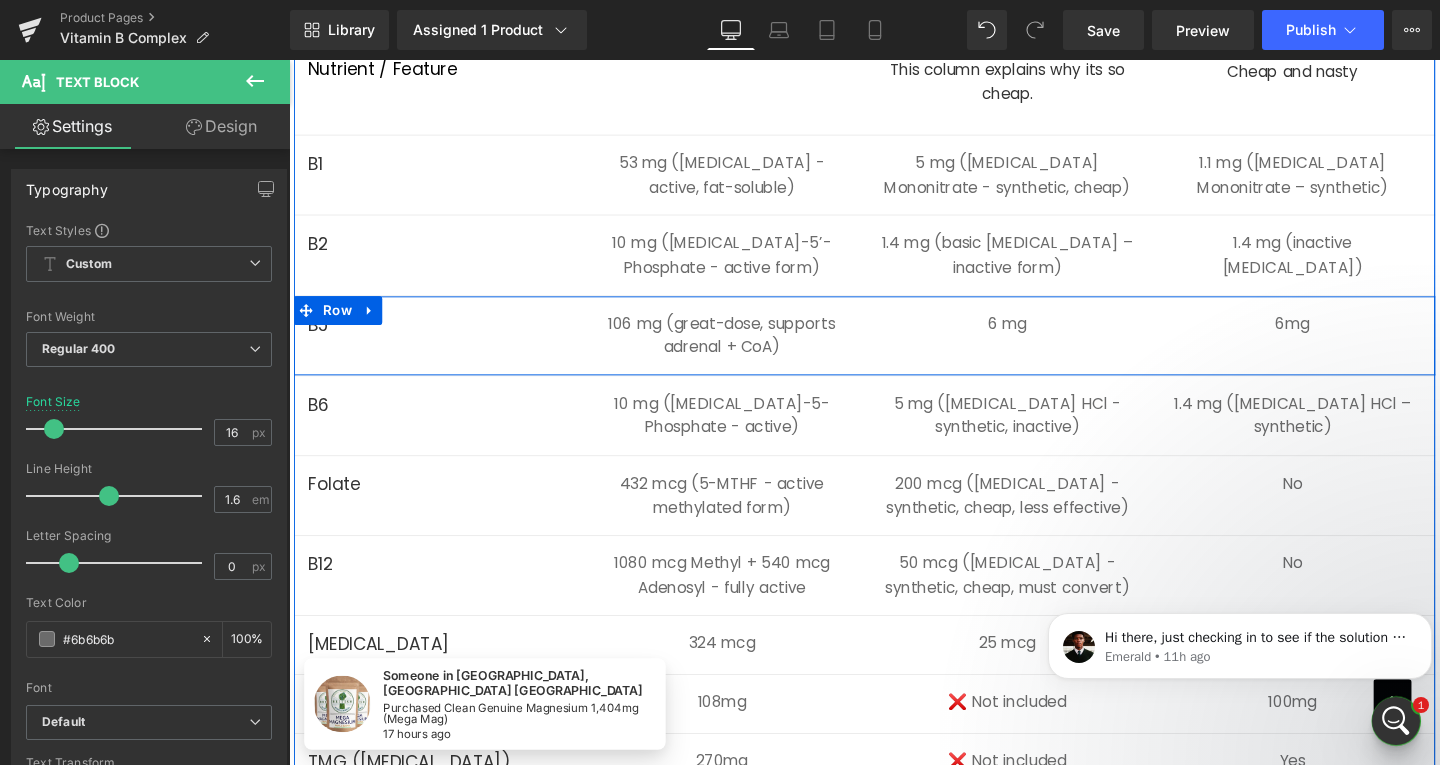 scroll, scrollTop: 4900, scrollLeft: 0, axis: vertical 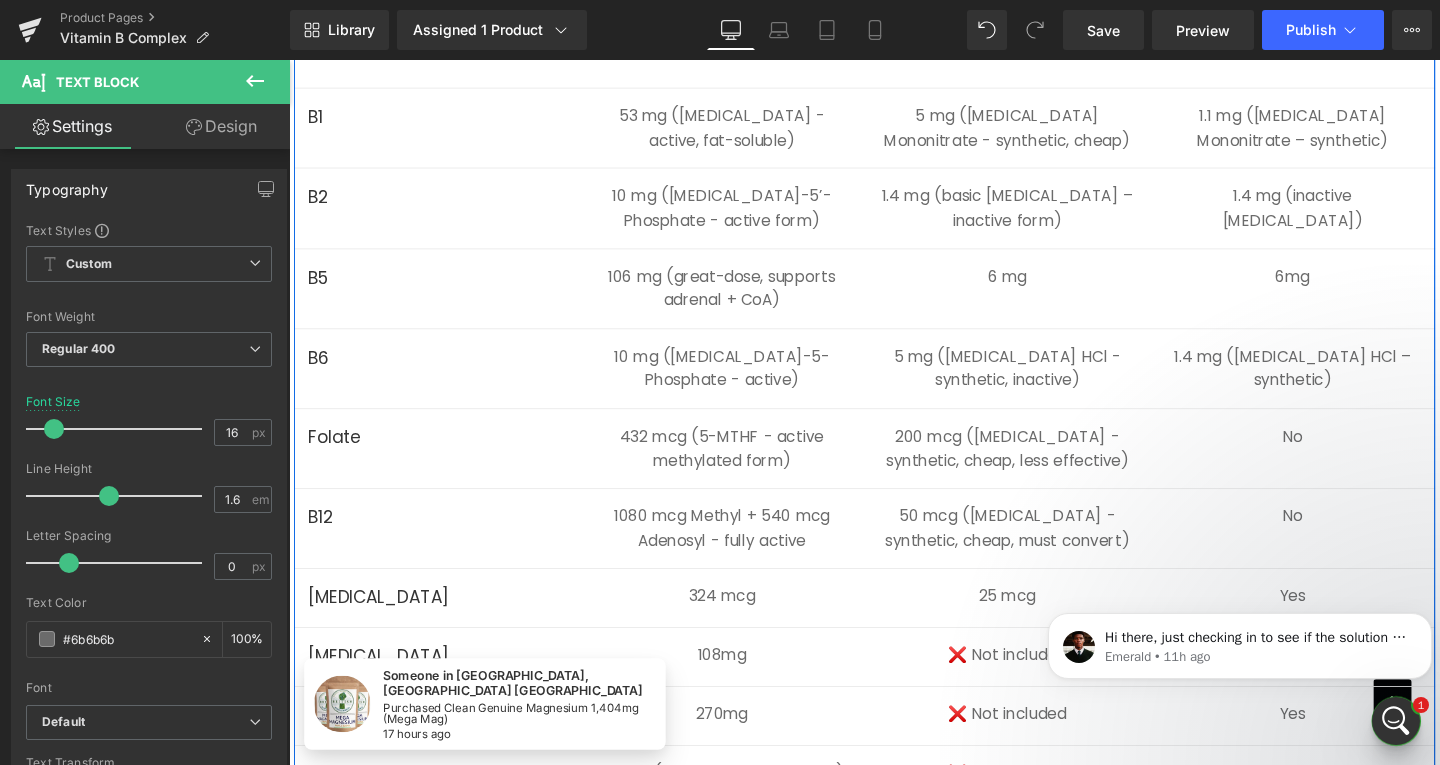 click on "Folate Text Block         432 mcg (5-MTHF - active methylated form) Text Block         200 mcg ([MEDICAL_DATA] -synthetic, cheap, less effective) Text Block         No Text Block         Row" at bounding box center [894, 469] 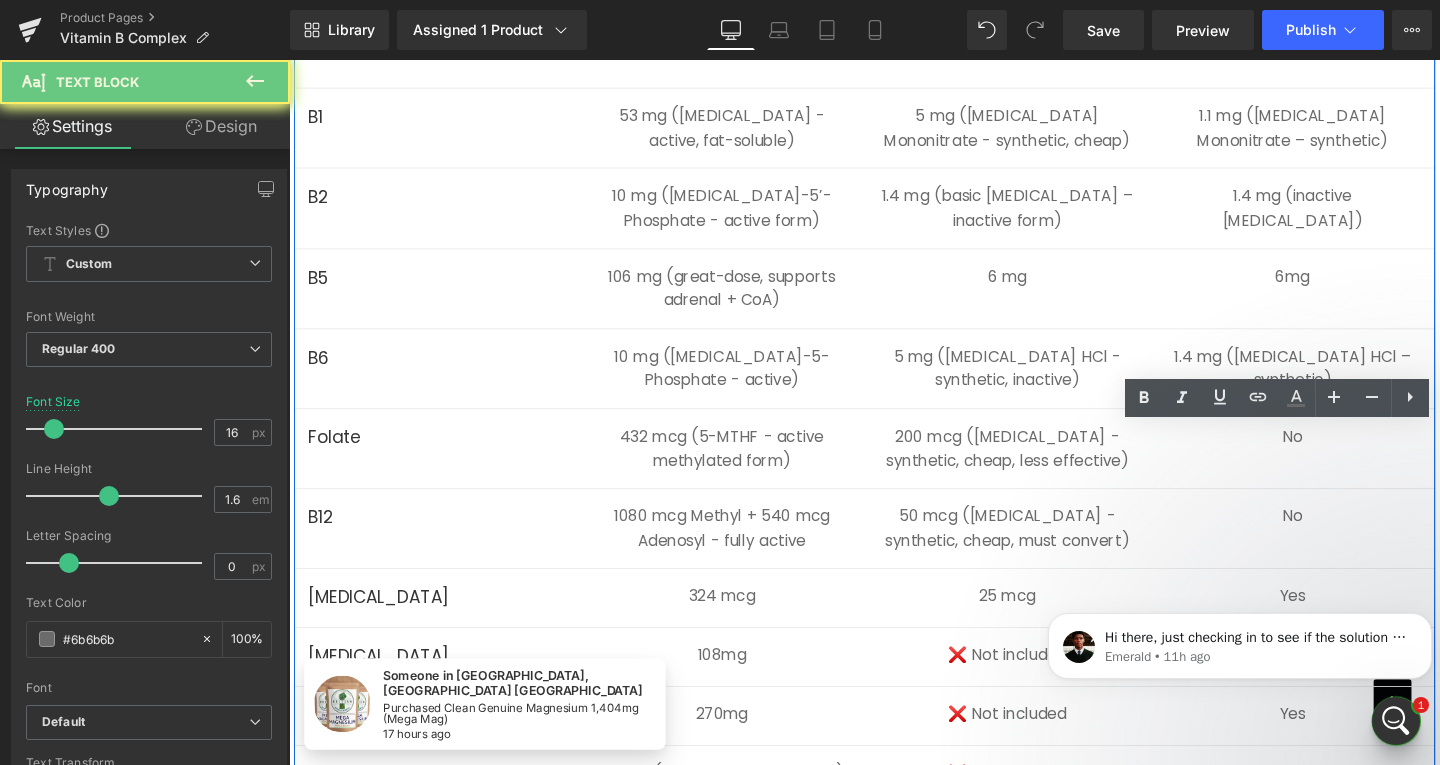 click on "No" at bounding box center (1344, 456) 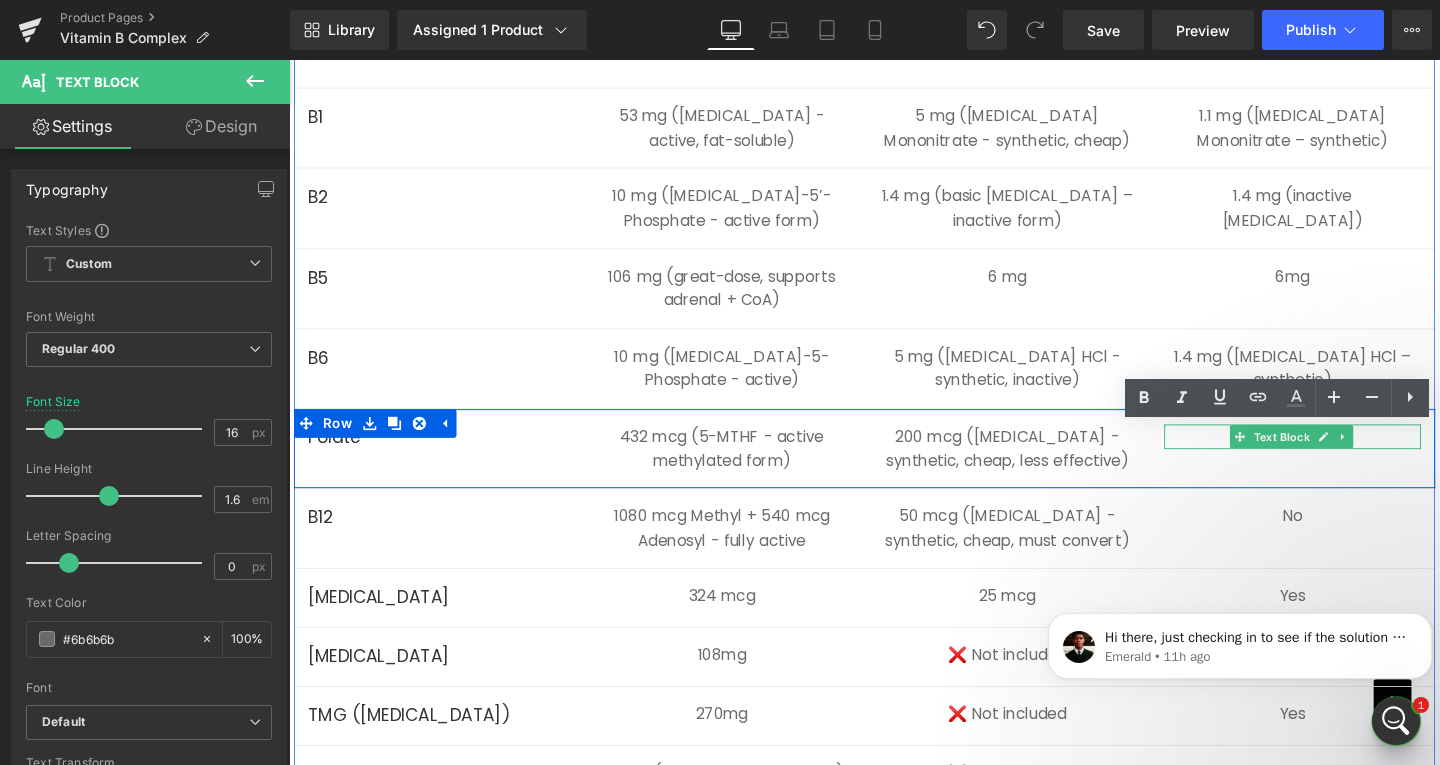 click on "Text Block" at bounding box center [1332, 456] 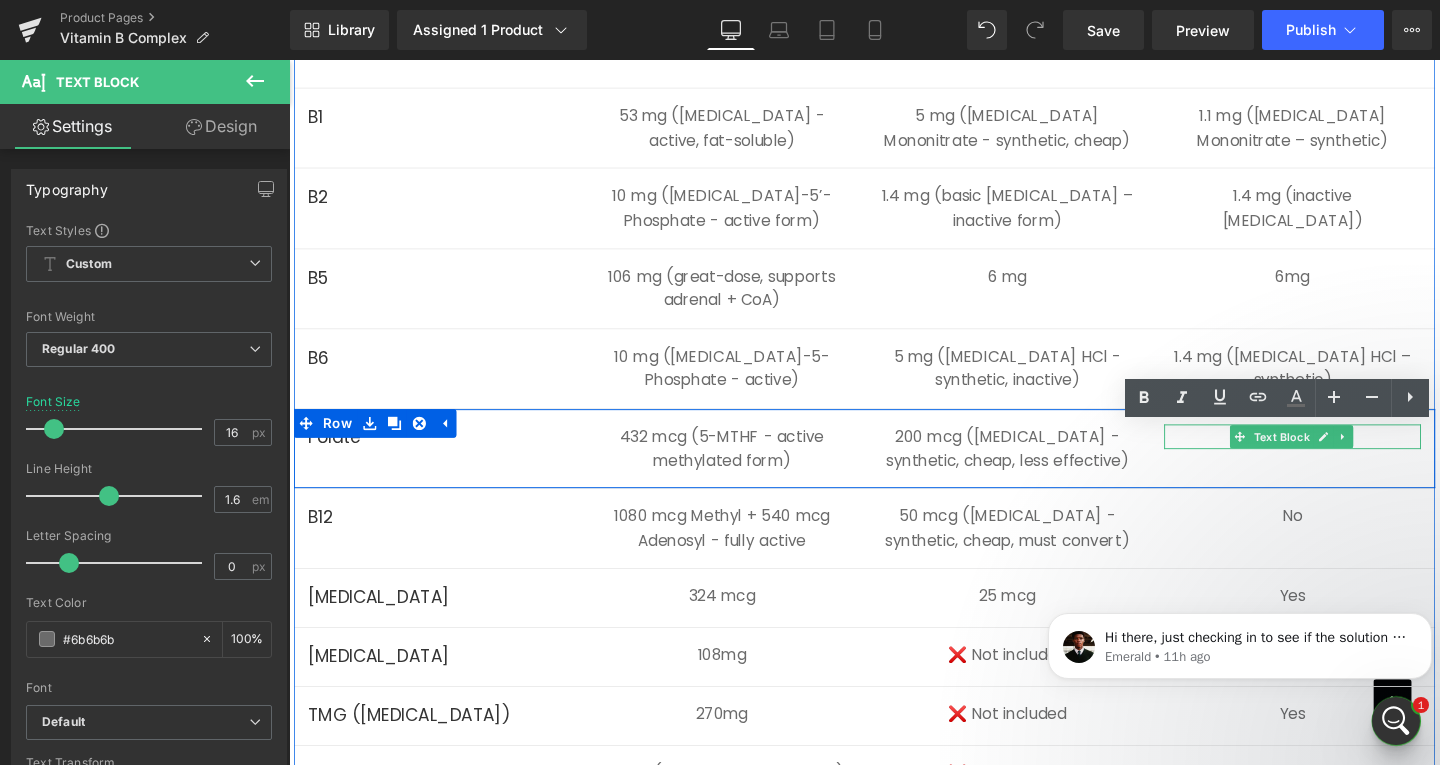click on "No" at bounding box center (1344, 456) 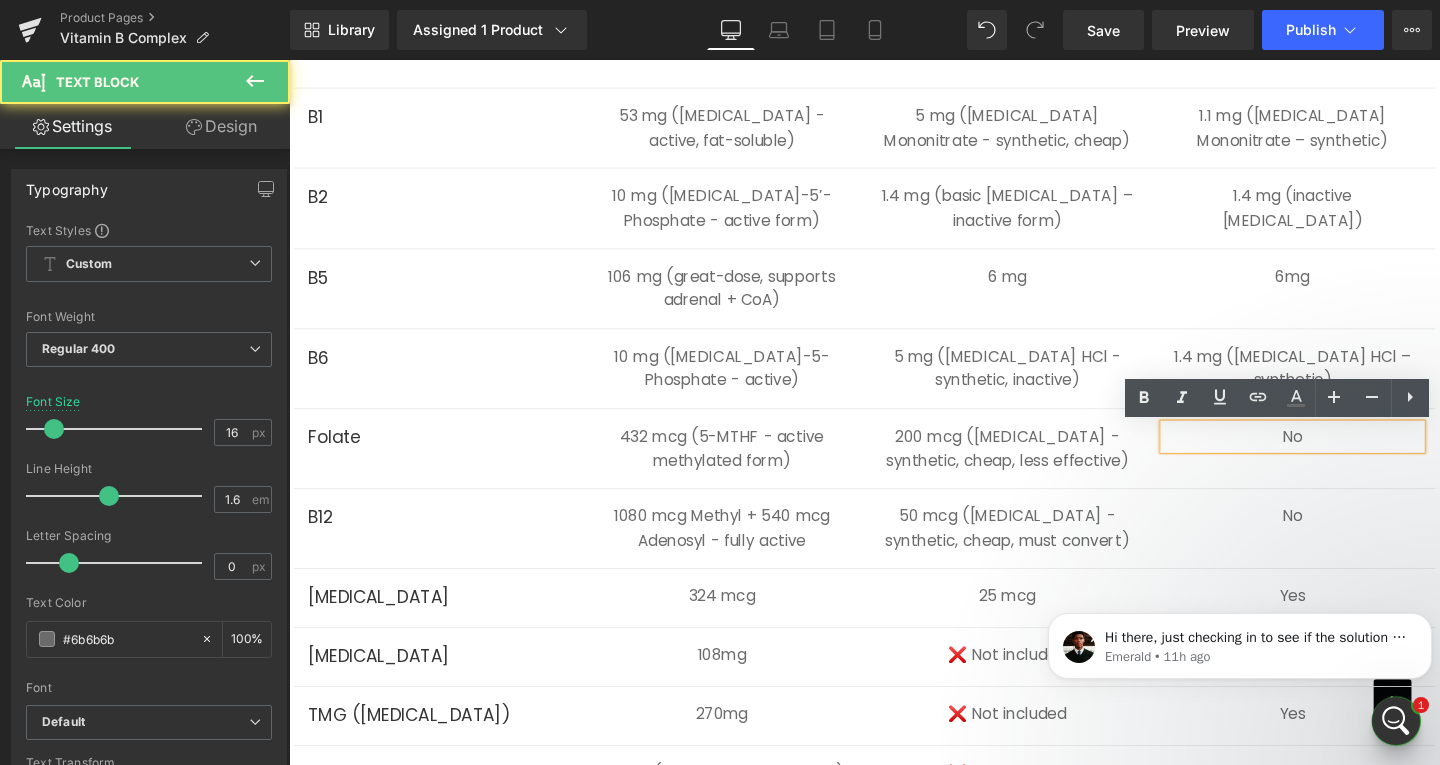 click on "No" at bounding box center [1344, 456] 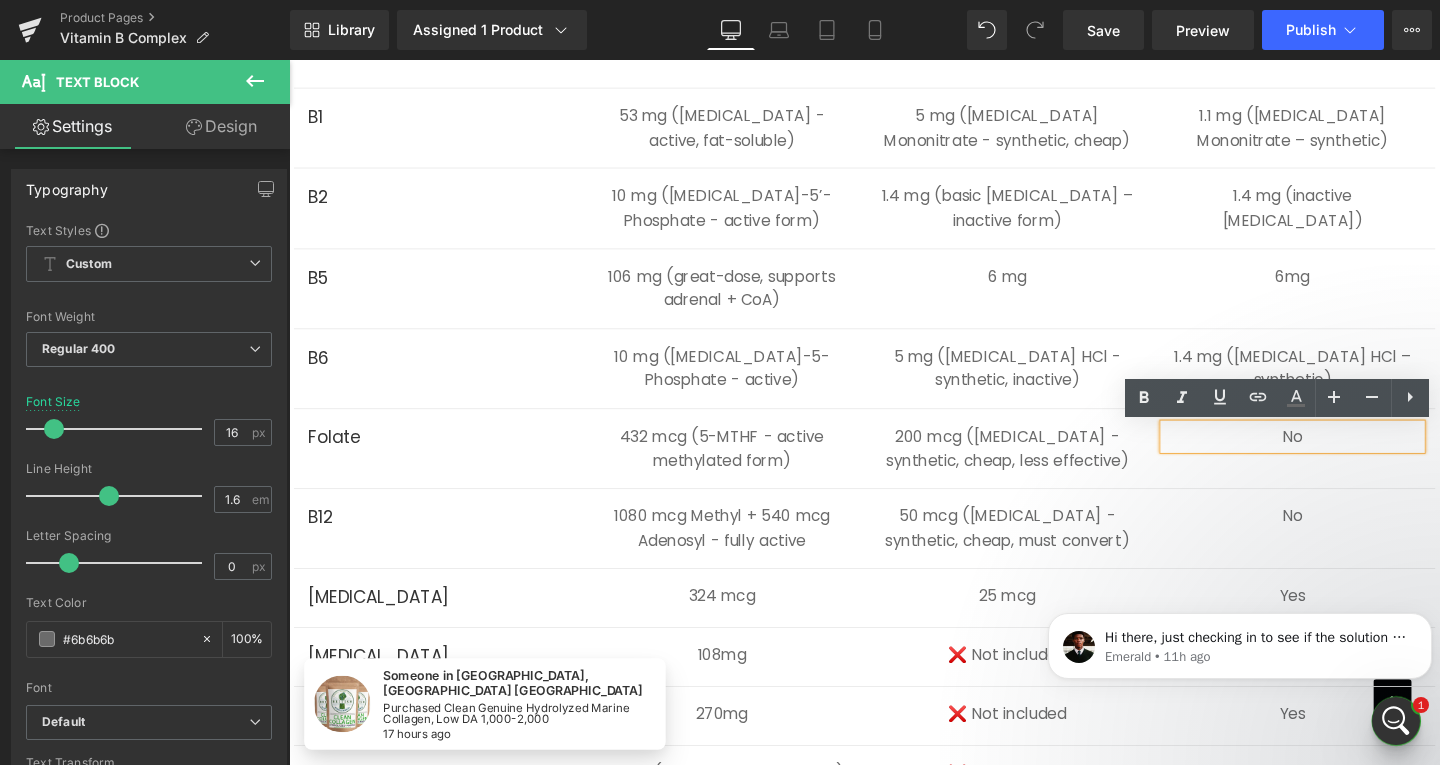 type 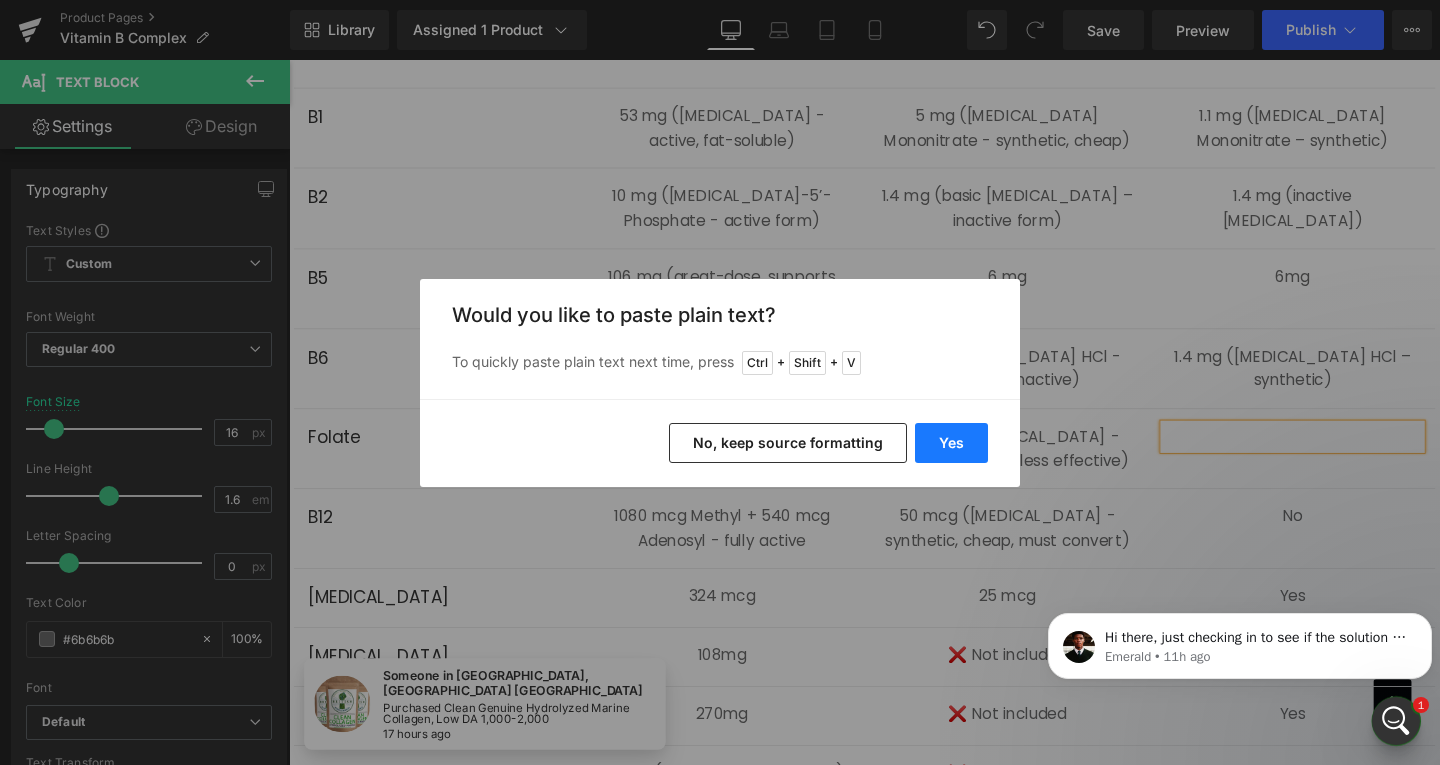 drag, startPoint x: 968, startPoint y: 446, endPoint x: 712, endPoint y: 406, distance: 259.10617 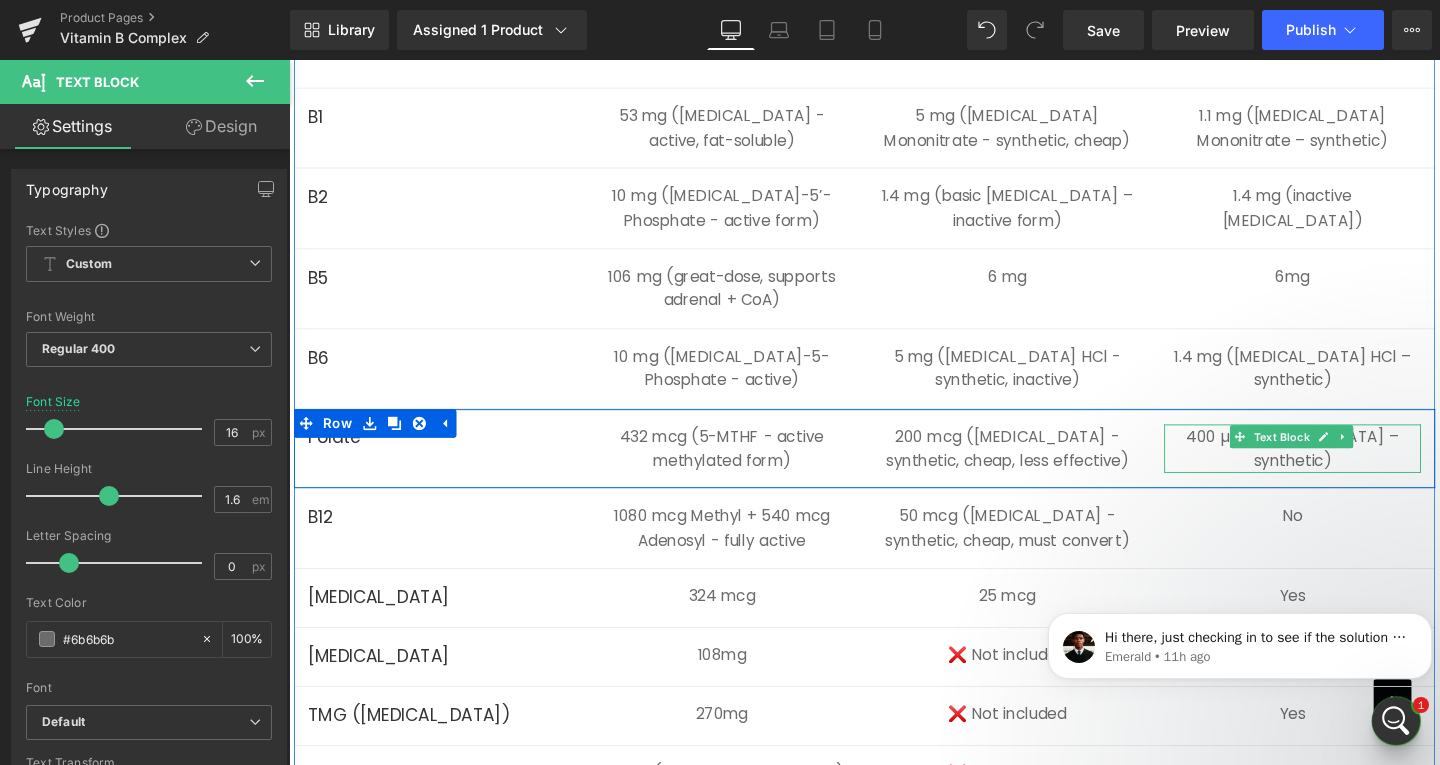 click on "400 µg ([MEDICAL_DATA] – synthetic)" at bounding box center (1344, 468) 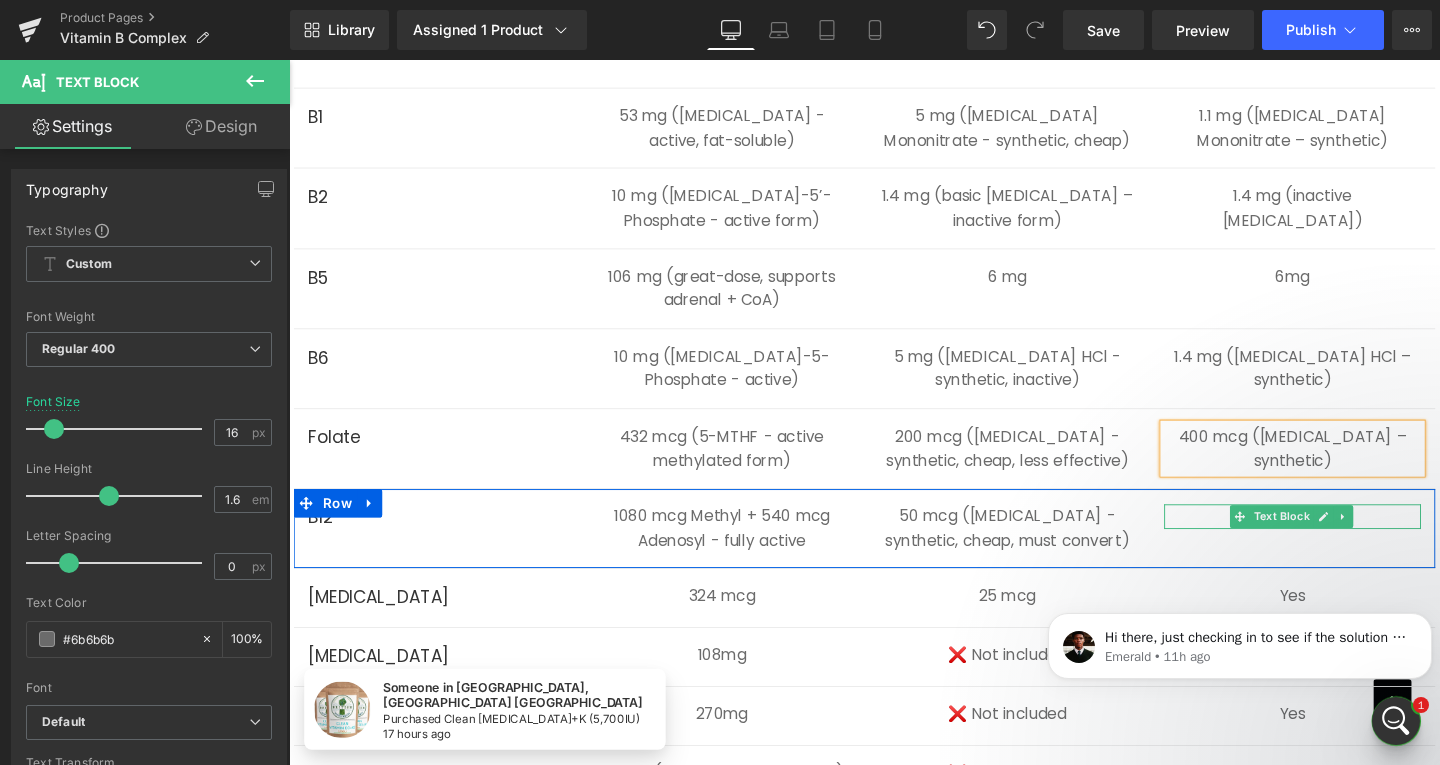 click on "Text Block" at bounding box center (1332, 540) 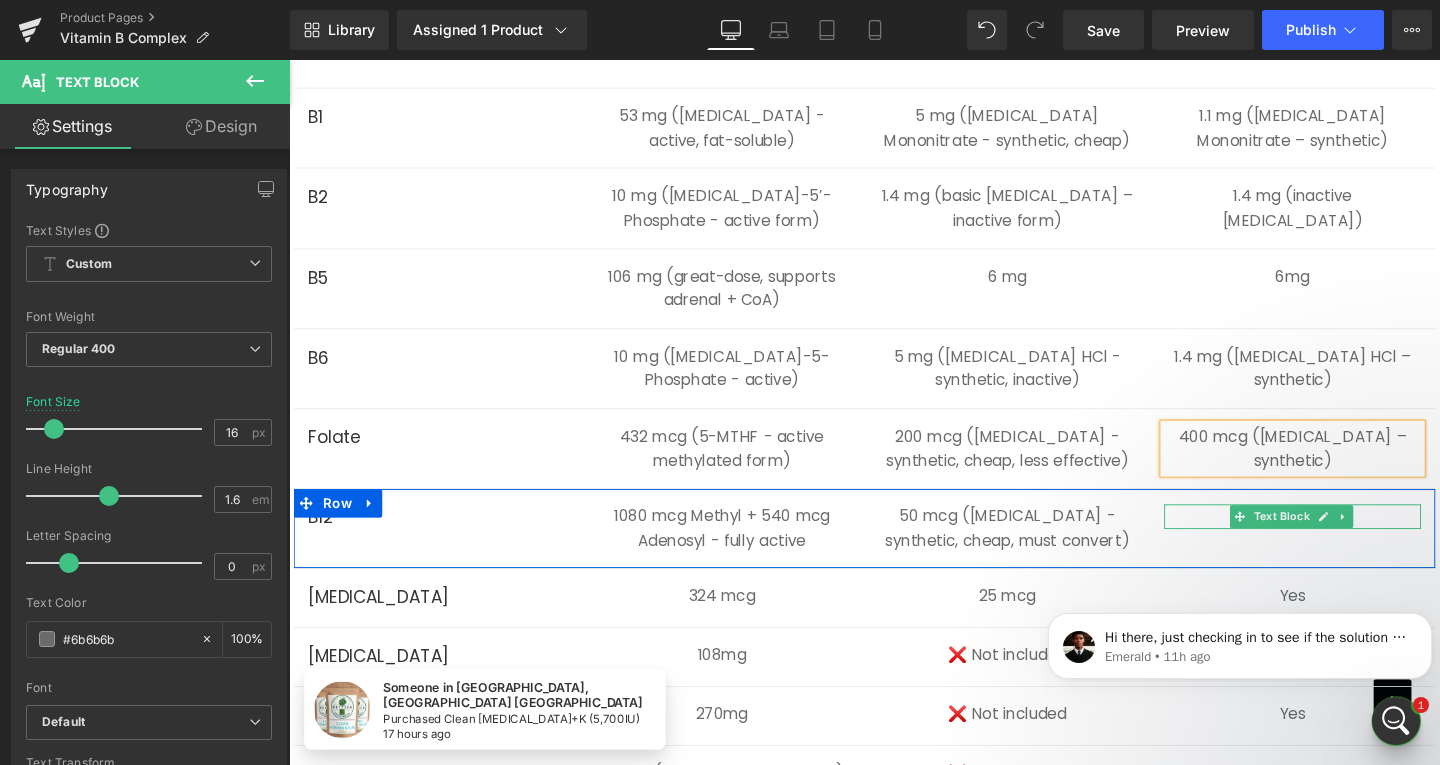 click on "No" at bounding box center (1344, 540) 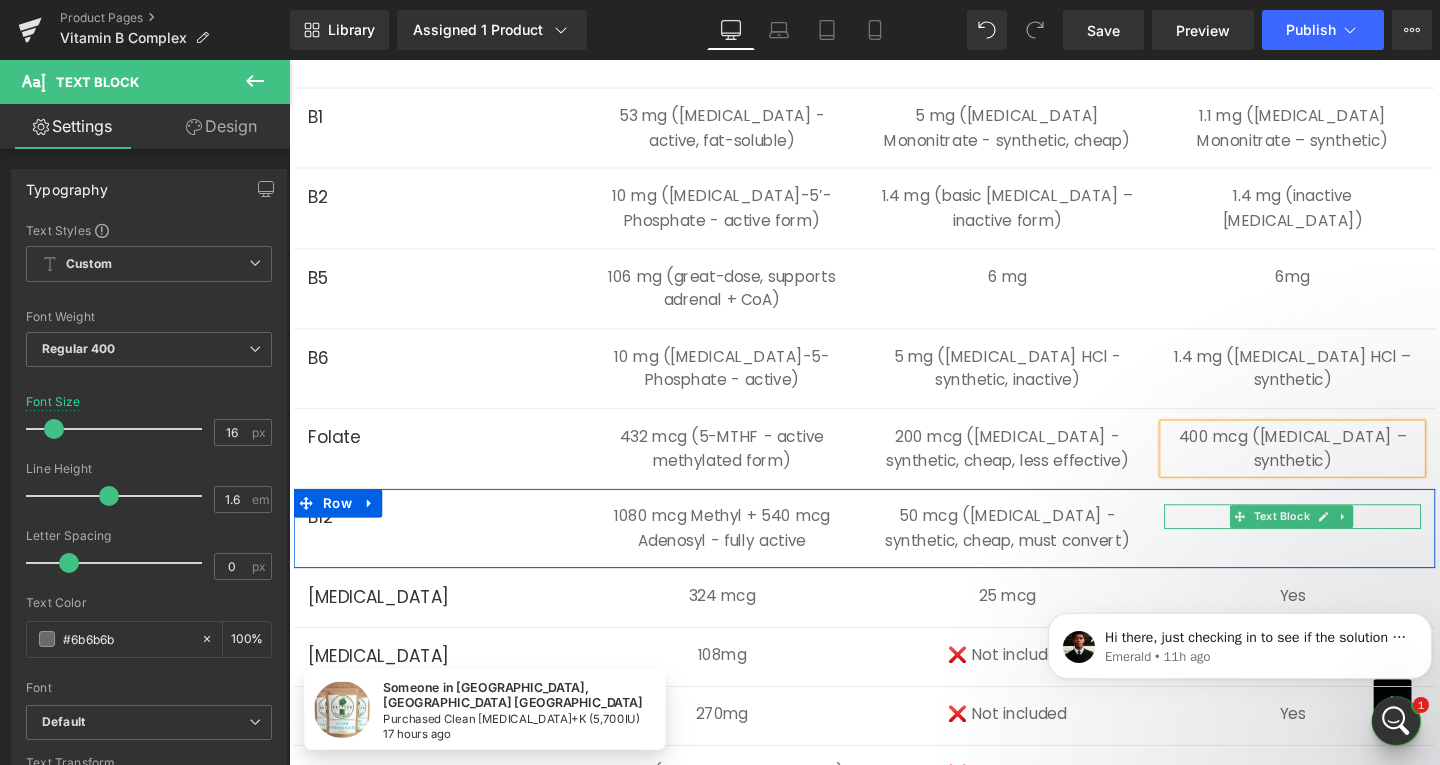 click on "No" at bounding box center (1344, 540) 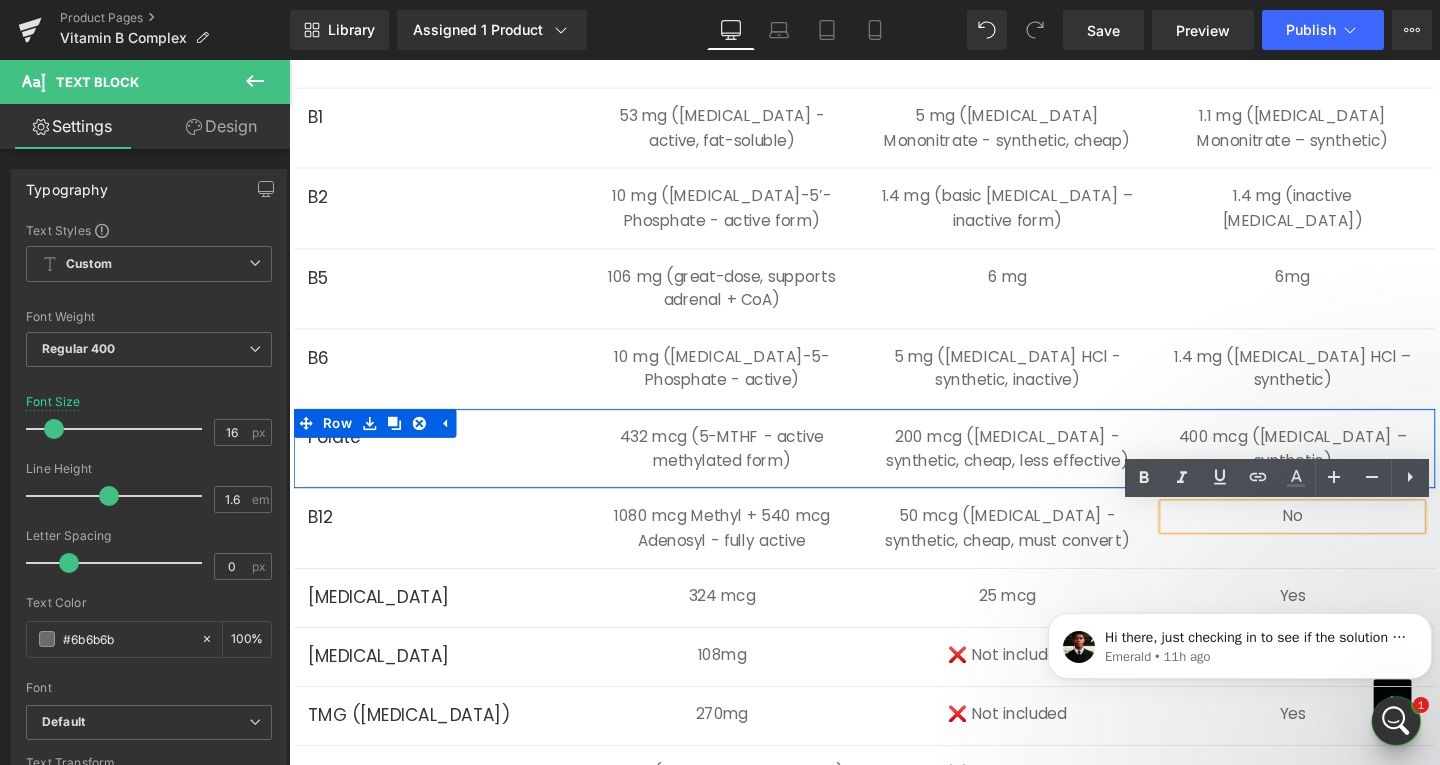 type 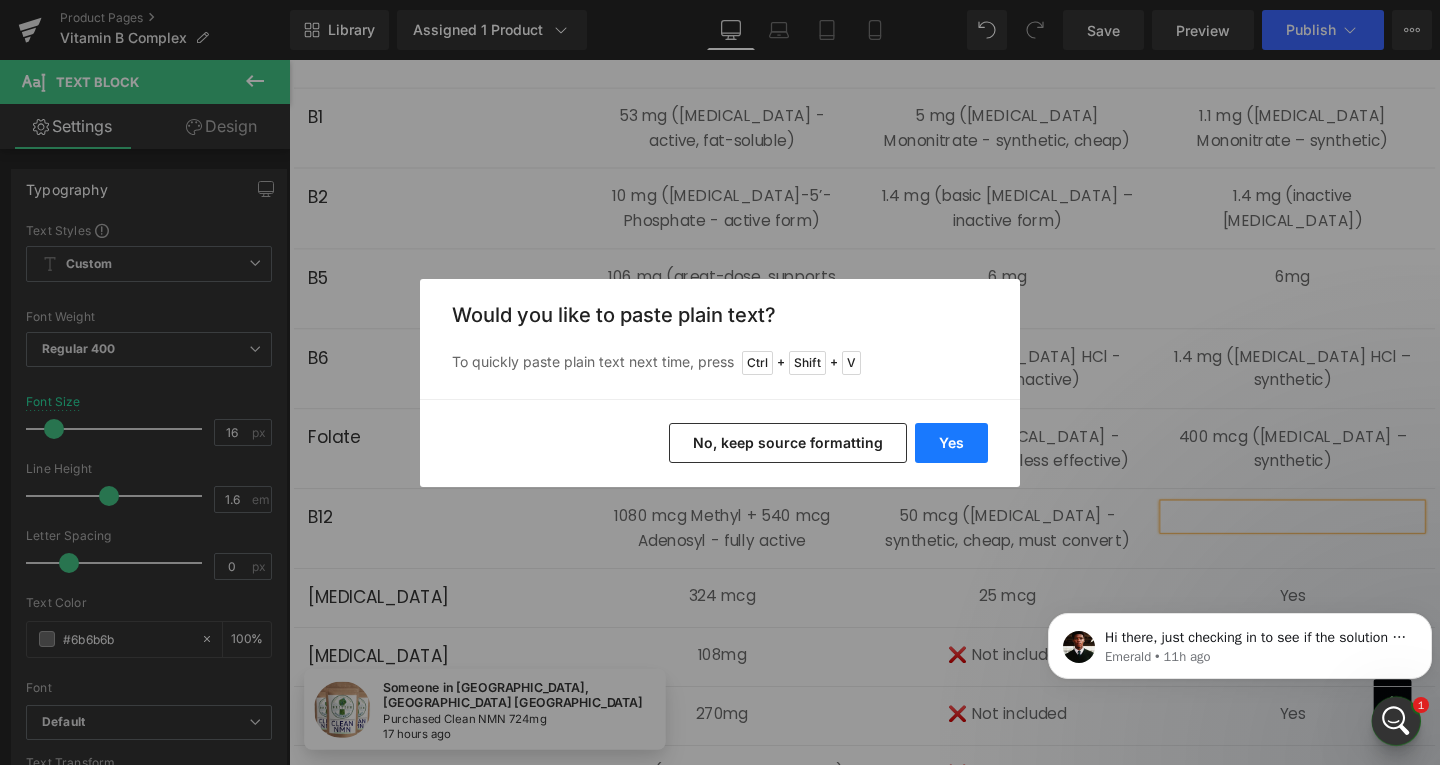 drag, startPoint x: 929, startPoint y: 441, endPoint x: 719, endPoint y: 424, distance: 210.68697 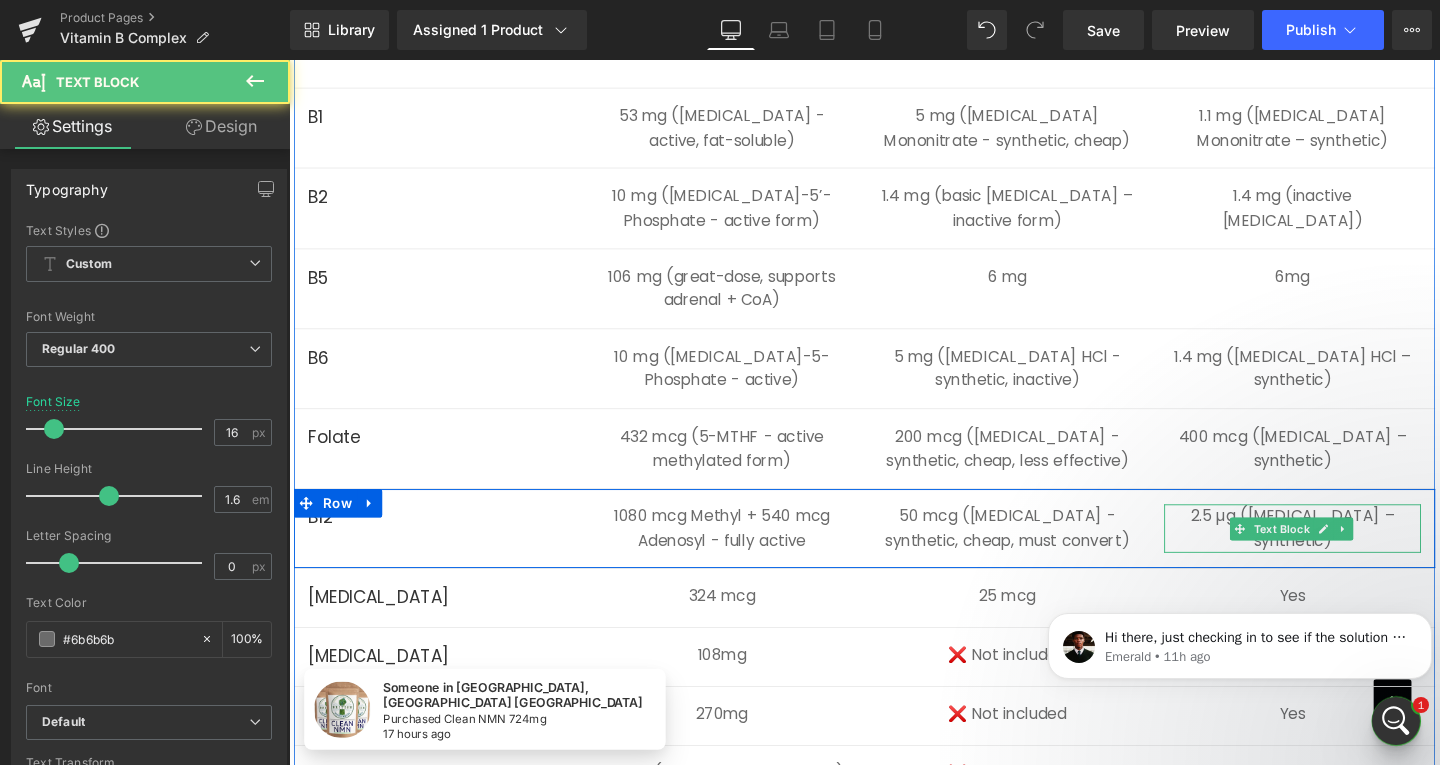 click on "2.5 µg ([MEDICAL_DATA] – synthetic)" at bounding box center [1344, 552] 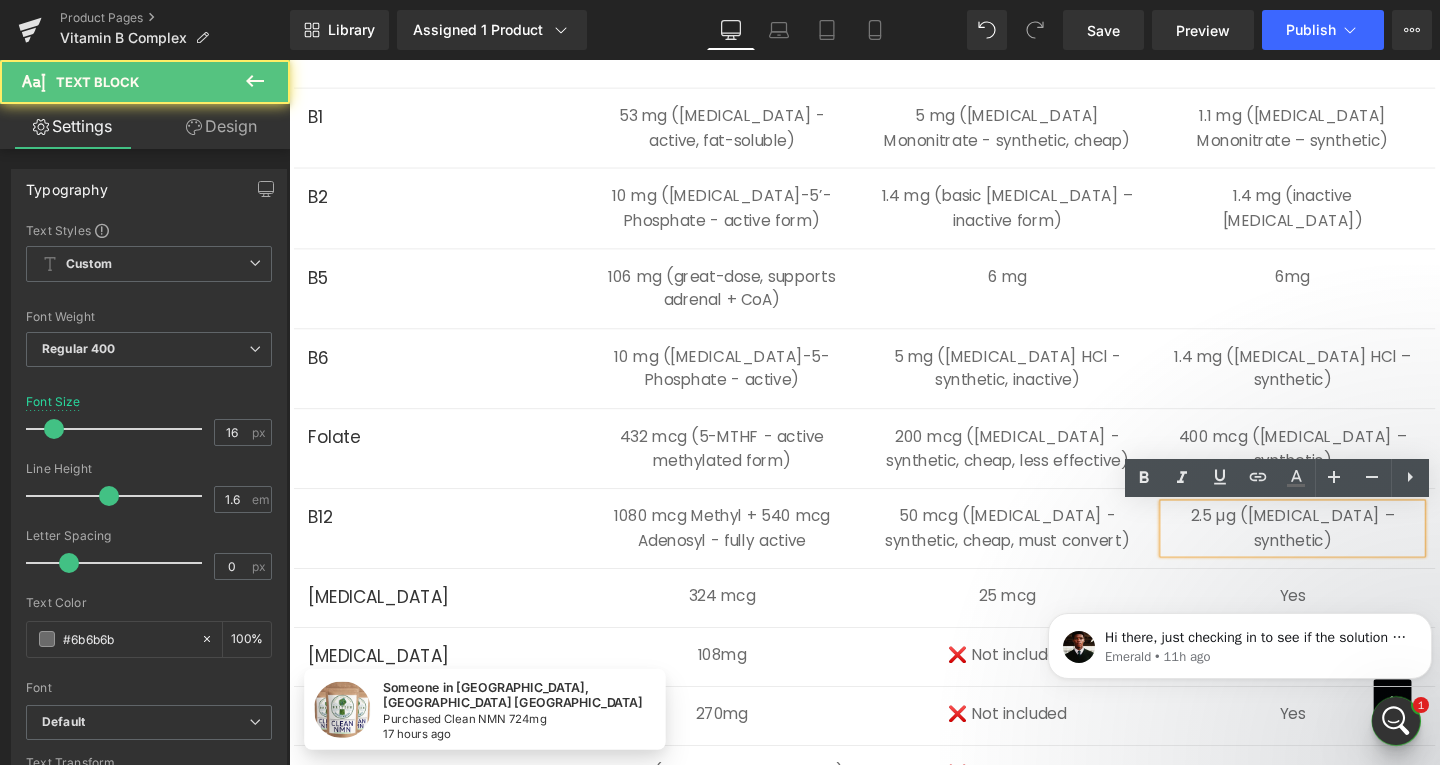 click on "2.5 µg ([MEDICAL_DATA] – synthetic)" at bounding box center [1344, 552] 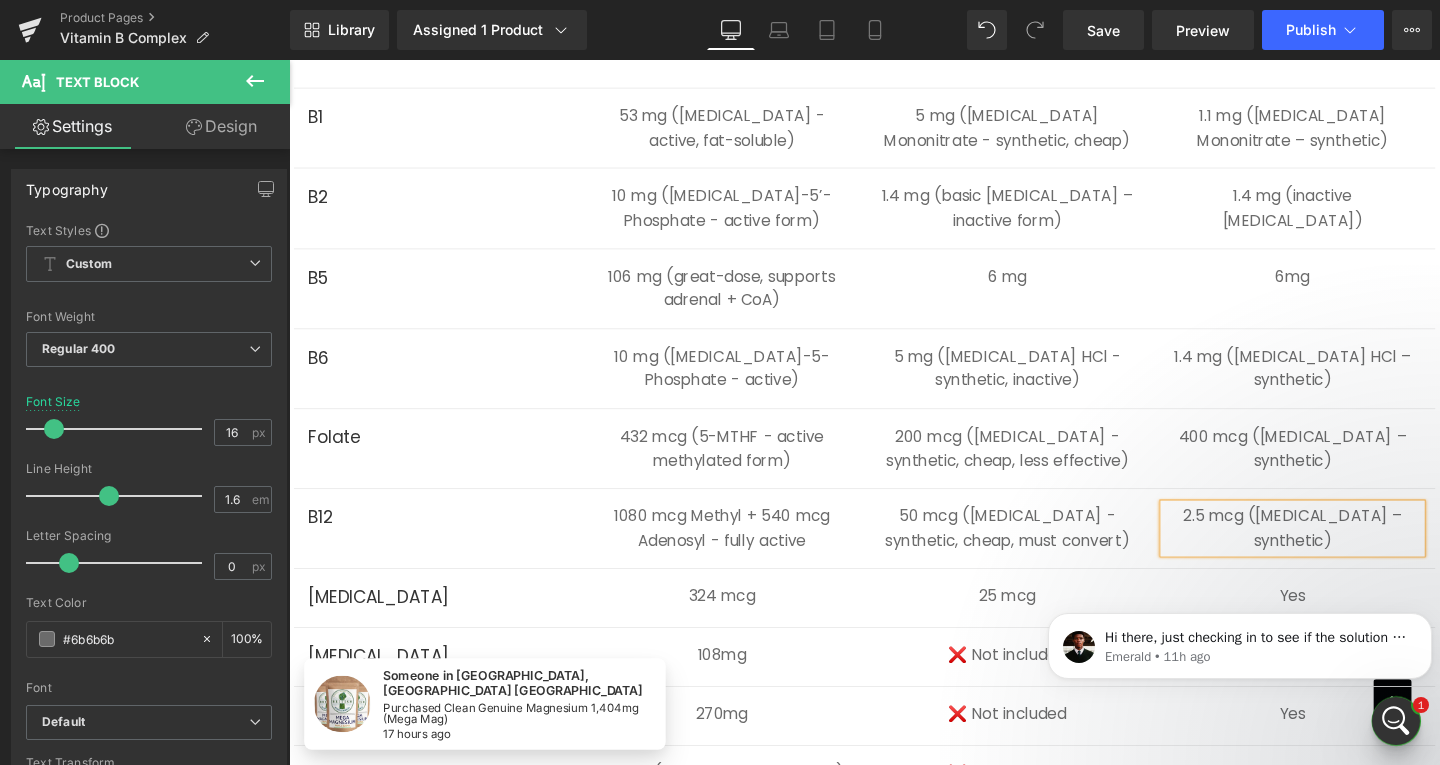 click on "2.5 mcg ([MEDICAL_DATA] – synthetic)" at bounding box center [1344, 552] 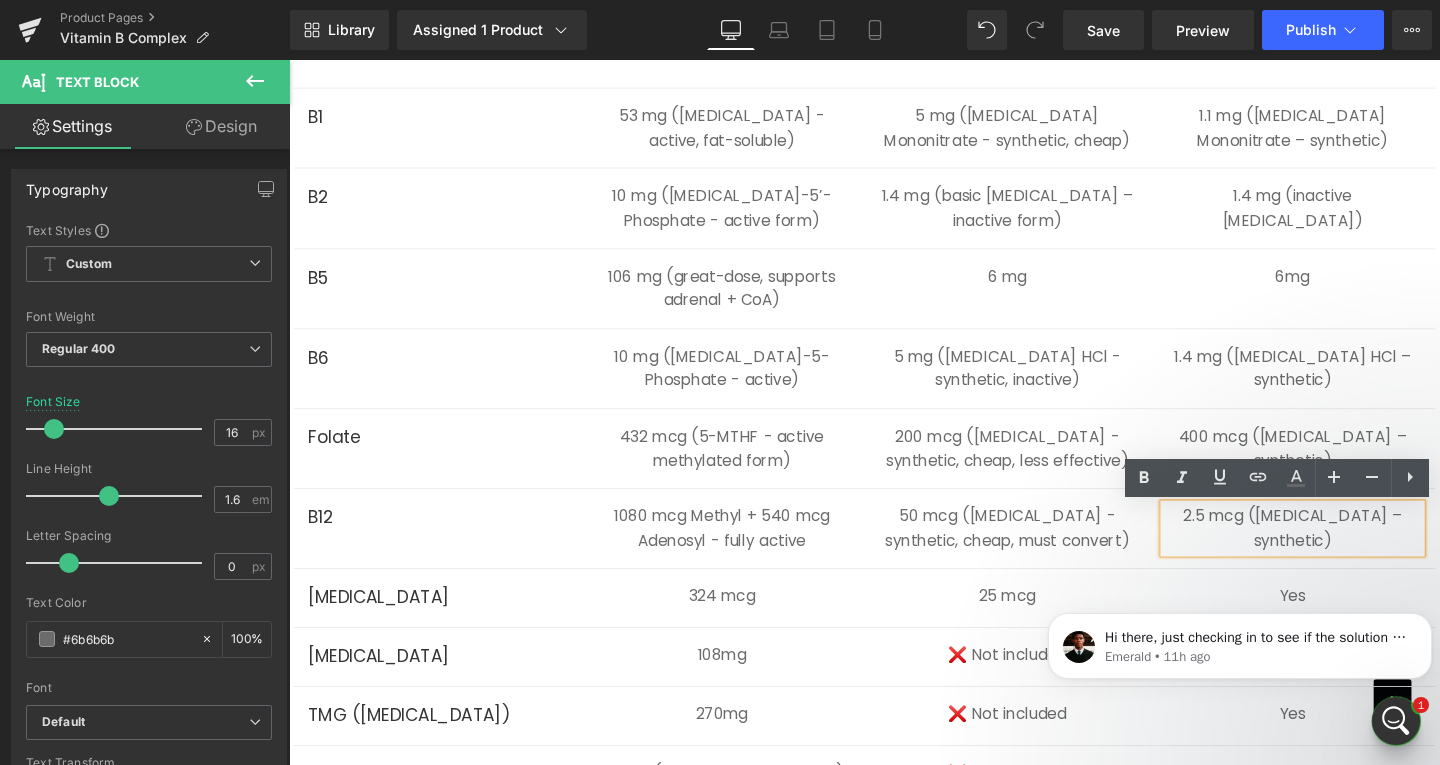scroll, scrollTop: 5000, scrollLeft: 0, axis: vertical 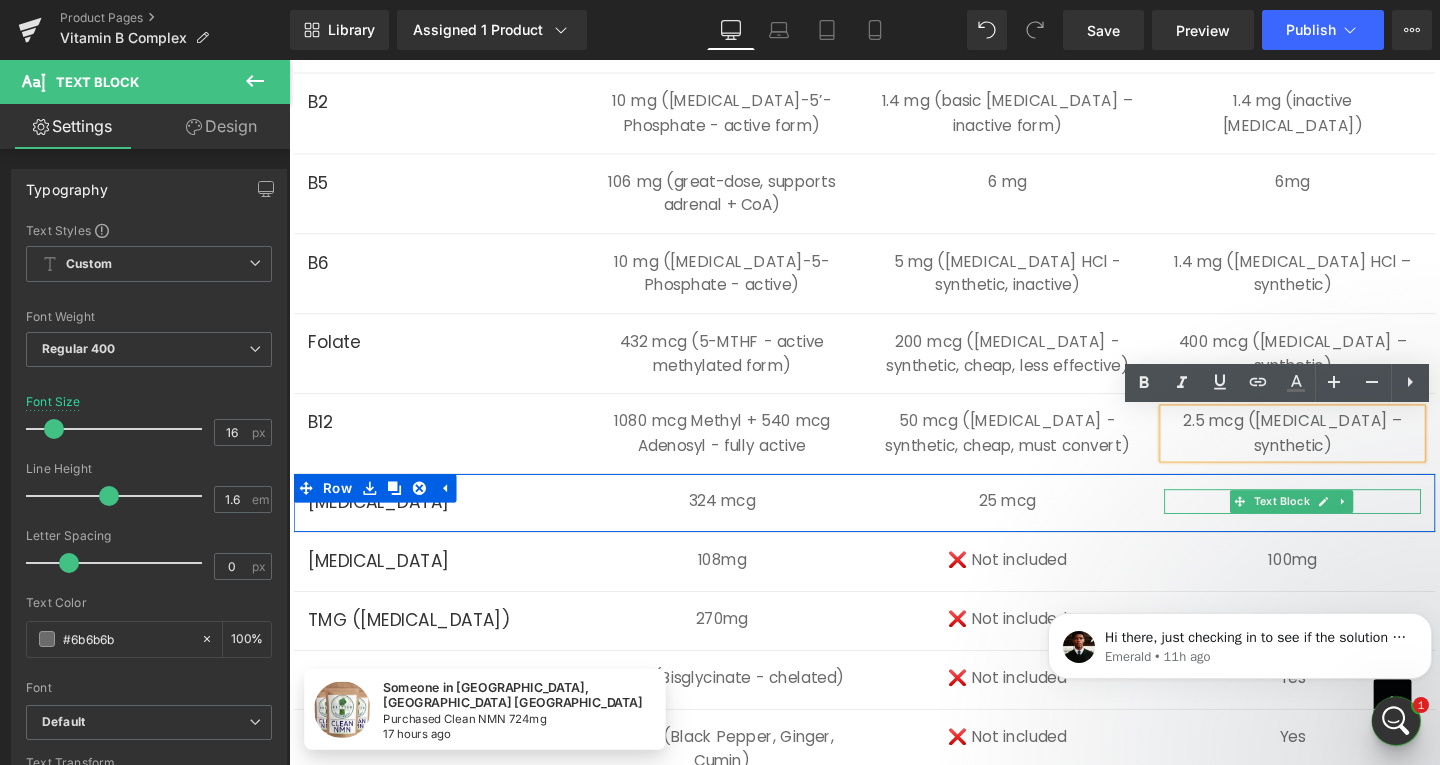 click on "Yes" at bounding box center [1344, 524] 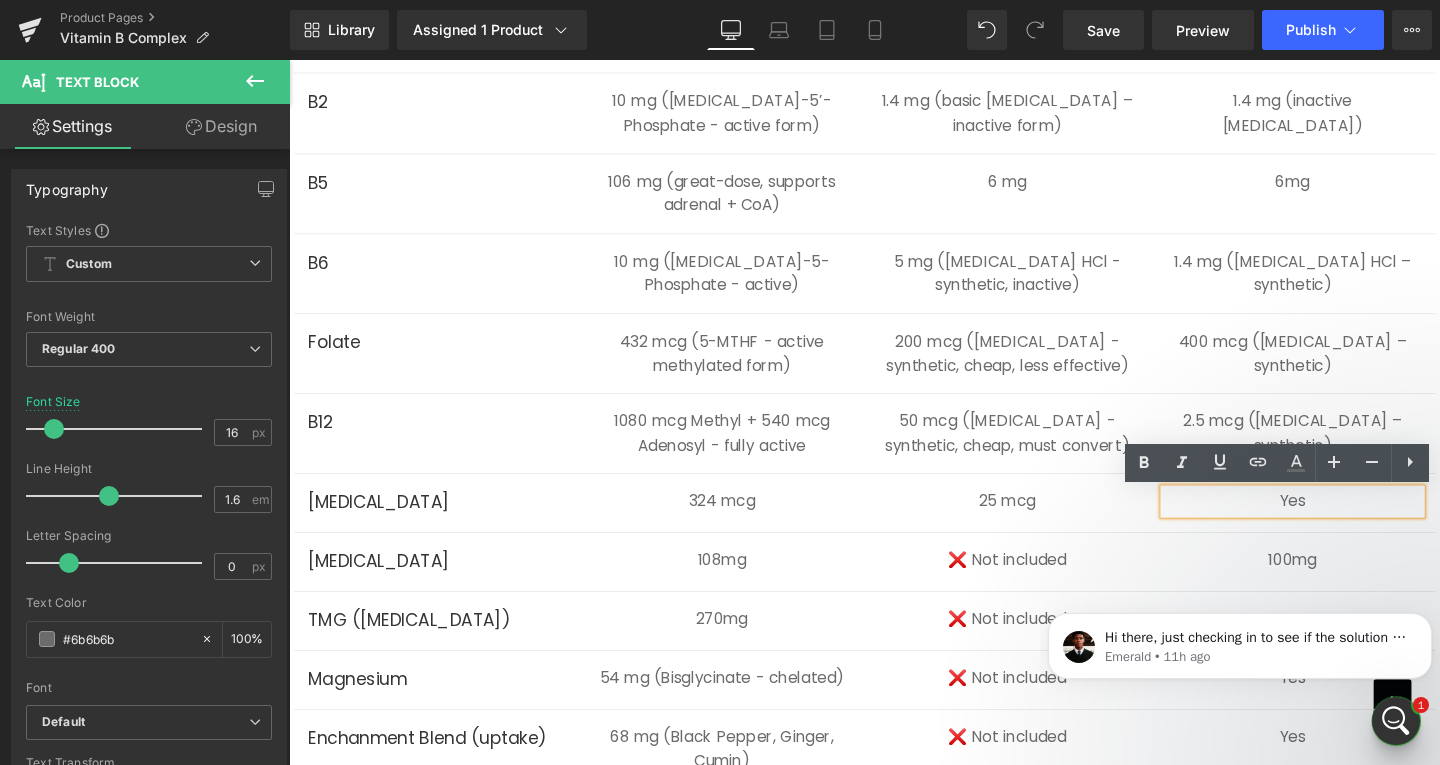 type 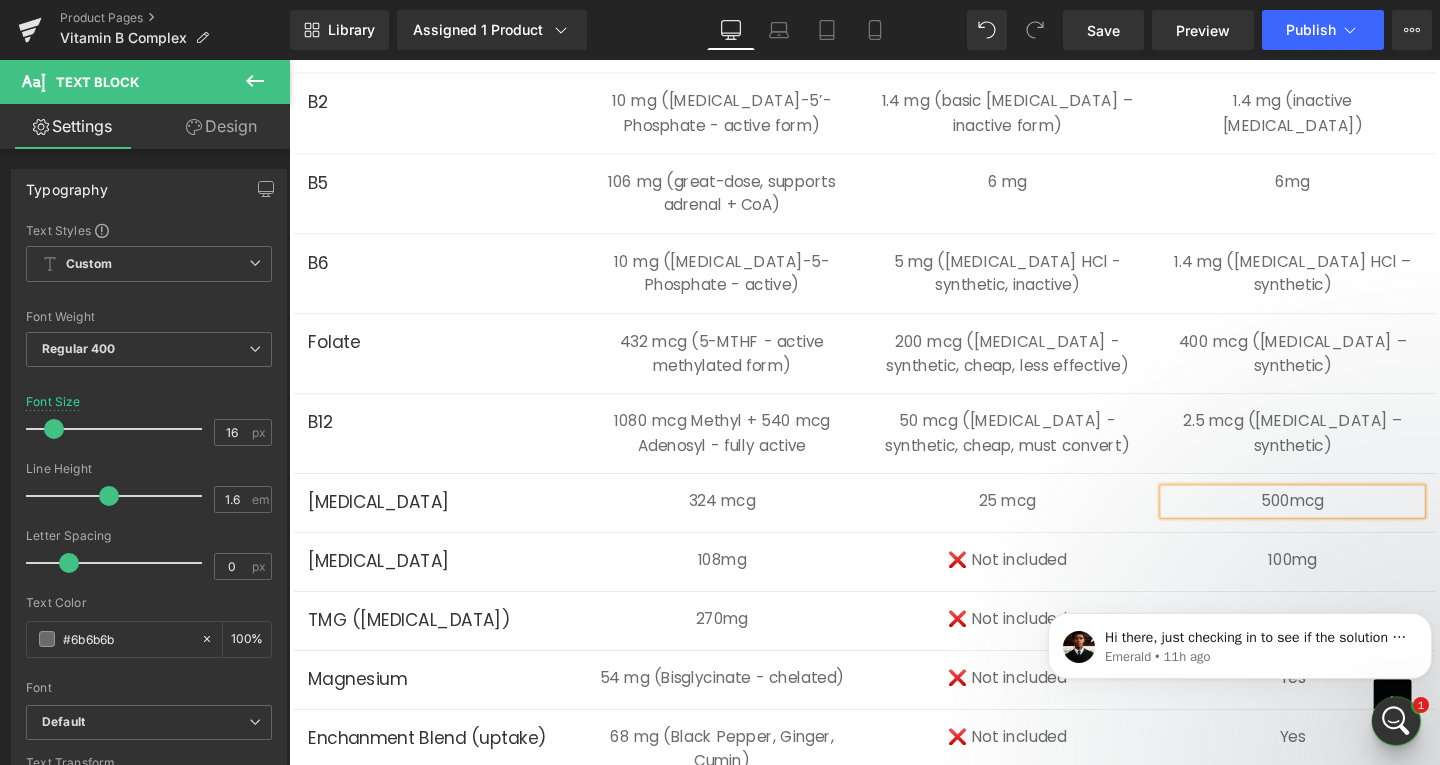 scroll, scrollTop: 5200, scrollLeft: 0, axis: vertical 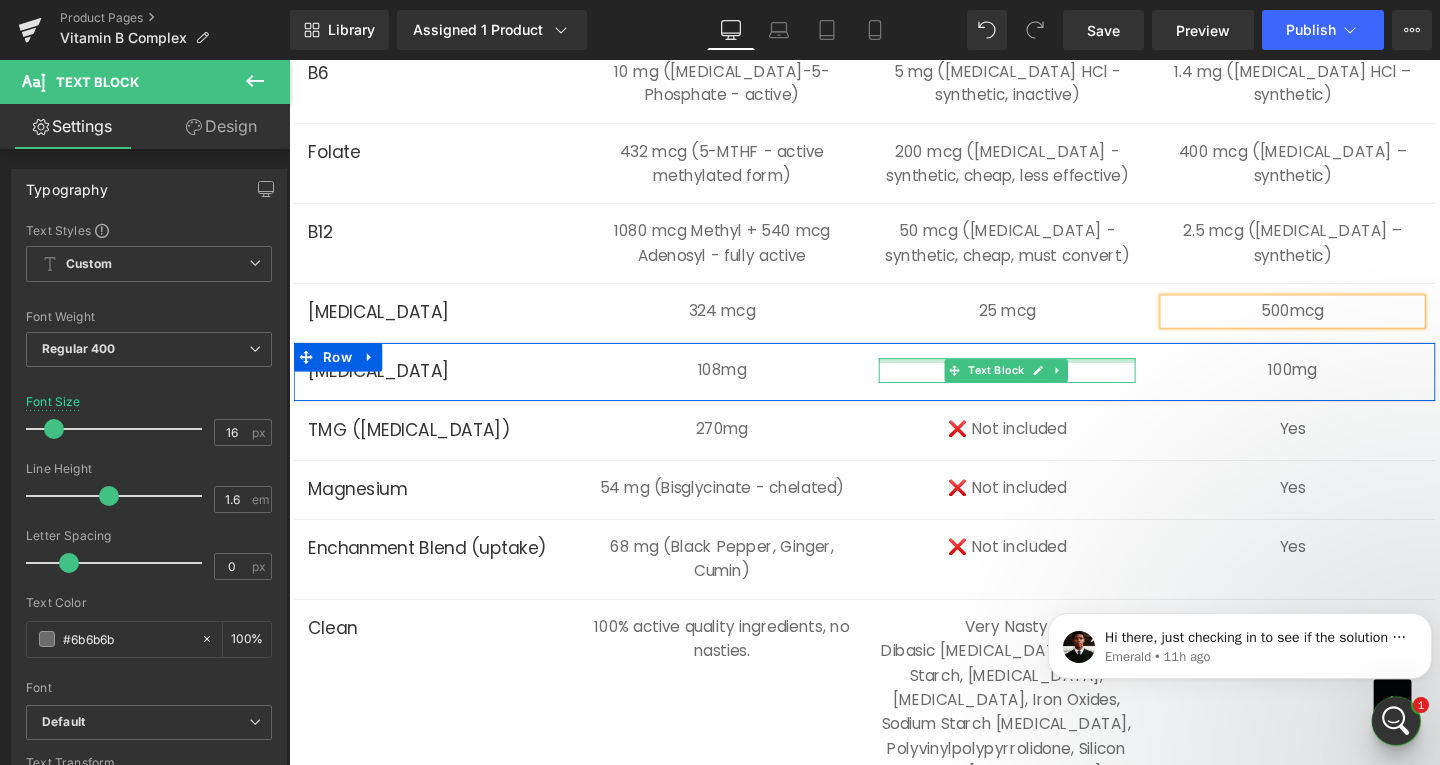 click at bounding box center [1044, 375] 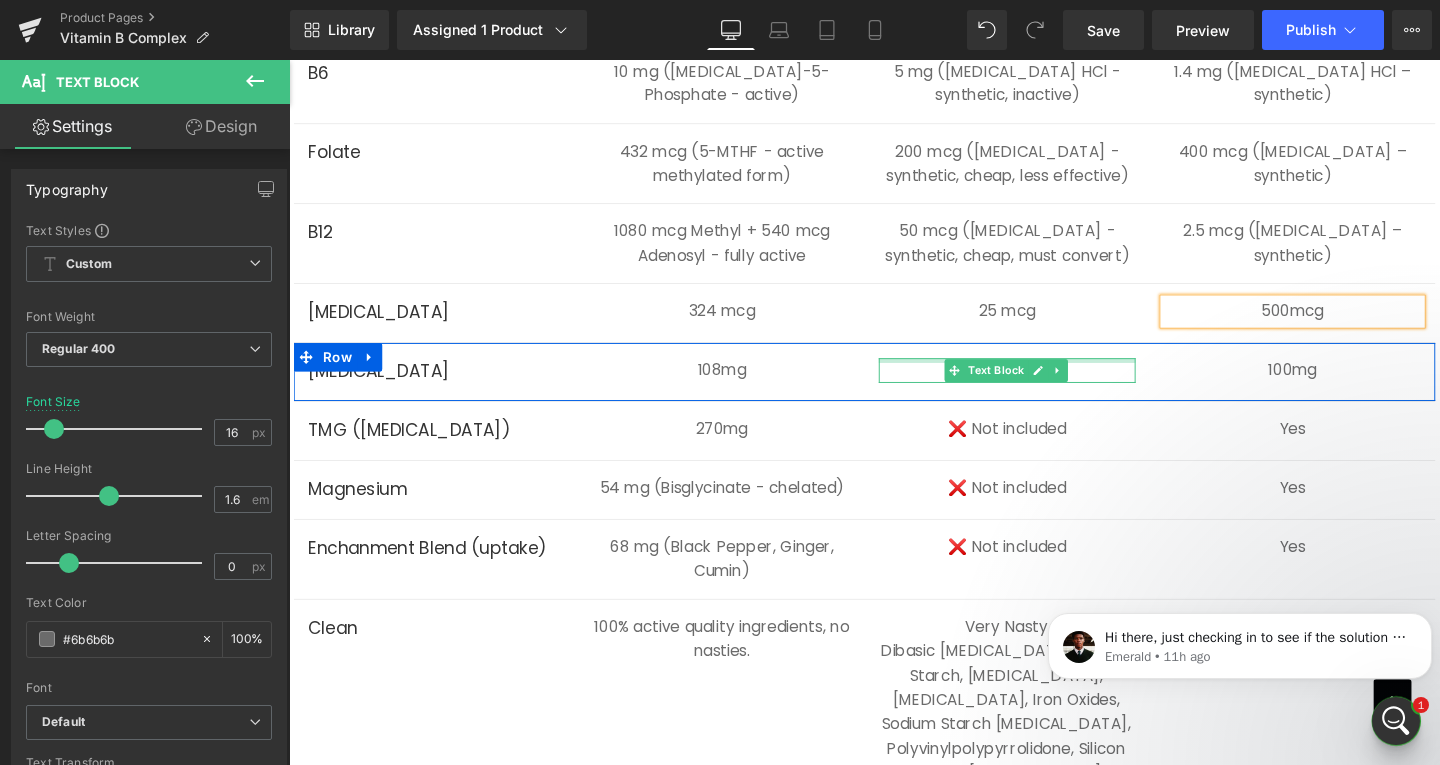 click on "❌ Not included" at bounding box center (1044, 386) 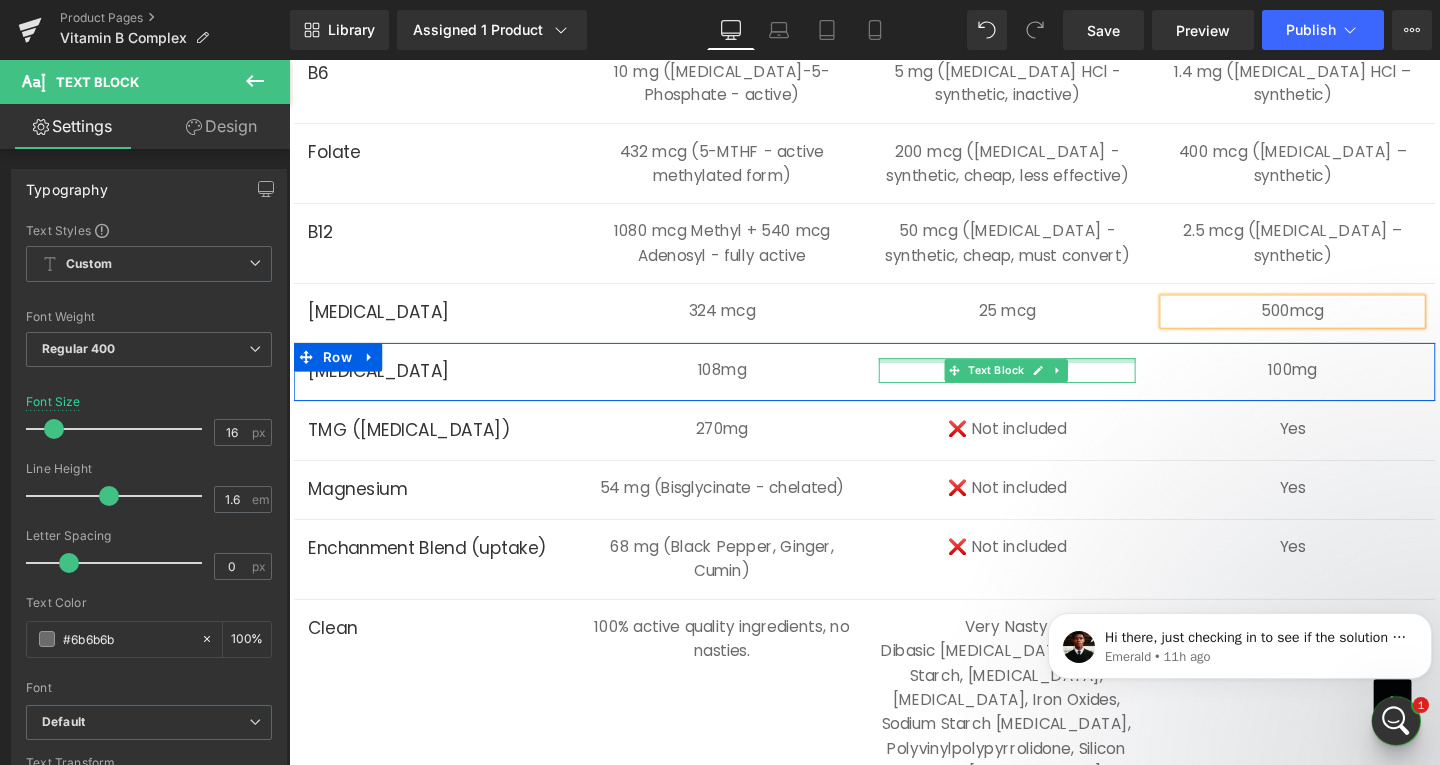 click on "❌ Not included" at bounding box center (1044, 386) 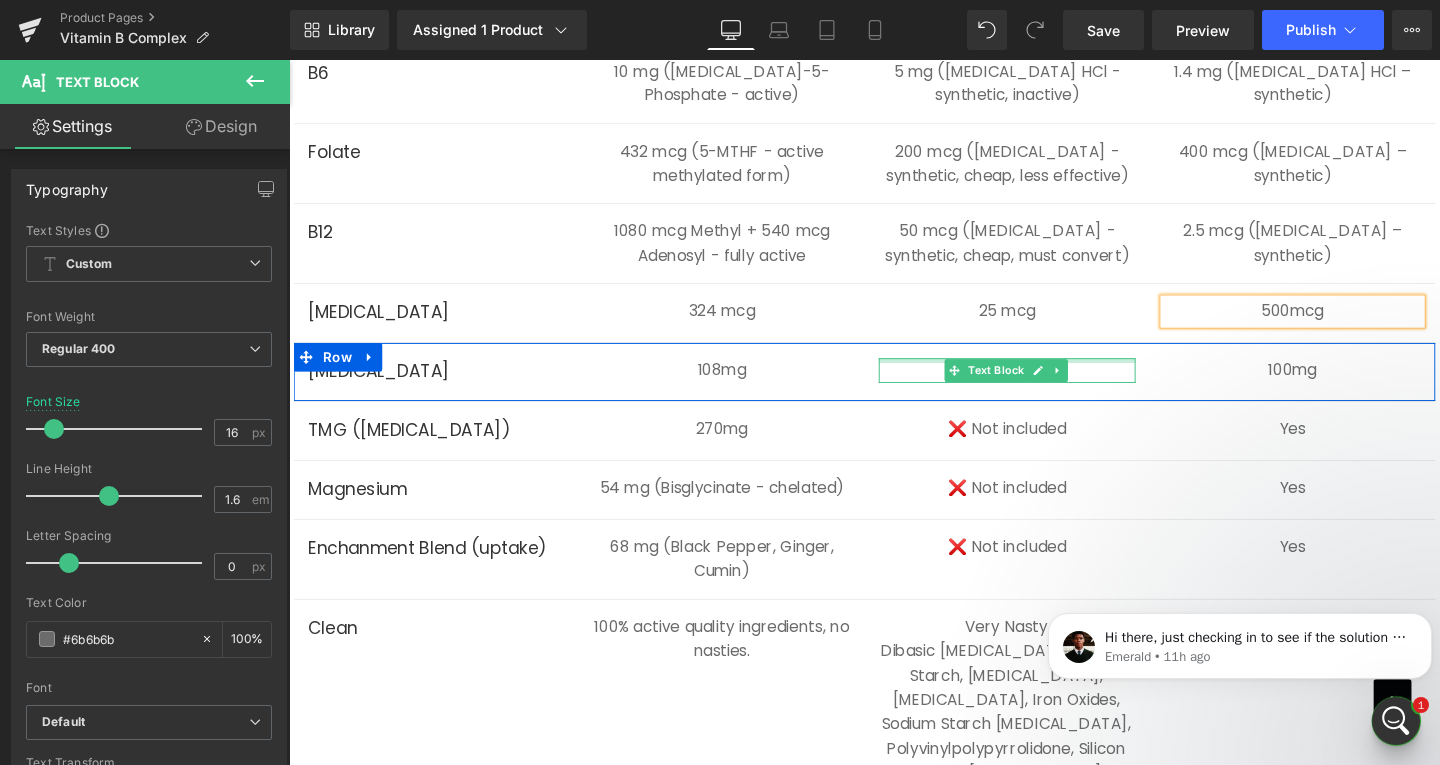 click on "❌ Not included" at bounding box center (1044, 386) 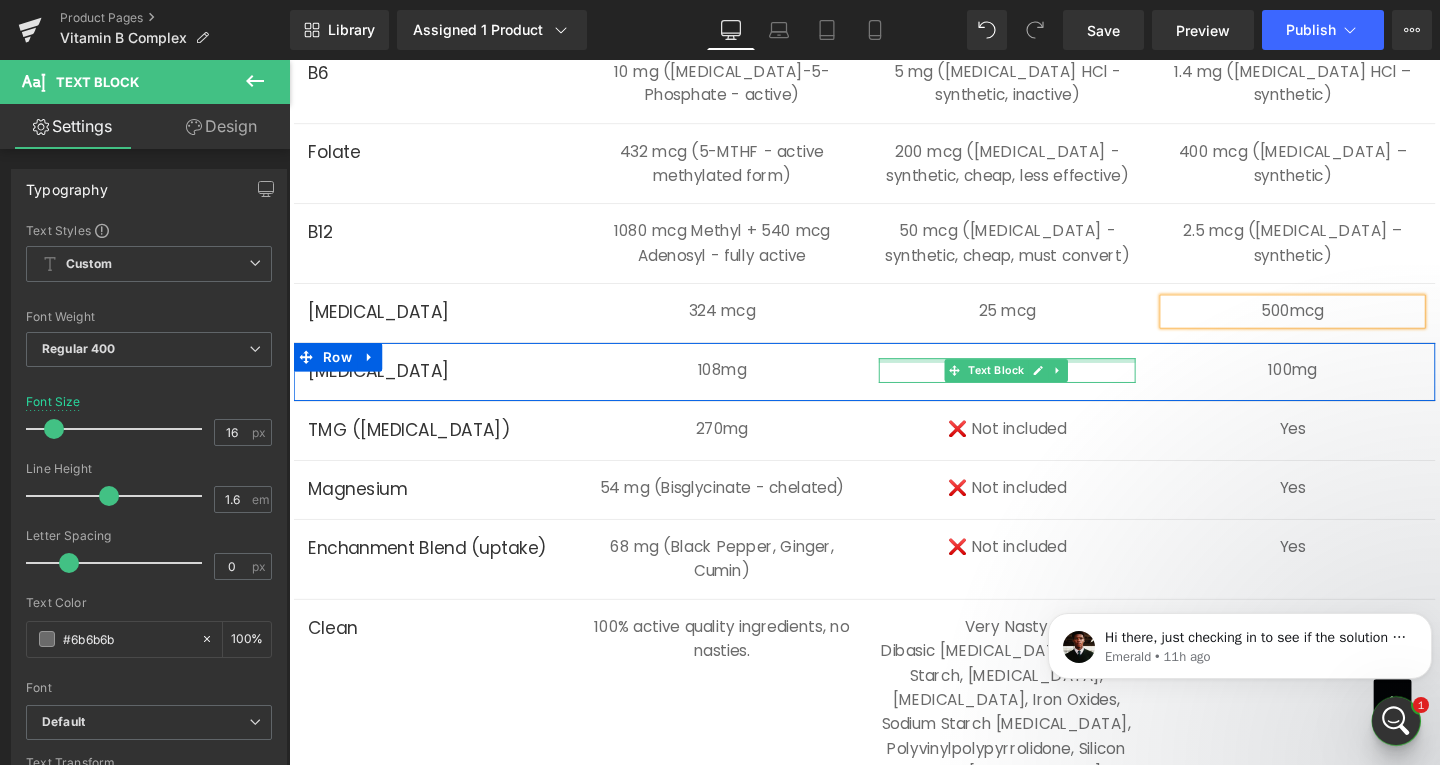 click on "❌ Not included" at bounding box center (1044, 386) 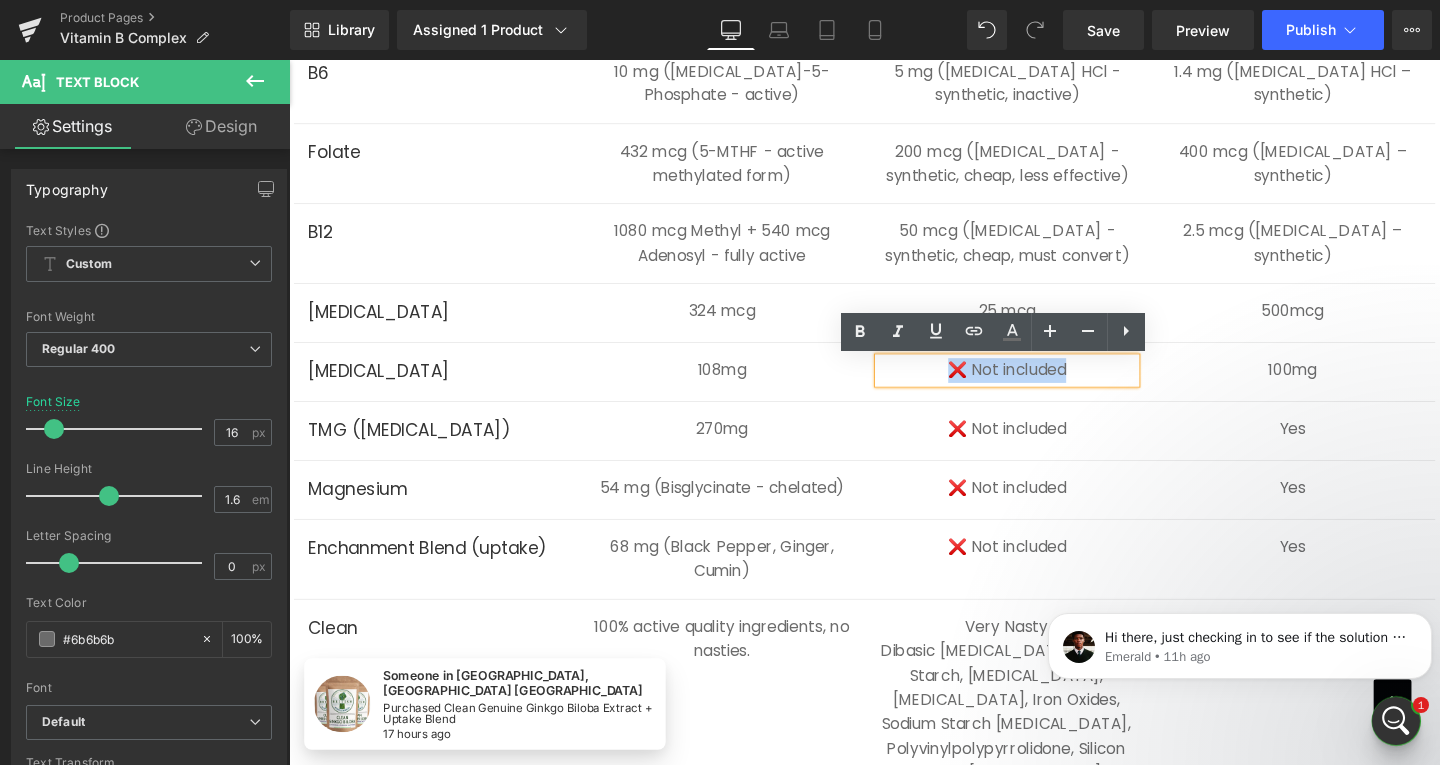 drag, startPoint x: 1115, startPoint y: 385, endPoint x: 962, endPoint y: 385, distance: 153 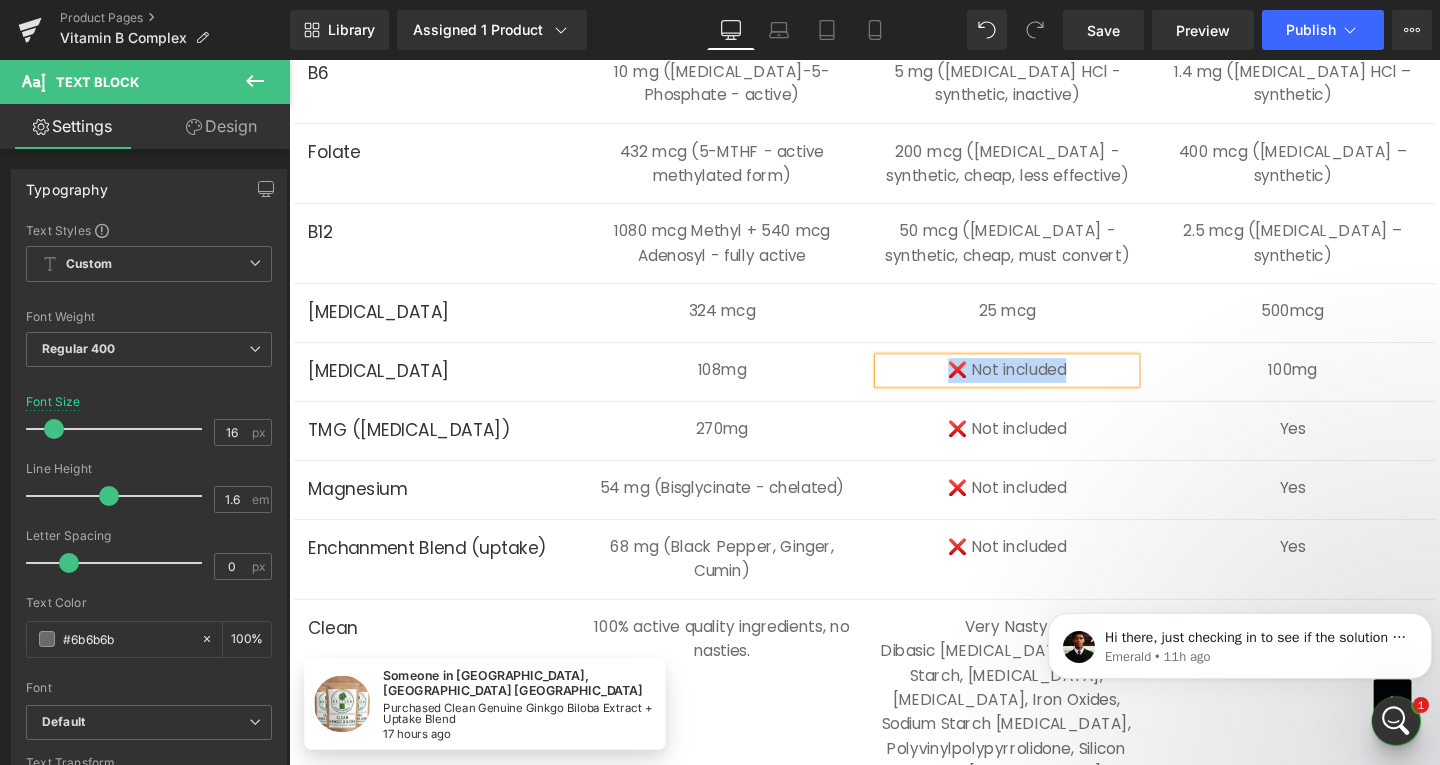 click on "Text Block" at bounding box center (1332, 448) 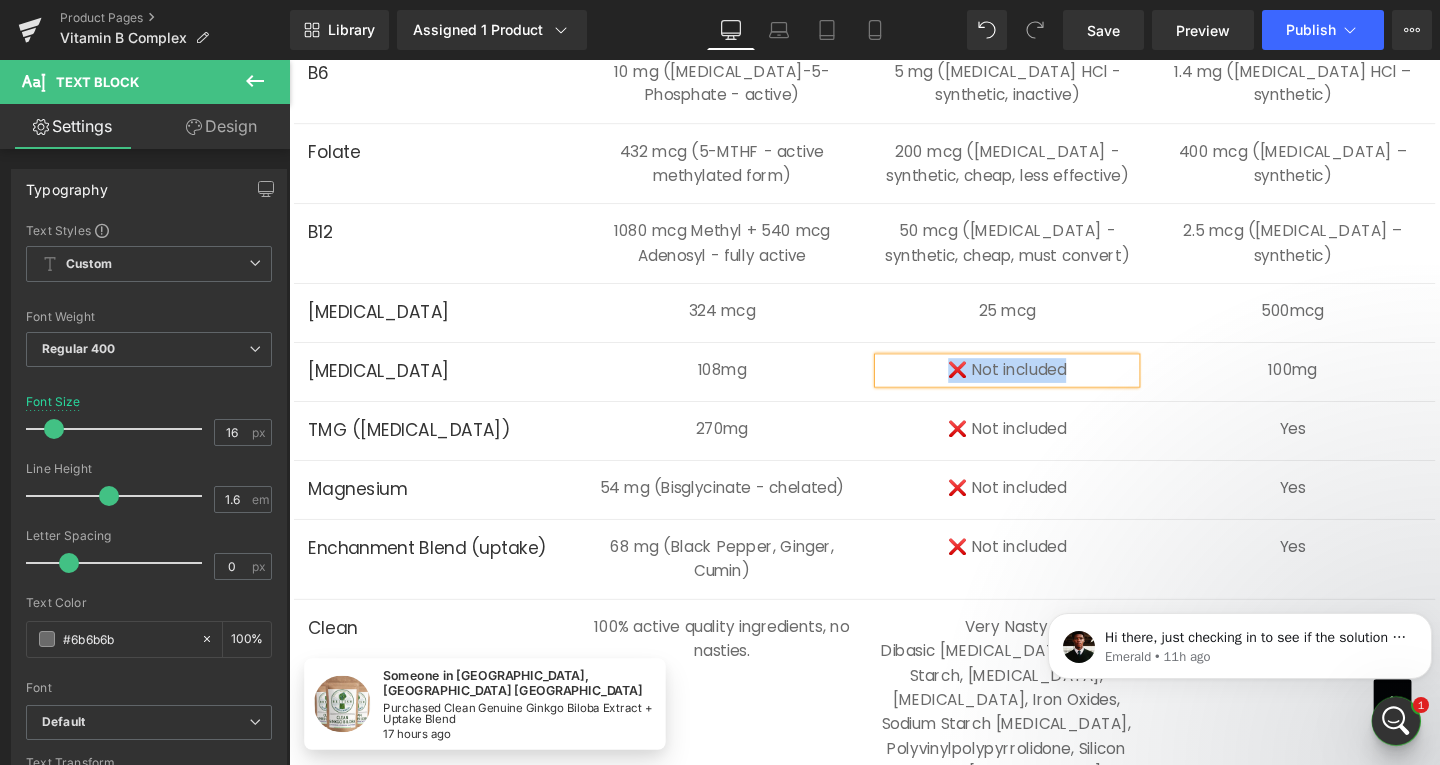 click on "Yes" at bounding box center (1344, 448) 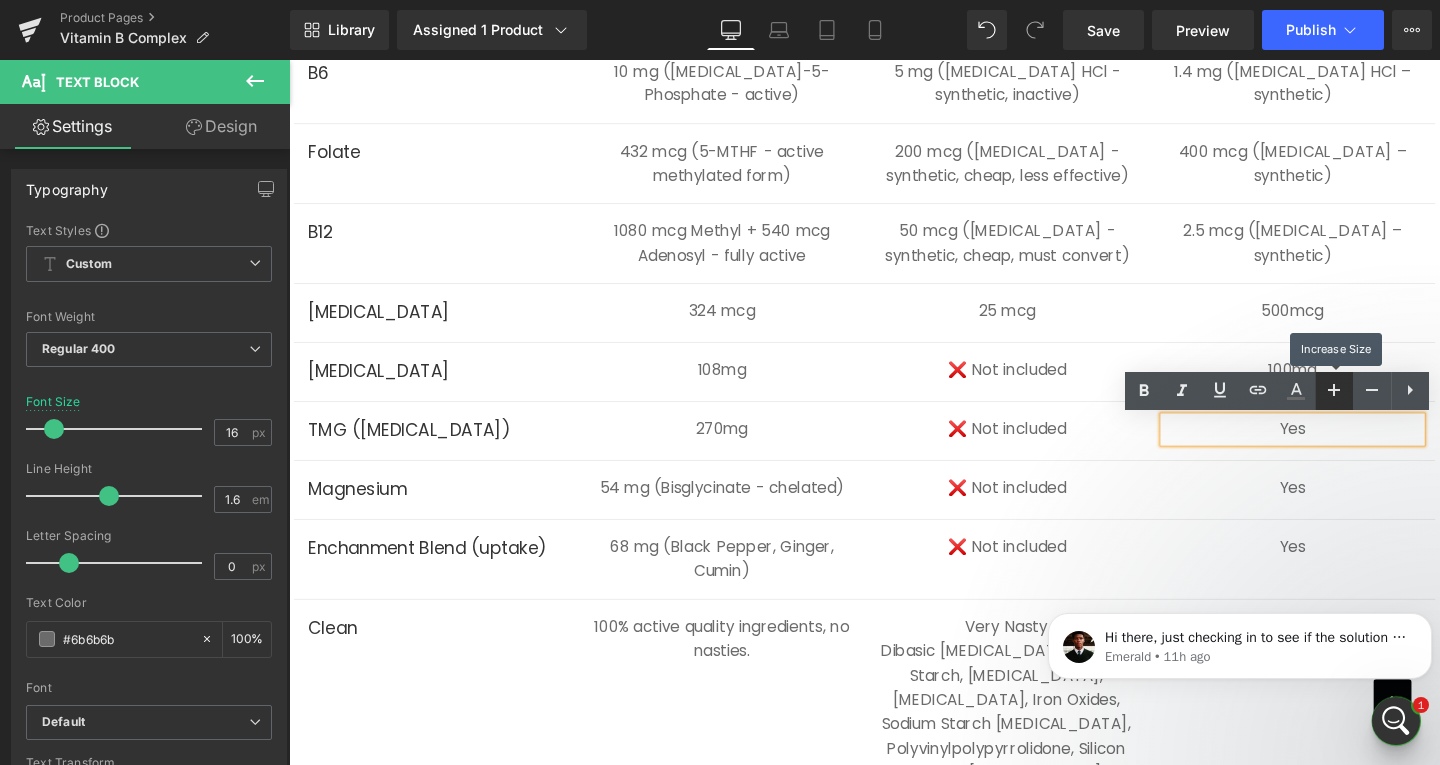 type 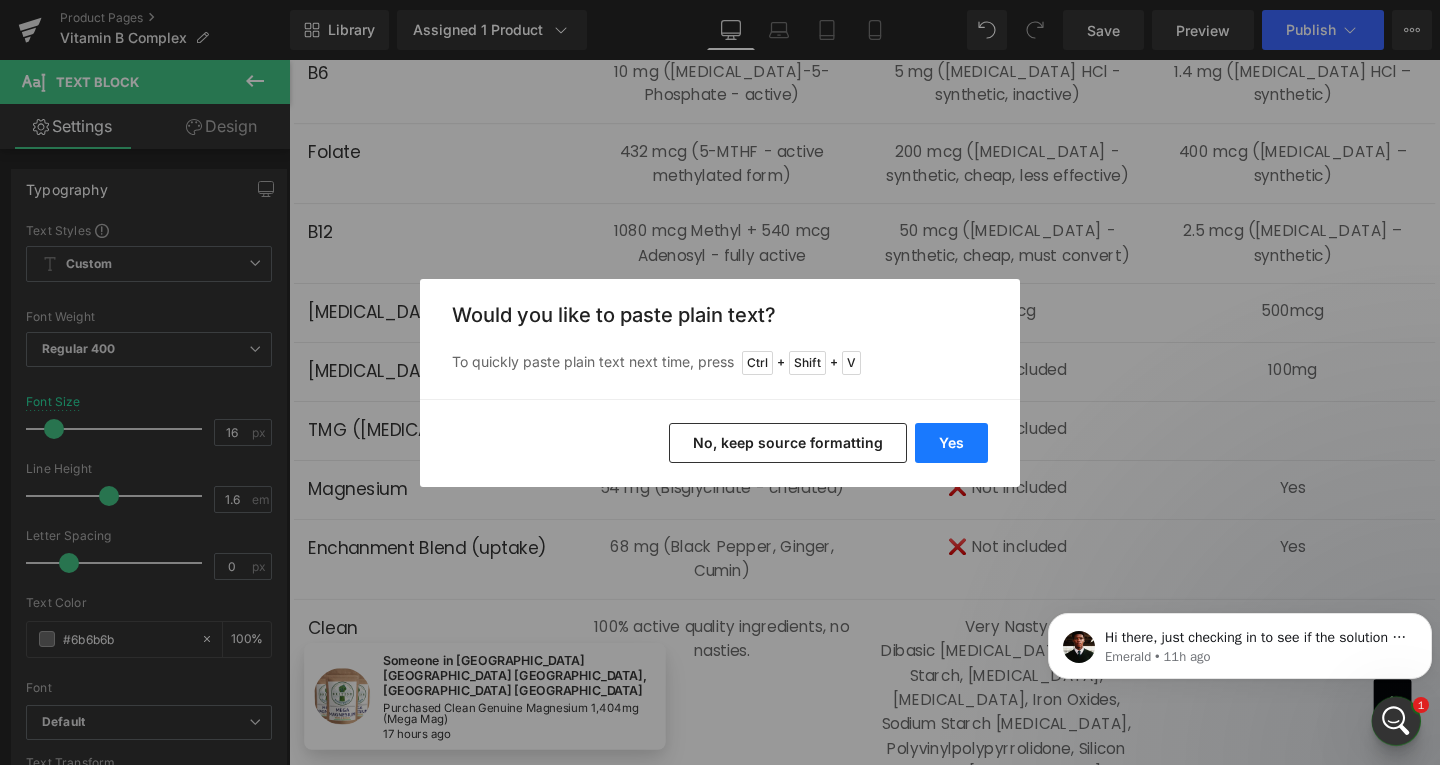 click on "Yes" at bounding box center (951, 443) 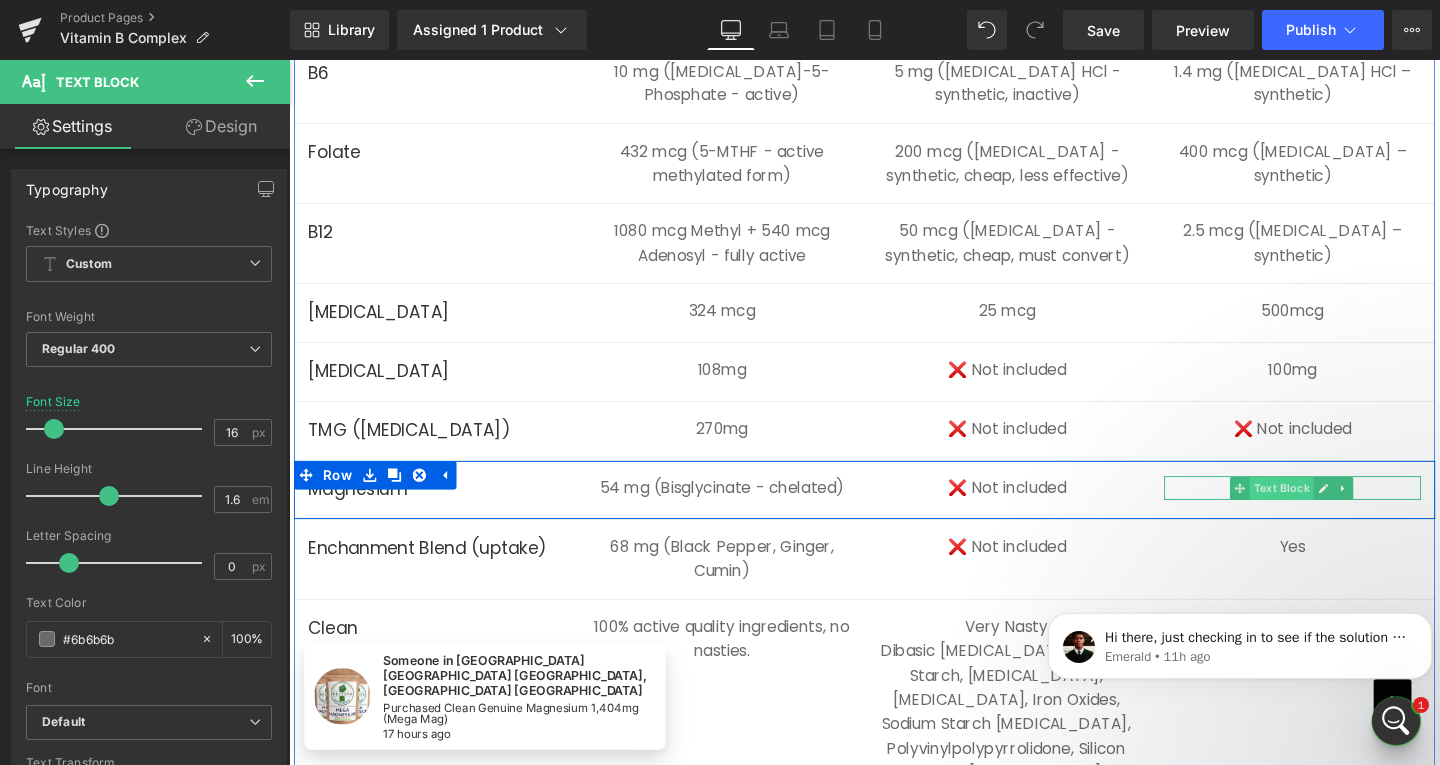 click on "Text Block" at bounding box center (1332, 510) 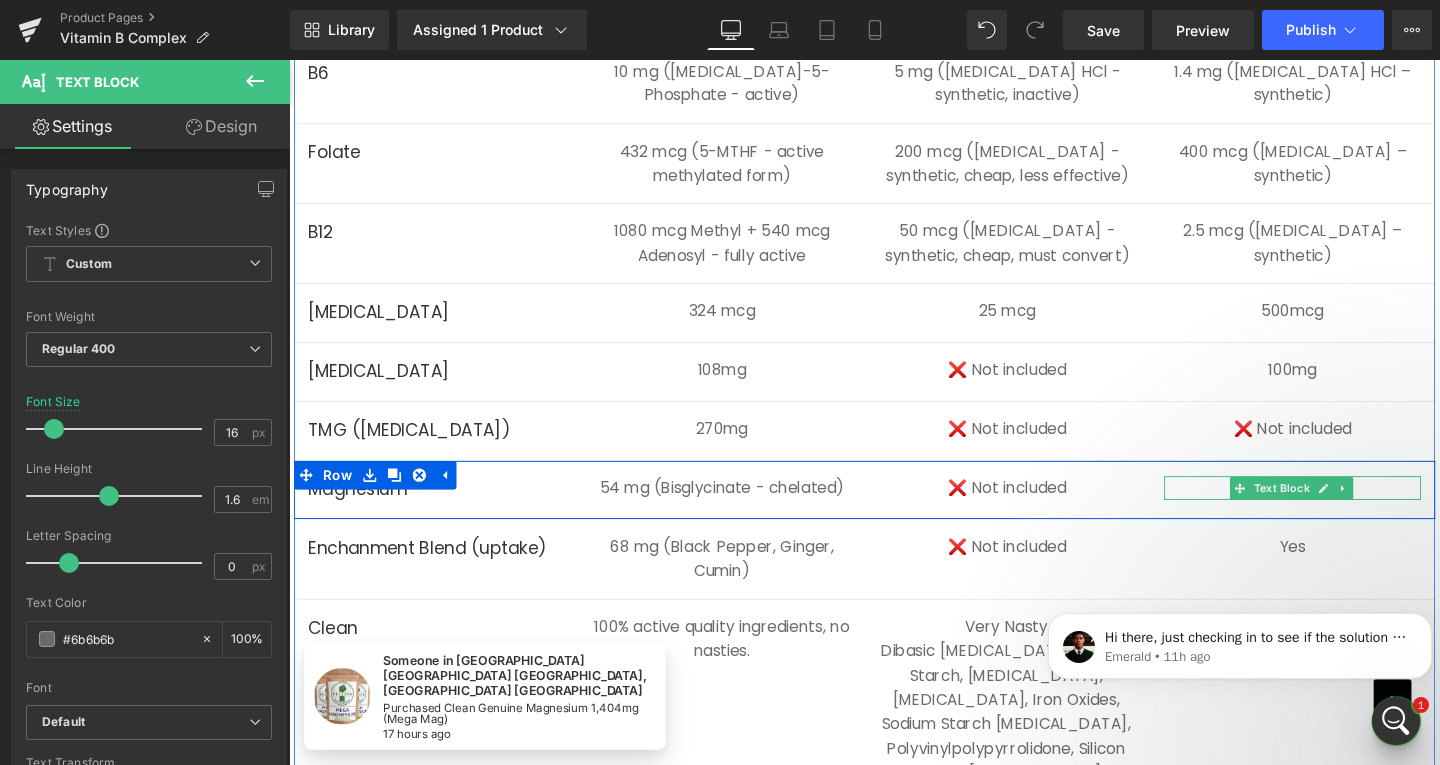 click on "Yes" at bounding box center [1344, 510] 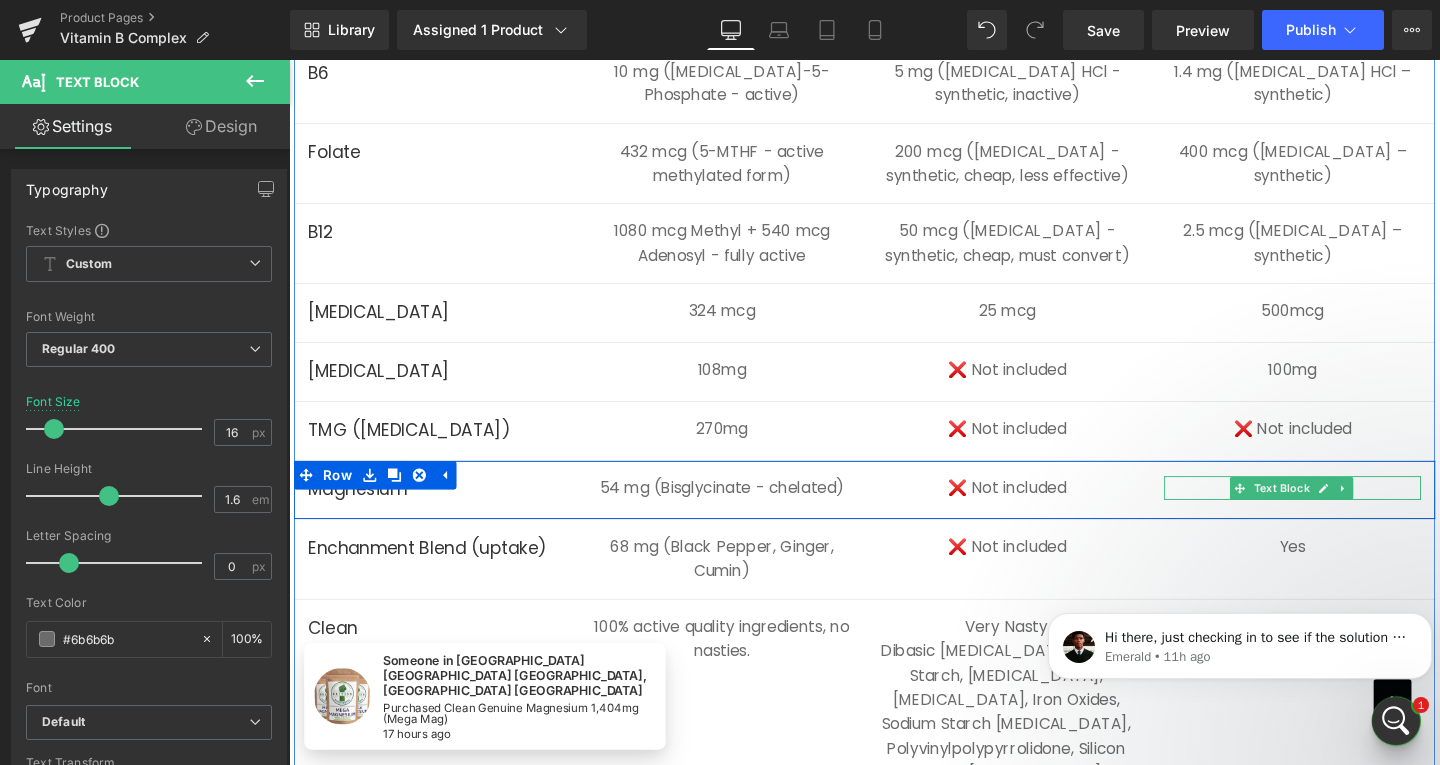 click on "Yes" at bounding box center (1344, 510) 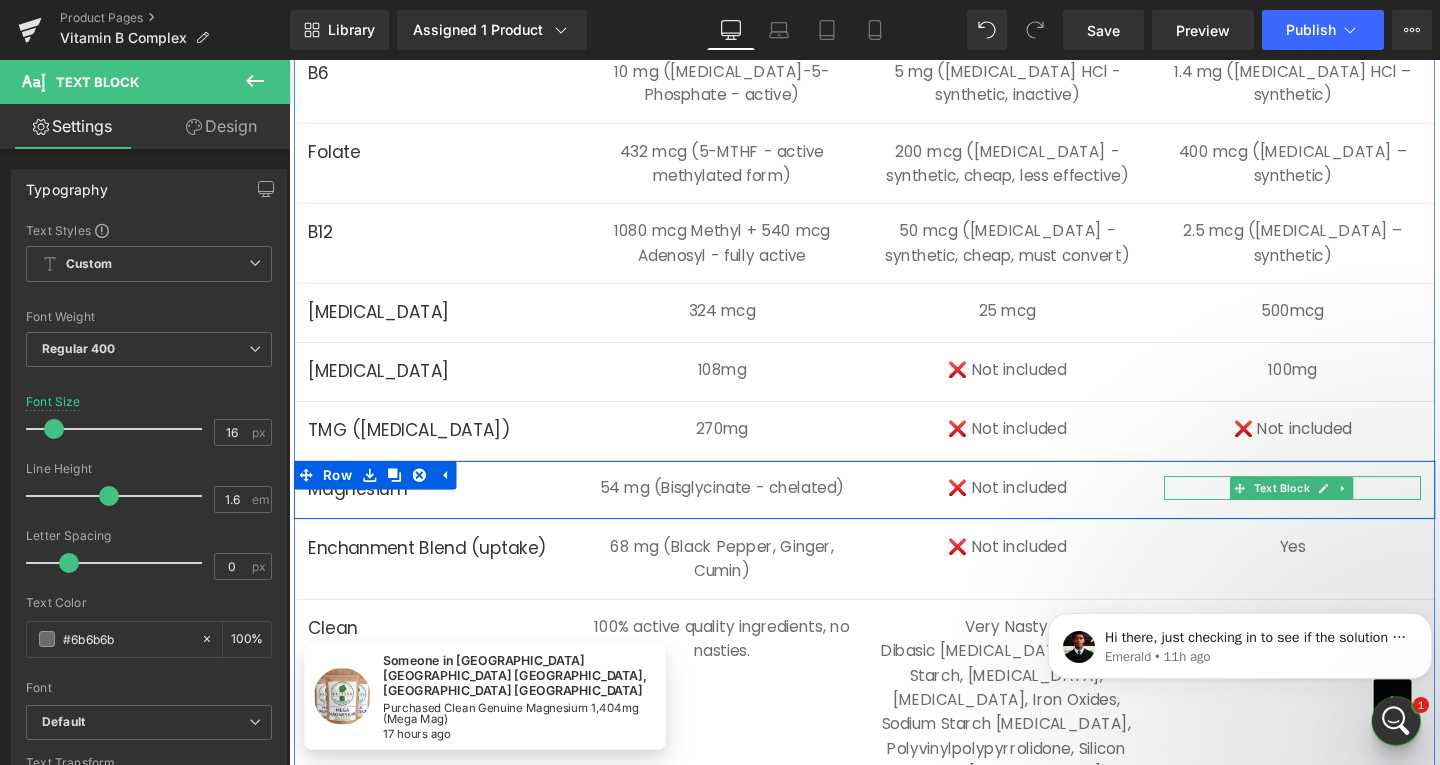 click on "Yes" at bounding box center [1344, 510] 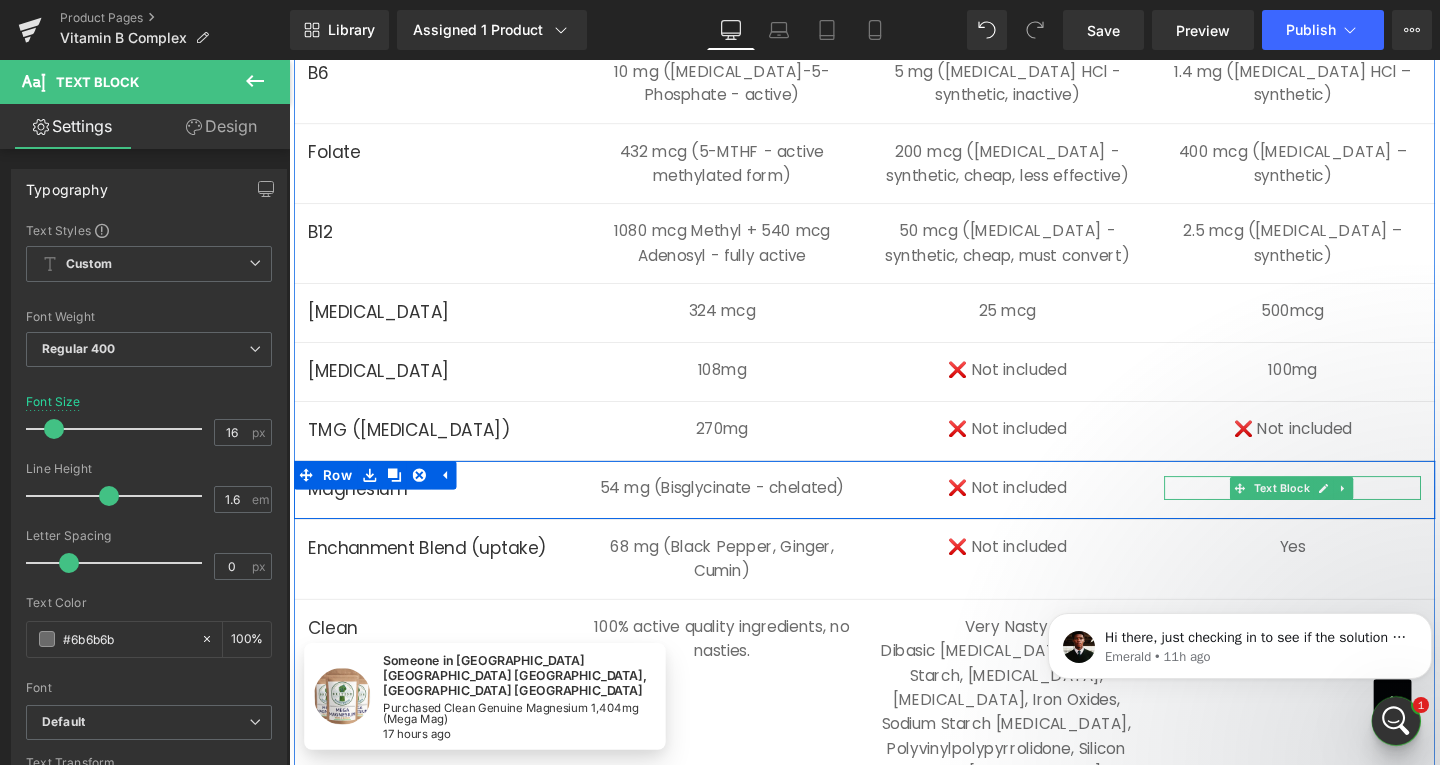click on "Yes" at bounding box center (1344, 510) 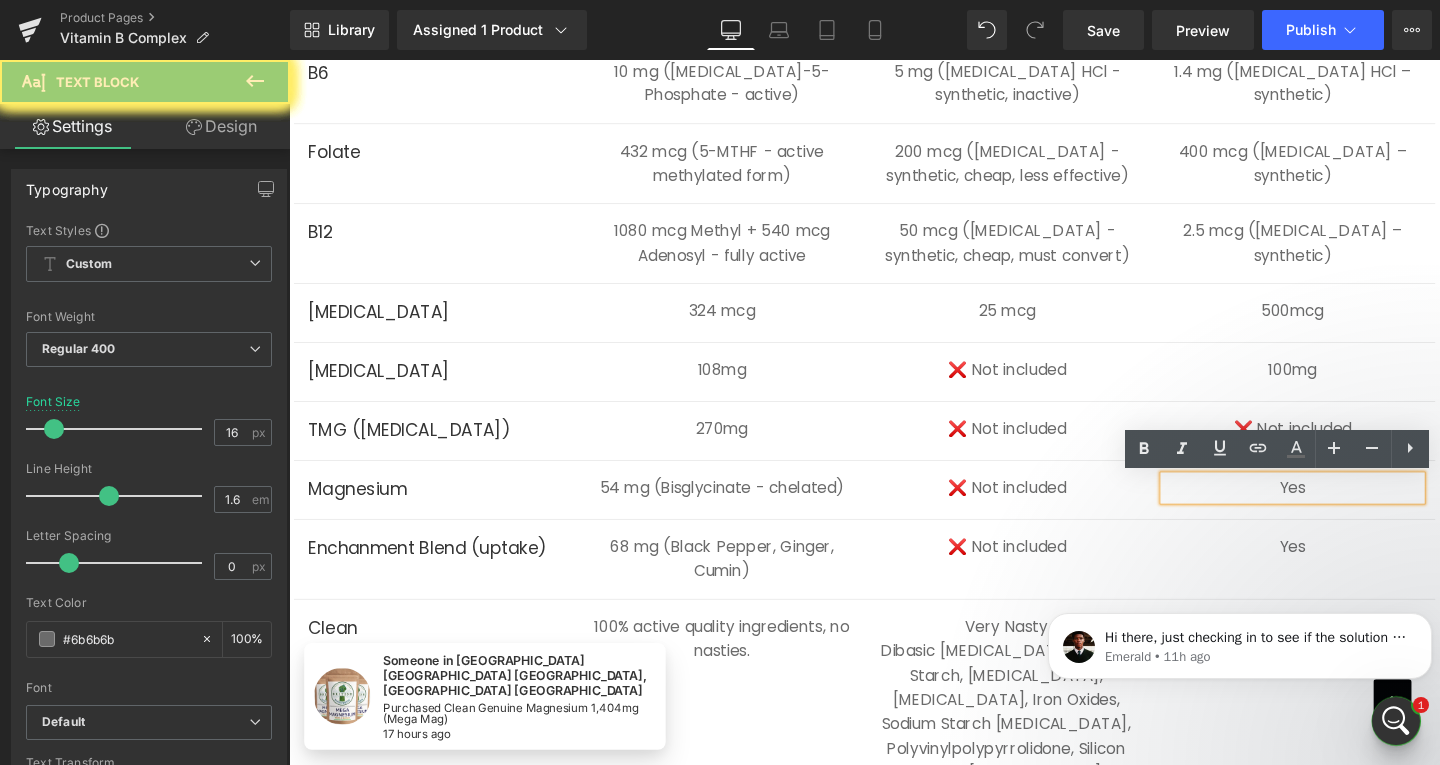click on "Yes" at bounding box center [1344, 510] 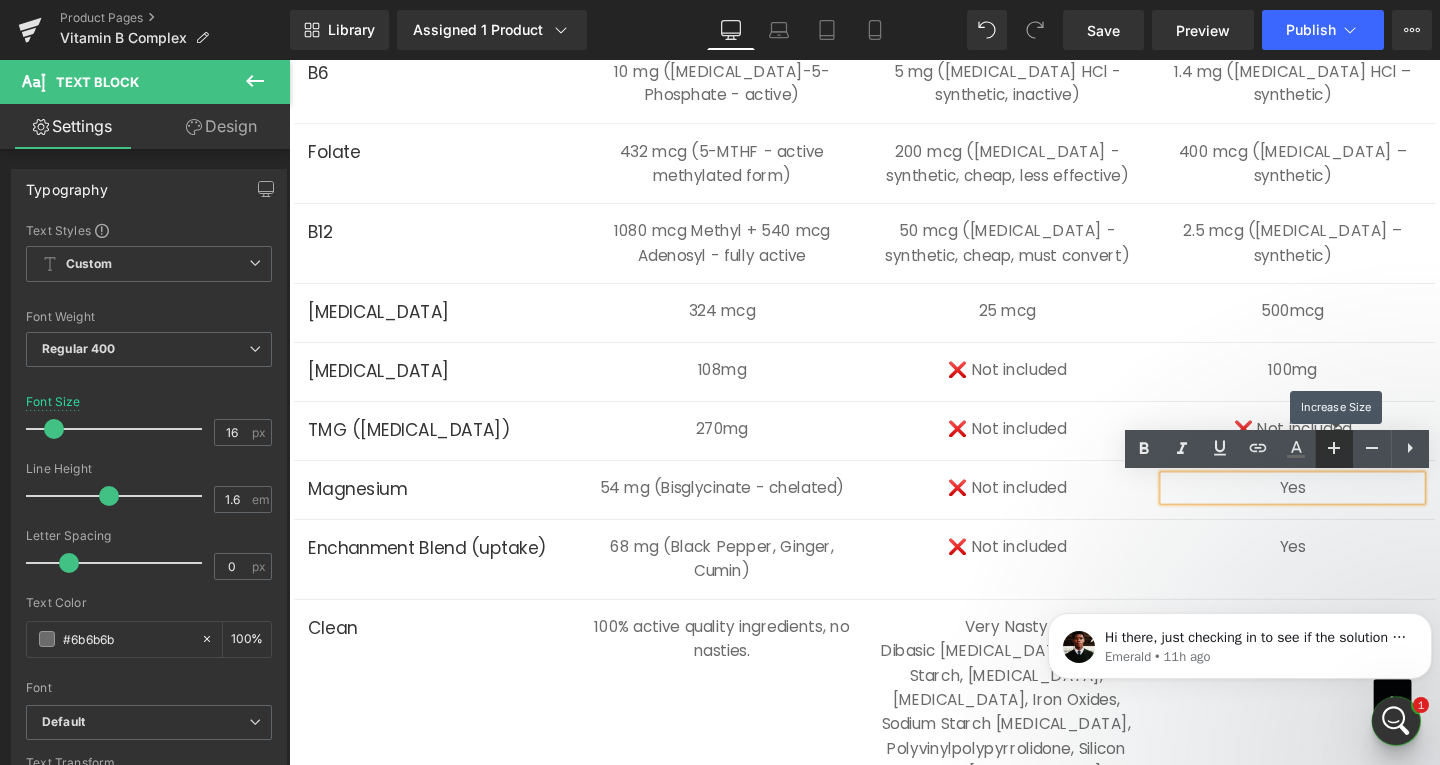 type 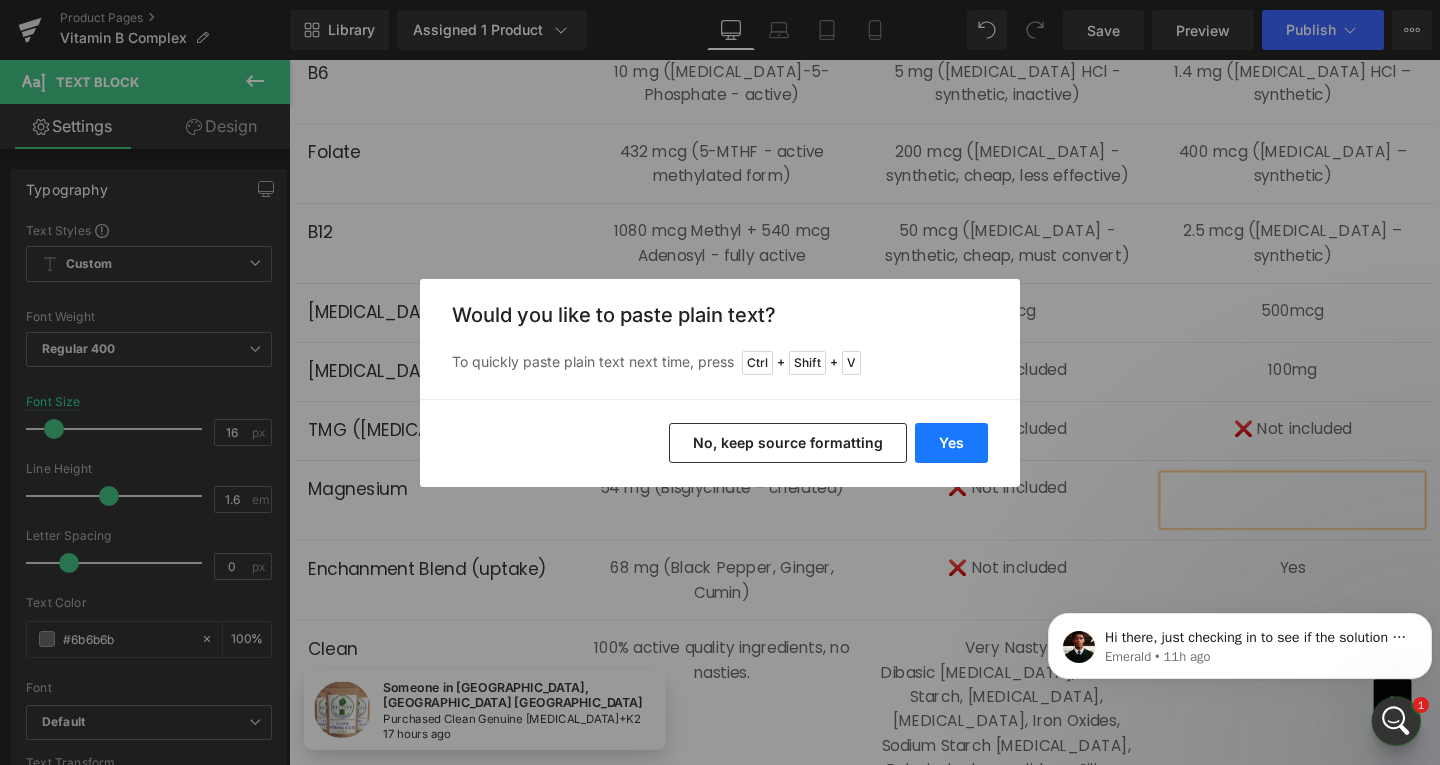 click on "Yes" at bounding box center [951, 443] 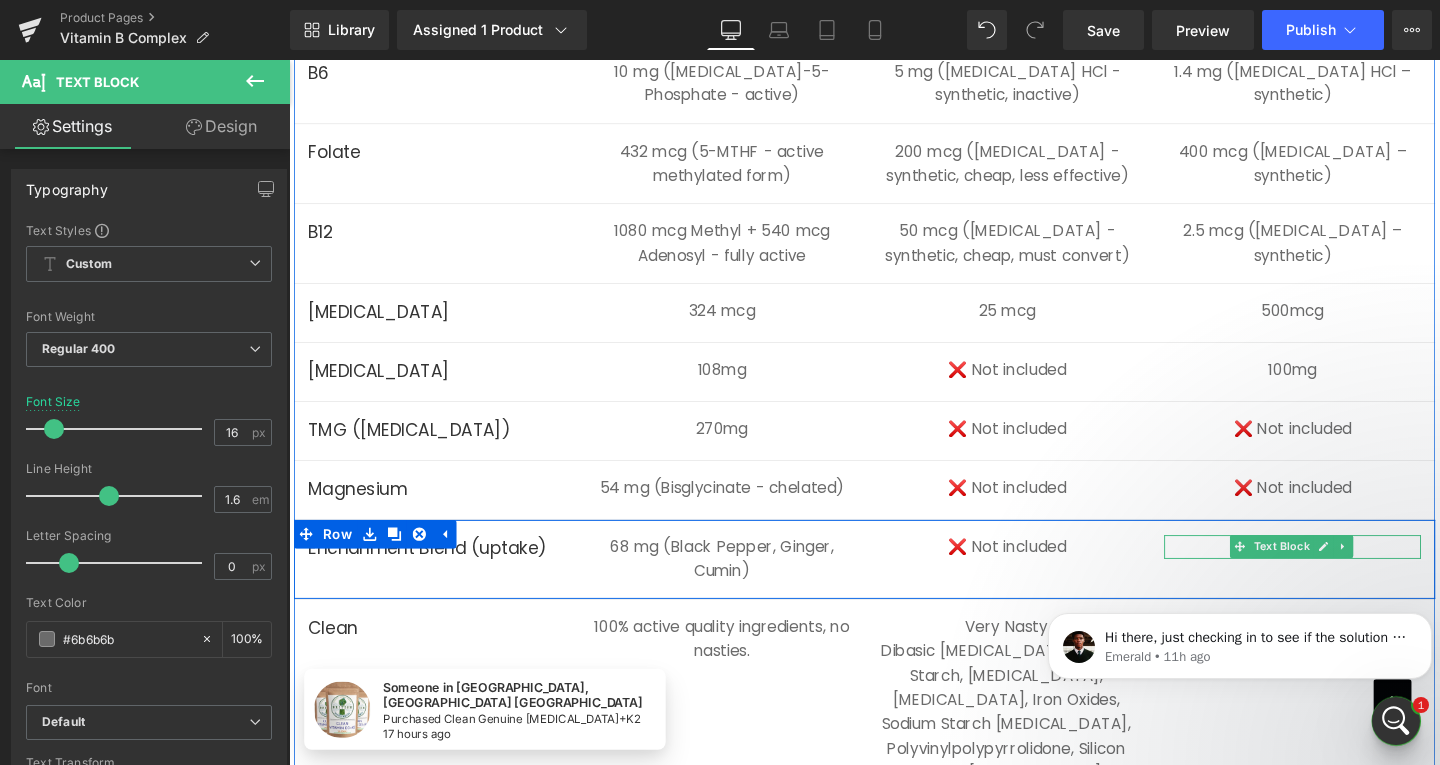 click on "Yes" at bounding box center [1344, 572] 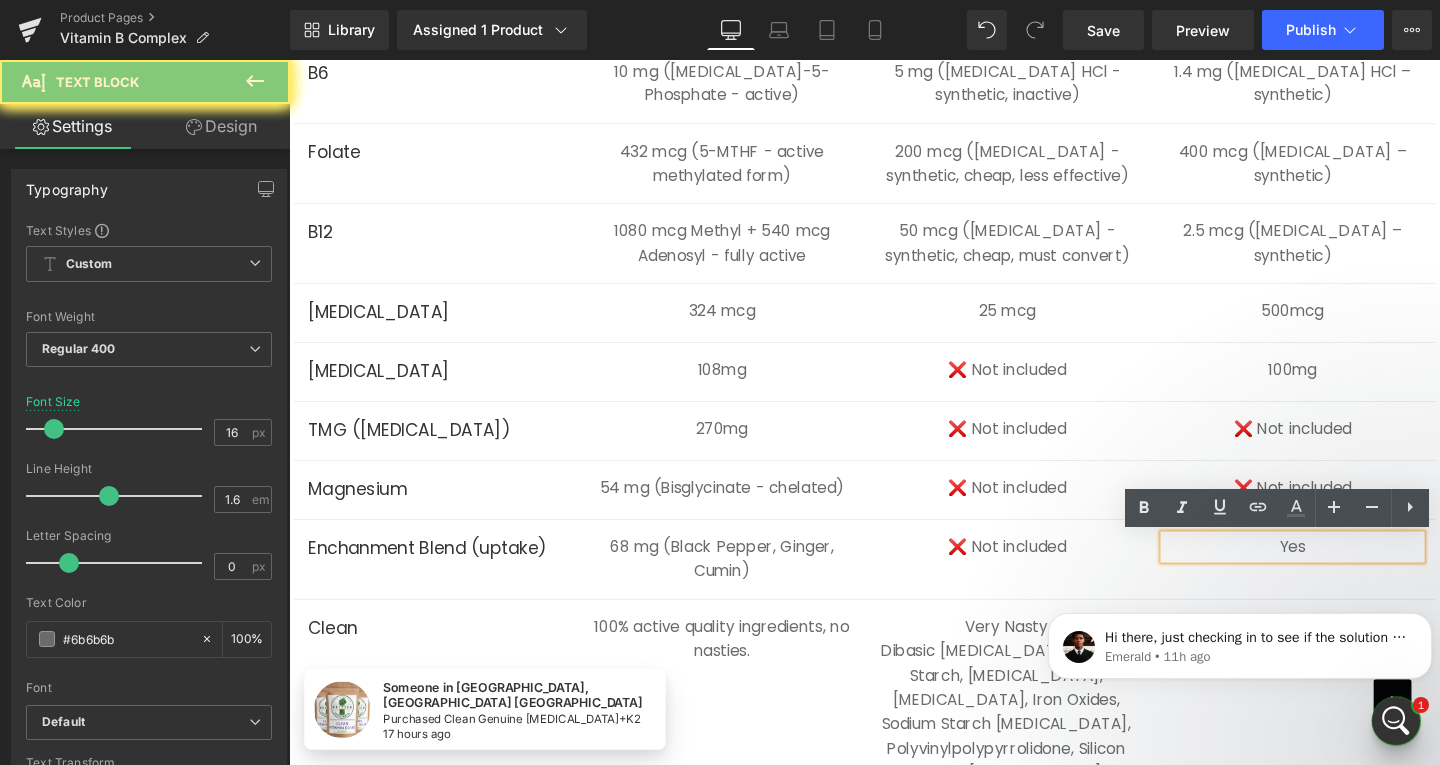 click on "Yes" at bounding box center [1344, 572] 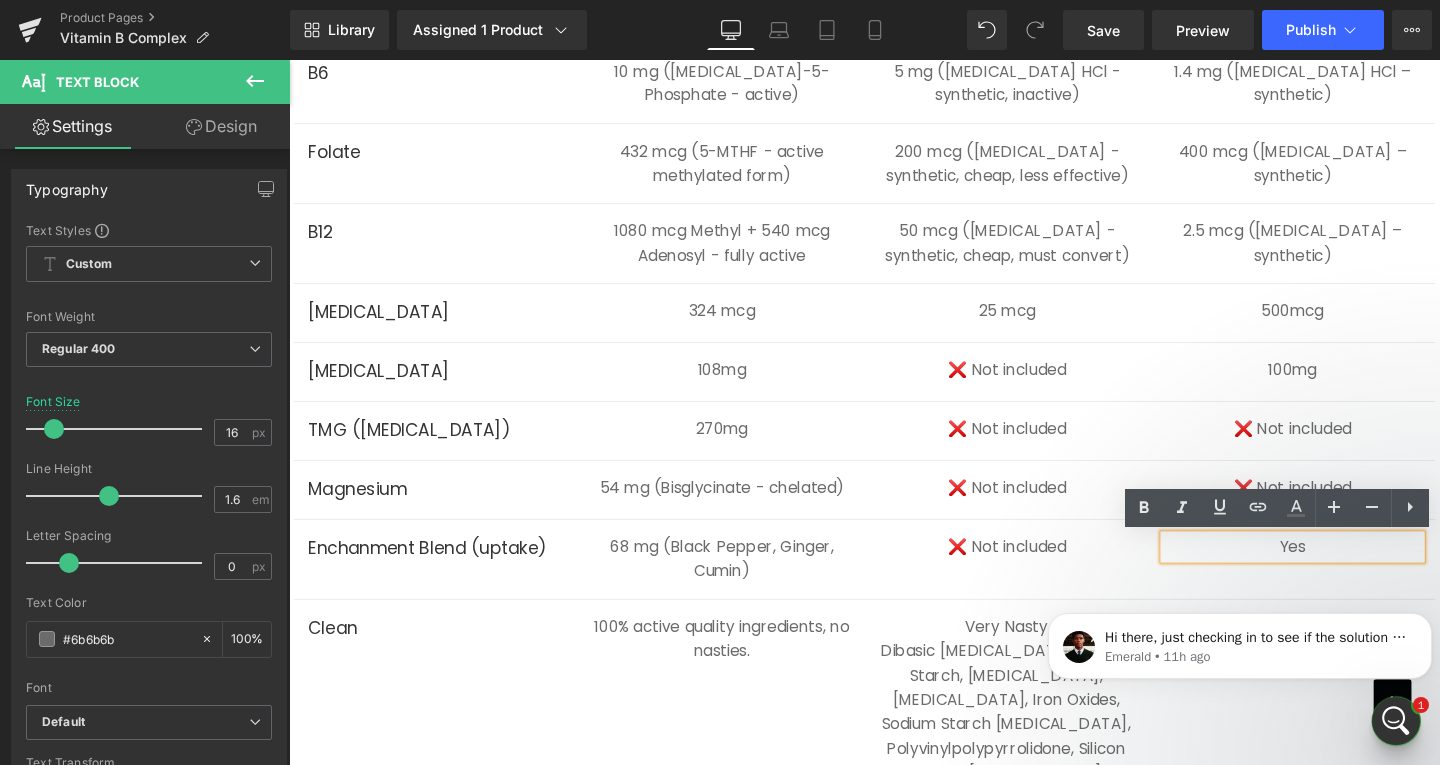 type 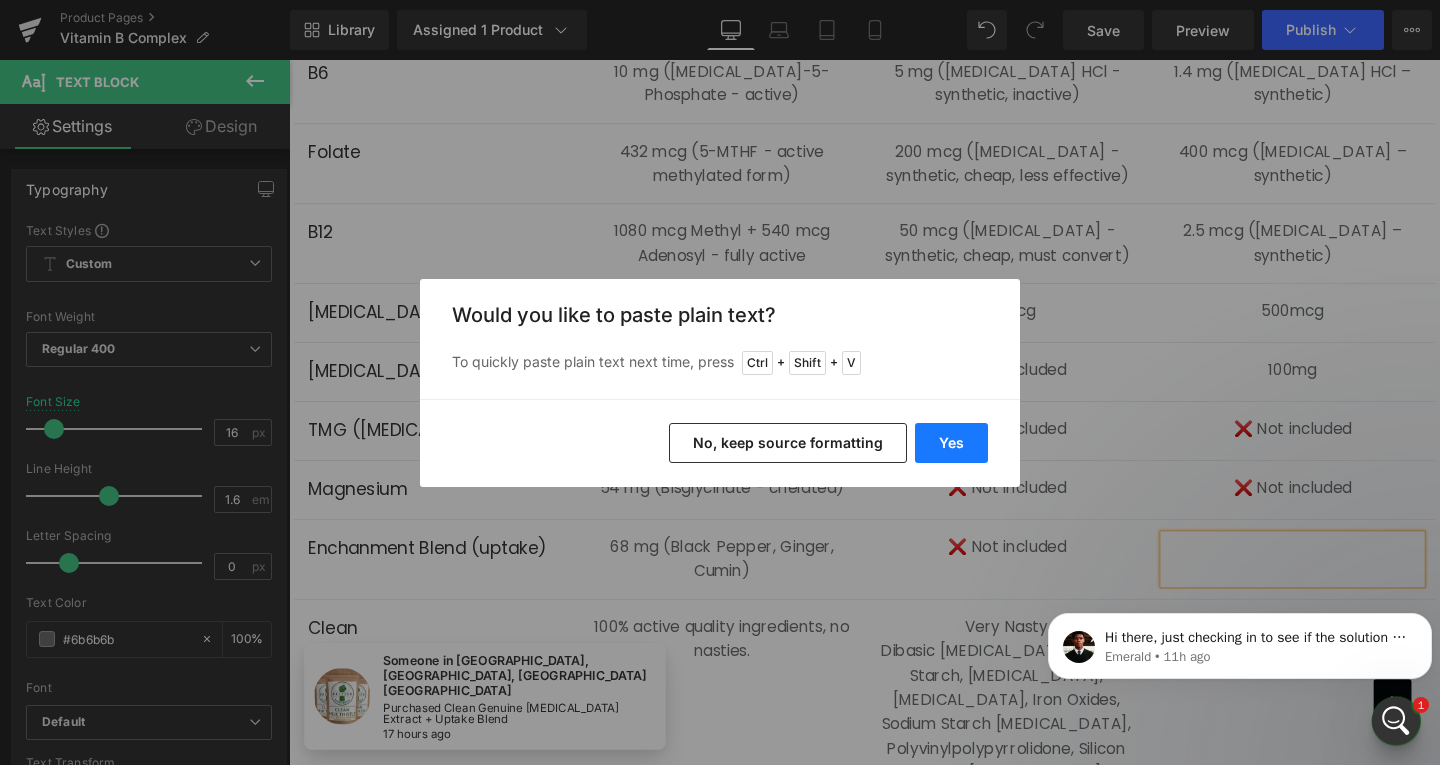 click on "Yes" at bounding box center (951, 443) 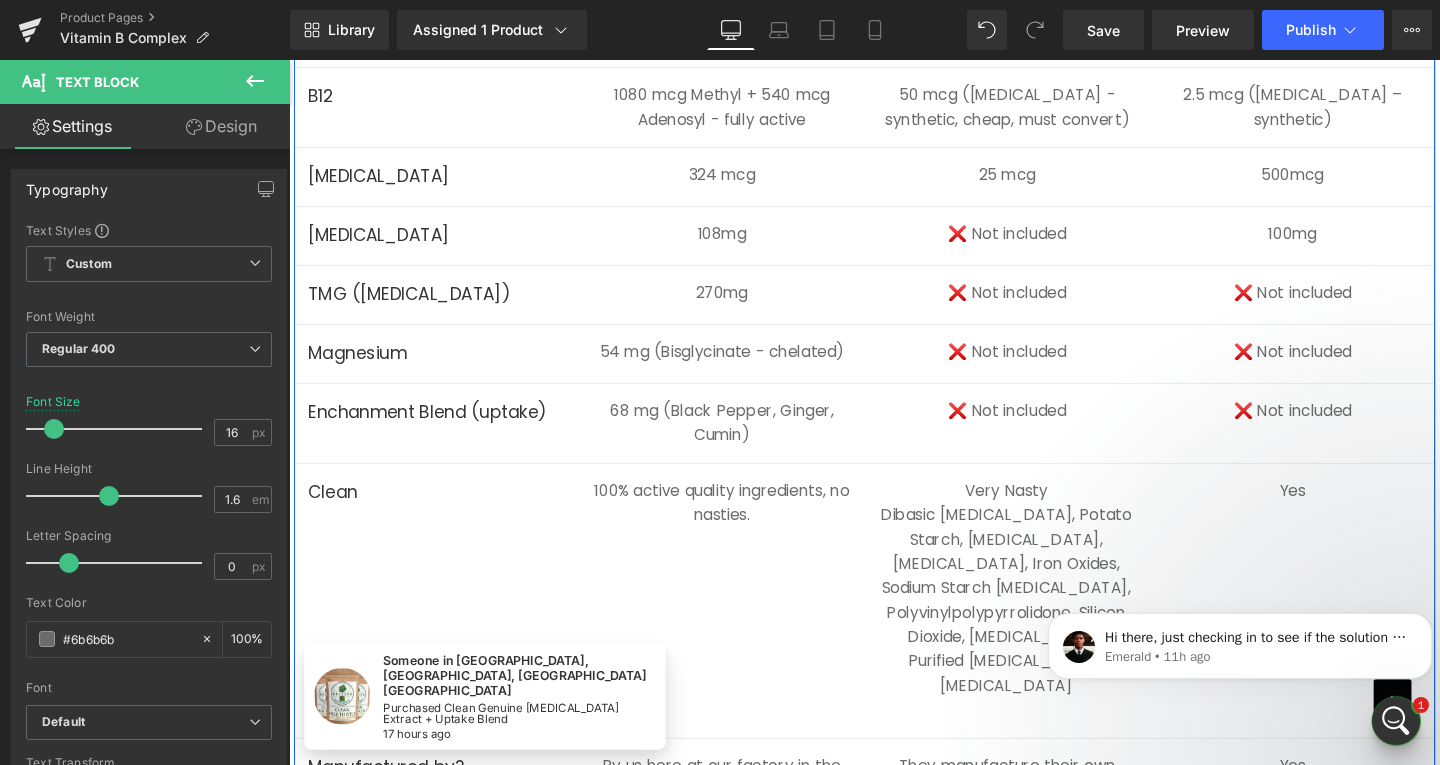 scroll, scrollTop: 5400, scrollLeft: 0, axis: vertical 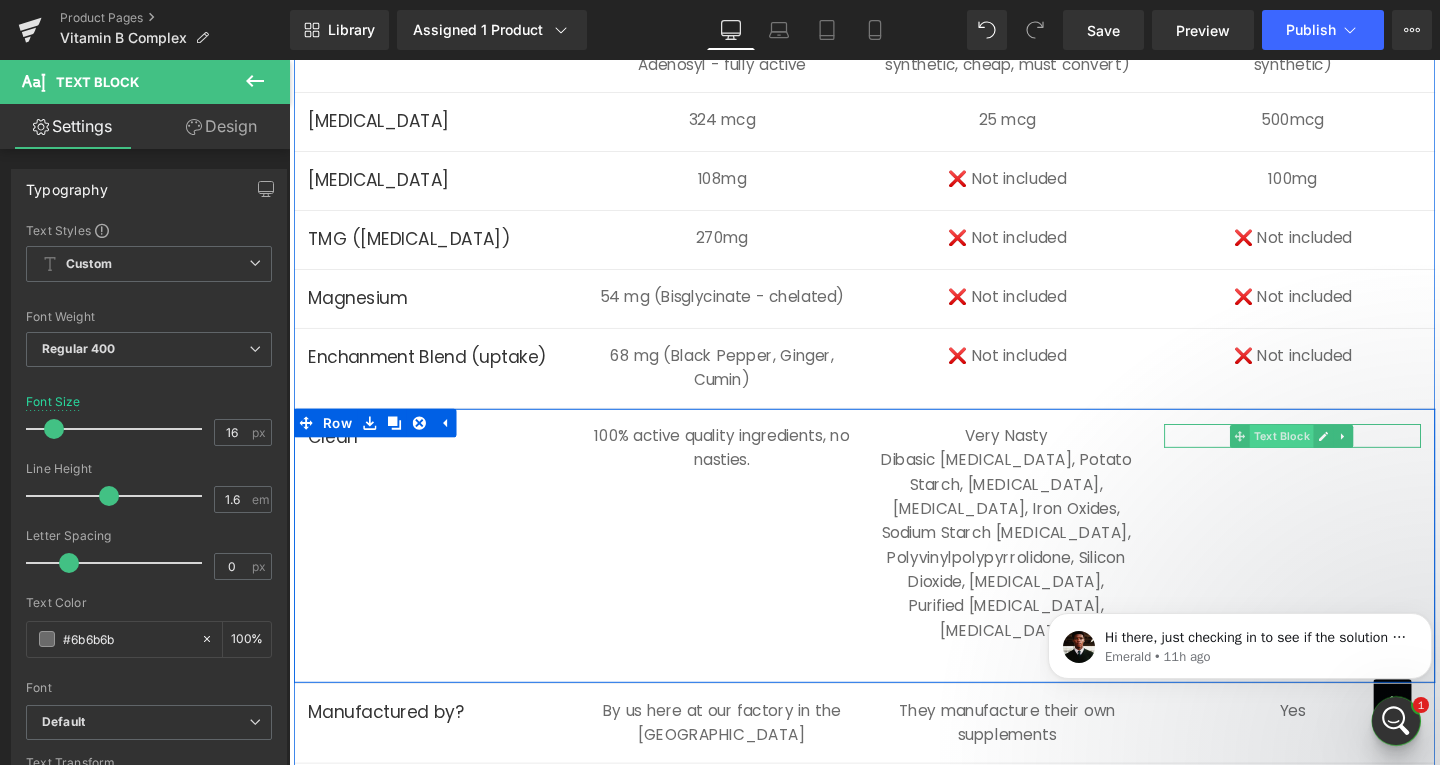 click on "Text Block" at bounding box center (1332, 456) 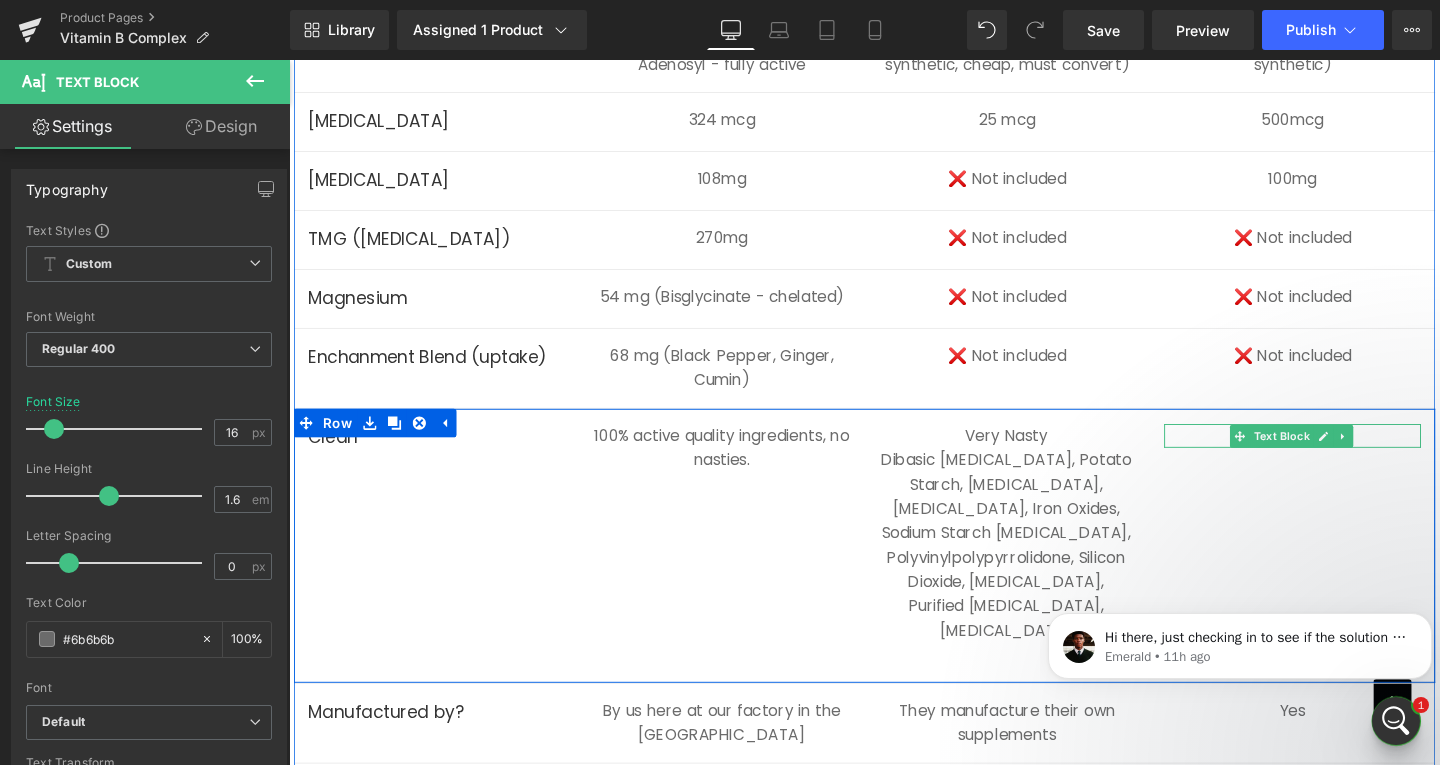 click on "Yes" at bounding box center (1344, 456) 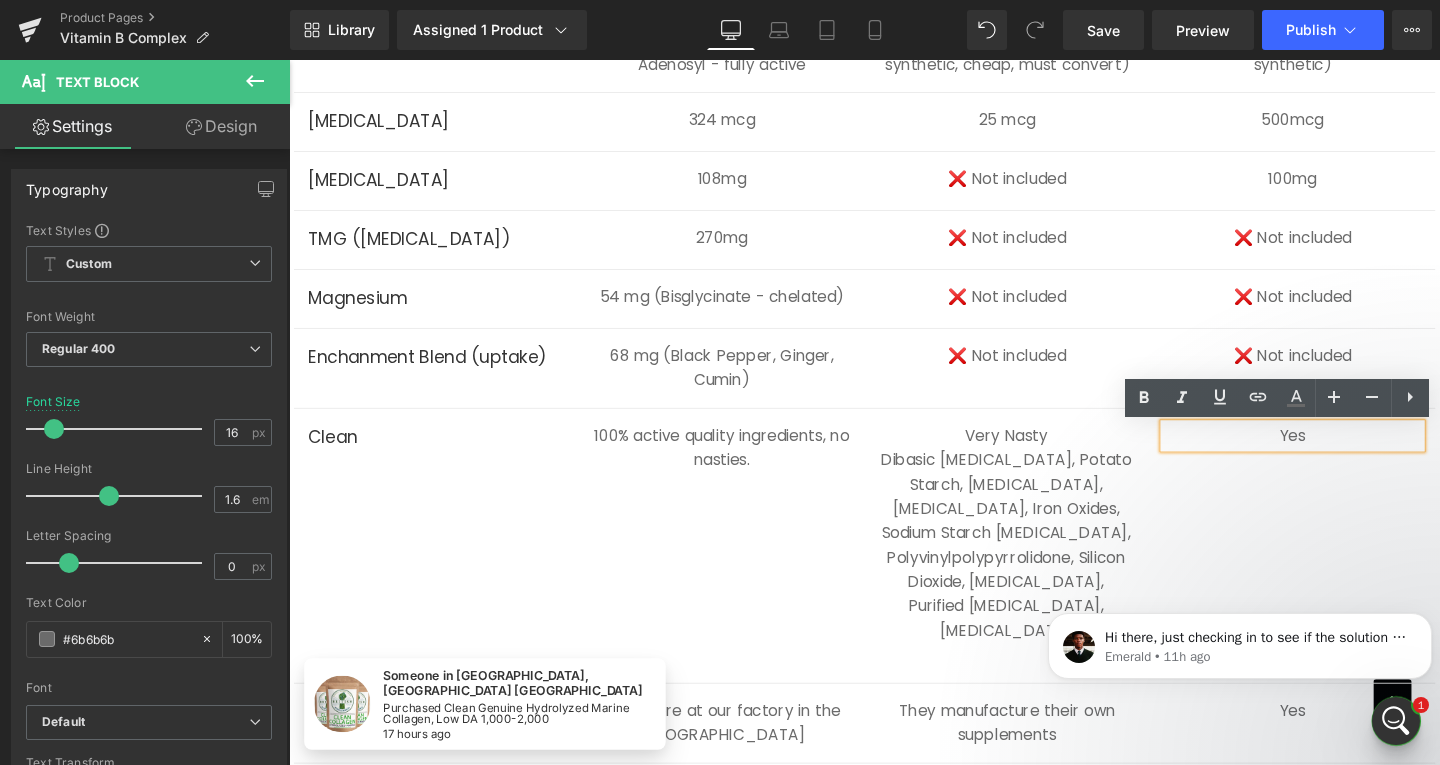 type 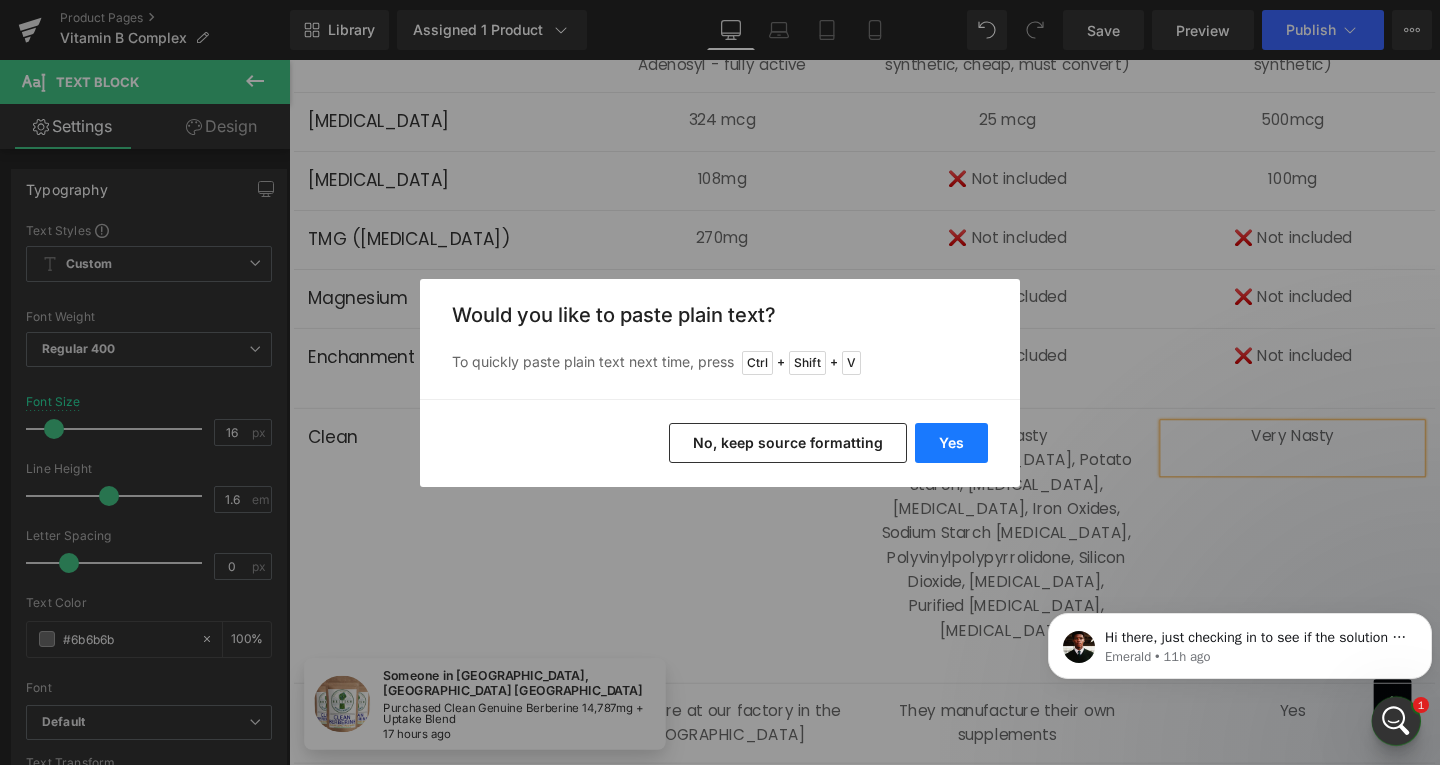 drag, startPoint x: 947, startPoint y: 433, endPoint x: 735, endPoint y: 363, distance: 223.2577 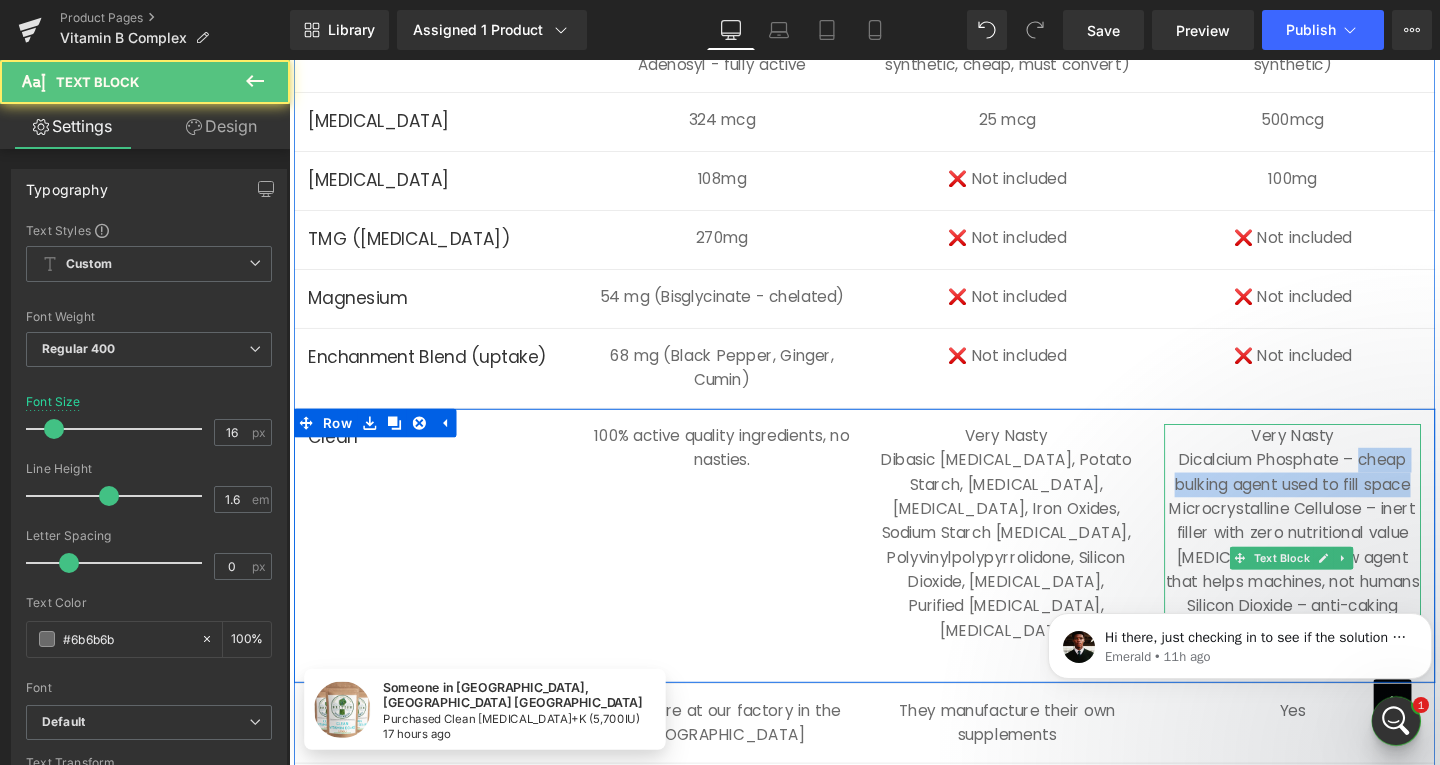 drag, startPoint x: 1463, startPoint y: 512, endPoint x: 1407, endPoint y: 479, distance: 65 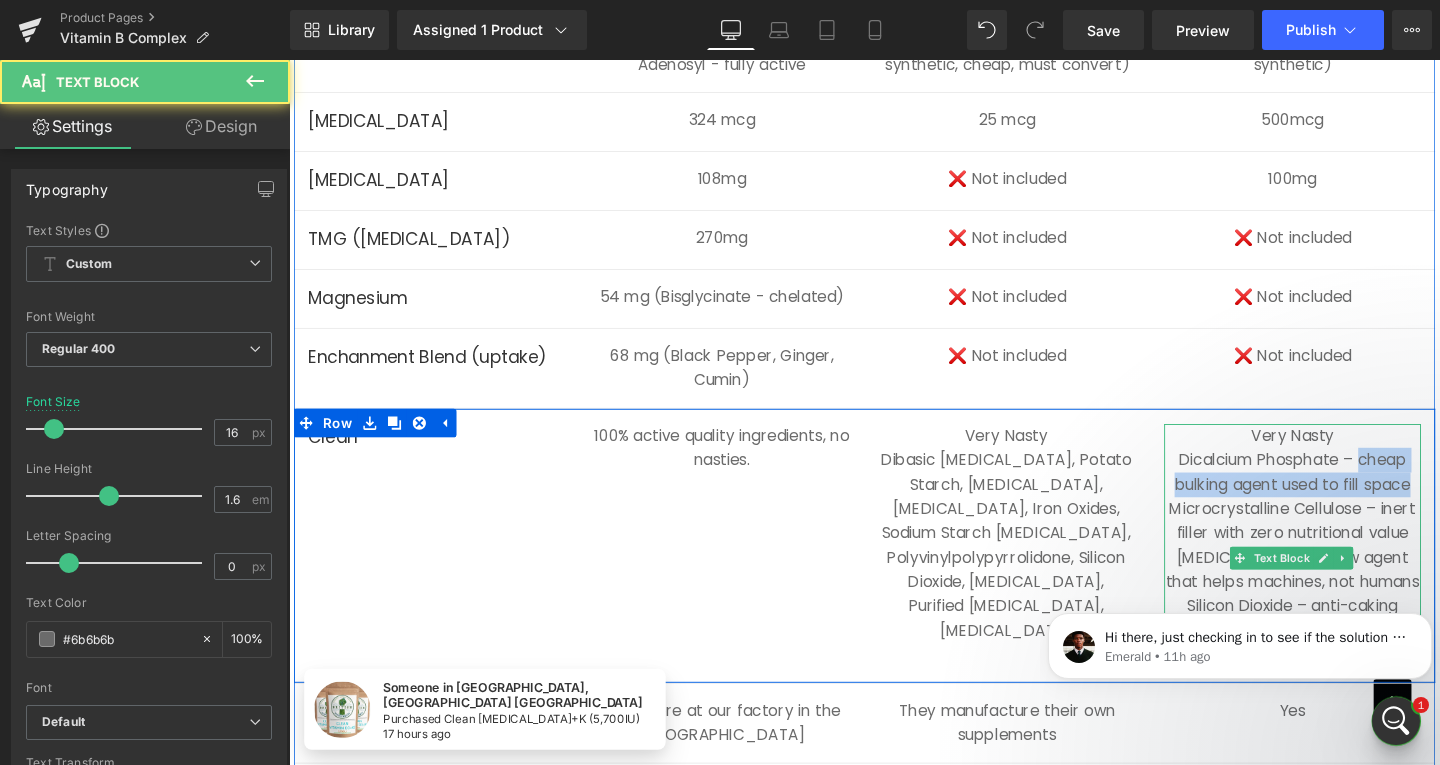 click on "Dicalcium Phosphate – cheap bulking agent used to fill space" at bounding box center [1344, 493] 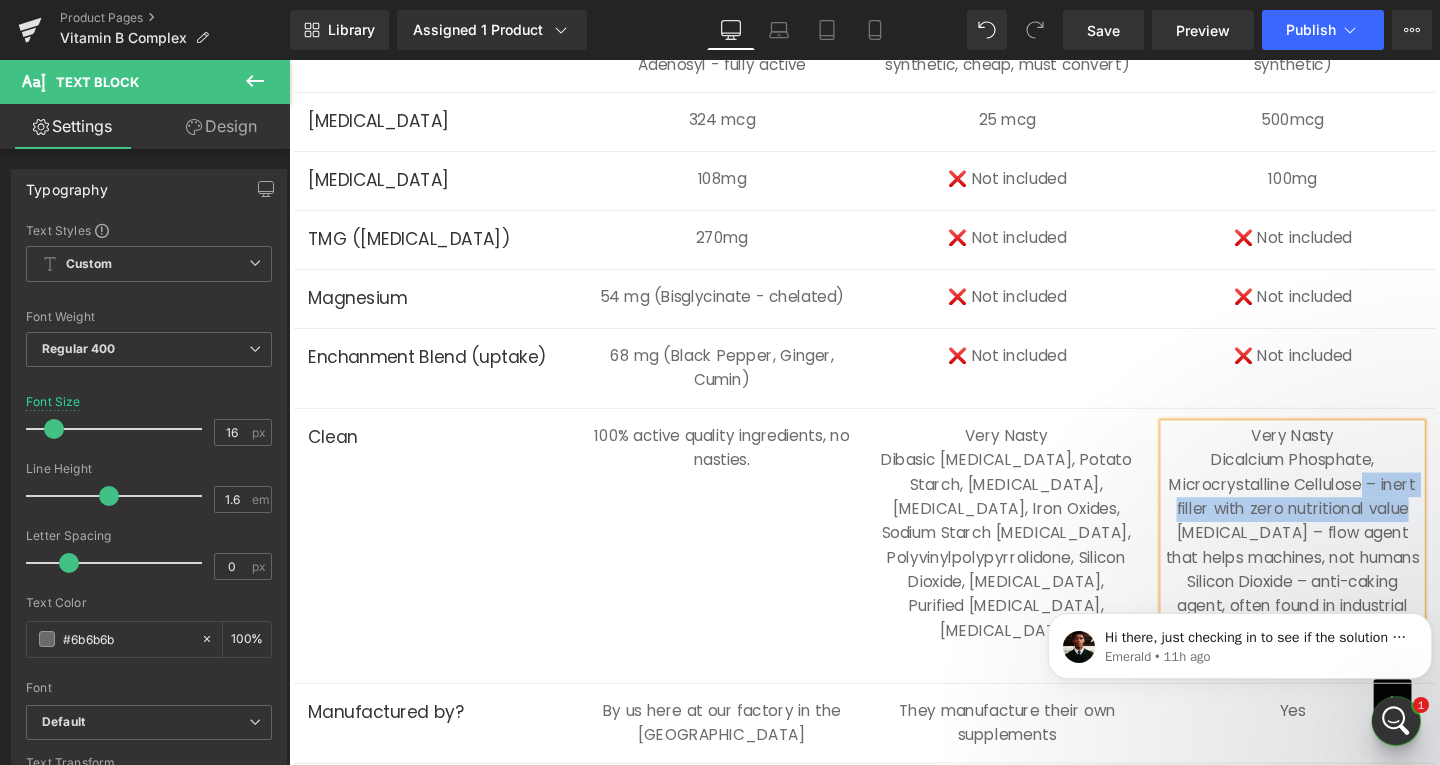 drag, startPoint x: 1409, startPoint y: 507, endPoint x: 1455, endPoint y: 527, distance: 50.159744 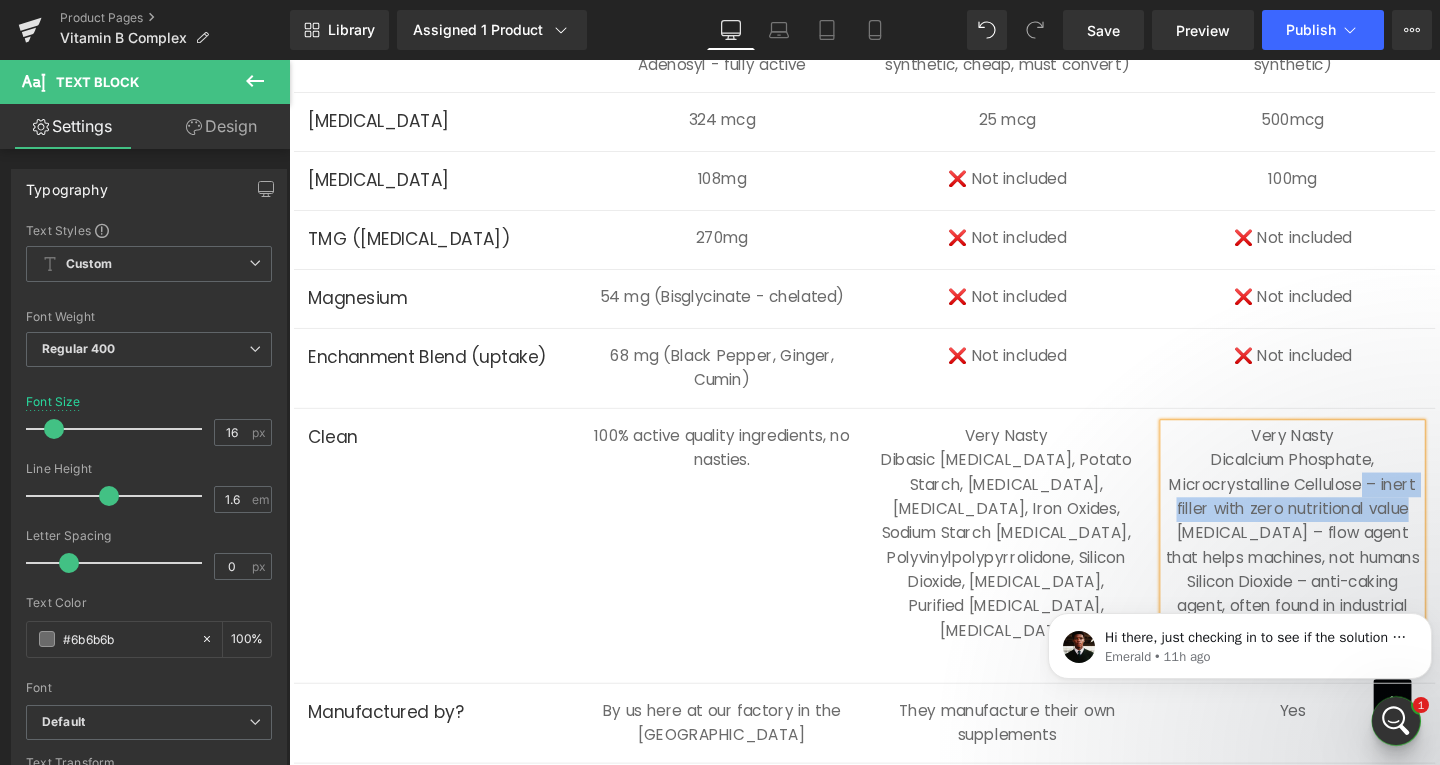click on "Microcrystalline Cellulose – inert filler with zero nutritional value" at bounding box center [1344, 519] 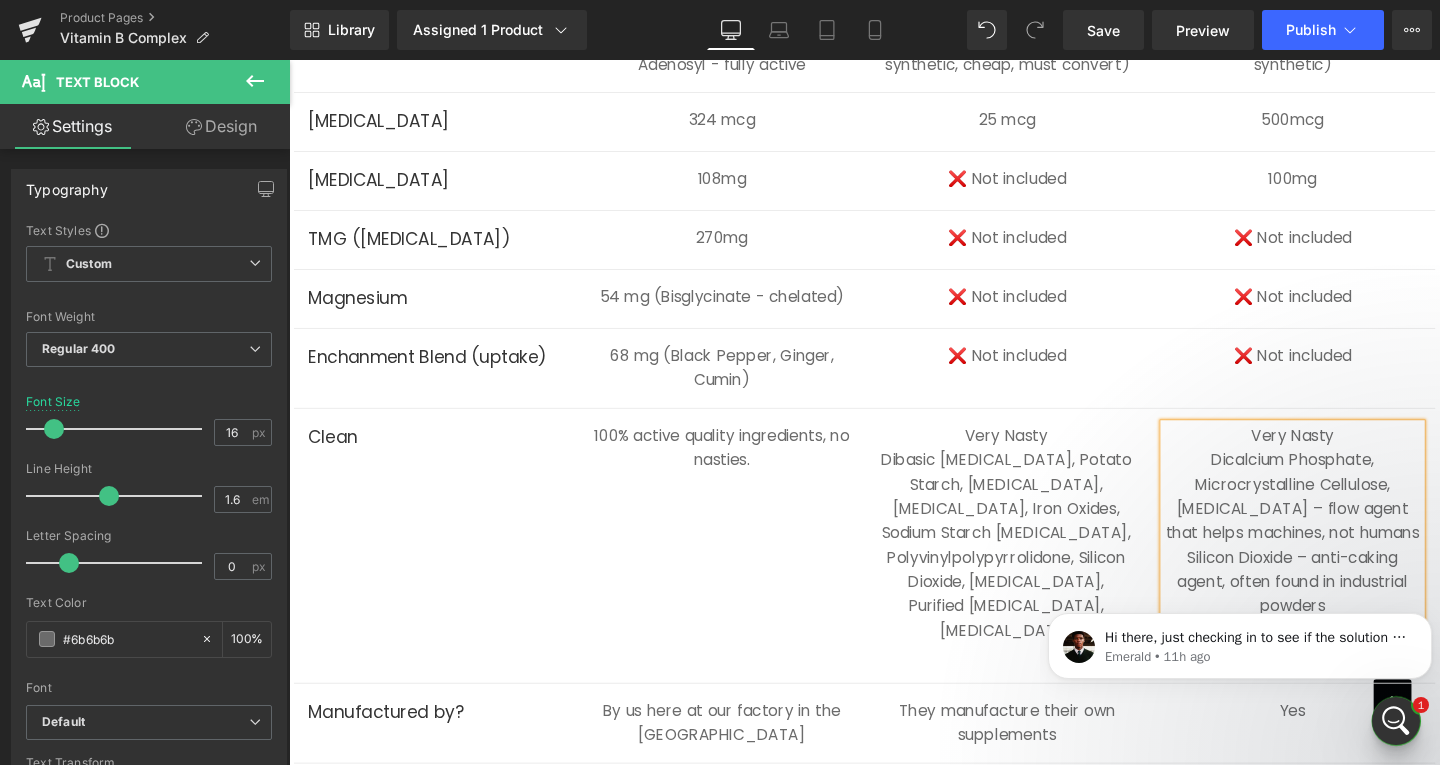 drag, startPoint x: 1395, startPoint y: 535, endPoint x: 1411, endPoint y: 573, distance: 41.231056 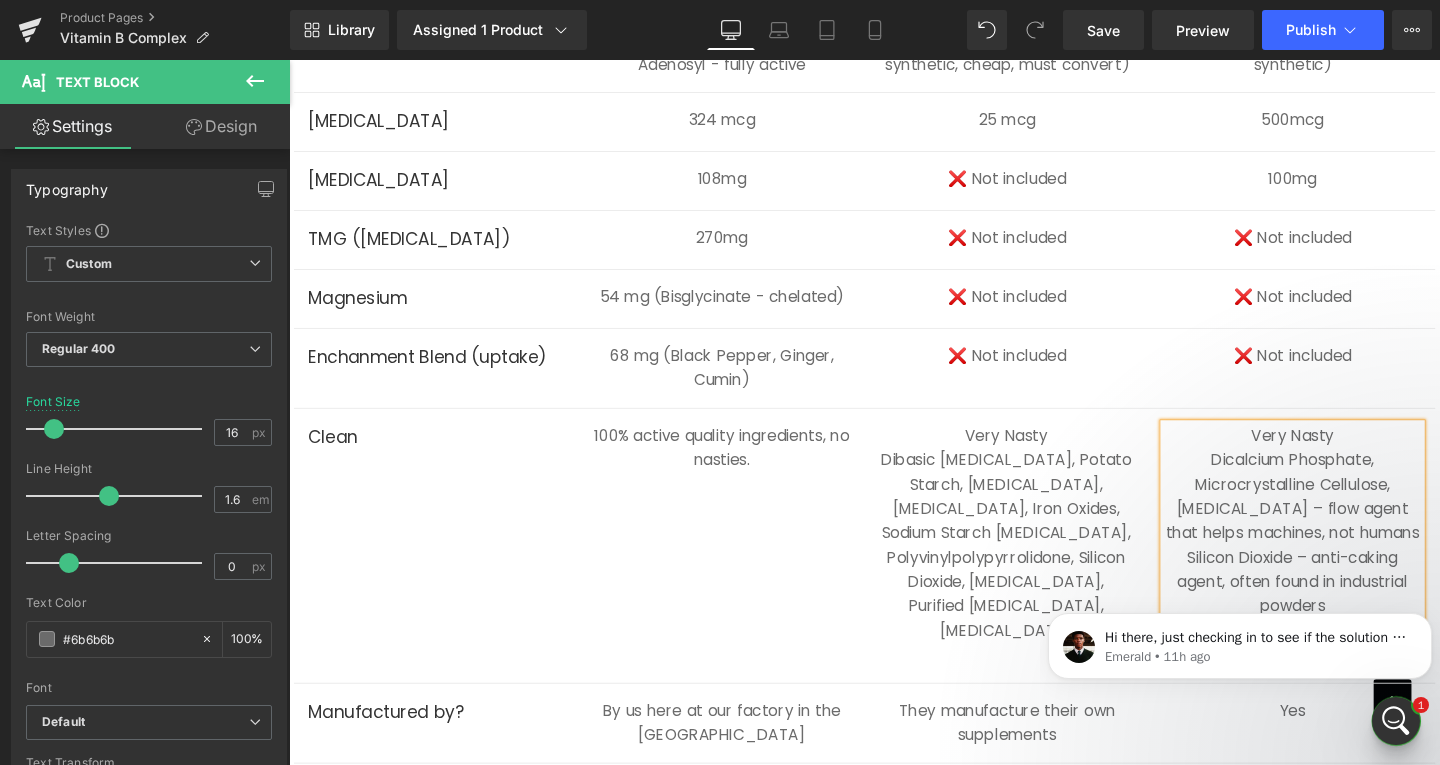 click on "[MEDICAL_DATA] – flow agent that helps machines, not humans" at bounding box center [1344, 545] 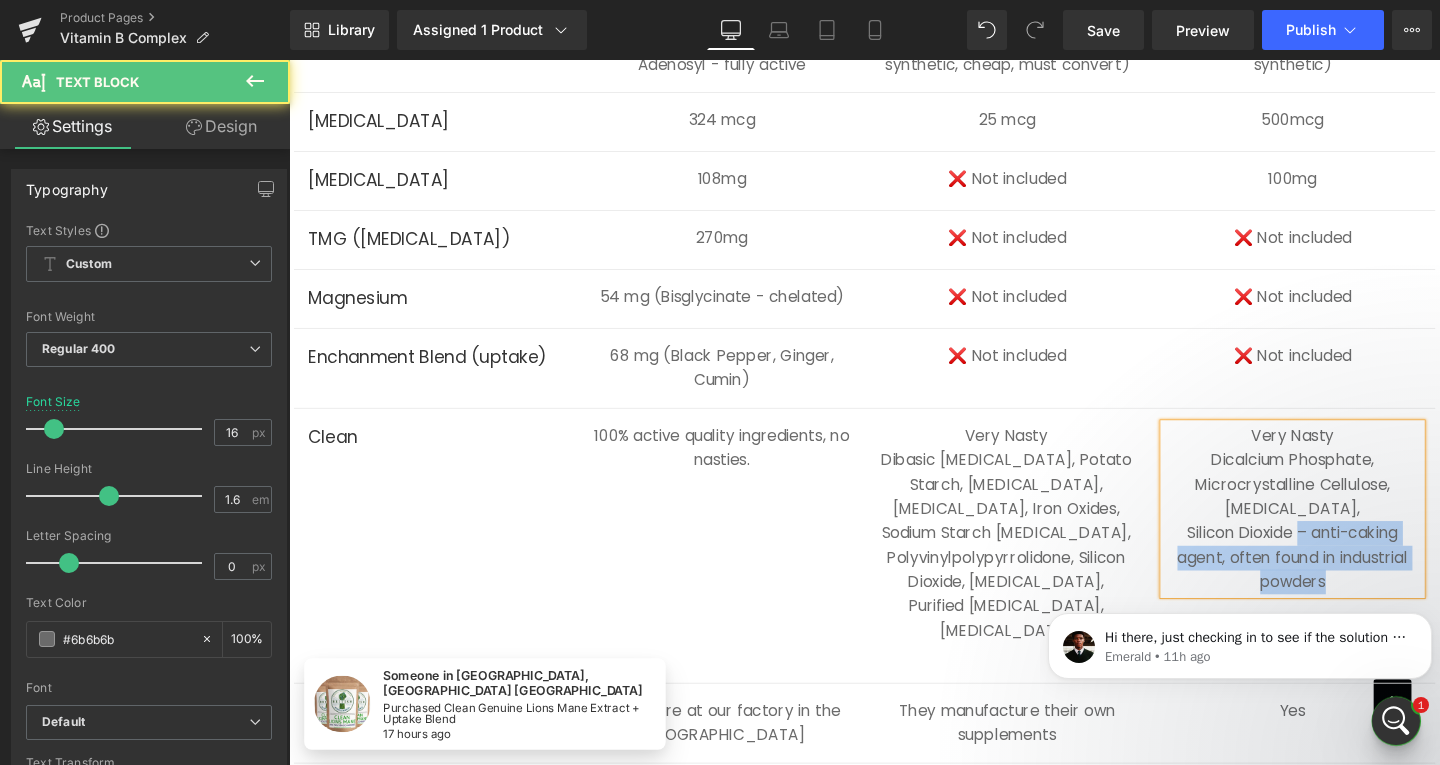 drag, startPoint x: 1340, startPoint y: 560, endPoint x: 561, endPoint y: 68, distance: 921.3604 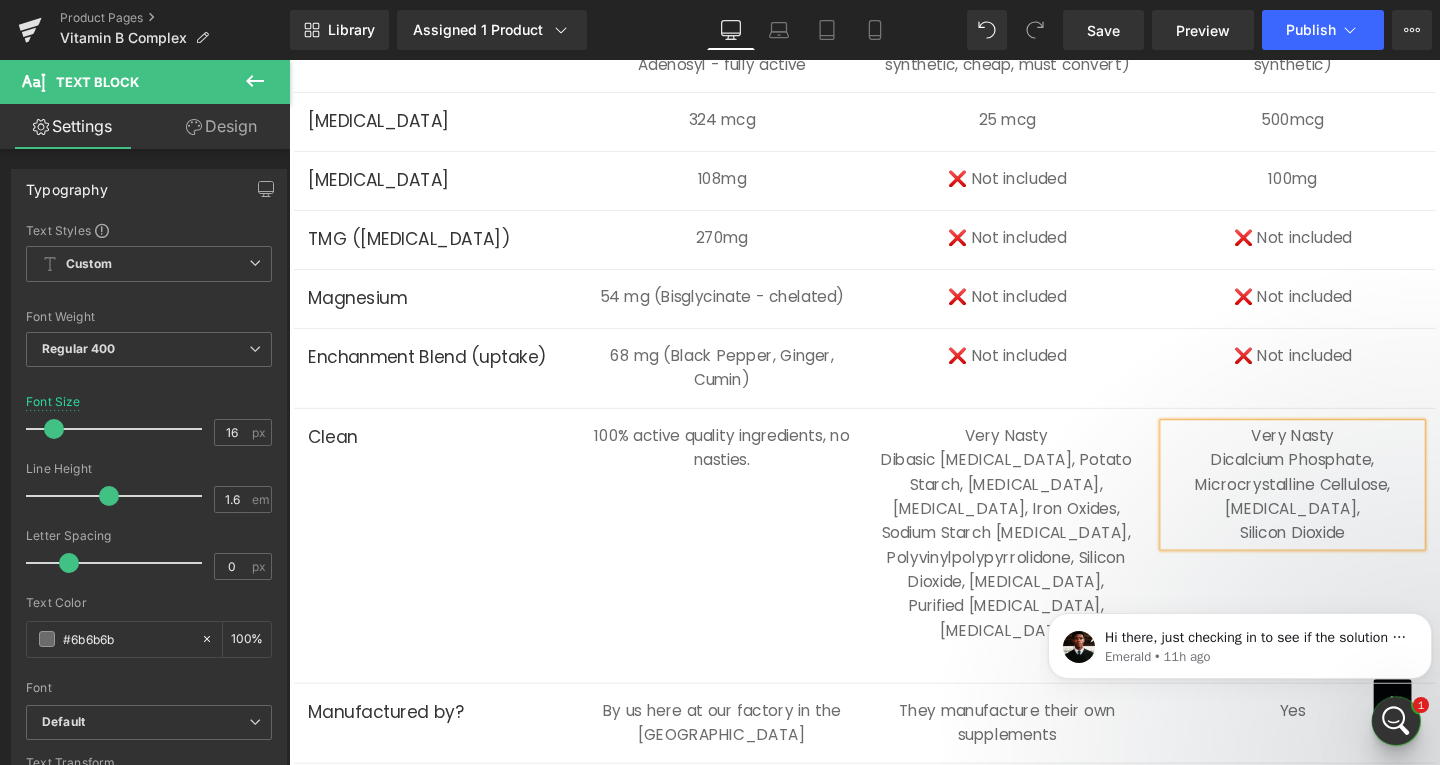 click on "Clean Text Block         100% active quality ingredients, no nasties. Text Block         Very Nasty Dibasic [MEDICAL_DATA], Potato Starch, [MEDICAL_DATA], [MEDICAL_DATA], Iron Oxides, Sodium Starch [MEDICAL_DATA], Polyvinylpolypyrrolidone, Silicon Dioxide, [MEDICAL_DATA], Purified [MEDICAL_DATA], [MEDICAL_DATA] Text Block         Very Nasty Dicalcium Phosphate, Microcrystalline Cellulose, [MEDICAL_DATA], Silicon Dioxide Text Block         Row" at bounding box center [894, 571] 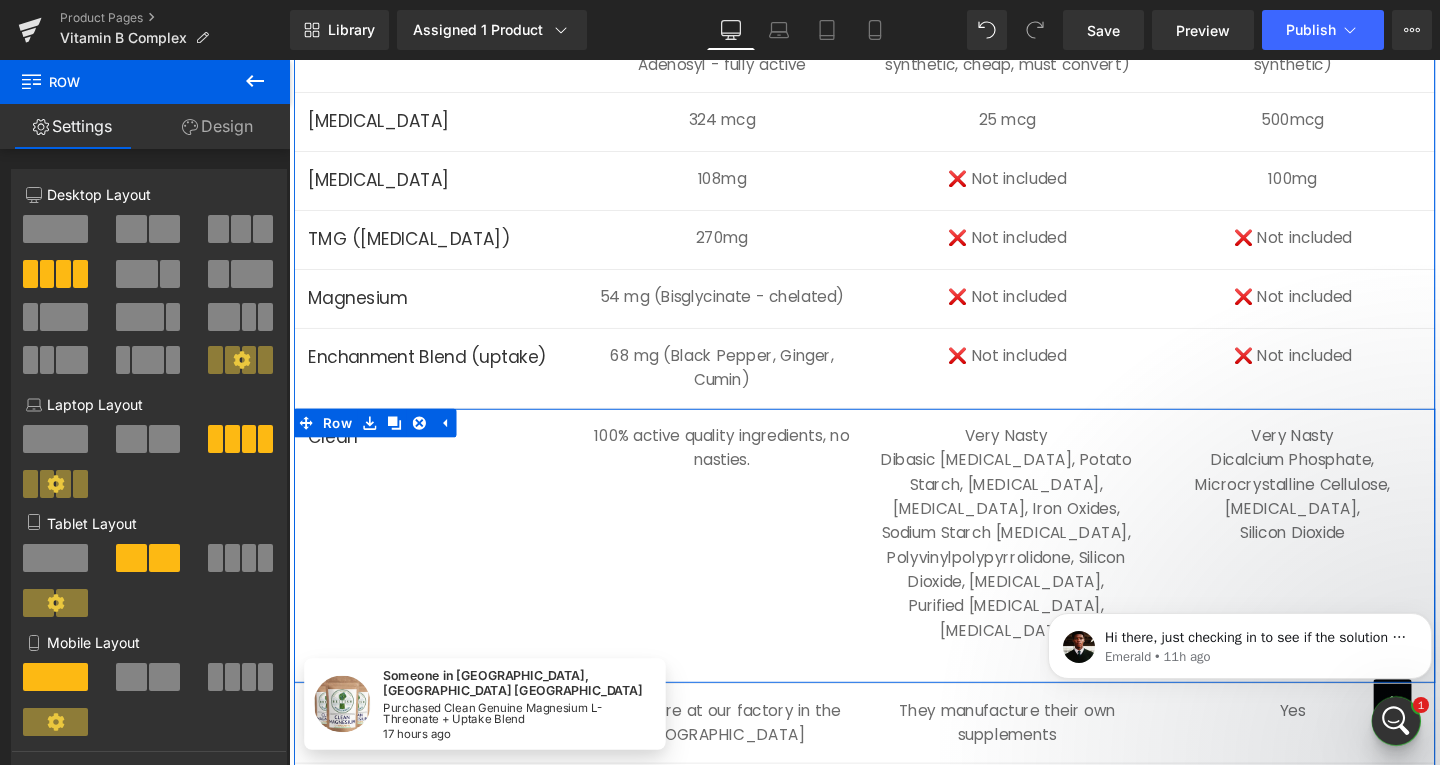 click on "Clean Text Block         100% active quality ingredients, no nasties. Text Block         Very Nasty Dibasic [MEDICAL_DATA], Potato Starch, [MEDICAL_DATA], [MEDICAL_DATA], Iron Oxides, Sodium Starch [MEDICAL_DATA], Polyvinylpolypyrrolidone, Silicon Dioxide, [MEDICAL_DATA], Purified [MEDICAL_DATA], [MEDICAL_DATA] Text Block         Very Nasty Dicalcium Phosphate, Microcrystalline Cellulose, [MEDICAL_DATA], Silicon Dioxide Text Block         Row" at bounding box center (894, 571) 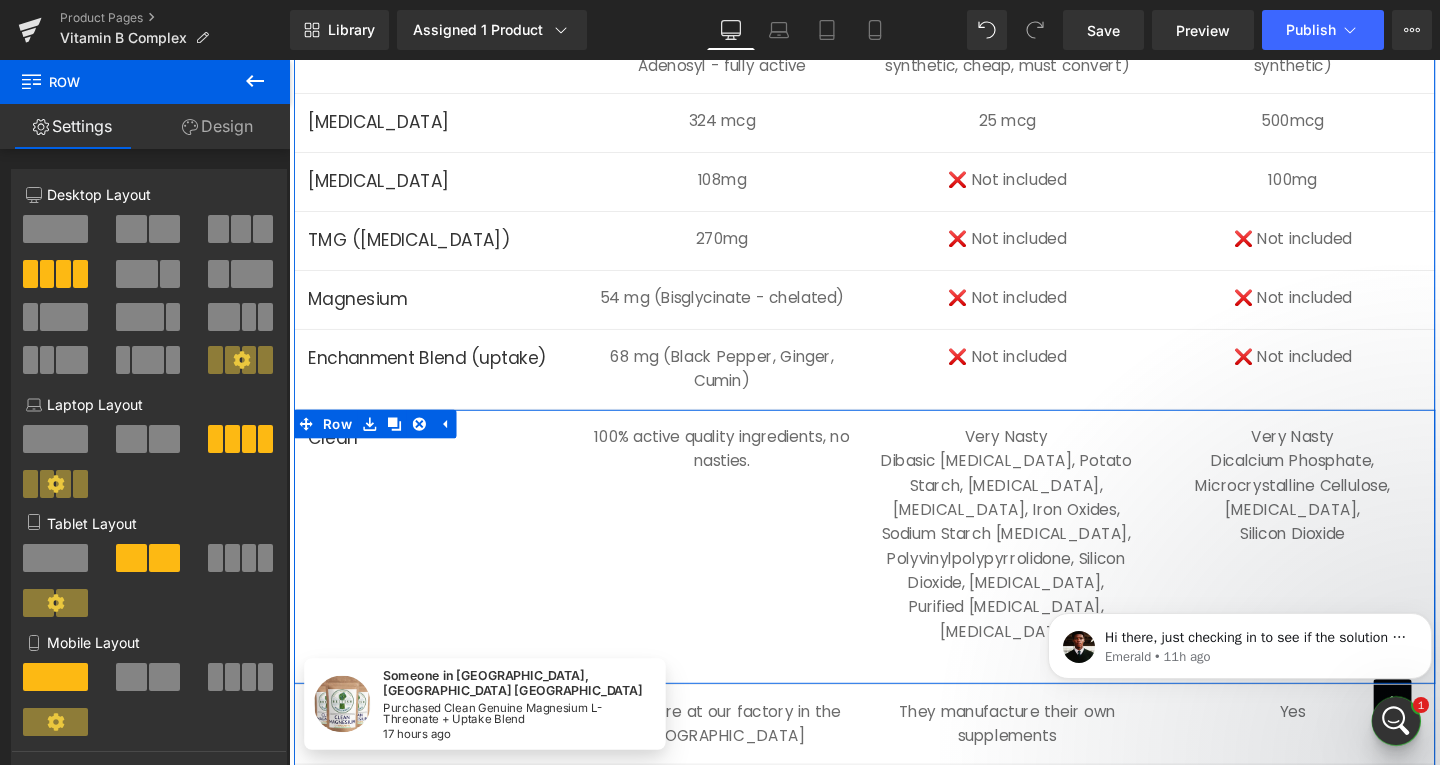 scroll, scrollTop: 5400, scrollLeft: 0, axis: vertical 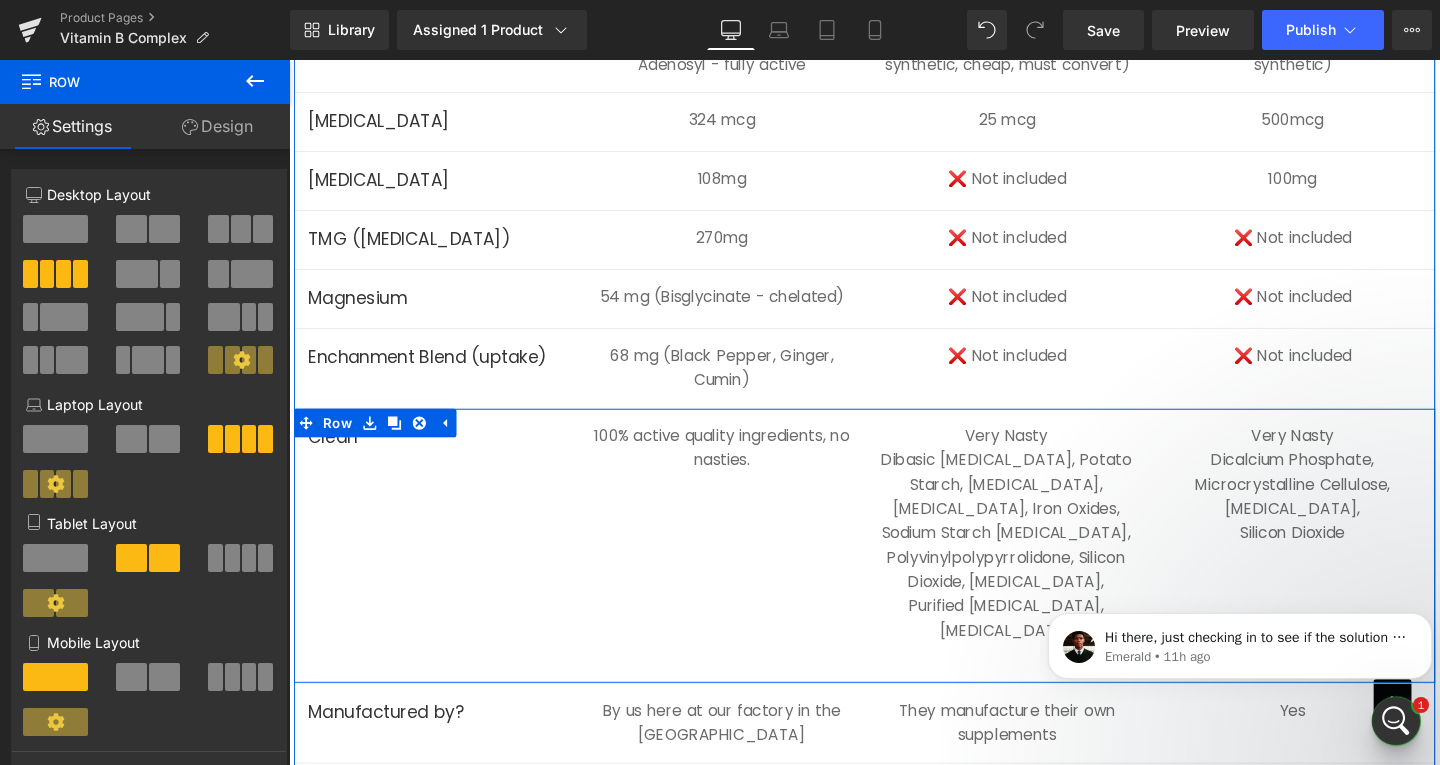 click on "Clean Text Block         100% active quality ingredients, no nasties. Text Block         Very Nasty Dibasic [MEDICAL_DATA], Potato Starch, [MEDICAL_DATA], [MEDICAL_DATA], Iron Oxides, Sodium Starch [MEDICAL_DATA], Polyvinylpolypyrrolidone, Silicon Dioxide, [MEDICAL_DATA], Purified [MEDICAL_DATA], [MEDICAL_DATA] Text Block         Very Nasty Dicalcium Phosphate, Microcrystalline Cellulose, [MEDICAL_DATA], Silicon Dioxide Text Block         Row" at bounding box center [894, 571] 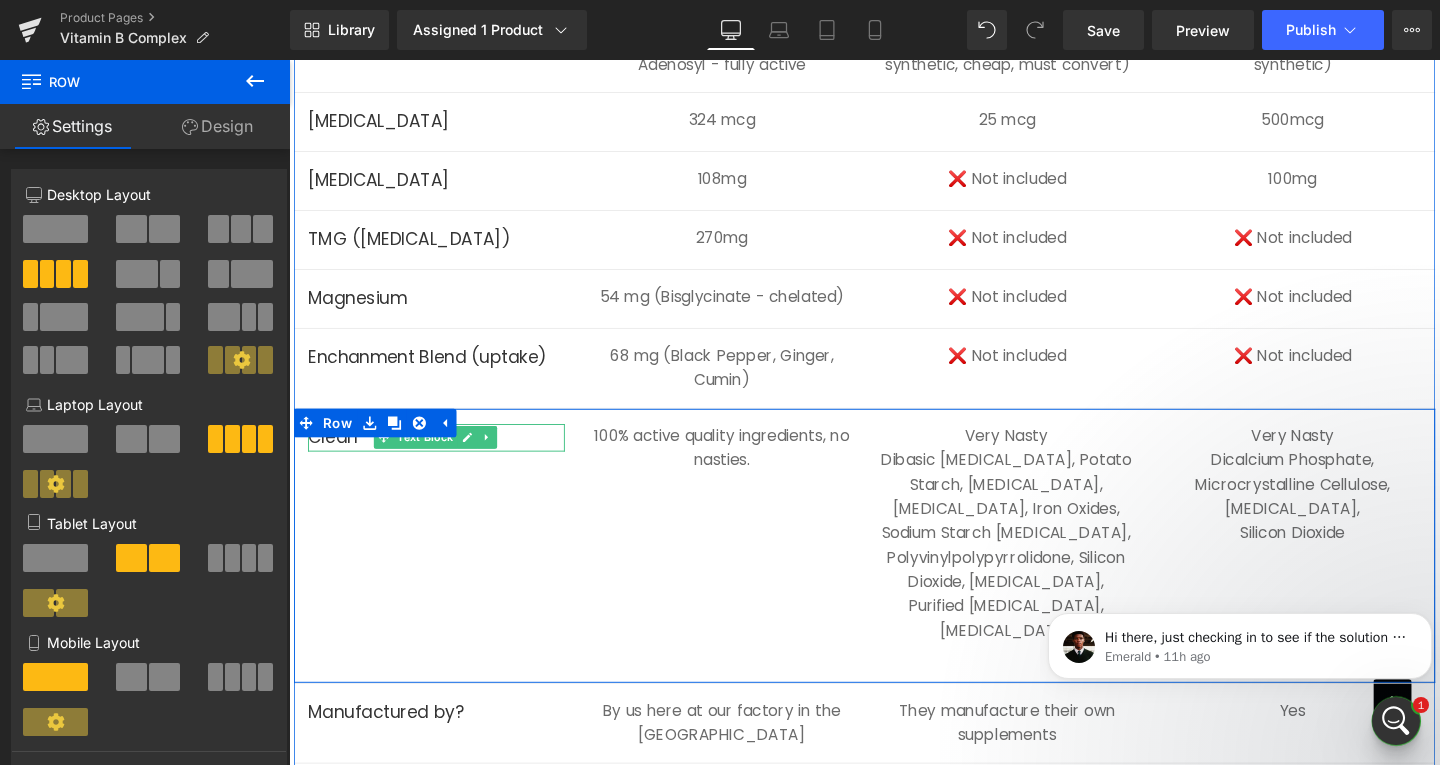 click on "Clean" at bounding box center (444, 457) 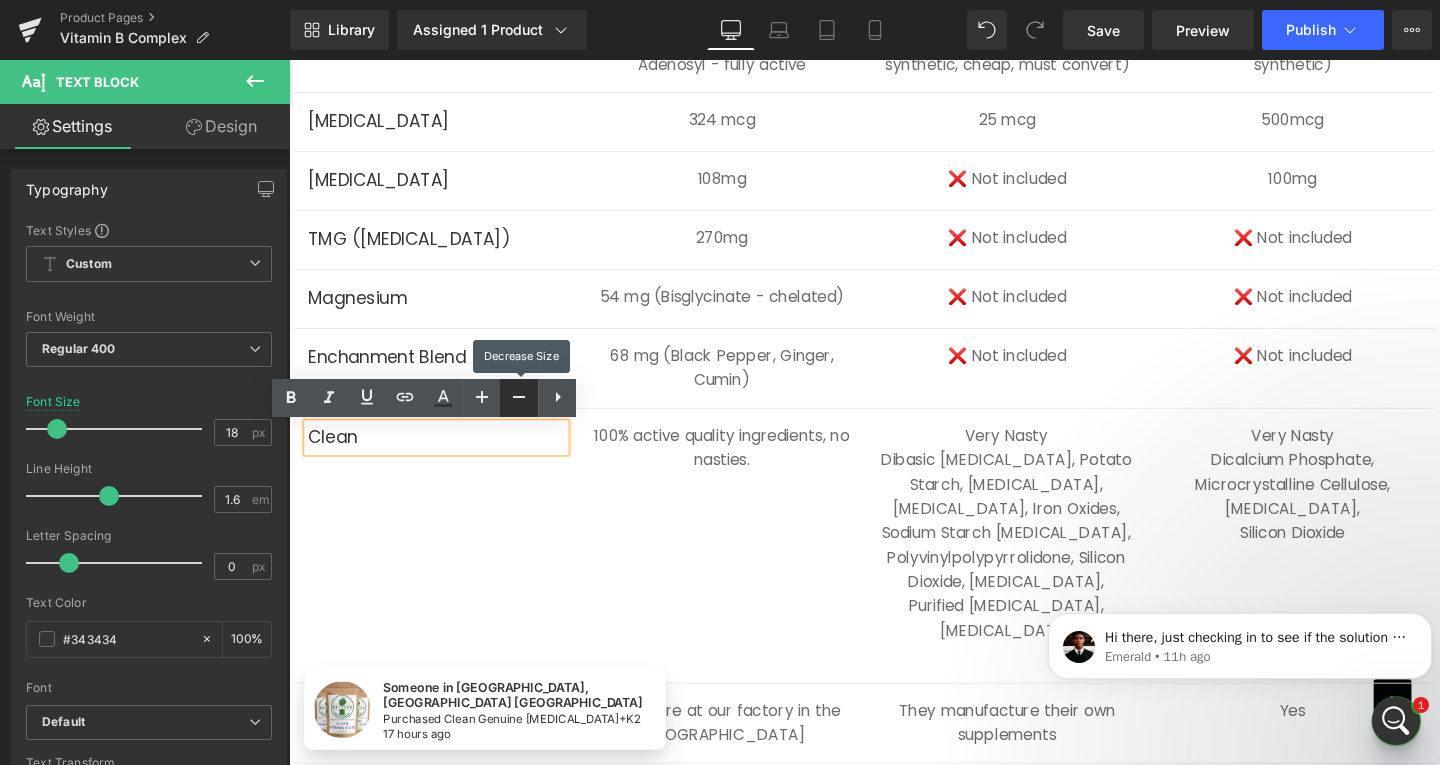 type 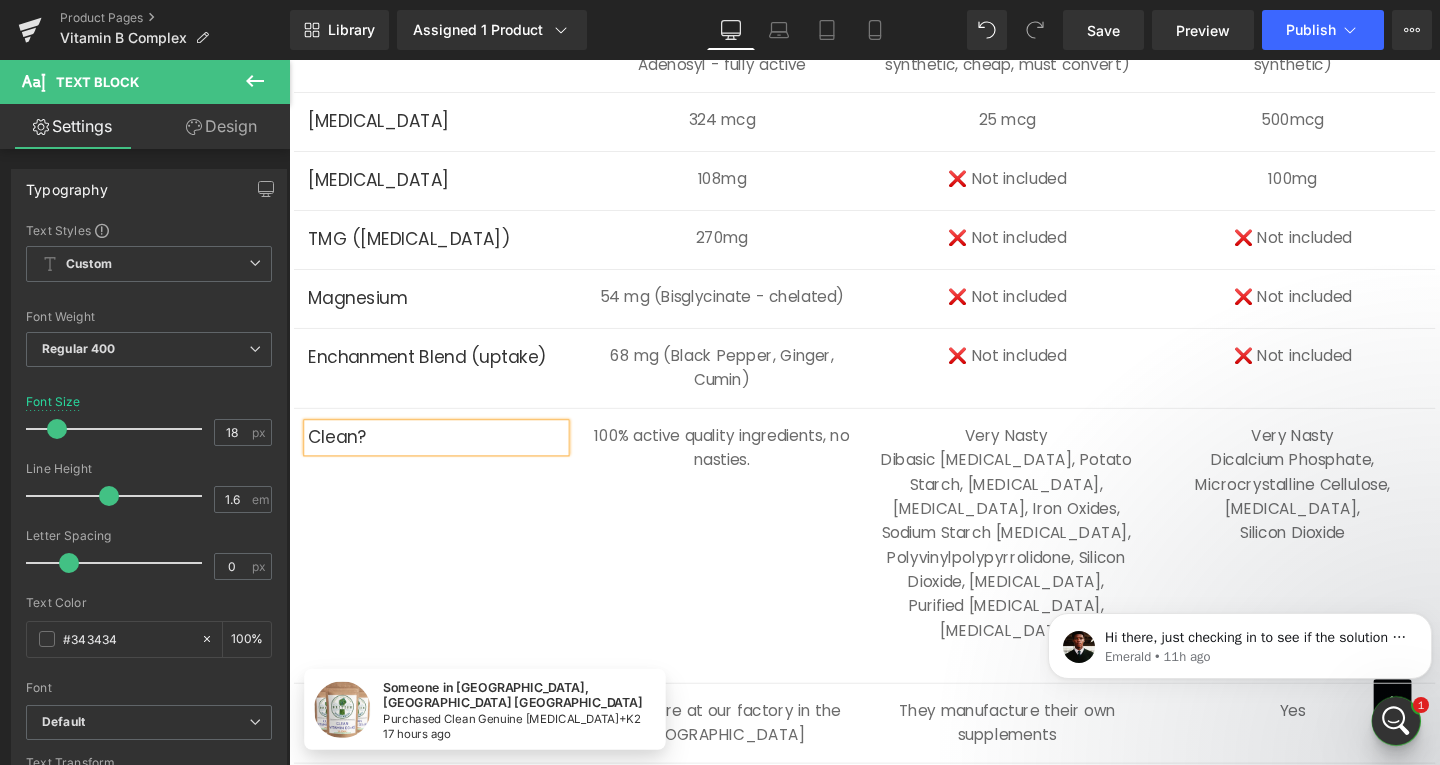click on "Clean? Text Block         100% active quality ingredients, no nasties. Text Block         Very Nasty Dibasic [MEDICAL_DATA], Potato Starch, [MEDICAL_DATA], [MEDICAL_DATA], Iron Oxides, Sodium Starch [MEDICAL_DATA], Polyvinylpolypyrrolidone, Silicon Dioxide, [MEDICAL_DATA], Purified [MEDICAL_DATA], [MEDICAL_DATA] Text Block         Very Nasty Dicalcium Phosphate, Microcrystalline Cellulose, [MEDICAL_DATA], Silicon Dioxide Text Block         Row" at bounding box center [894, 571] 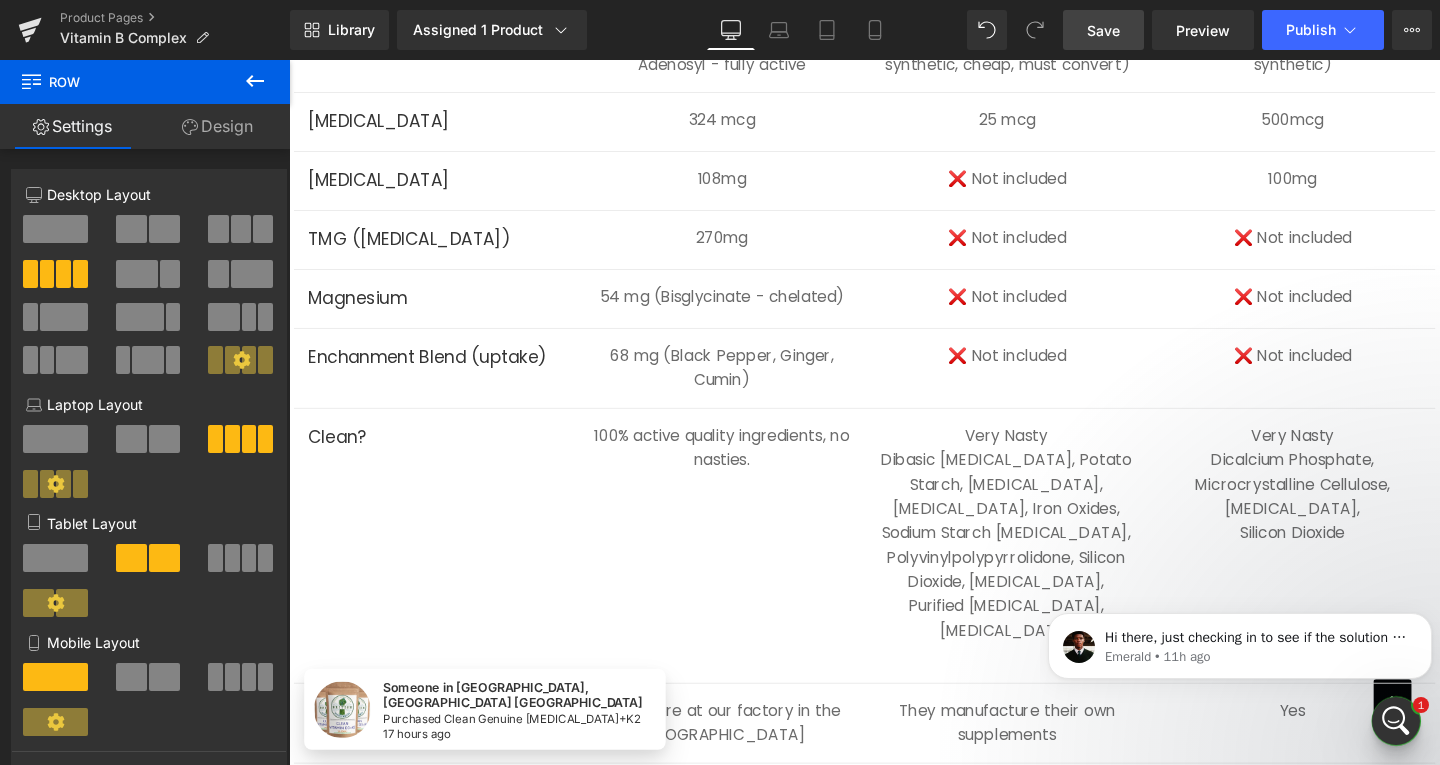 click on "Save" at bounding box center [1103, 30] 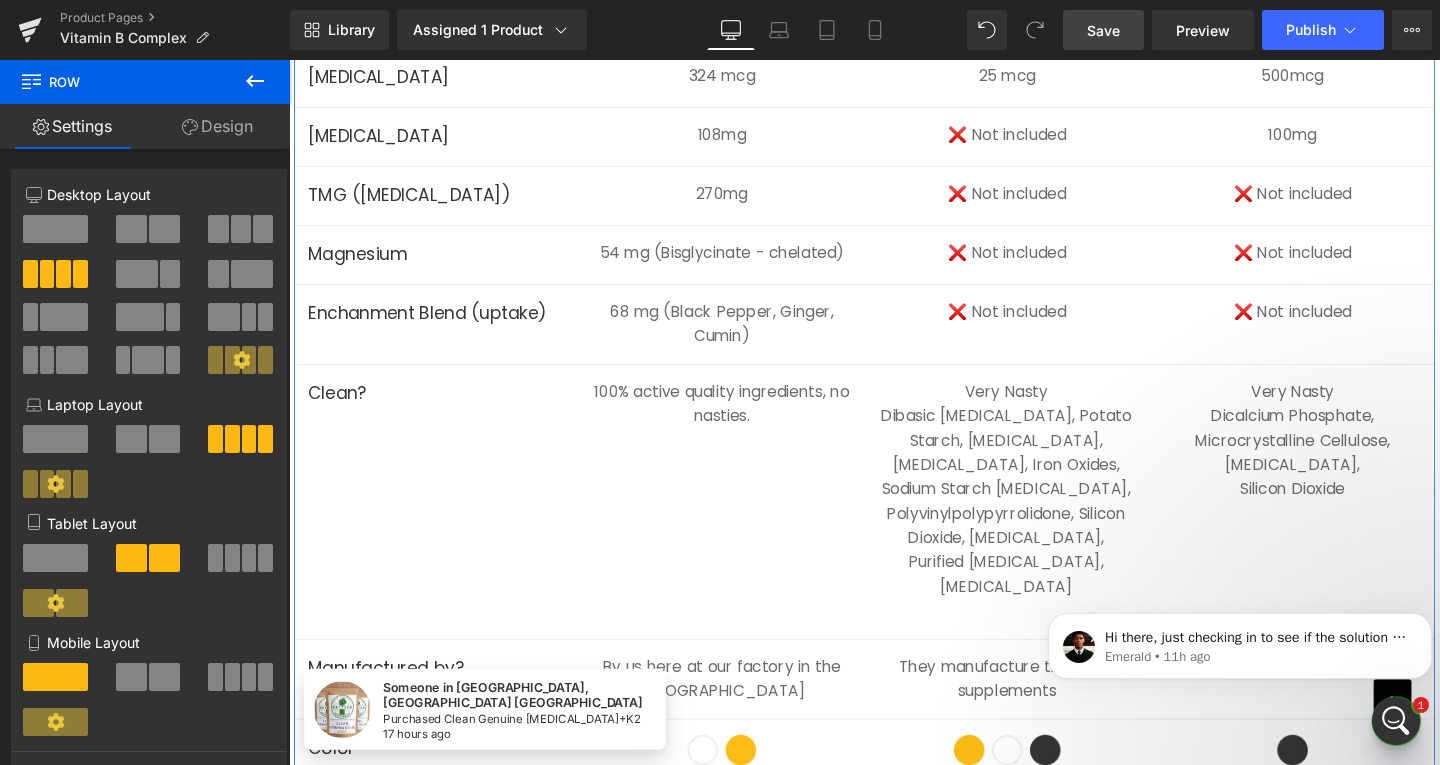 scroll, scrollTop: 5600, scrollLeft: 0, axis: vertical 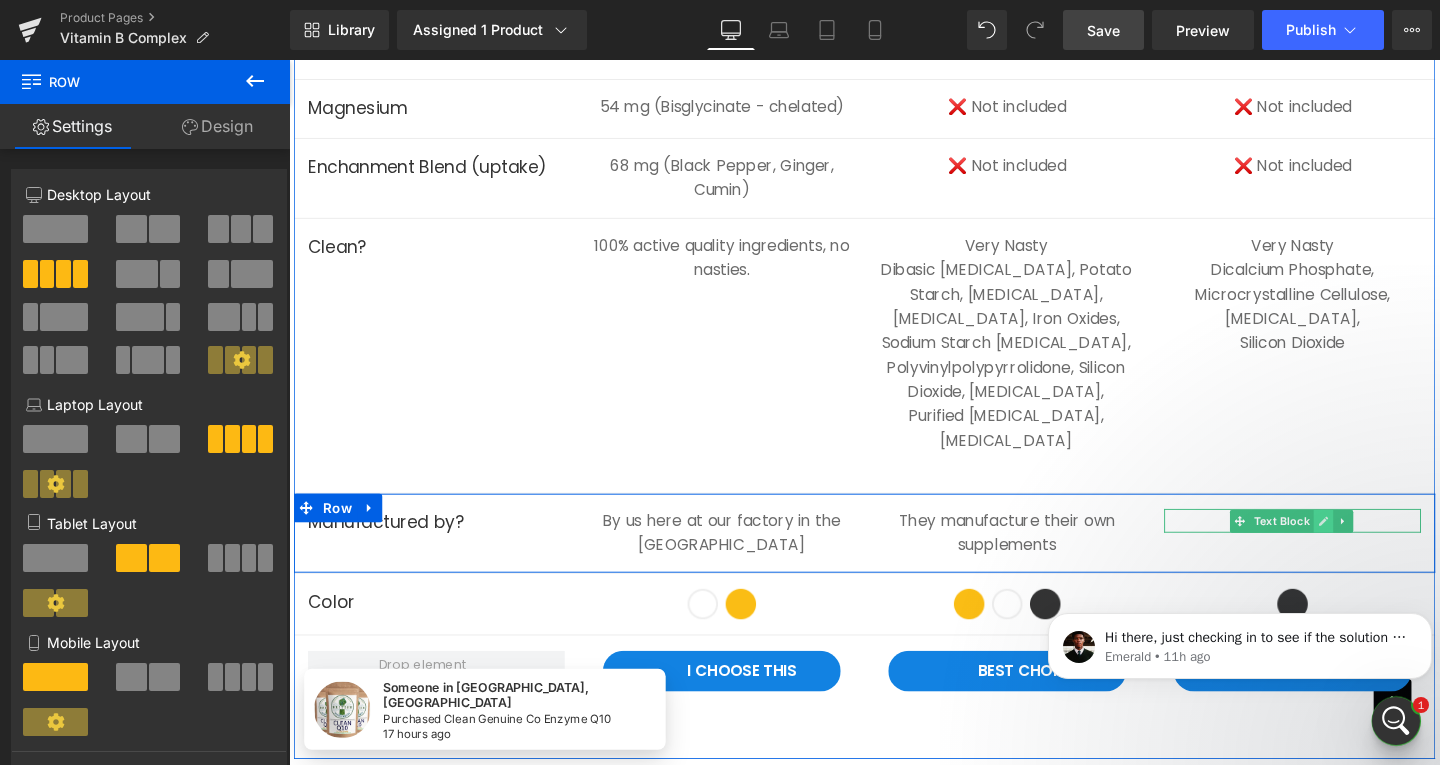 click 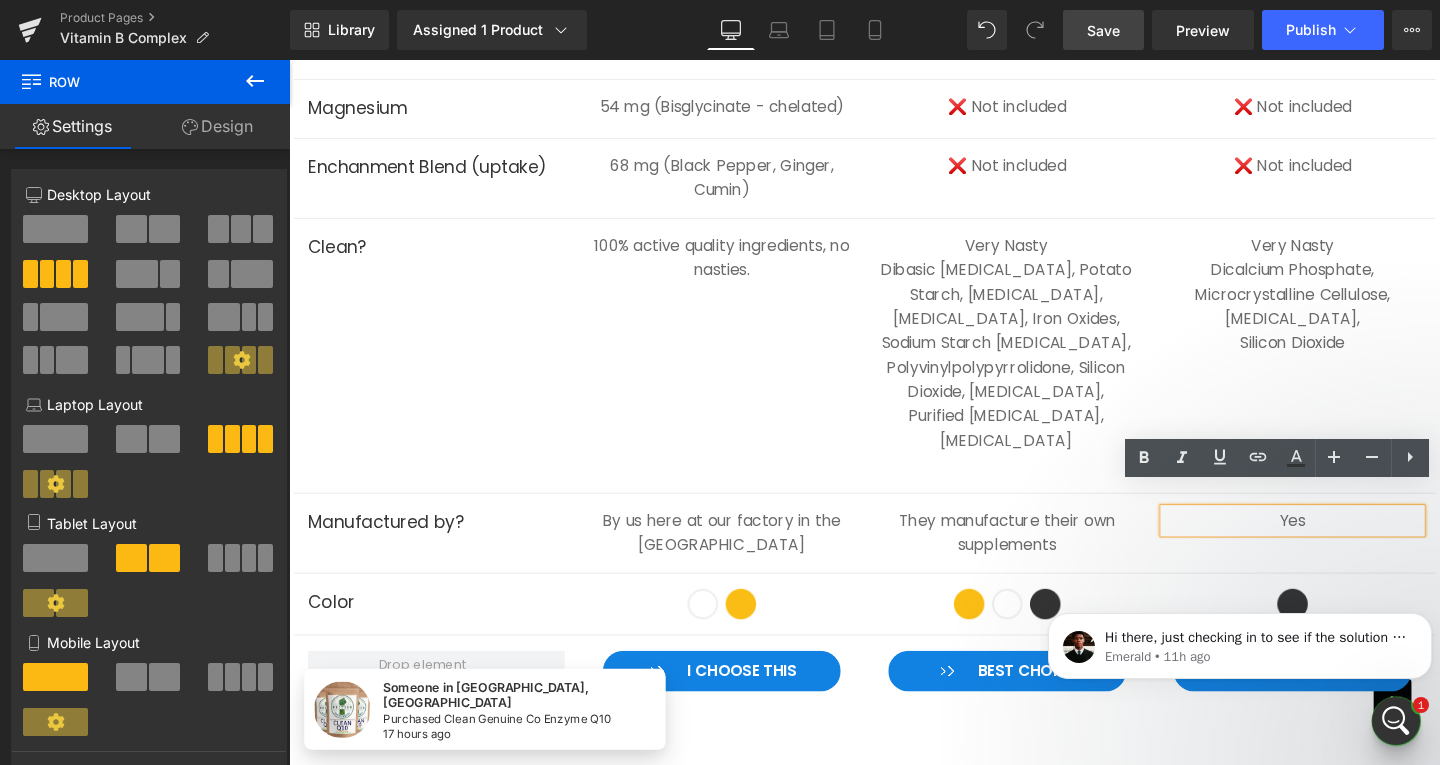 click at bounding box center [1397, 545] 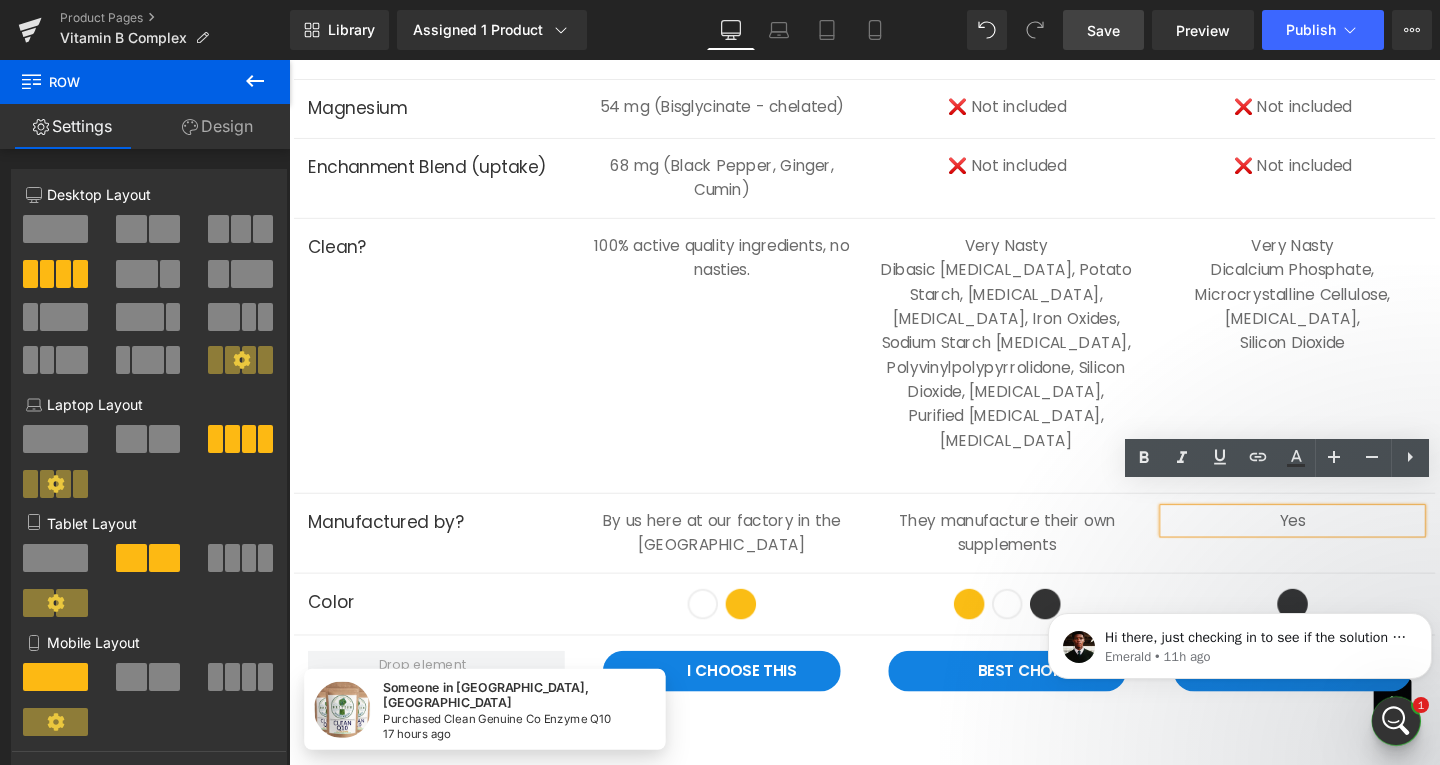 click on "Yes" at bounding box center [1344, 545] 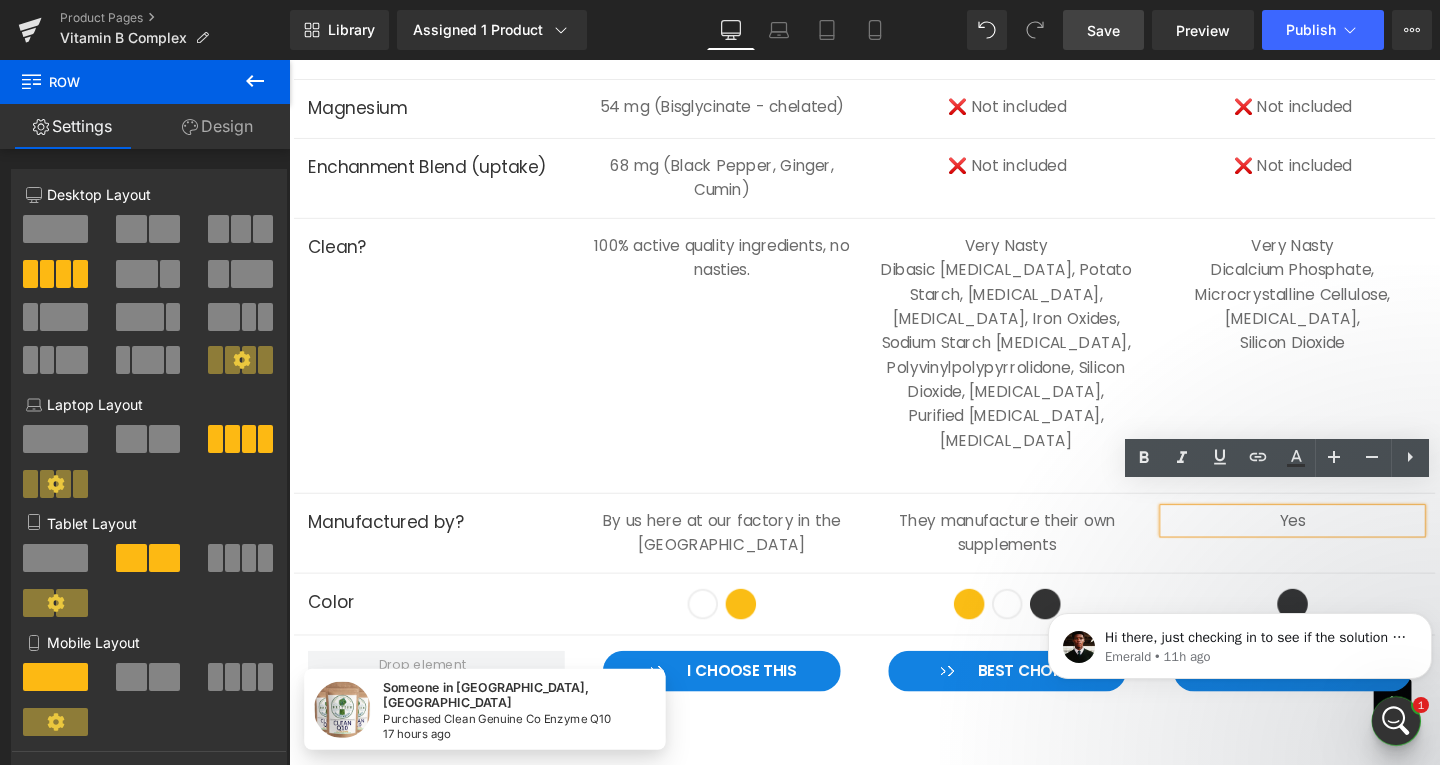 click on "Yes" at bounding box center (1344, 545) 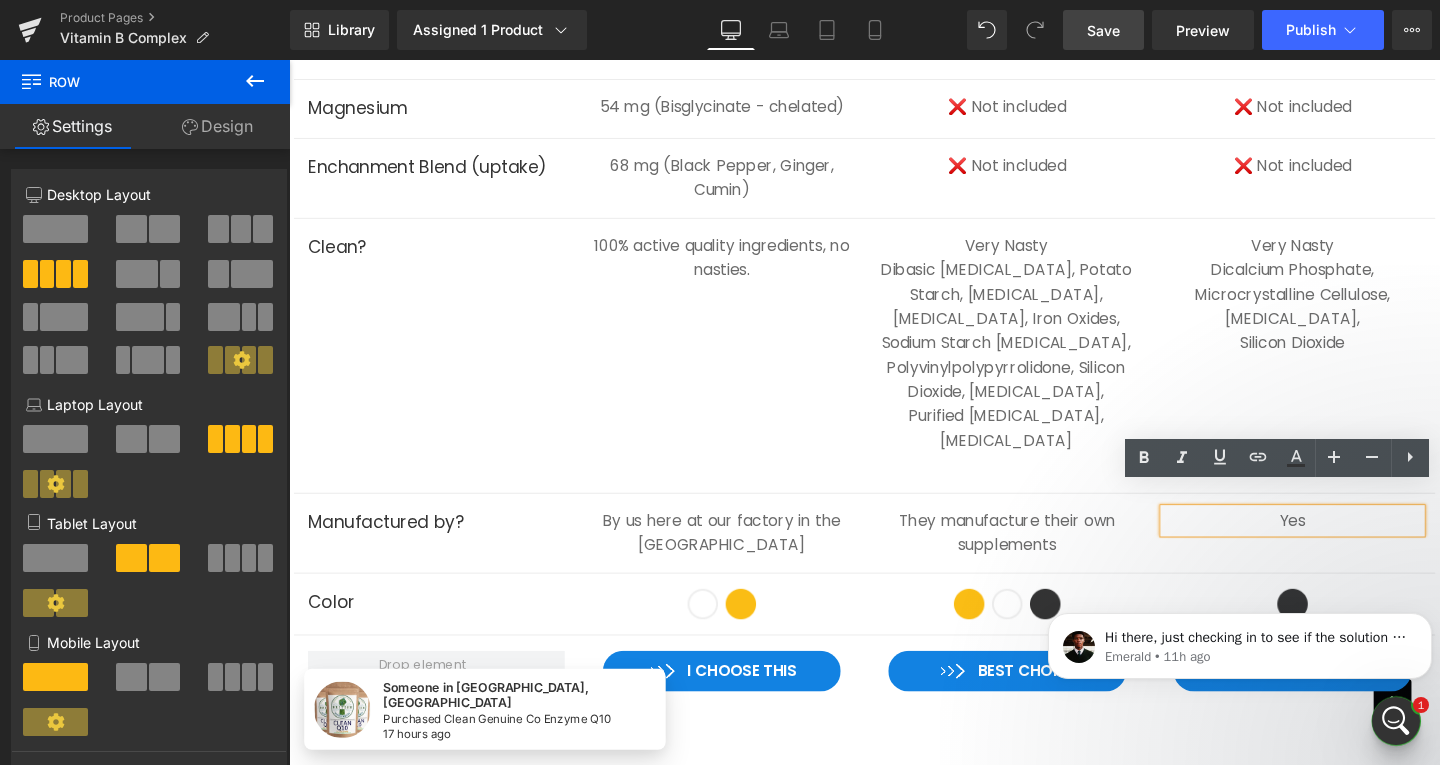 click on "Yes" at bounding box center (1344, 545) 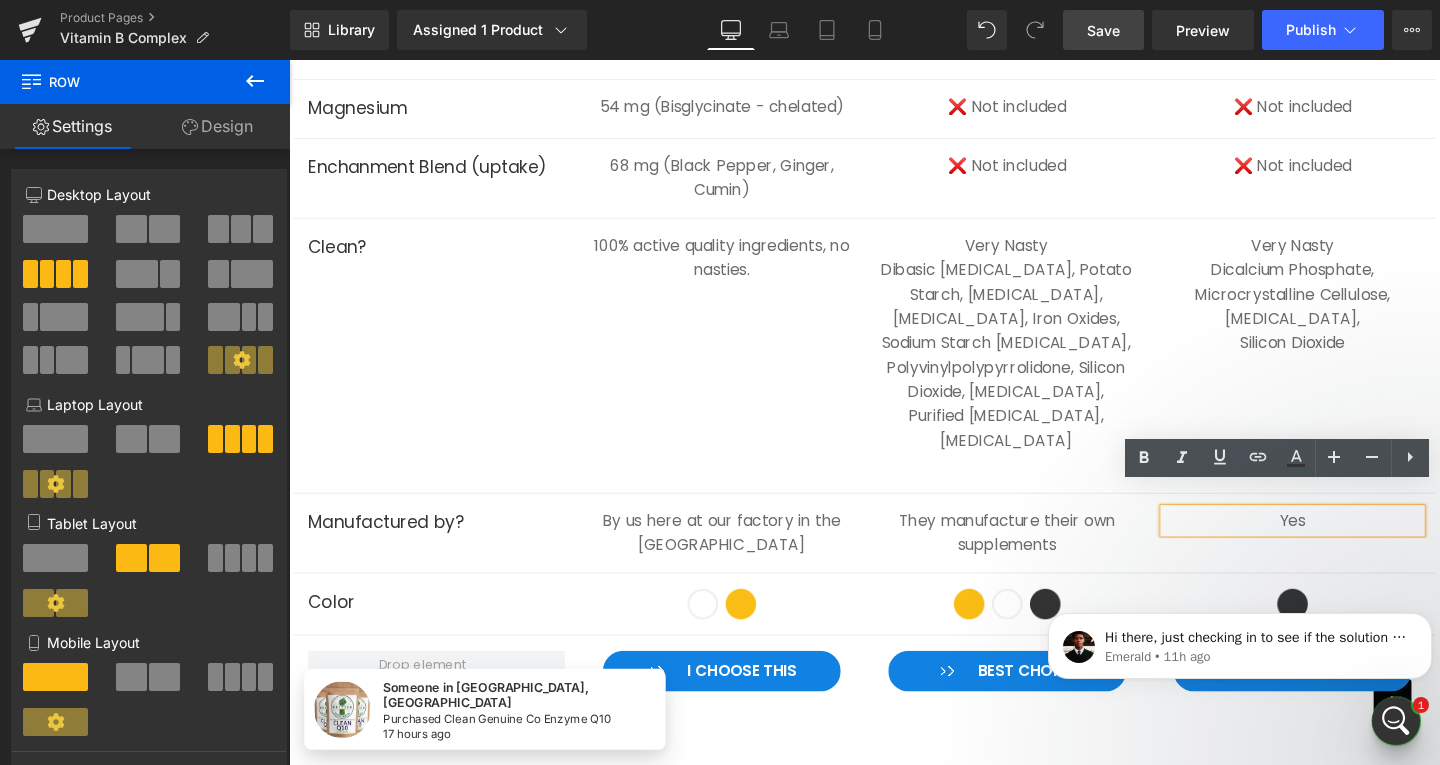 click on "Yes" at bounding box center [1344, 545] 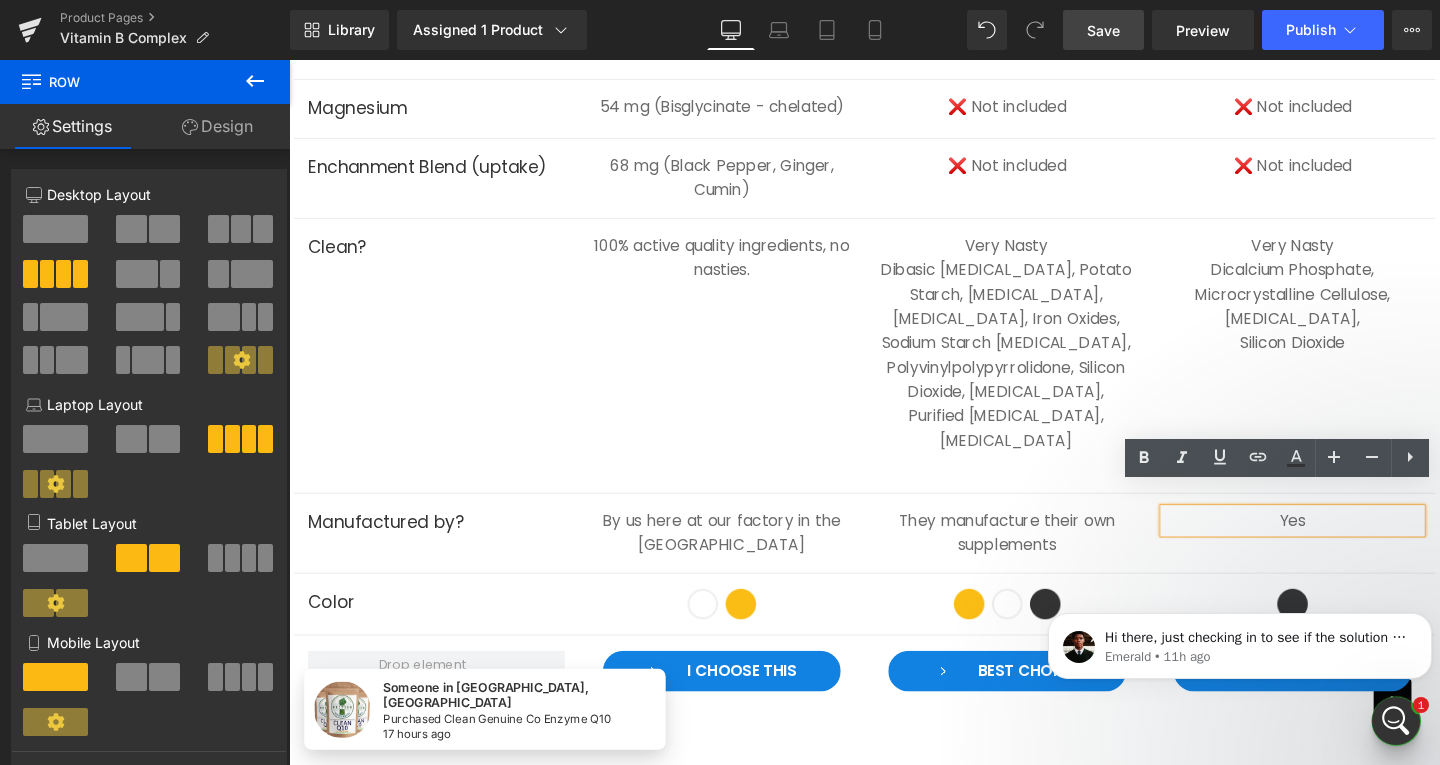 click on "Yes" at bounding box center [1344, 545] 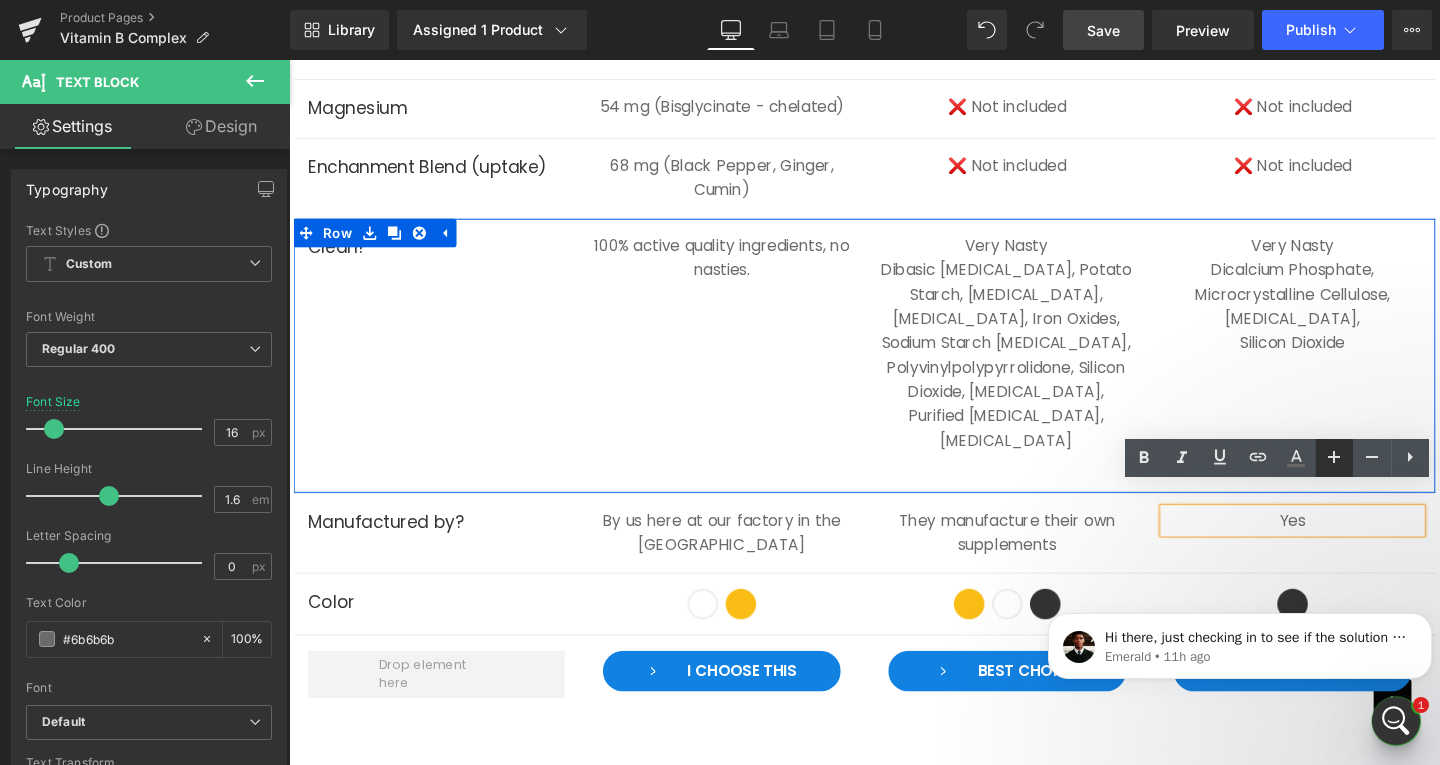 type 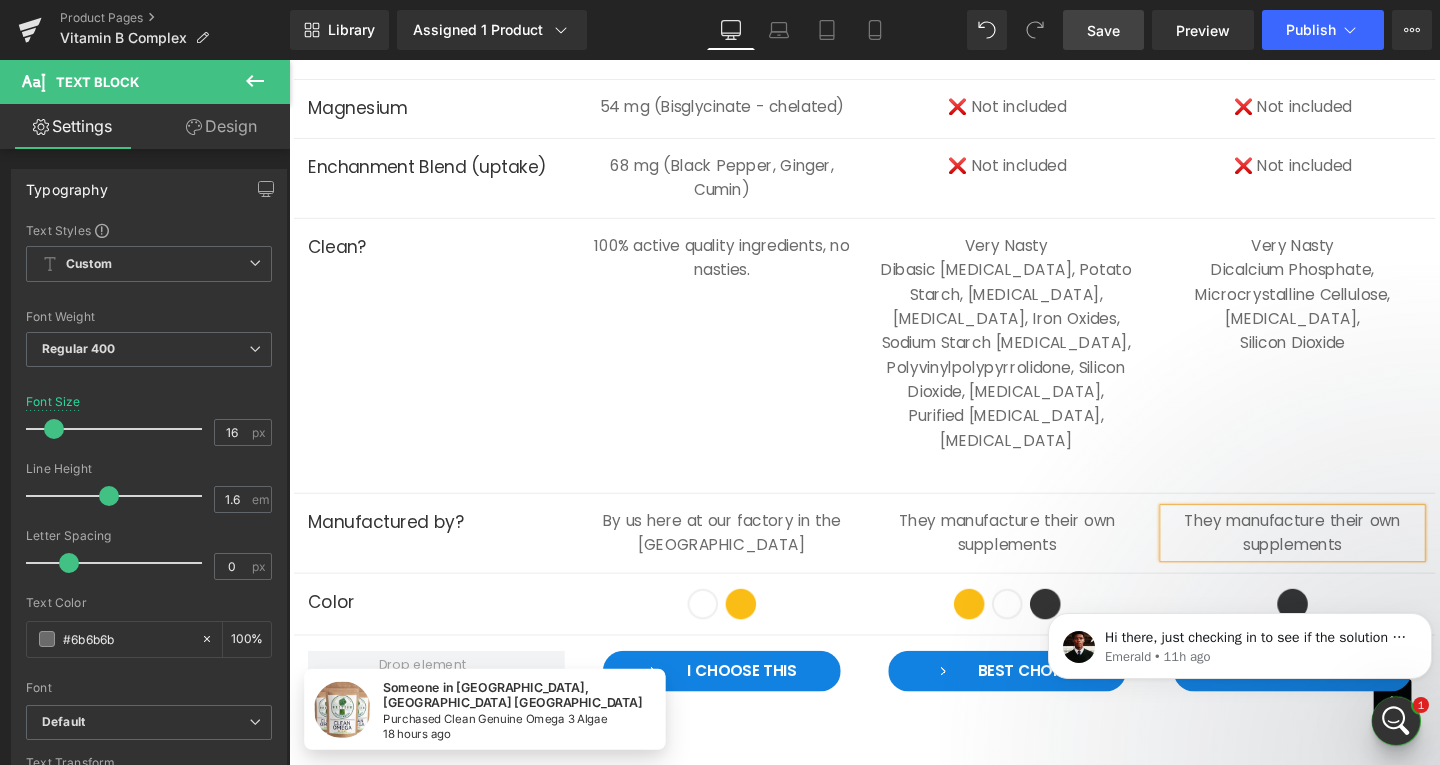 click at bounding box center [289, 60] 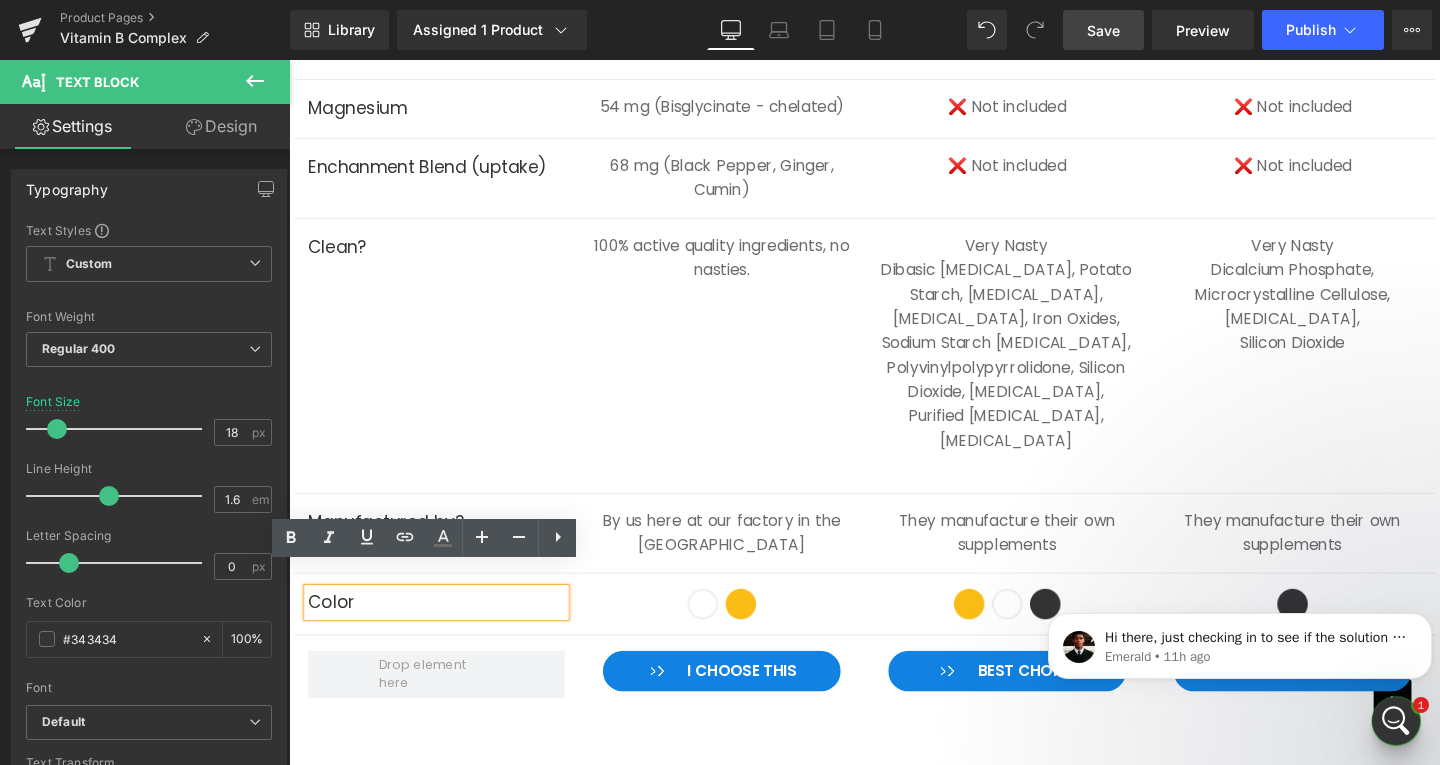 click on "Nutrient / Feature
Text Block         Image         Clean Active Vitamin [MEDICAL_DATA] Text Block         £18.78 Text Block         Row         Image         Vitabiotics Text Block         £4.95 Text Block         This column explains why its so cheap. Text Block         Row         Image         Bulk Text Block         £7.49 Text Block         Cheap and nasty Text Block         Row         Row         B1 Text Block         53 mg ([MEDICAL_DATA] - active, fat-soluble) Text Block         5 mg ([MEDICAL_DATA] Mononitrate - synthetic, cheap) Text Block         1.1 mg ([MEDICAL_DATA] Mononitrate – synthetic) Text Block         Row         B2 Text Block         10 mg ([MEDICAL_DATA]-5’-Phosphate - active form) Text Block         1.4 mg (basic [MEDICAL_DATA] – inactive form) Text Block         1.4 mg (inactive [MEDICAL_DATA]) Text Block         Row         B5 Text Block         106 mg (great-dose, supports adrenal + CoA) Text Block         6 mg Text Block         6mg Text Block         Row         B6 Text Block" at bounding box center [894, -155] 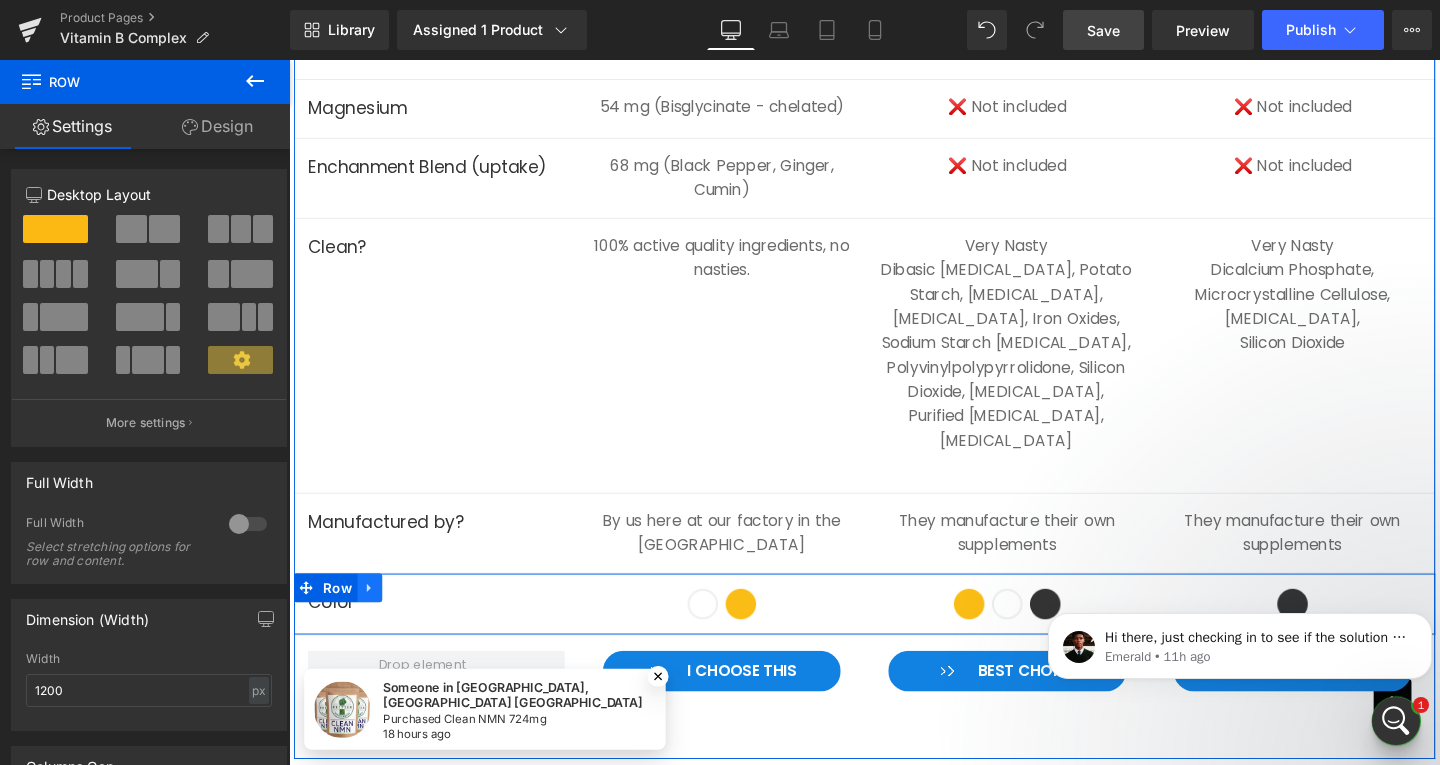 click 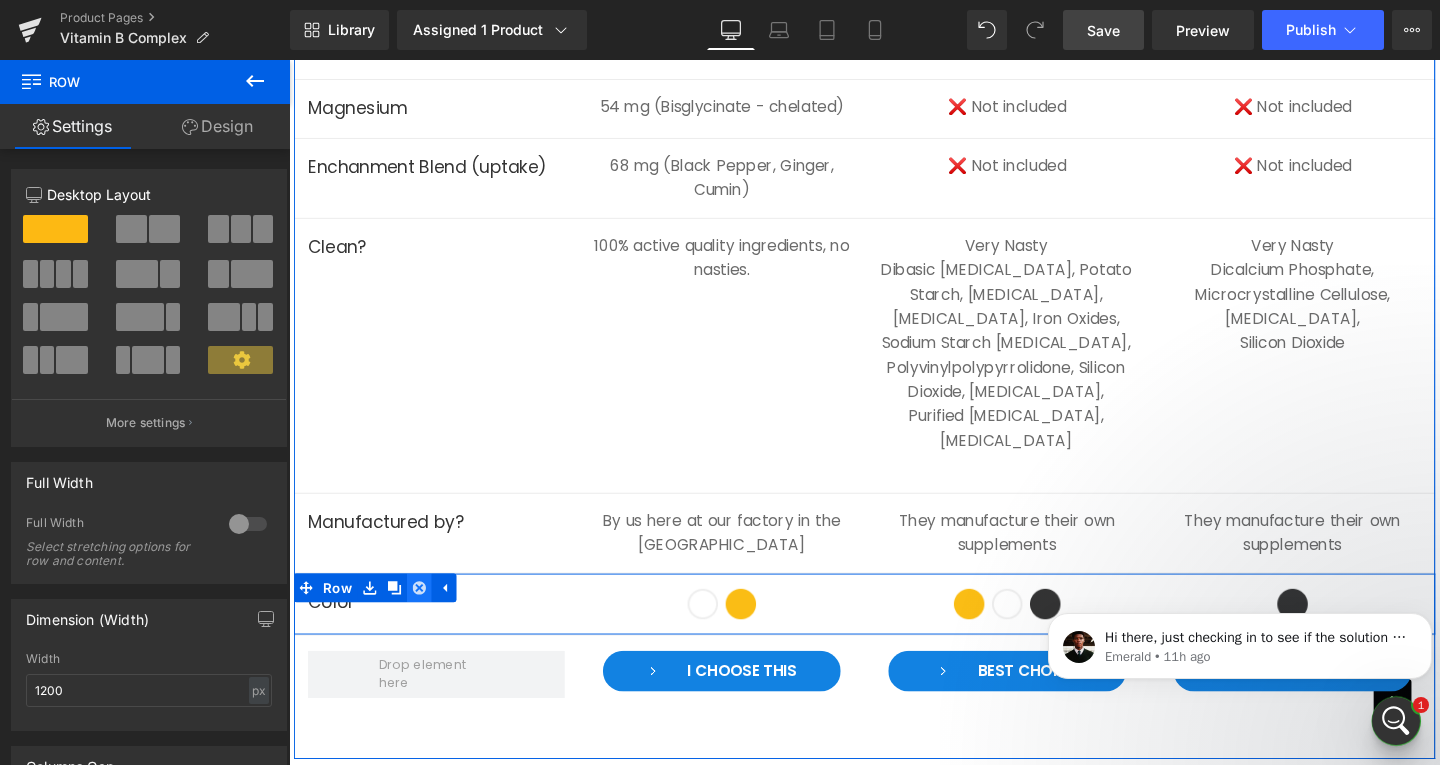 click 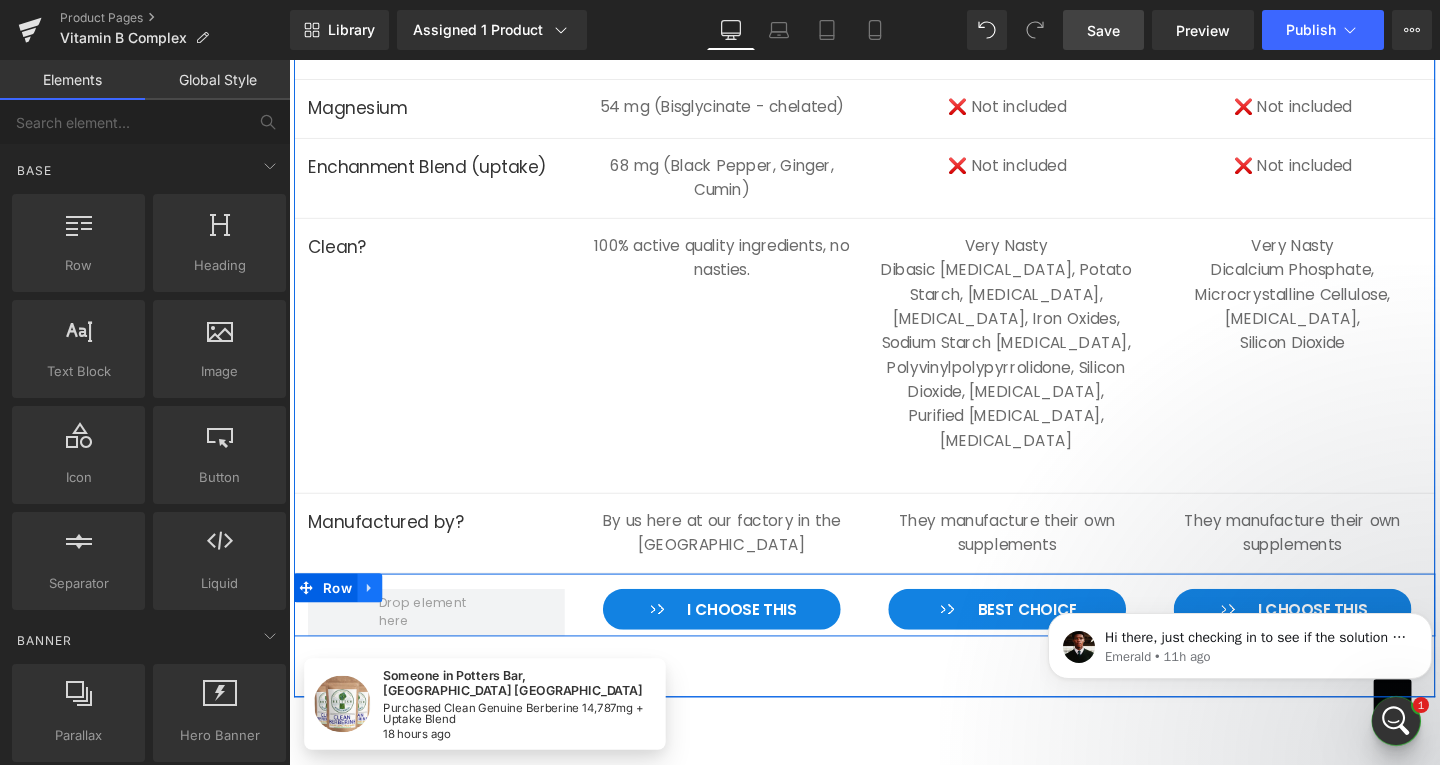 click 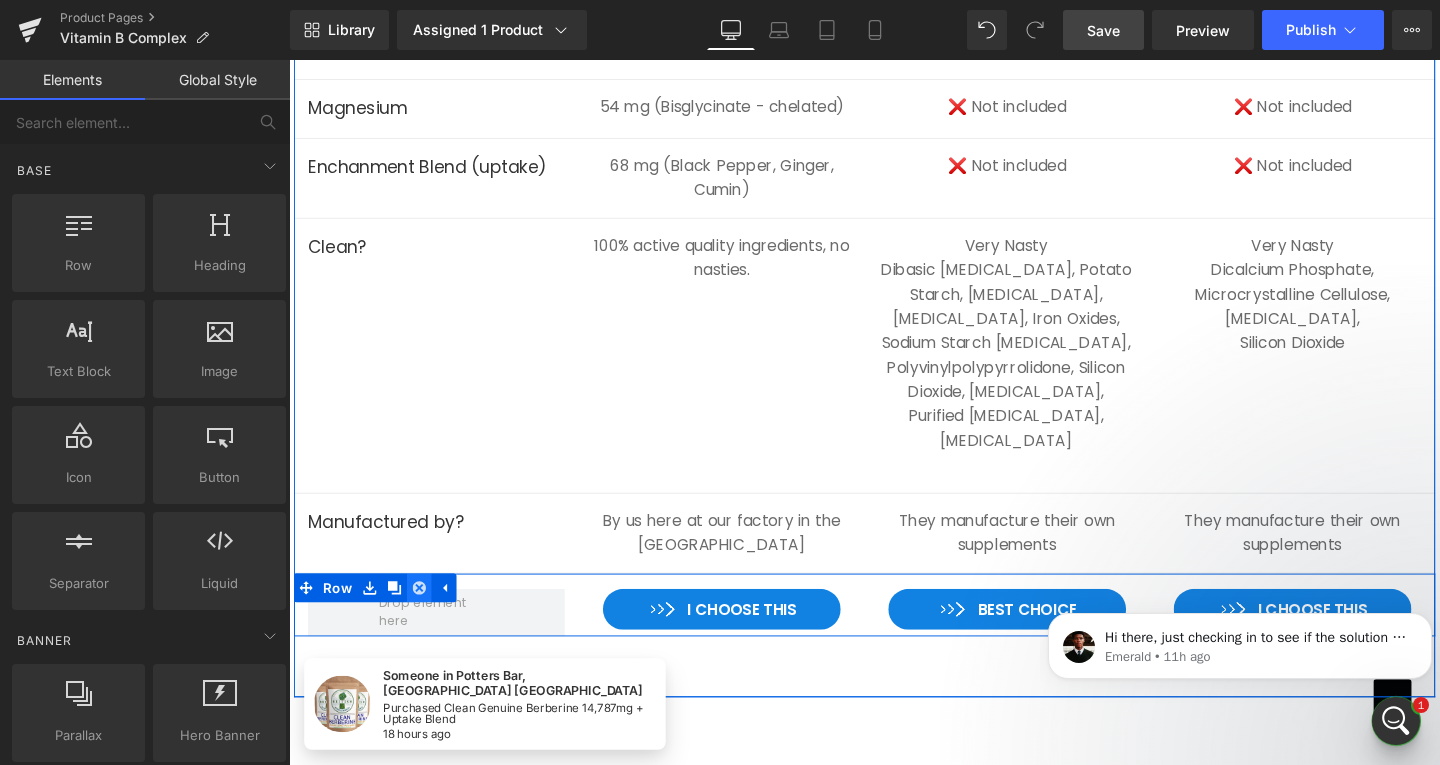 click 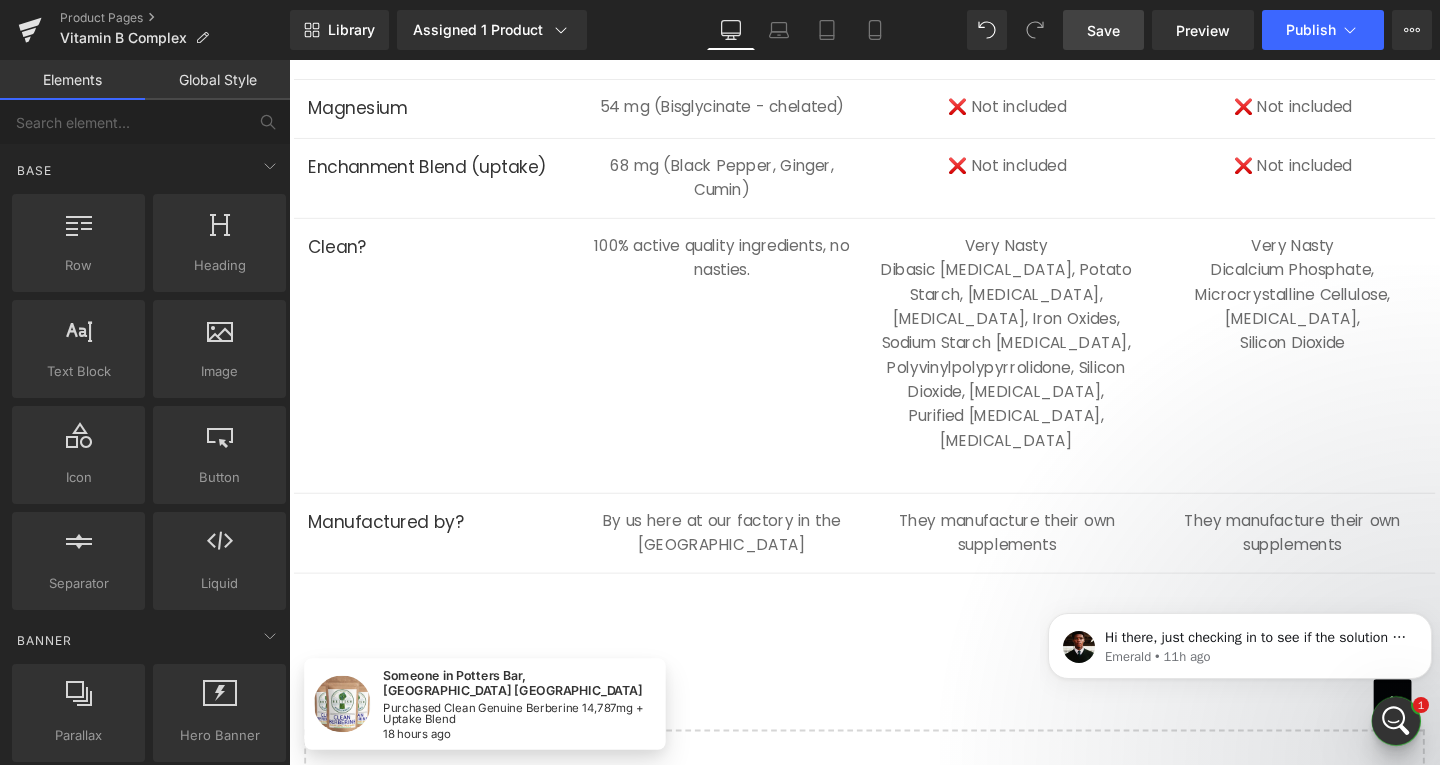 click on "Save" at bounding box center (1103, 30) 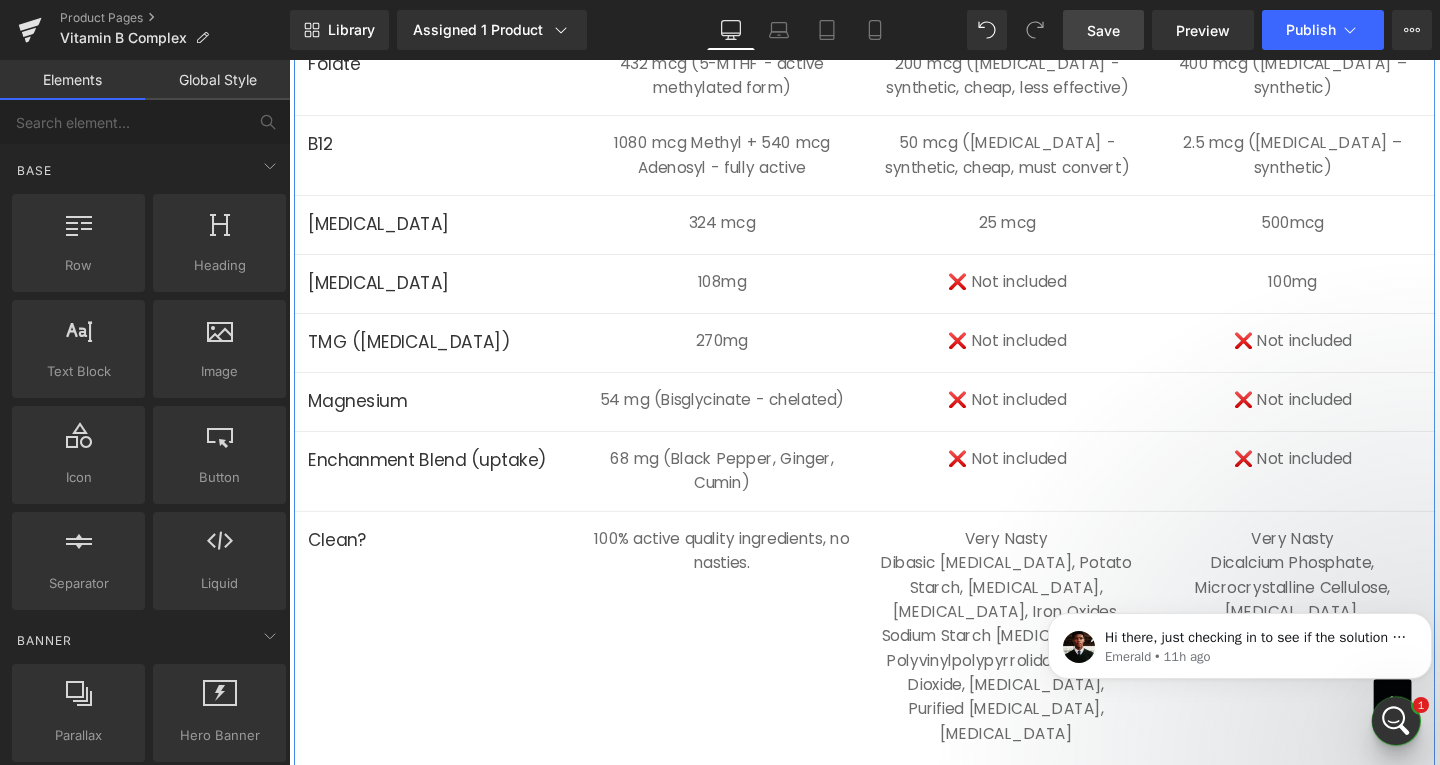 scroll, scrollTop: 5431, scrollLeft: 0, axis: vertical 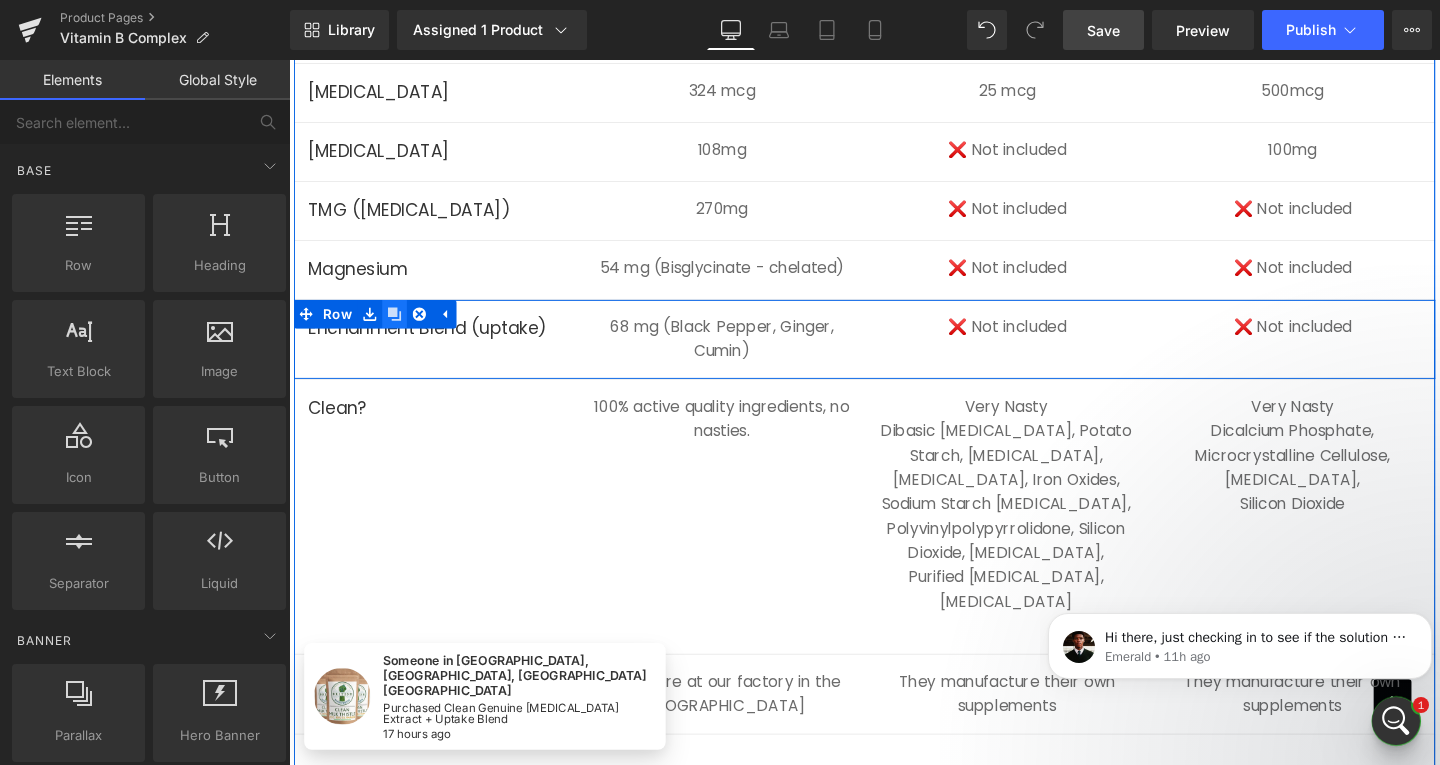 click 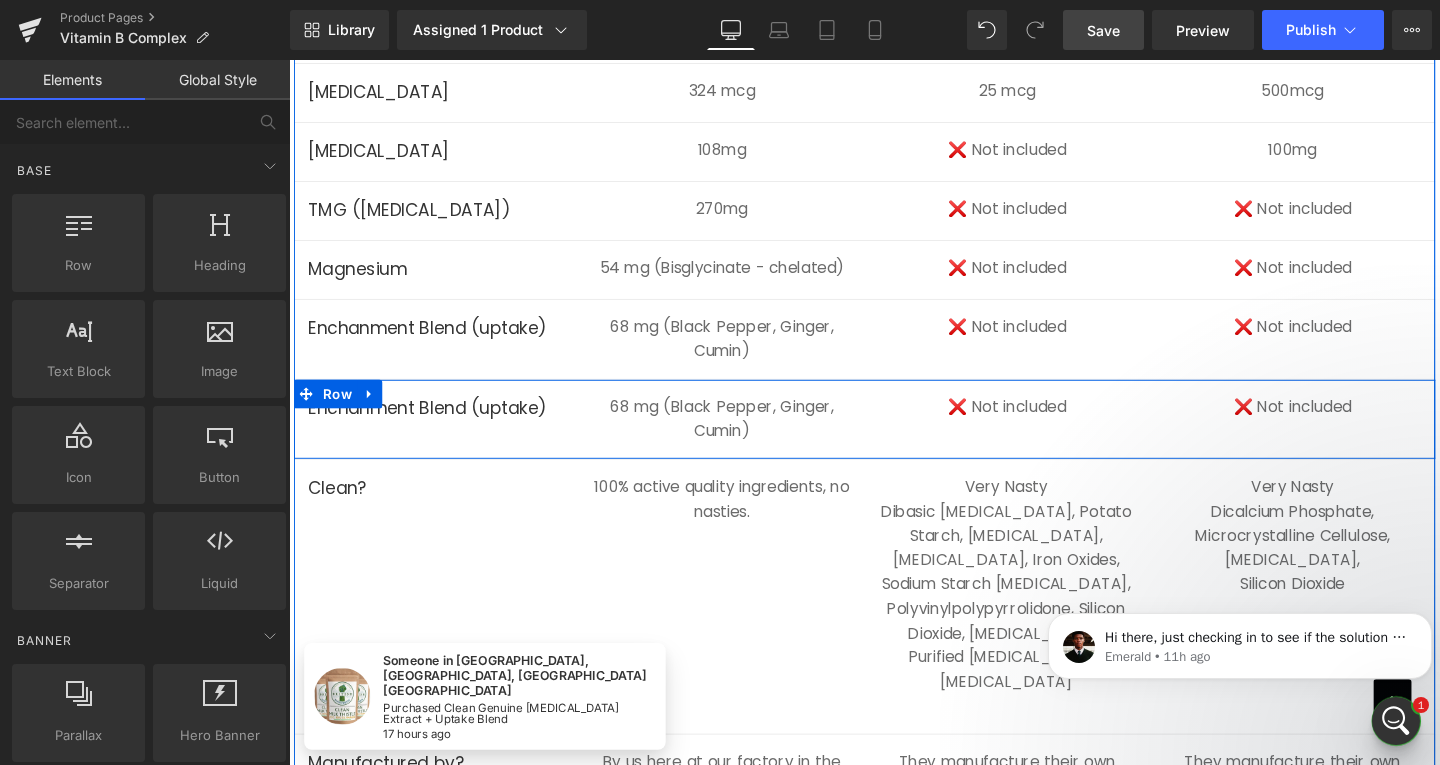 click at bounding box center (289, 60) 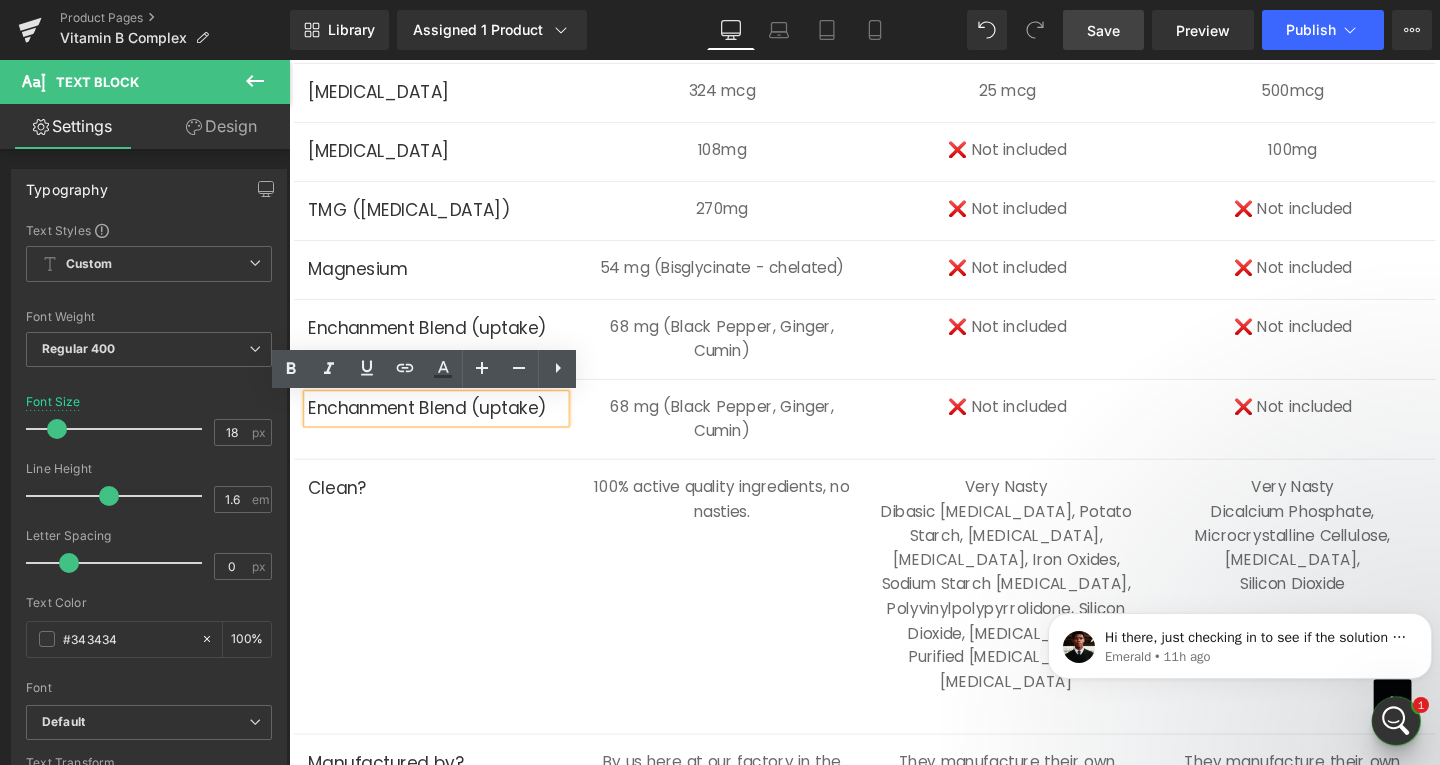 type 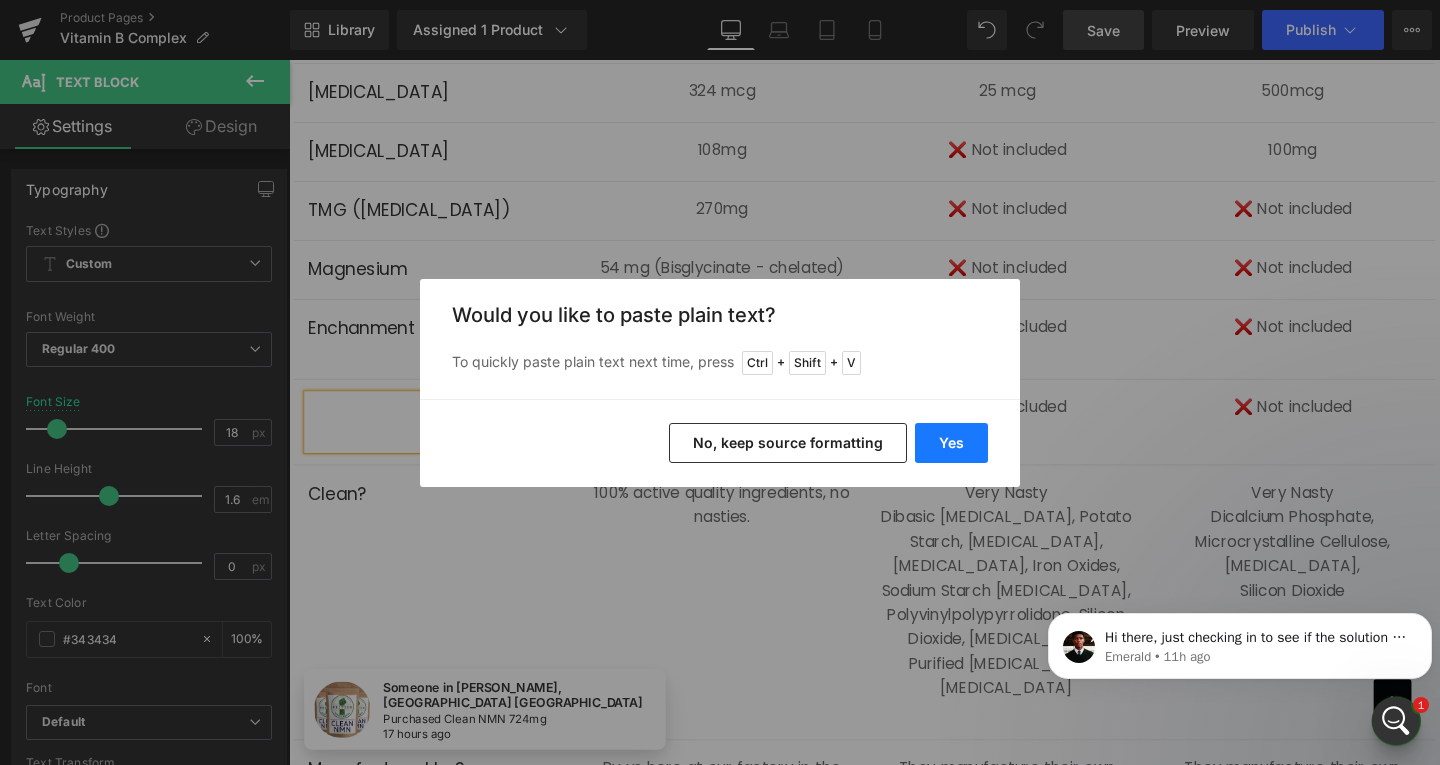 click on "Yes" at bounding box center [951, 443] 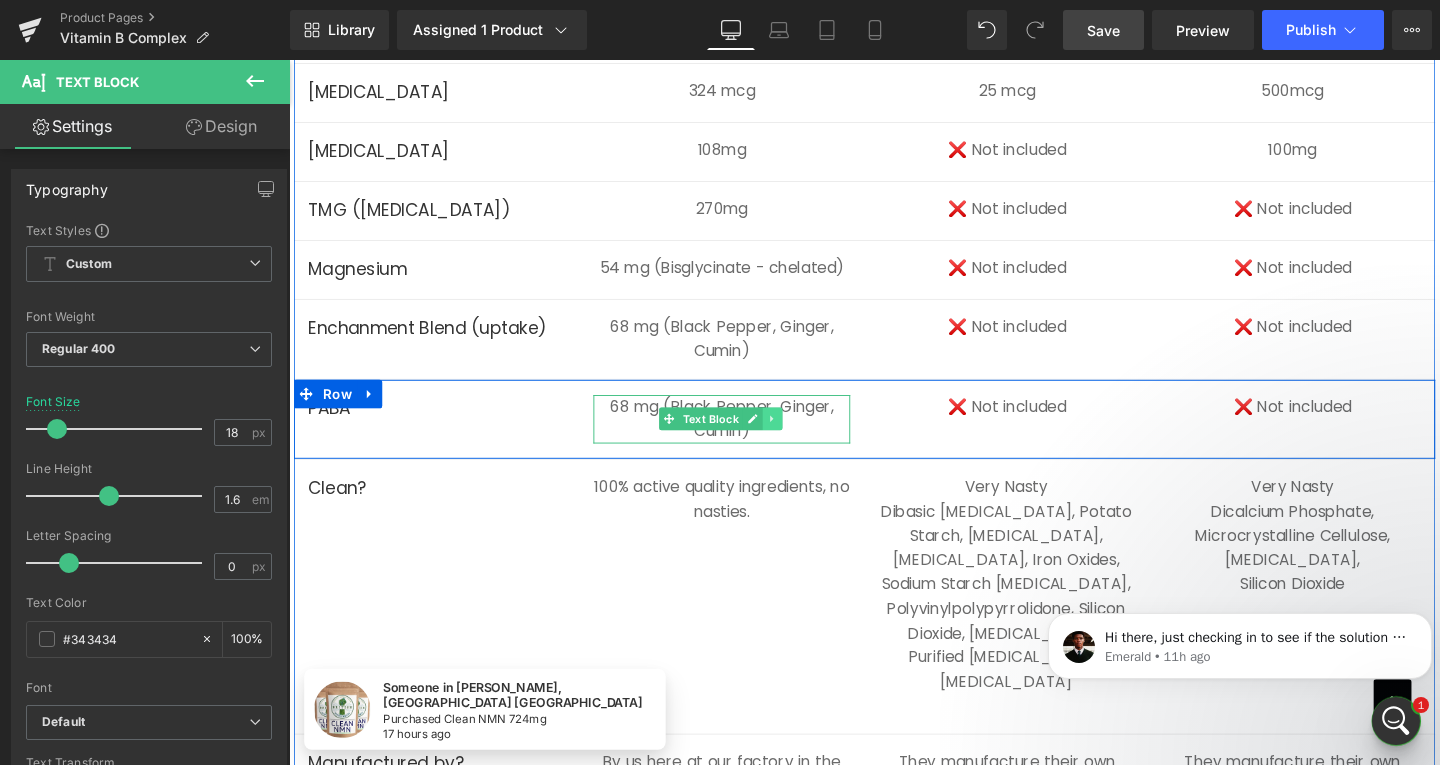 click 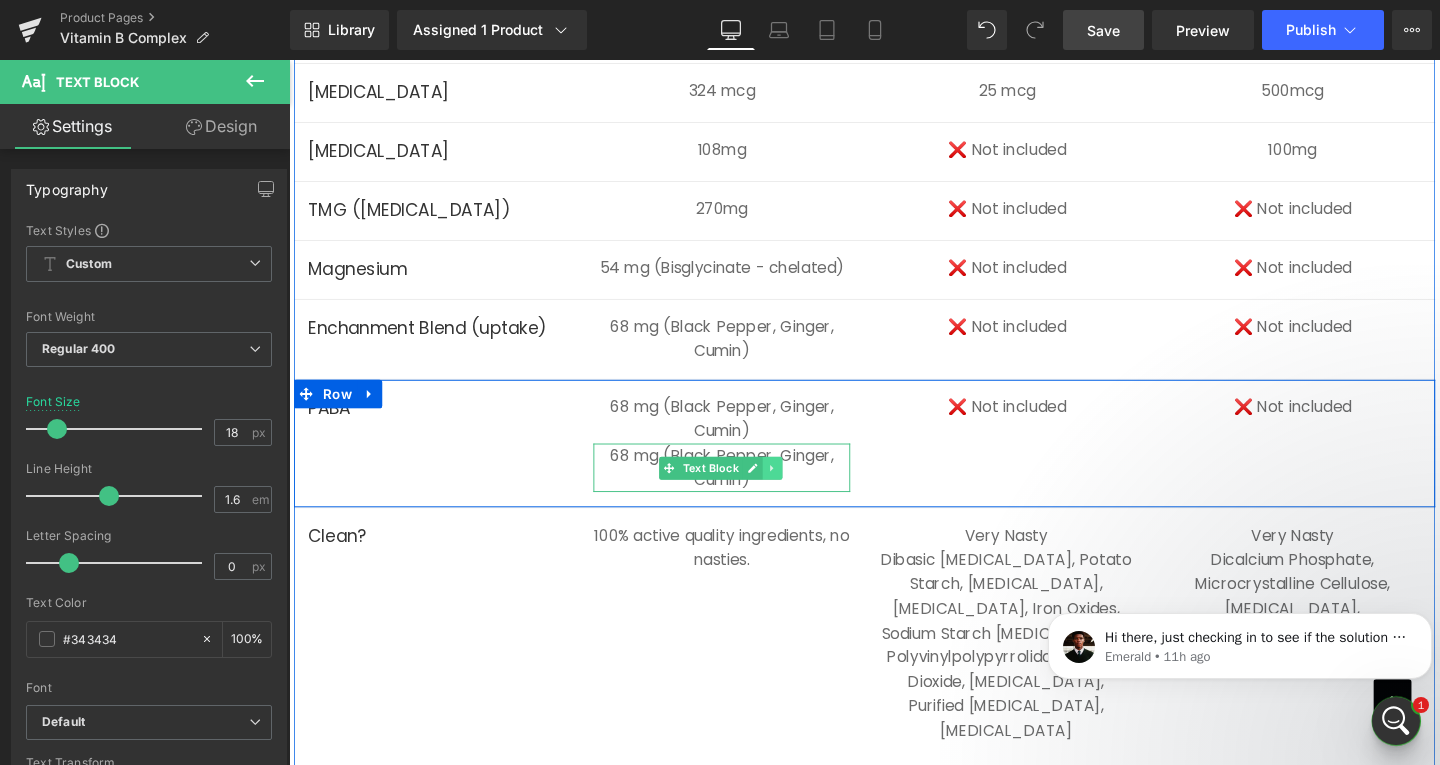click 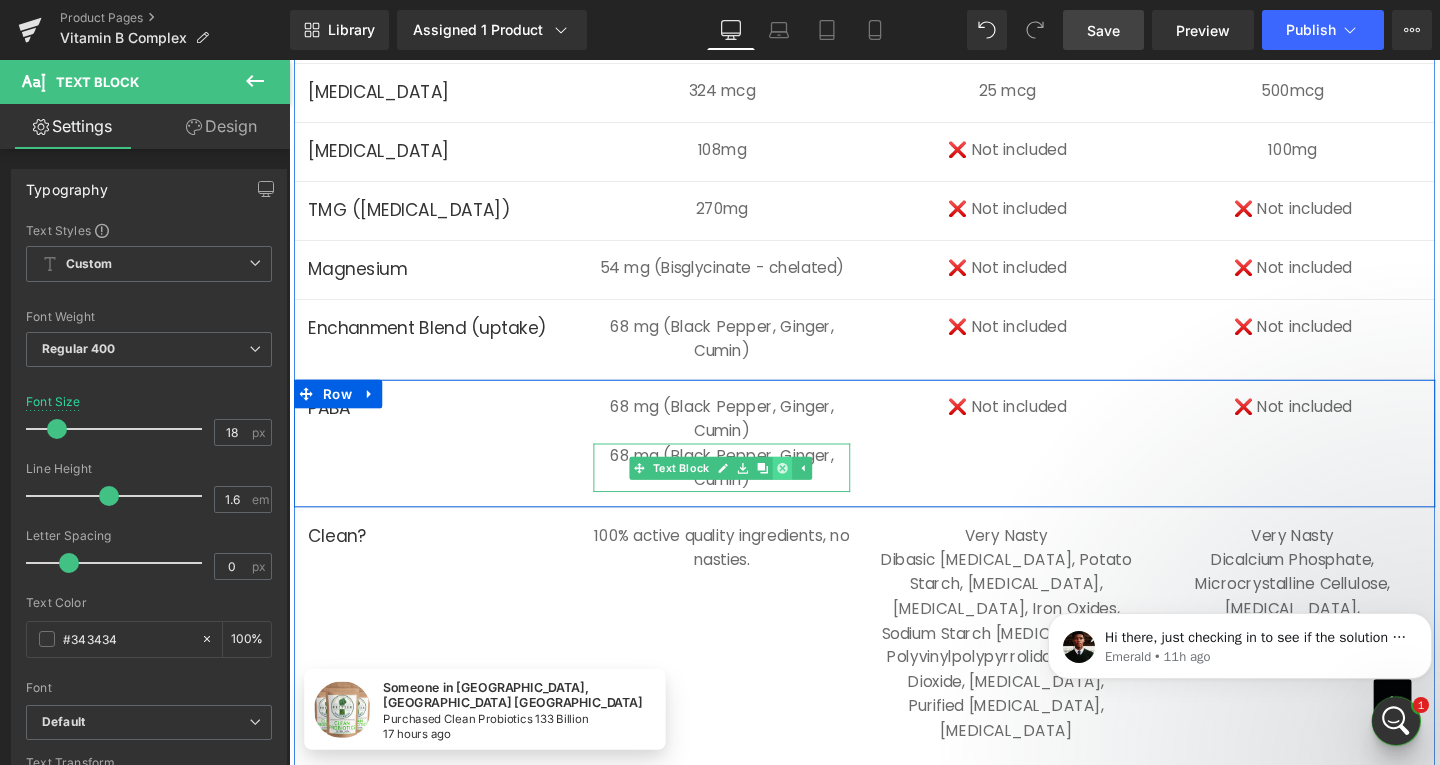 click 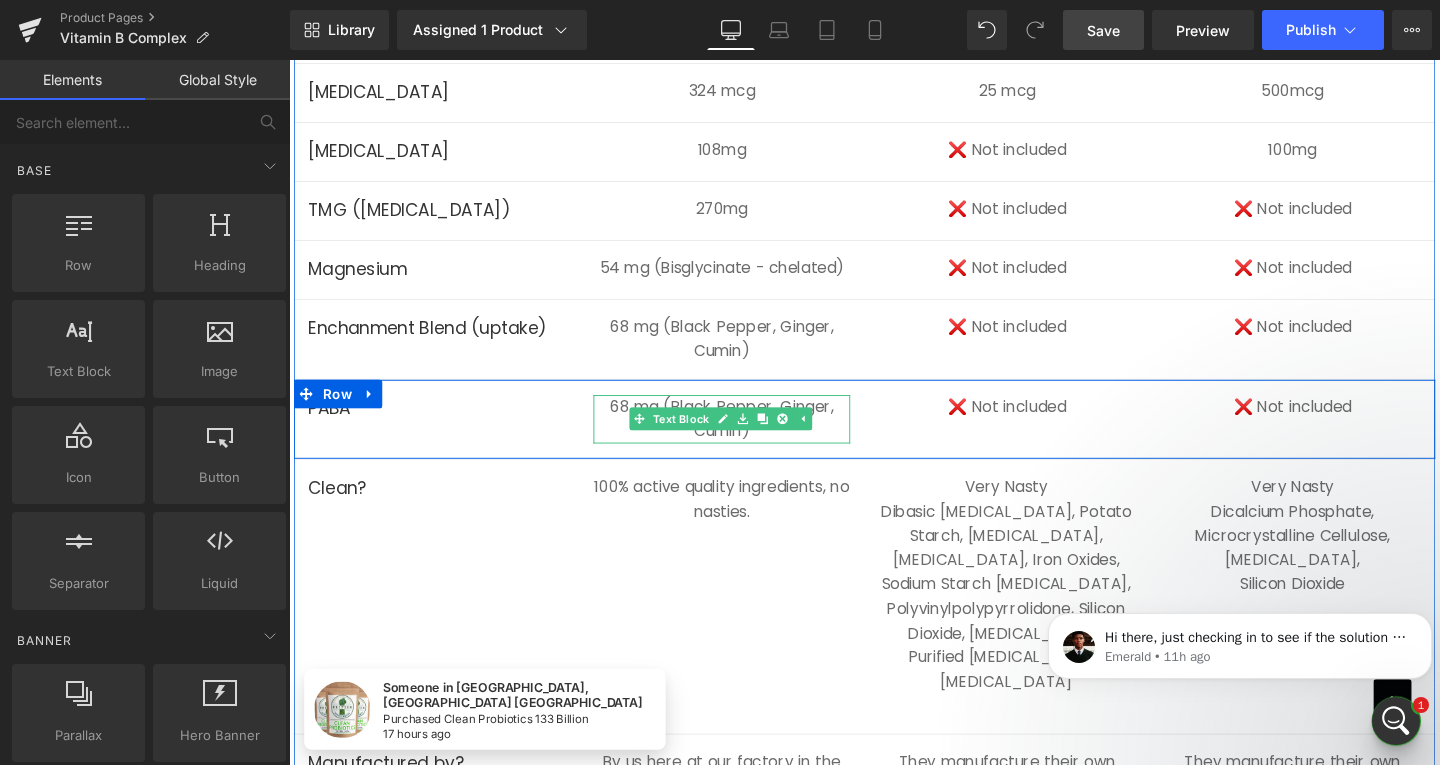 click on "68 mg (Black Pepper, Ginger, Cumin)" at bounding box center (744, 437) 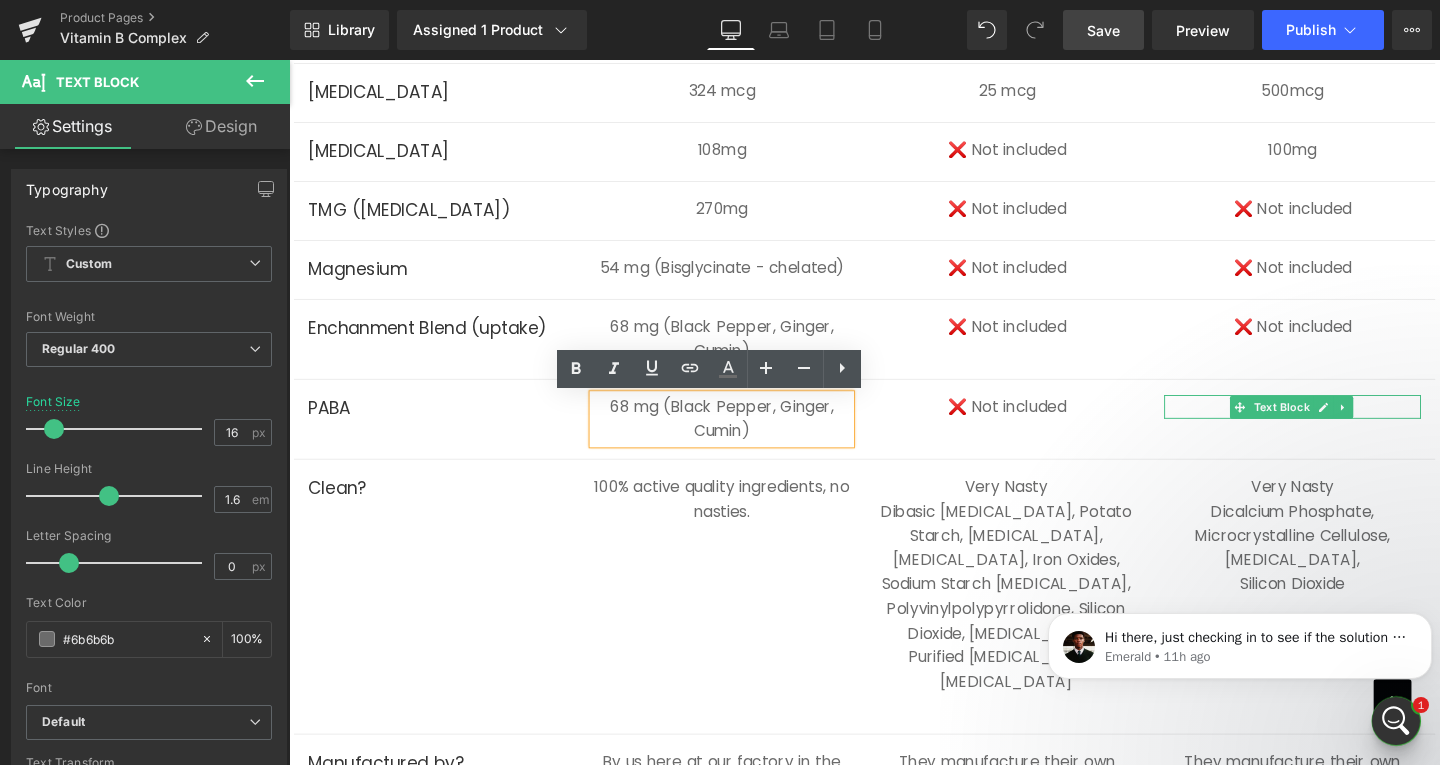 click on "❌ Not included" at bounding box center [1344, 425] 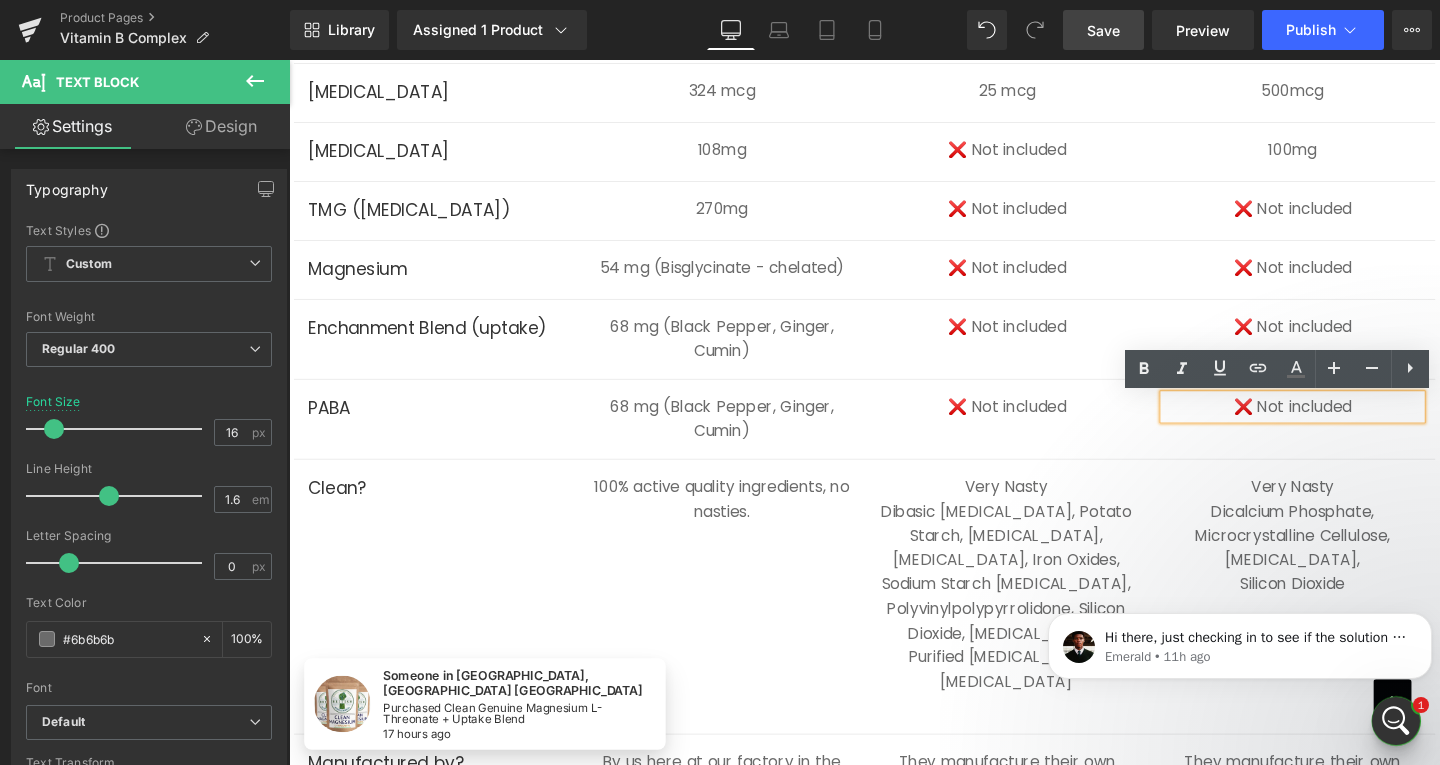 click on "❌ Not included" at bounding box center [1344, 425] 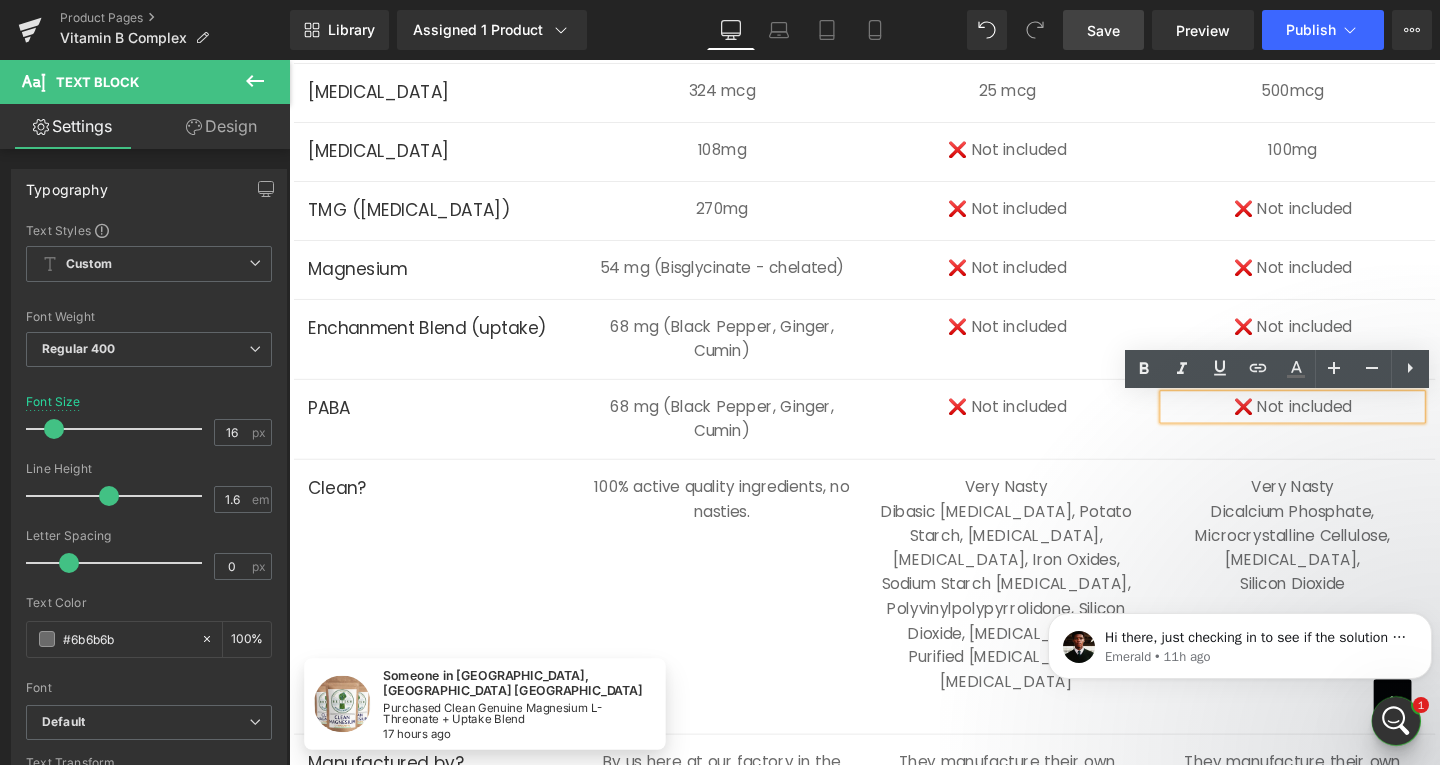 click on "❌ Not included" at bounding box center [1344, 425] 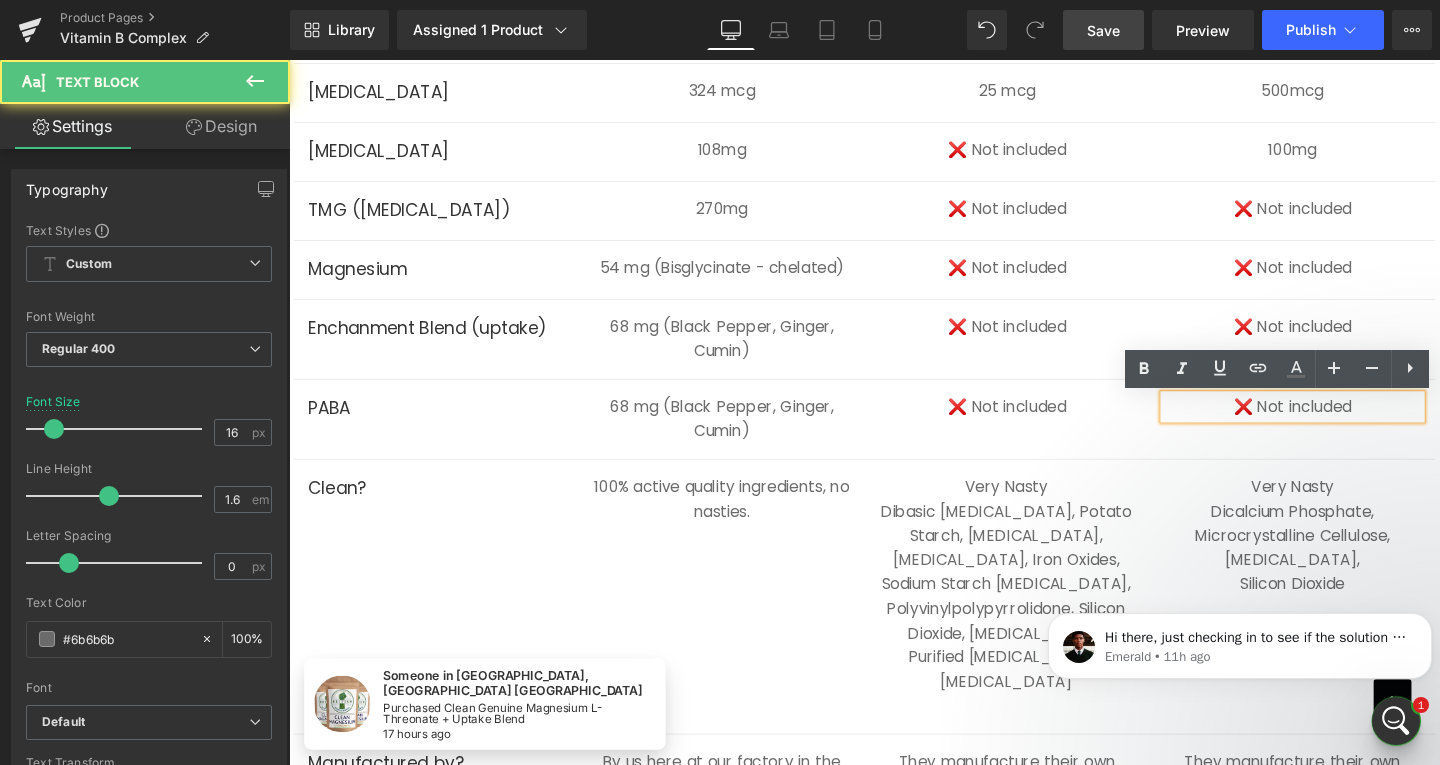 type 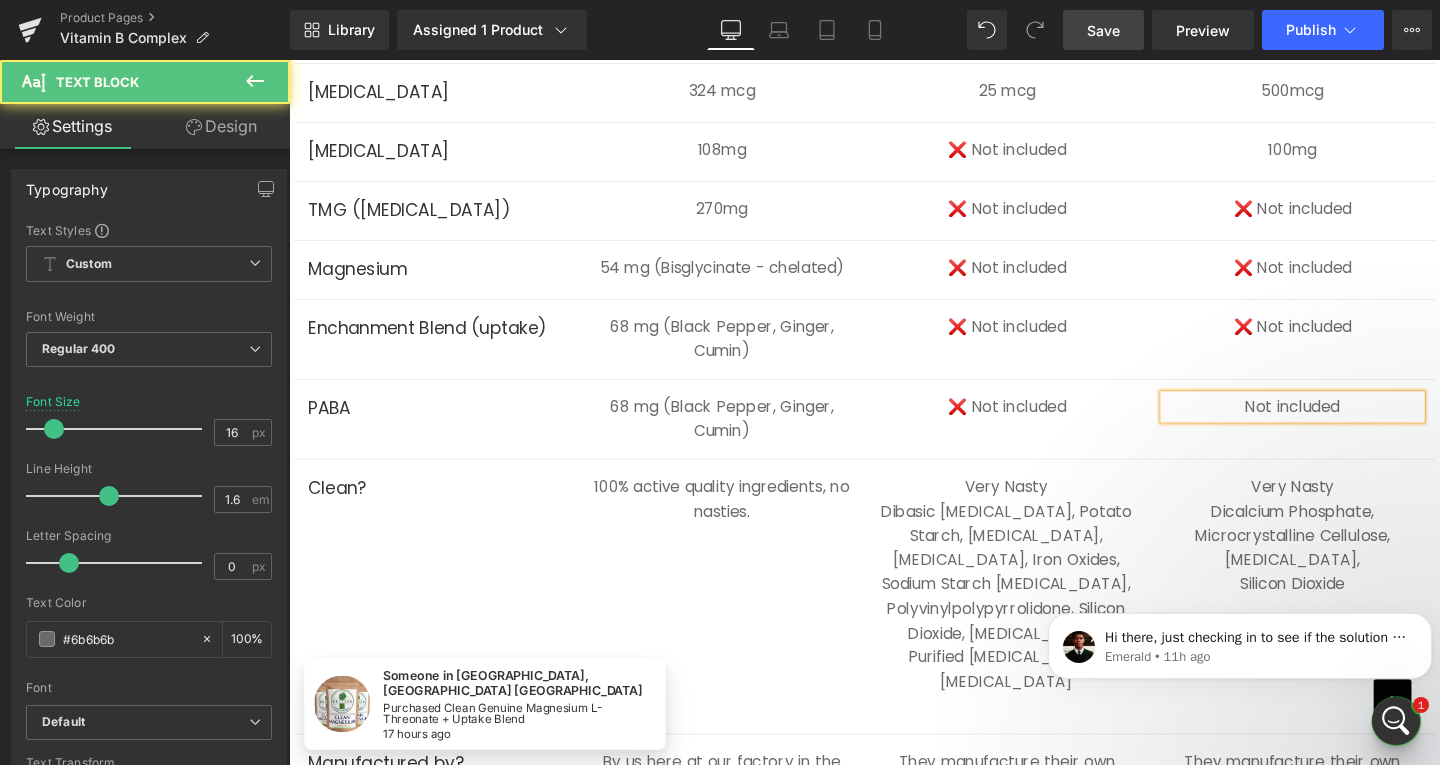 click on "Not included" at bounding box center [1344, 425] 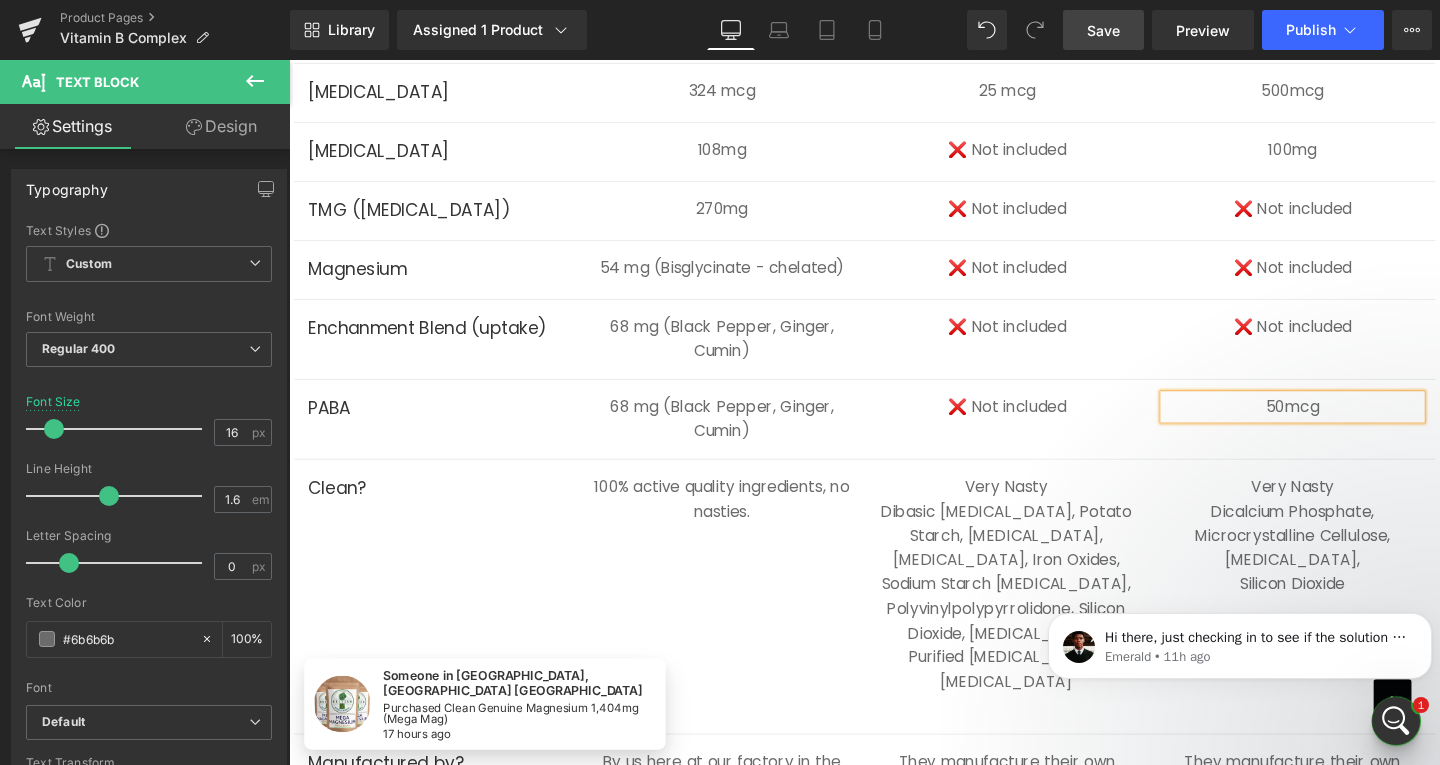 drag, startPoint x: 729, startPoint y: 61, endPoint x: 500, endPoint y: 464, distance: 463.51913 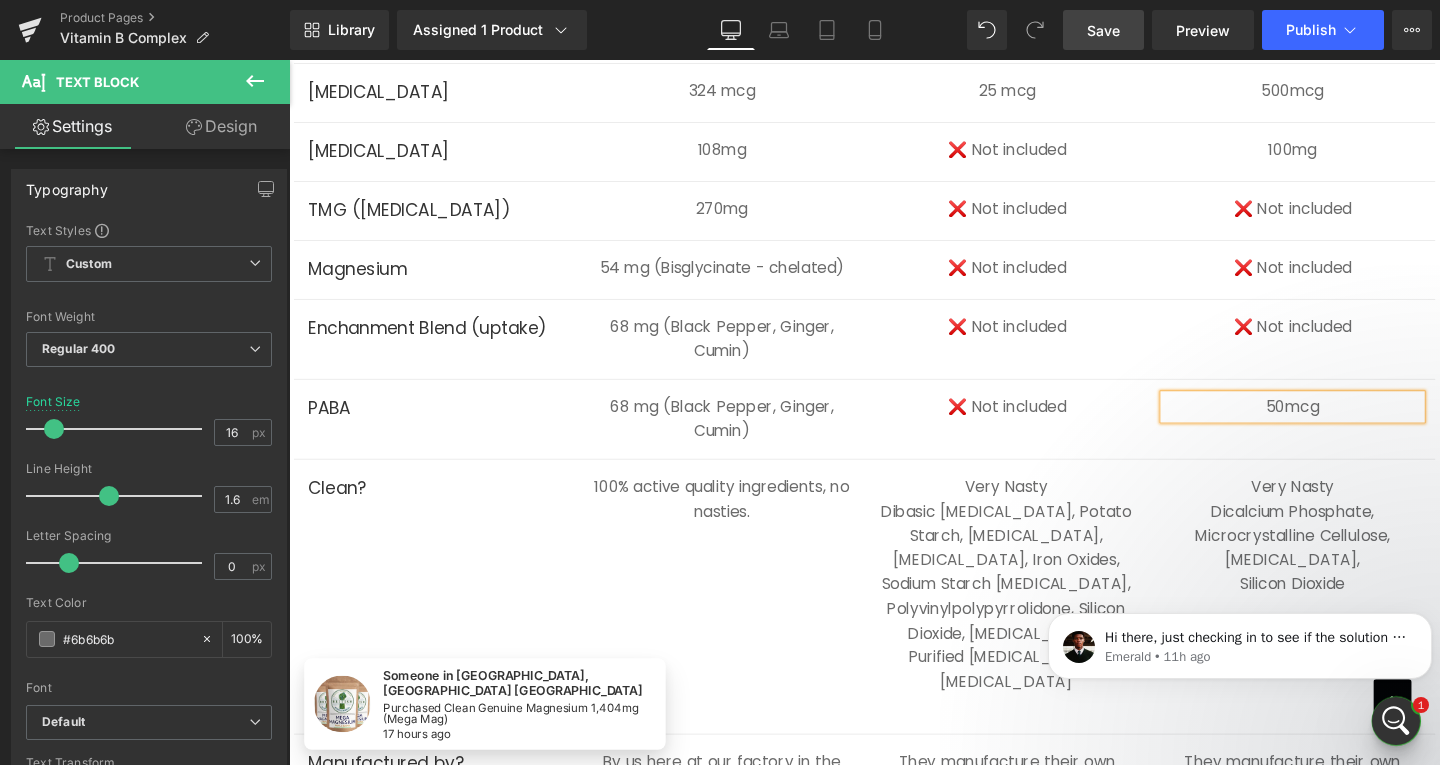 click on "PABA Text Block         68 mg (Black Pepper, Ginger, Cumin) Text Block         ❌ Not included Text Block         50mcg Text Block         Row" at bounding box center (894, 438) 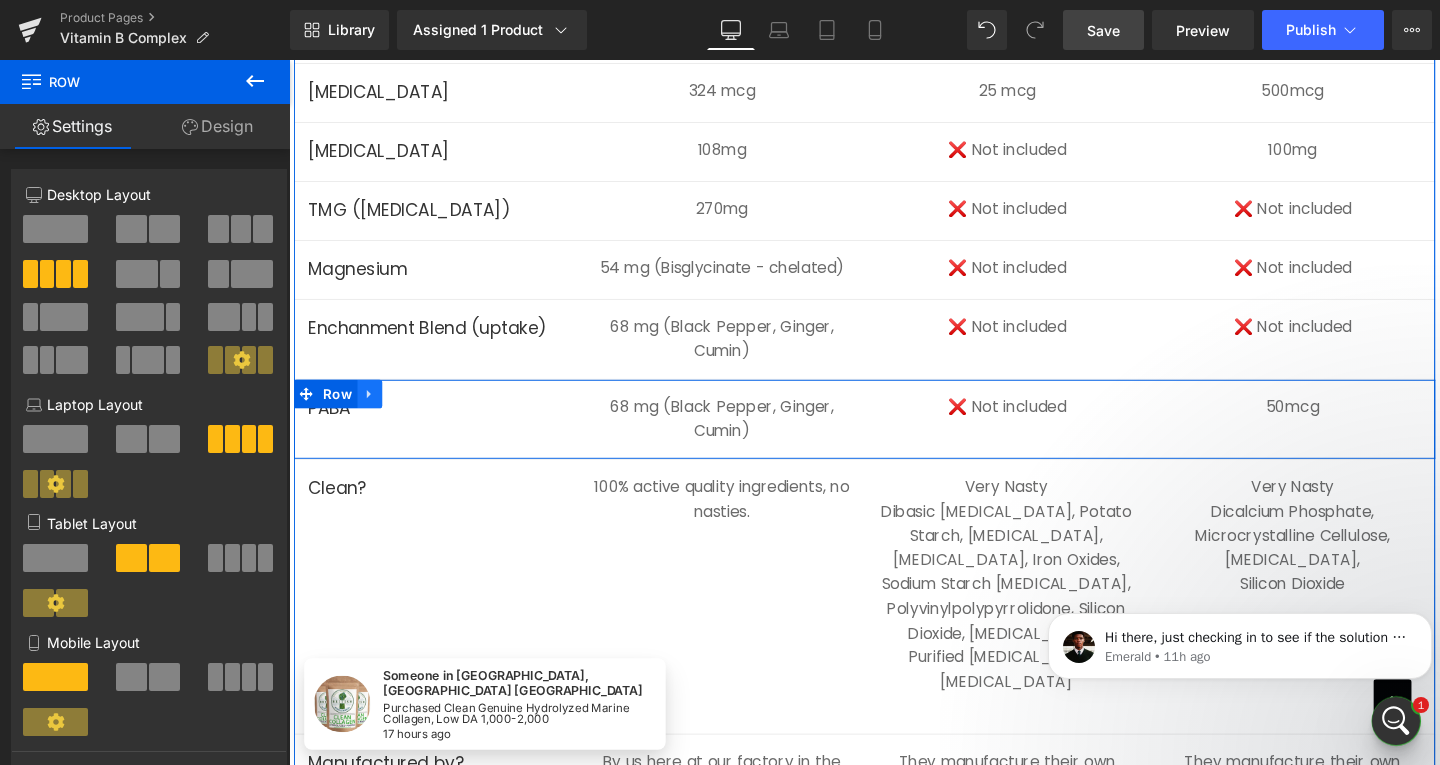 click 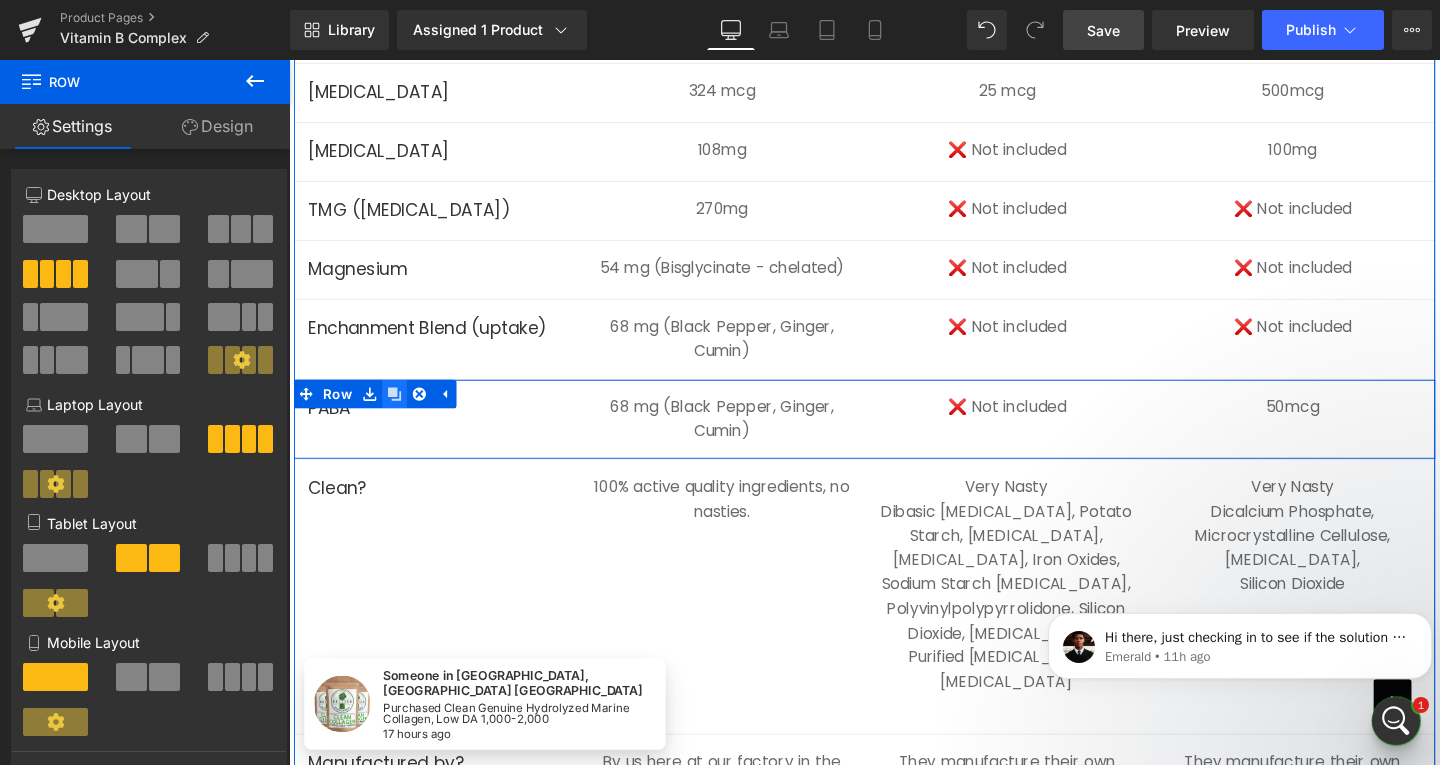 click 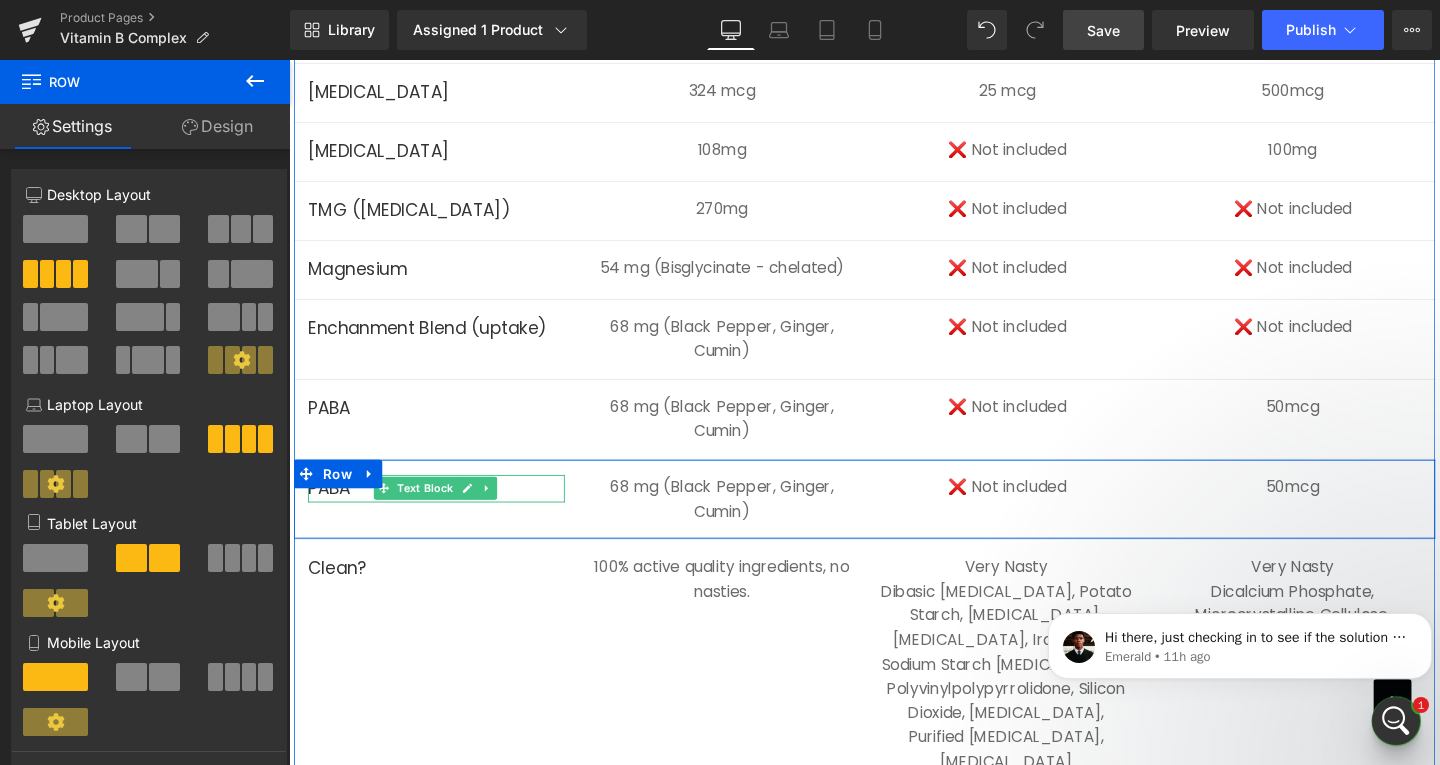 click on "PABA" at bounding box center [444, 510] 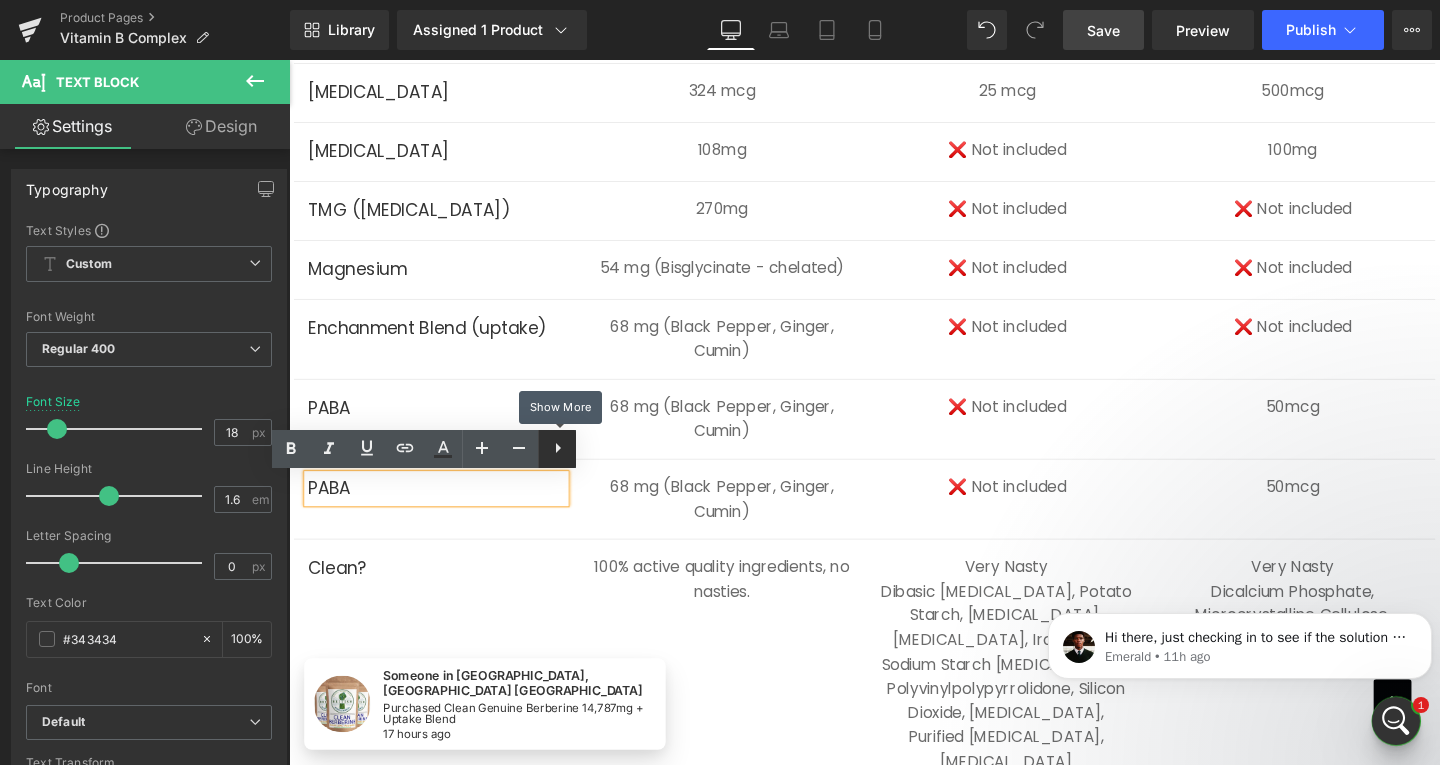 type 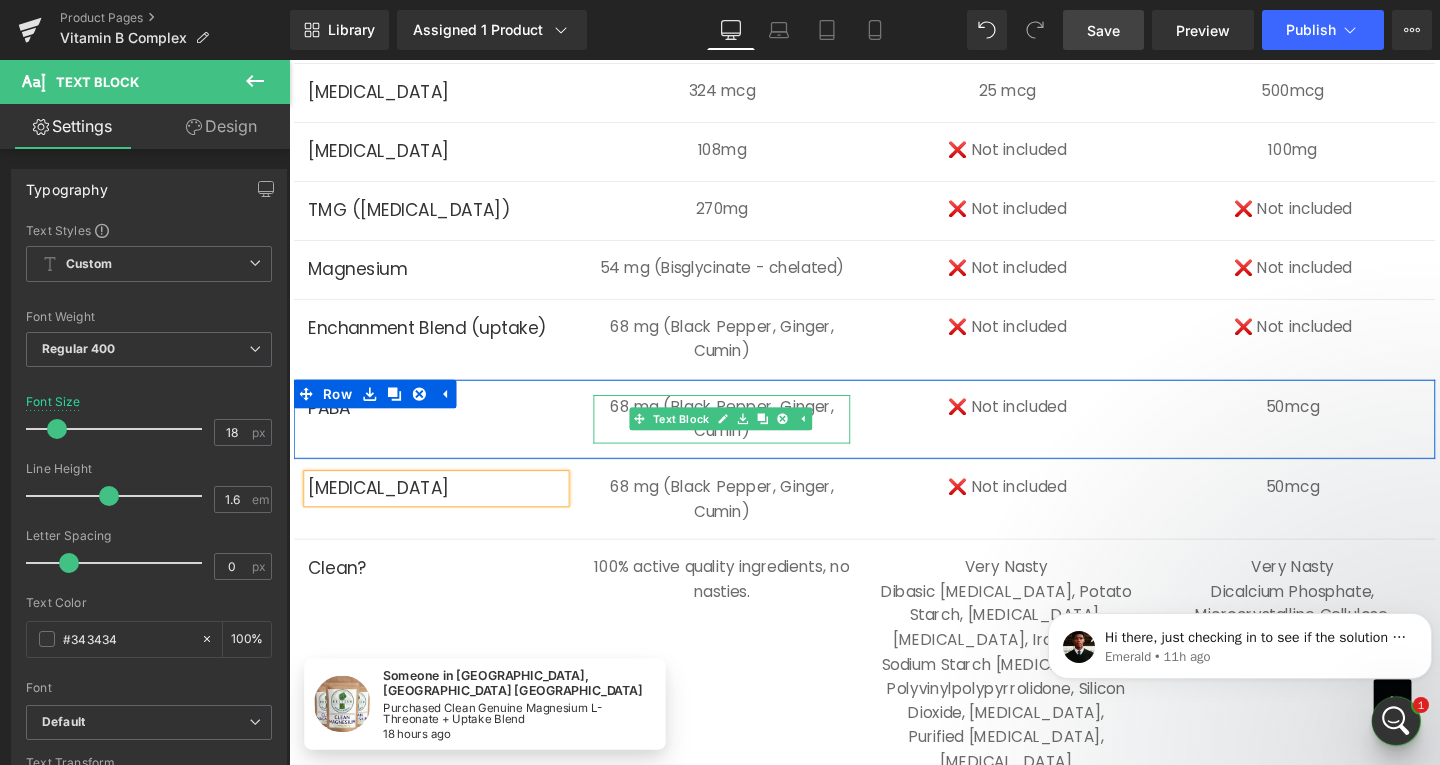 click on "68 mg (Black Pepper, Ginger, Cumin)" at bounding box center [744, 437] 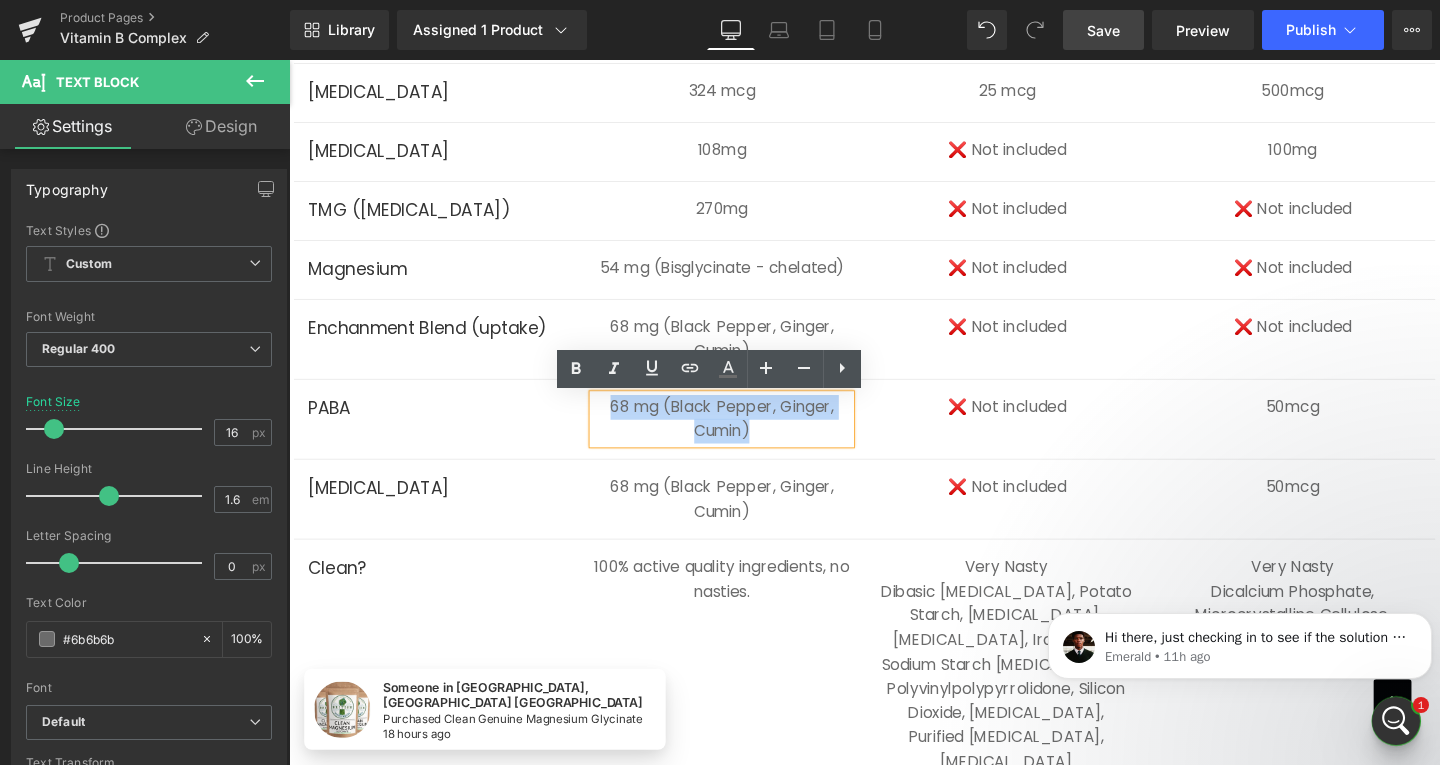 drag, startPoint x: 776, startPoint y: 452, endPoint x: 619, endPoint y: 417, distance: 160.85397 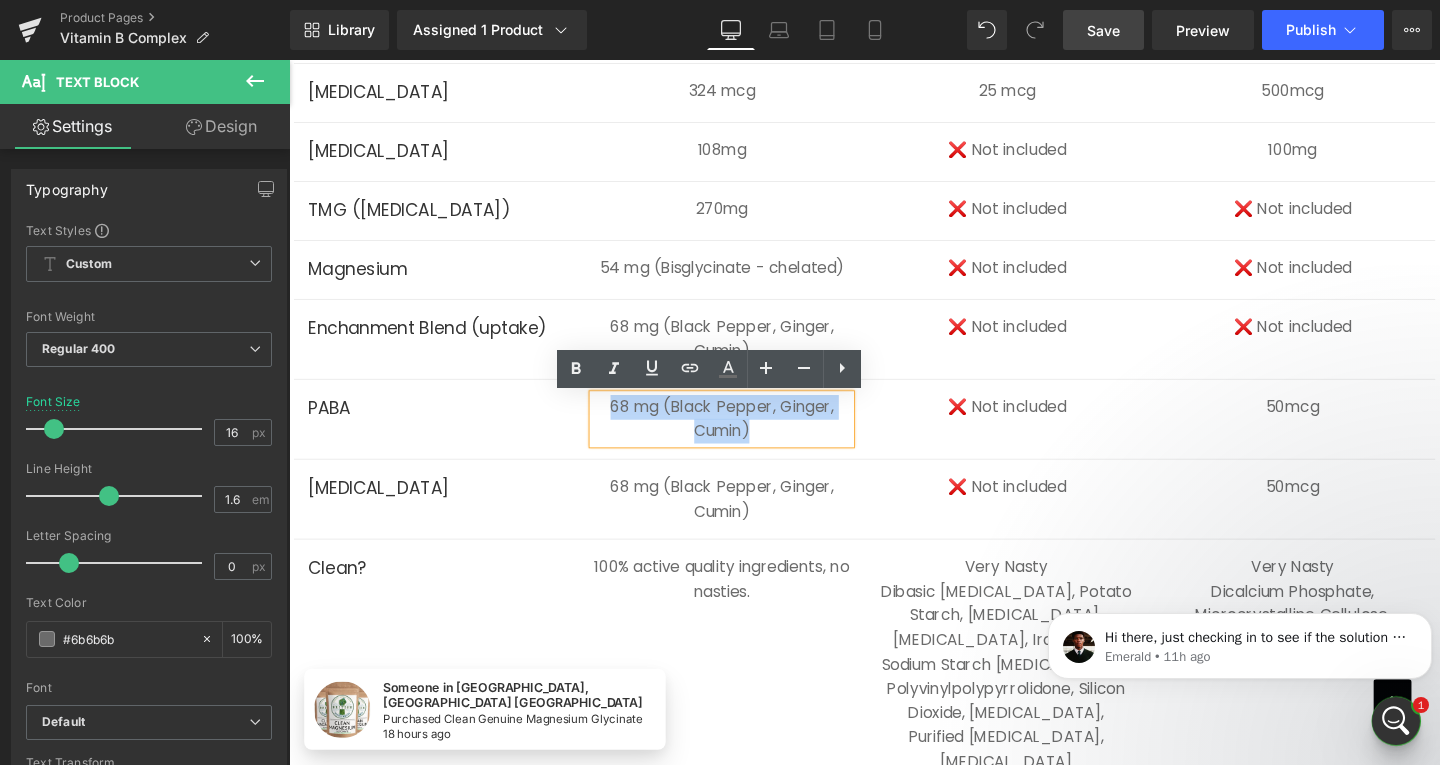 click on "68 mg (Black Pepper, Ginger, Cumin)" at bounding box center [744, 437] 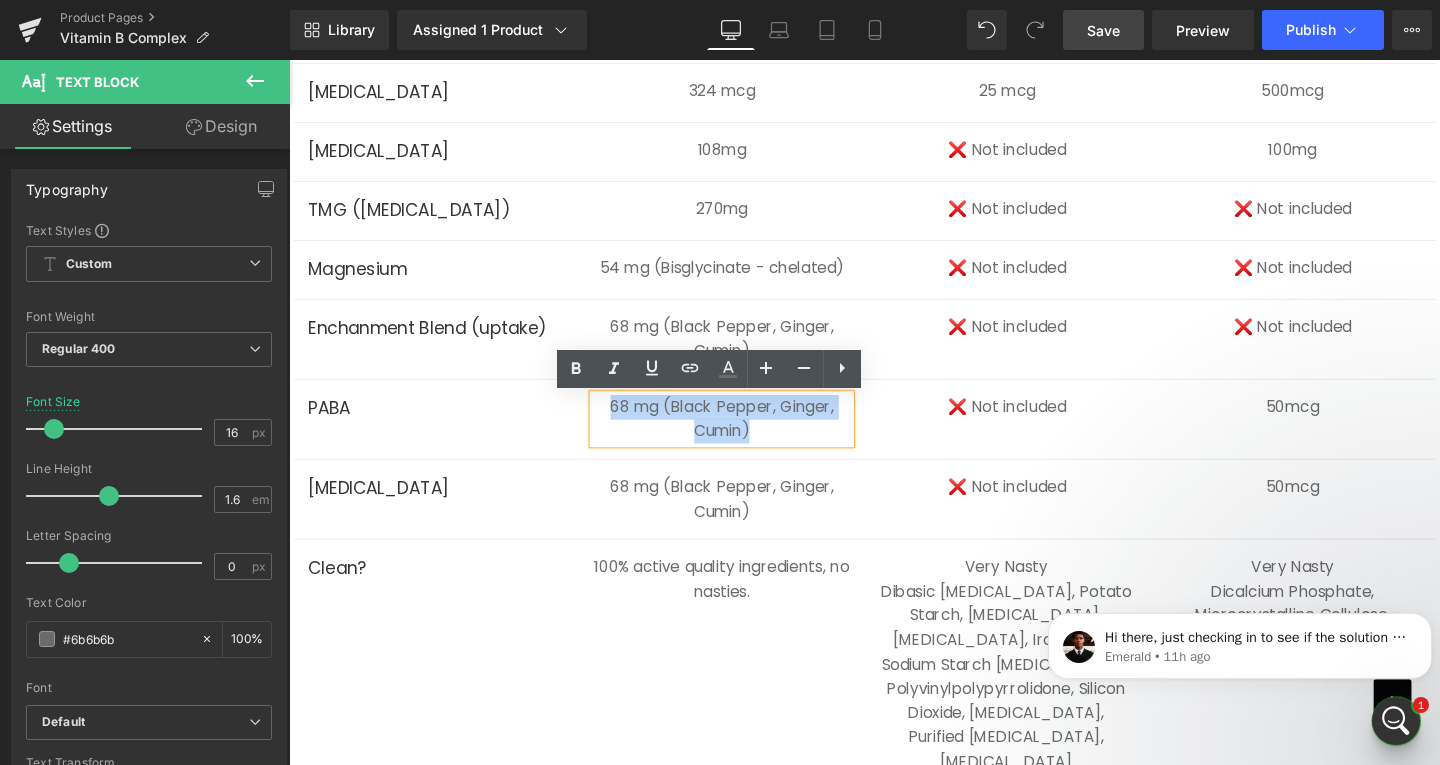 type 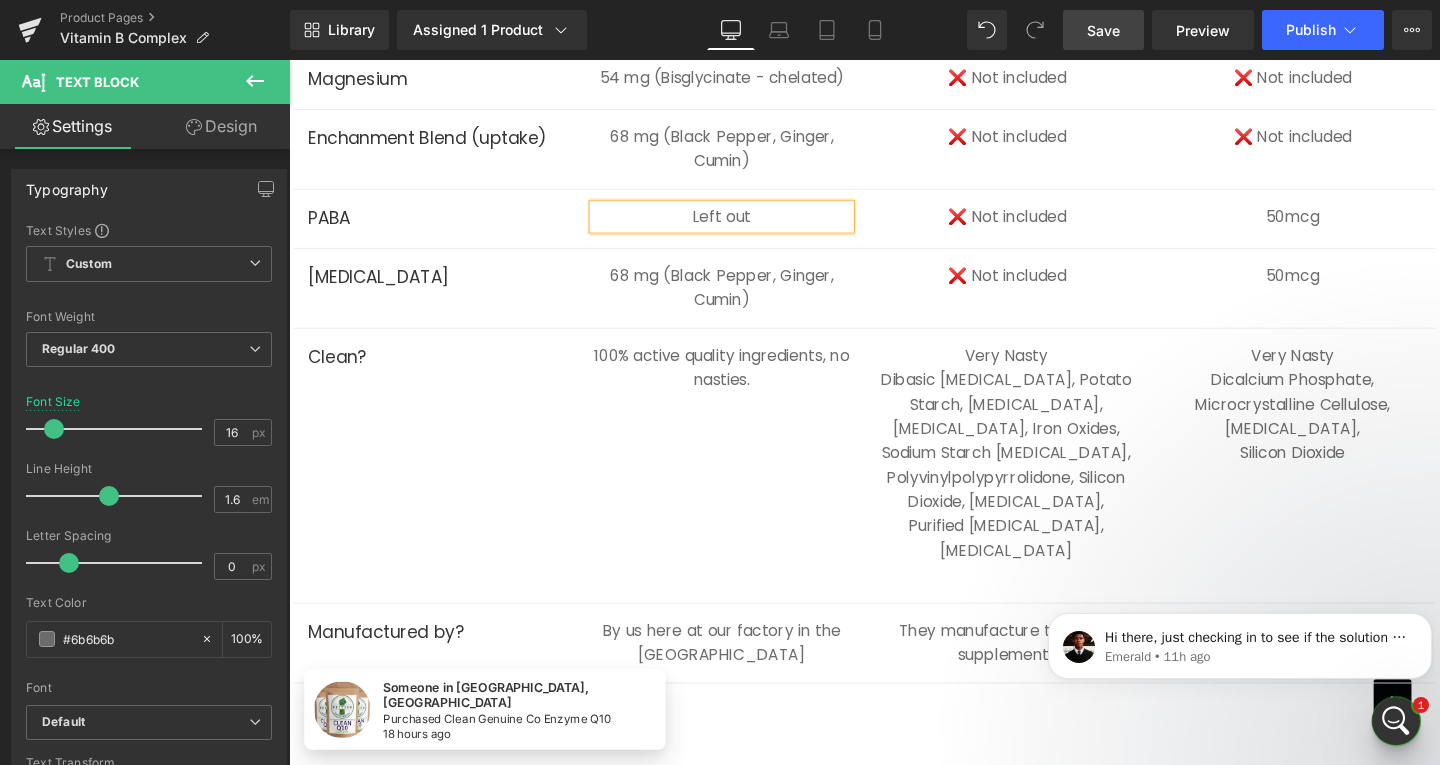 scroll, scrollTop: 5731, scrollLeft: 0, axis: vertical 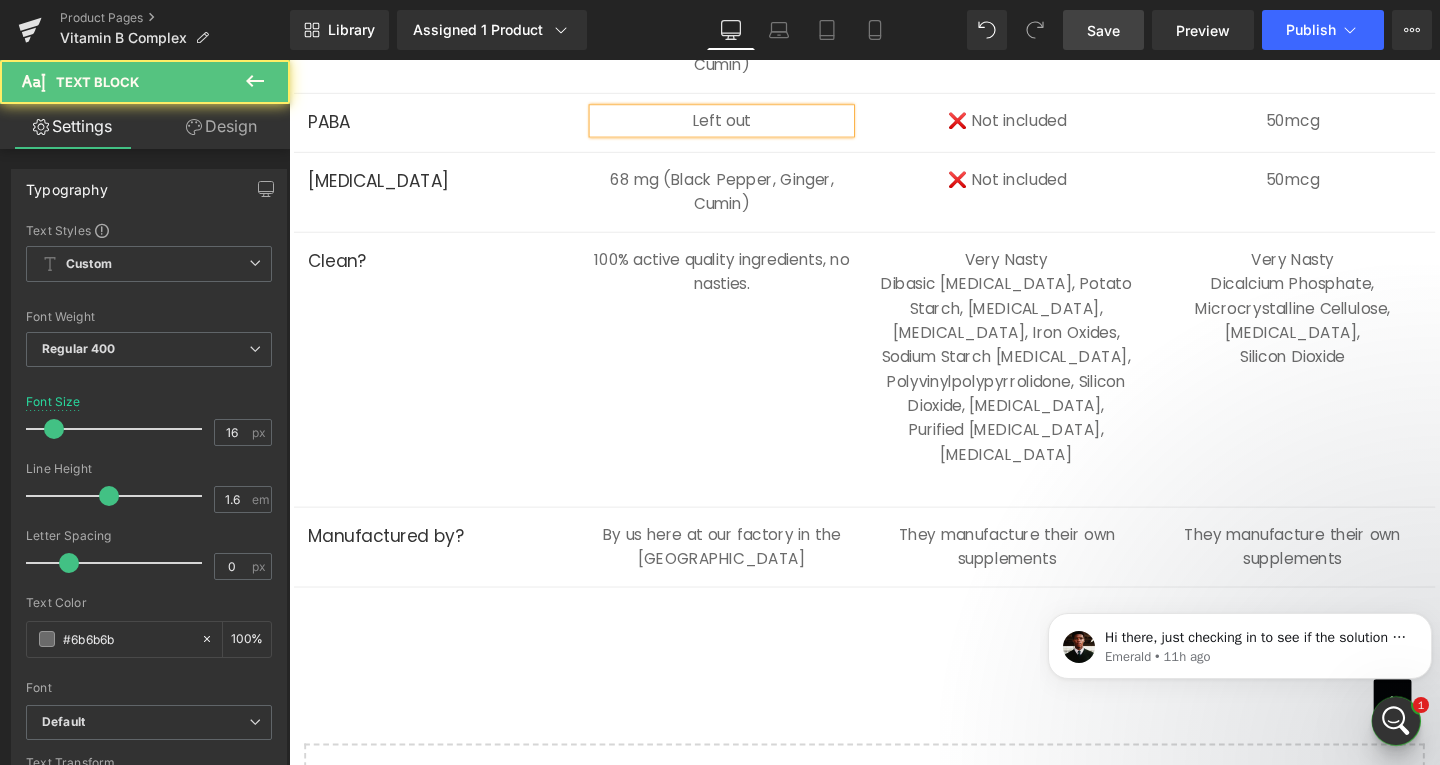 click on "Left out" at bounding box center [744, 125] 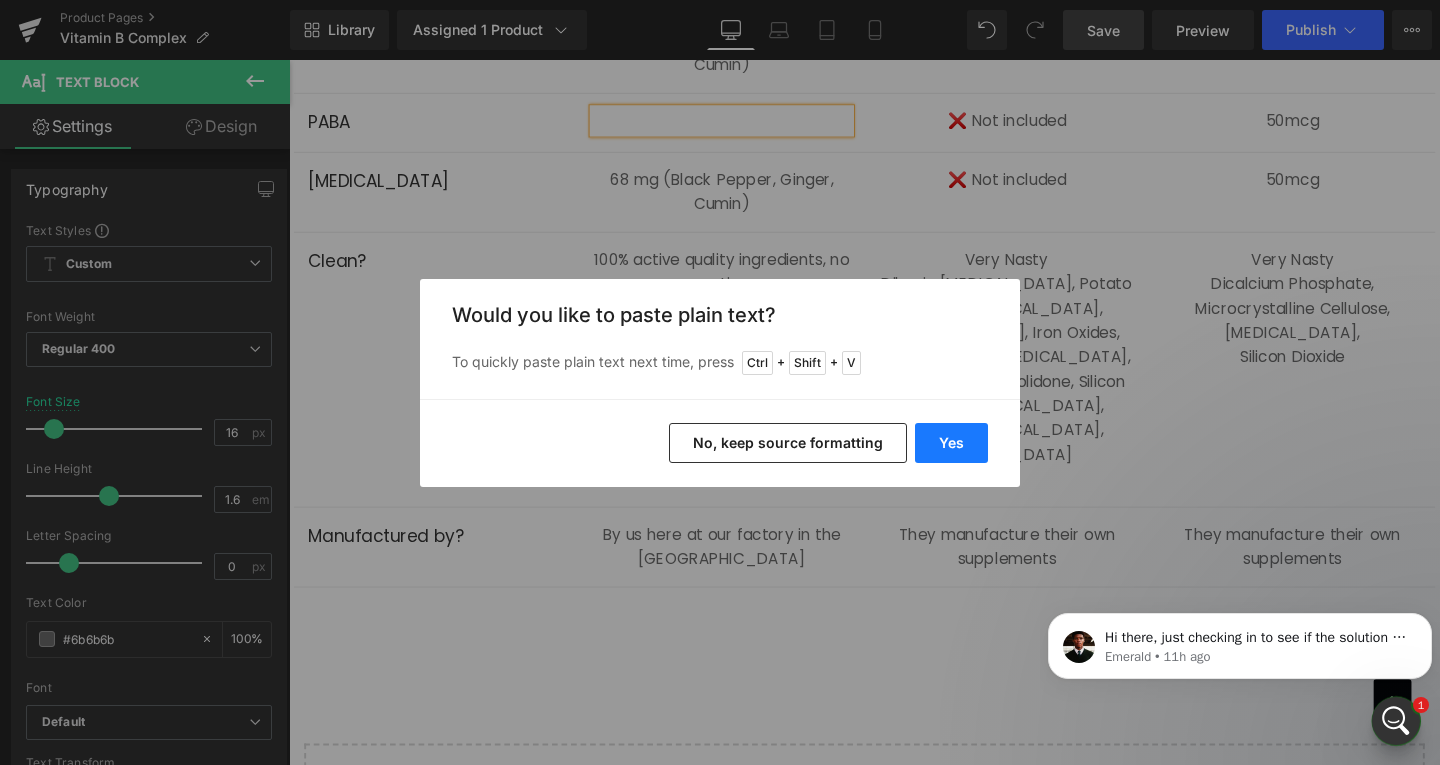 drag, startPoint x: 702, startPoint y: 401, endPoint x: 955, endPoint y: 441, distance: 256.14255 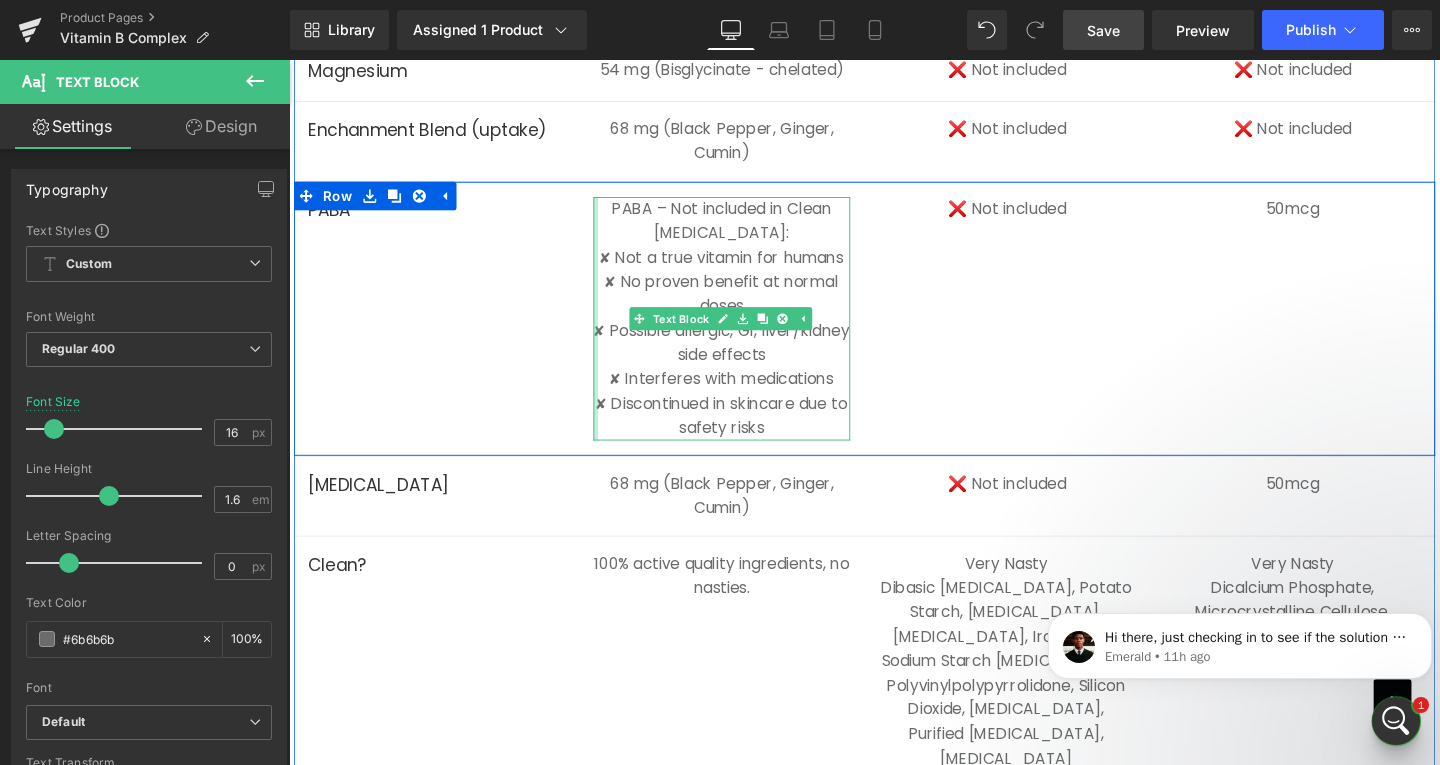scroll, scrollTop: 5631, scrollLeft: 0, axis: vertical 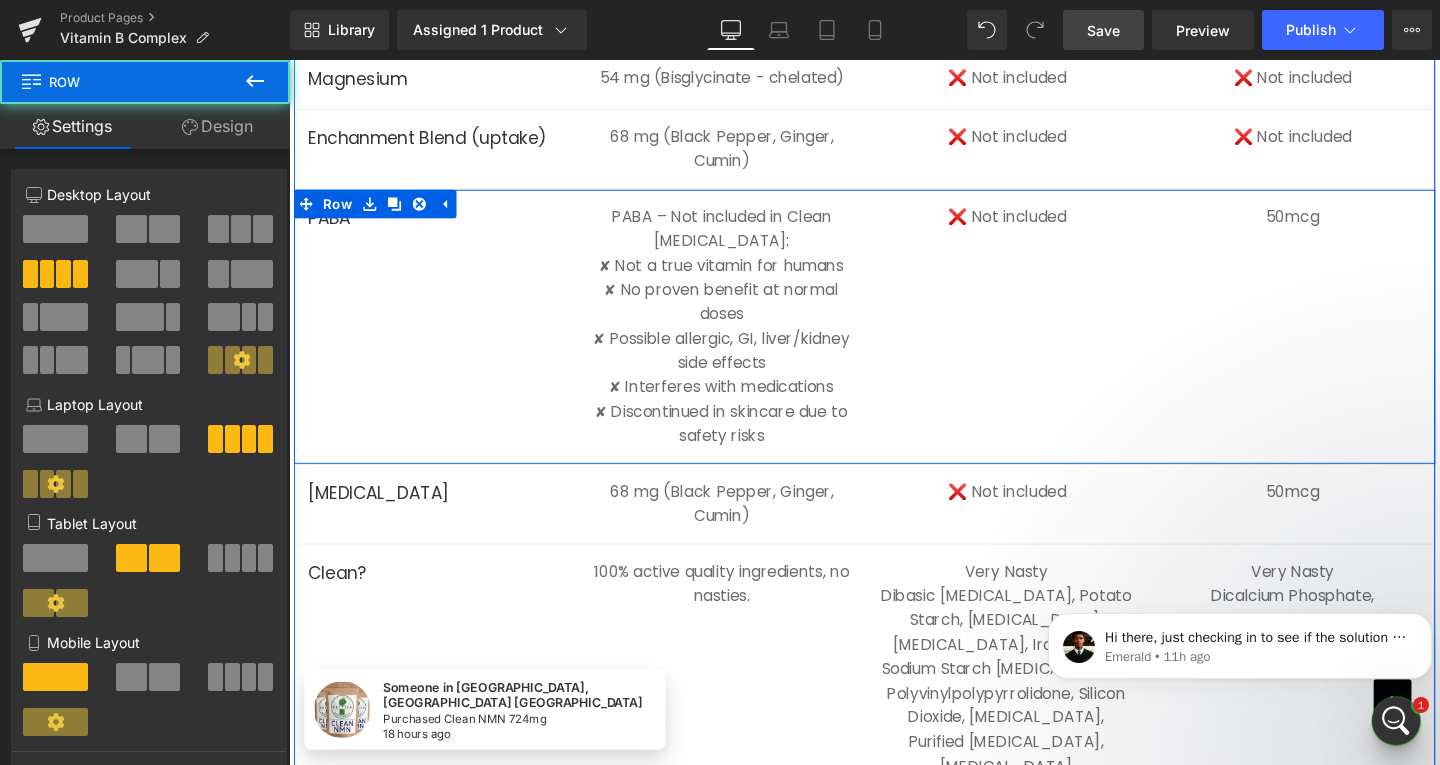 click on "PABA Text Block         PABA – Not included in Clean [MEDICAL_DATA]: ✘ Not a true vitamin for humans ✘ No proven benefit at normal doses ✘ Possible allergic, GI, liver/kidney side effects ✘ Interferes with medications ✘ Discontinued in skincare due to safety risks Text Block         ❌ Not included Text Block         50mcg Text Block         Row" at bounding box center [894, 340] 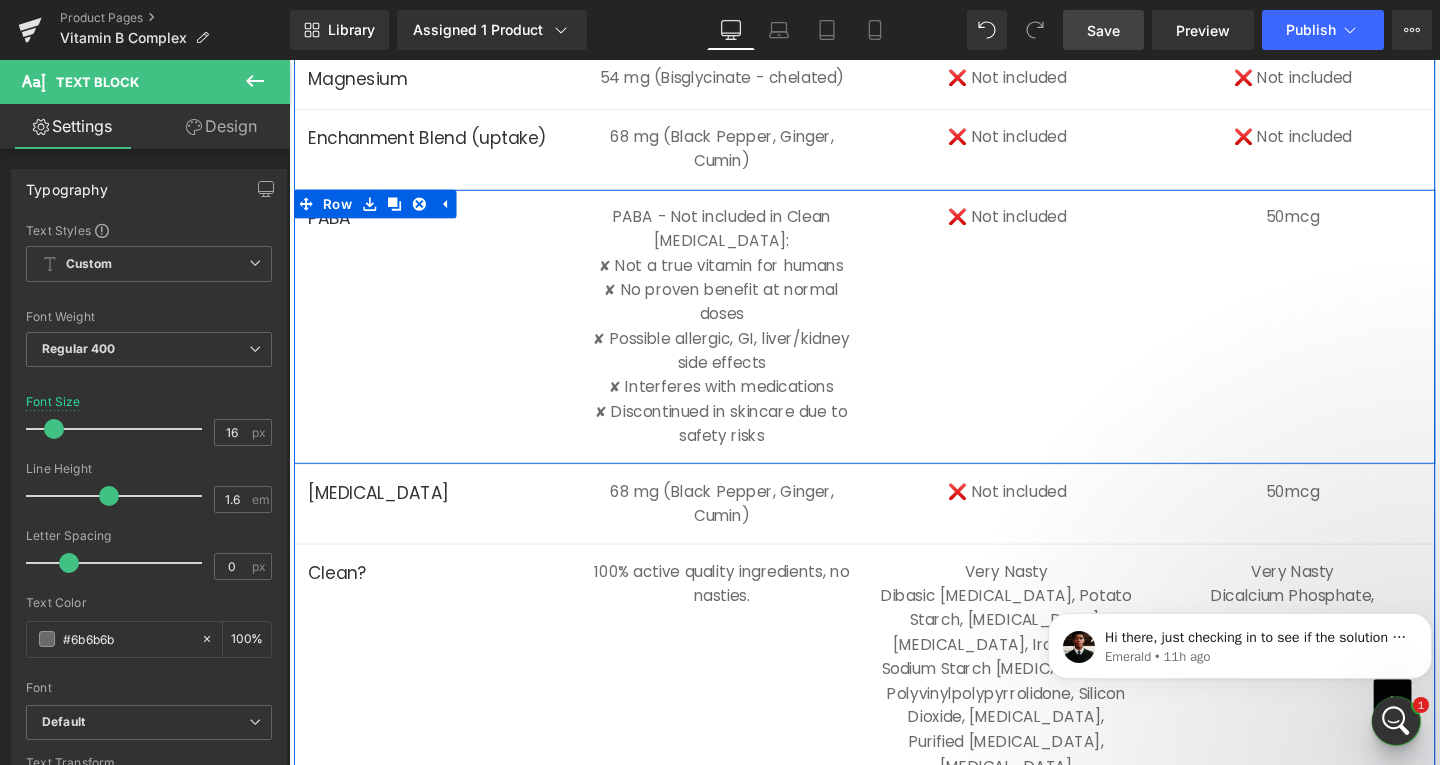 click on "PABA Text Block         PABA - Not included in Clean [MEDICAL_DATA]: ✘ Not a true vitamin for humans ✘ No proven benefit at normal doses ✘ Possible allergic, GI, liver/kidney side effects ✘ Interferes with medications ✘ Discontinued in skincare due to safety risks Text Block         ❌ Not included Text Block         50mcg Text Block         Row" at bounding box center [894, 340] 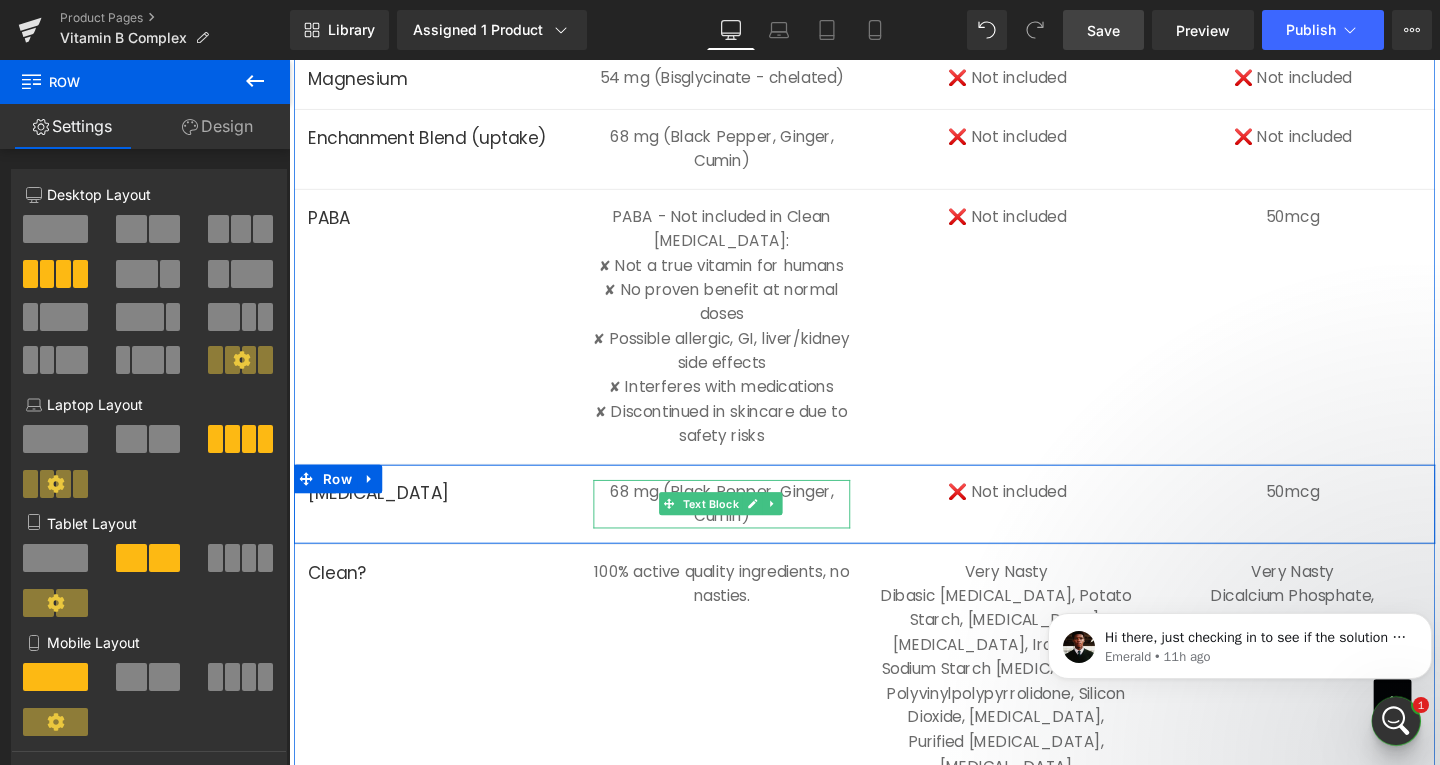 click on "68 mg (Black Pepper, Ginger, Cumin)" at bounding box center (744, 526) 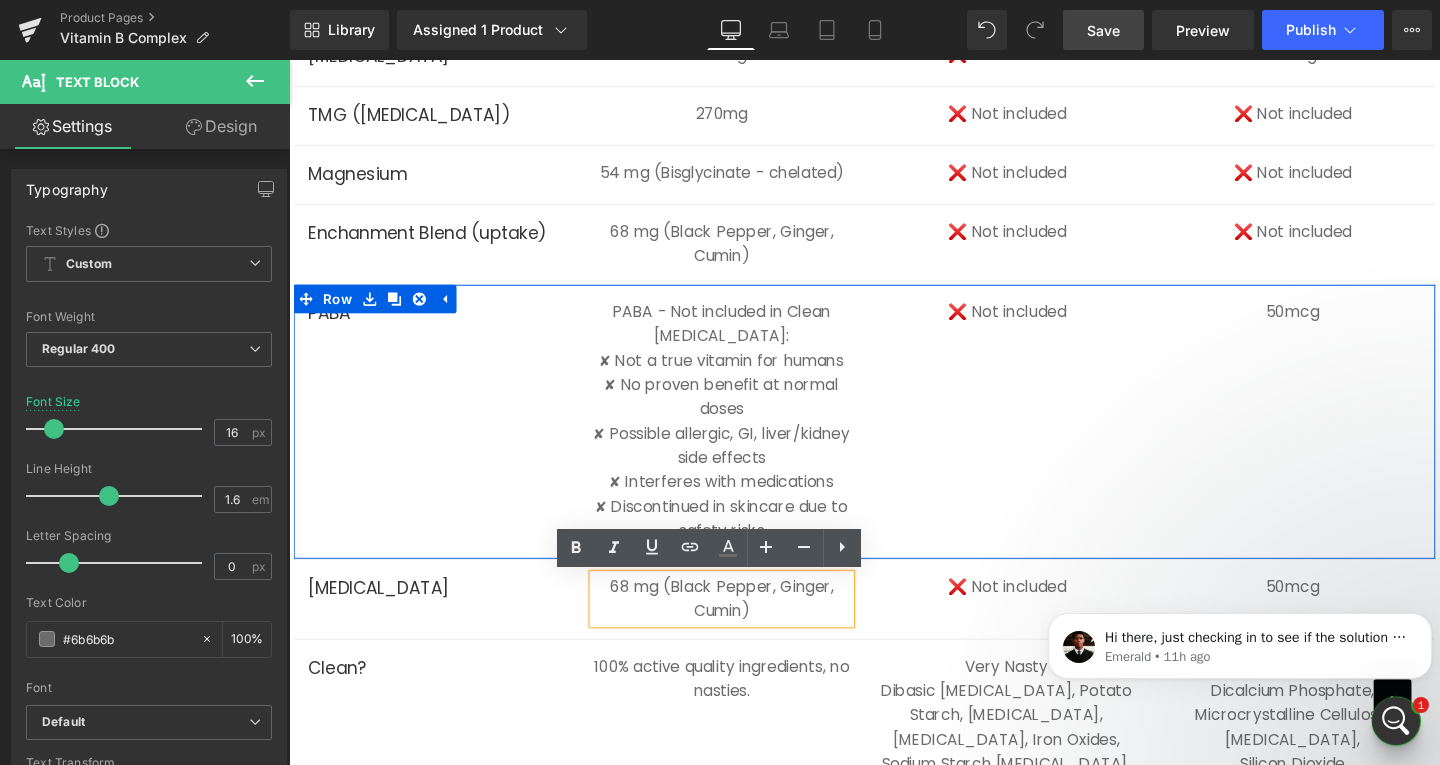 scroll, scrollTop: 5631, scrollLeft: 0, axis: vertical 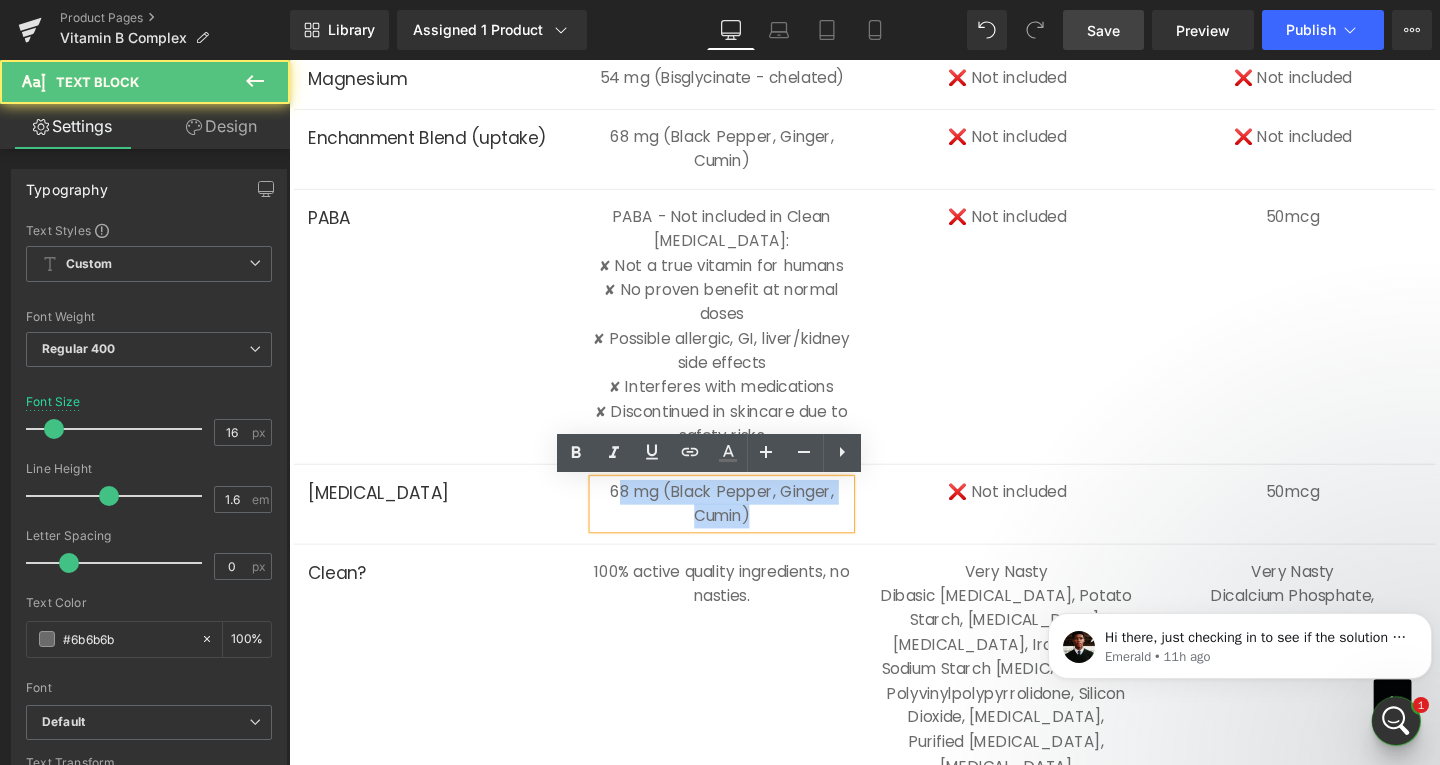 drag, startPoint x: 778, startPoint y: 539, endPoint x: 694, endPoint y: 513, distance: 87.93179 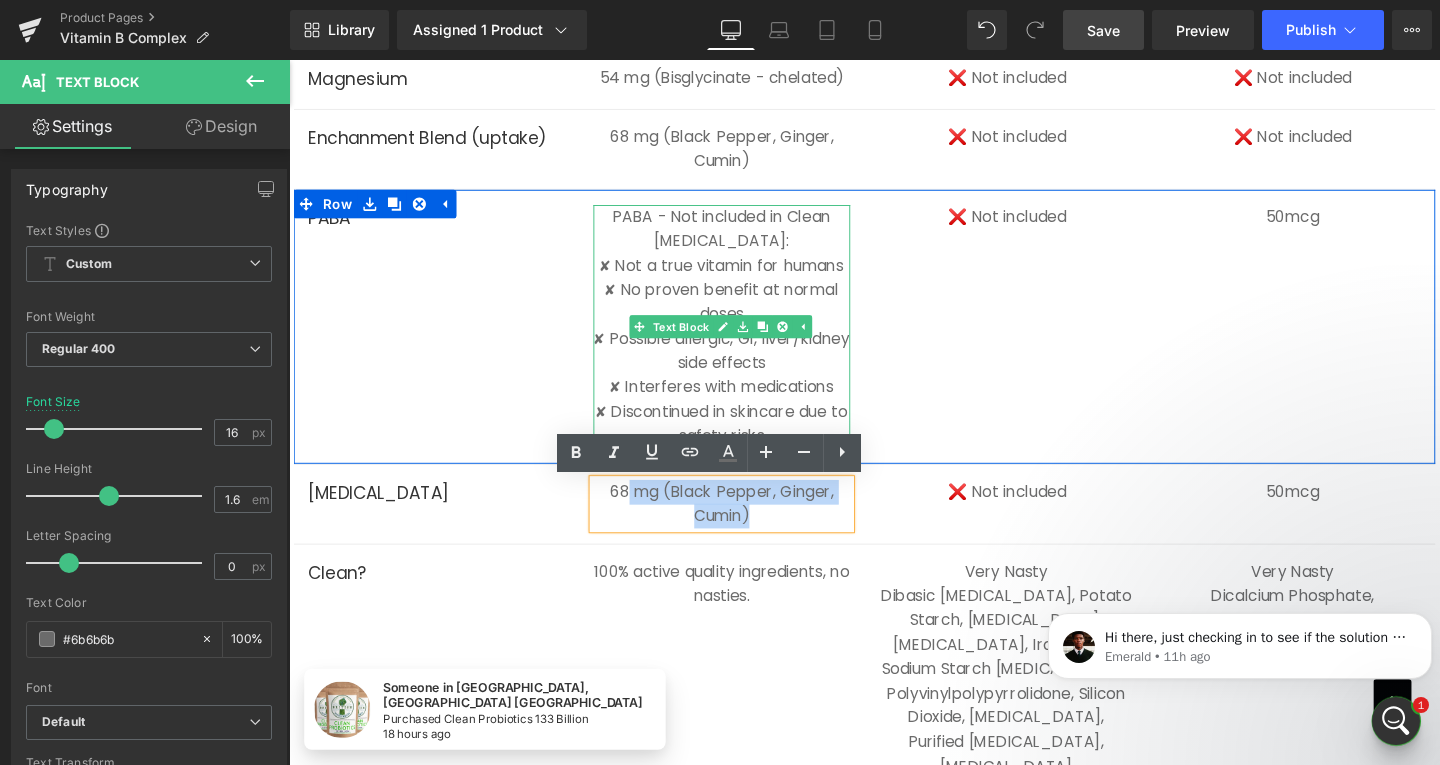 type 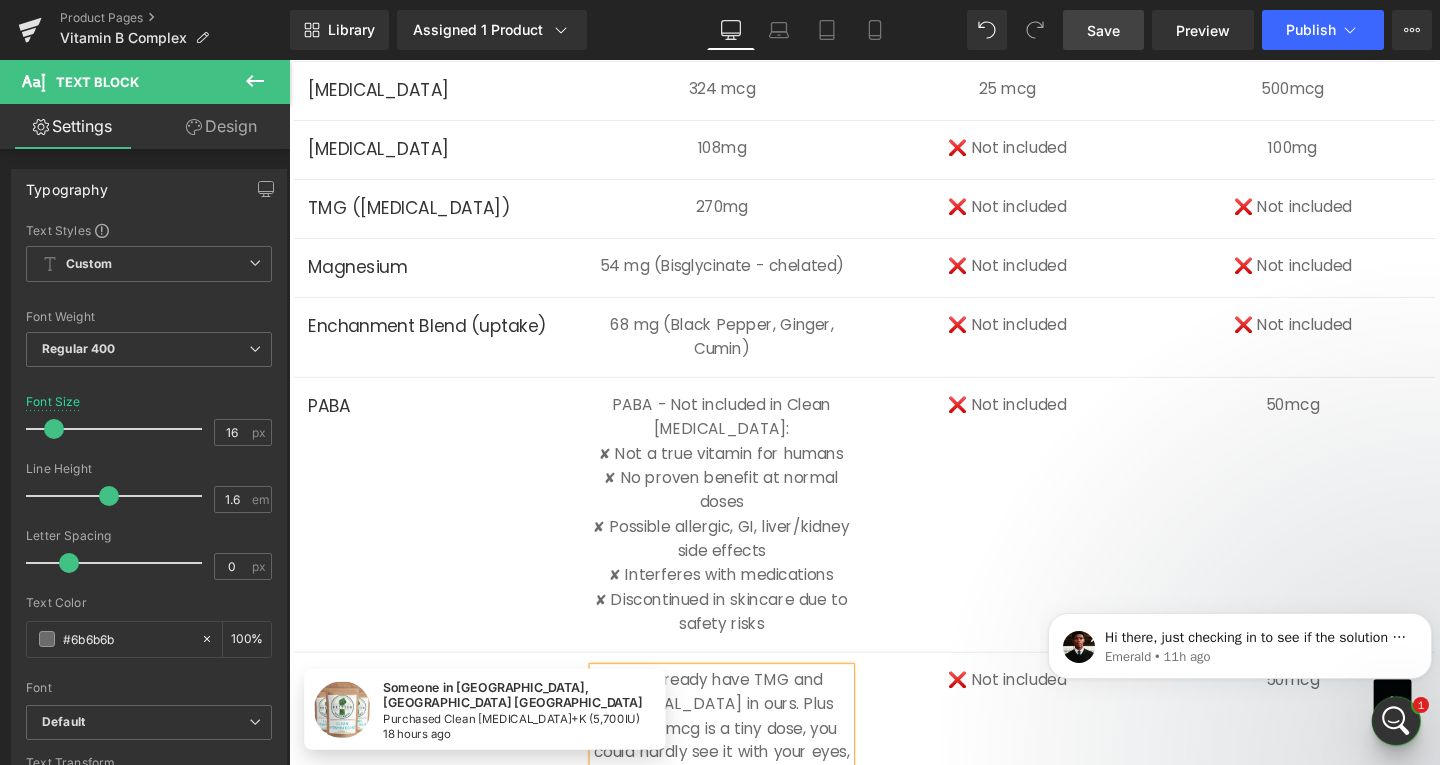 scroll, scrollTop: 5733, scrollLeft: 0, axis: vertical 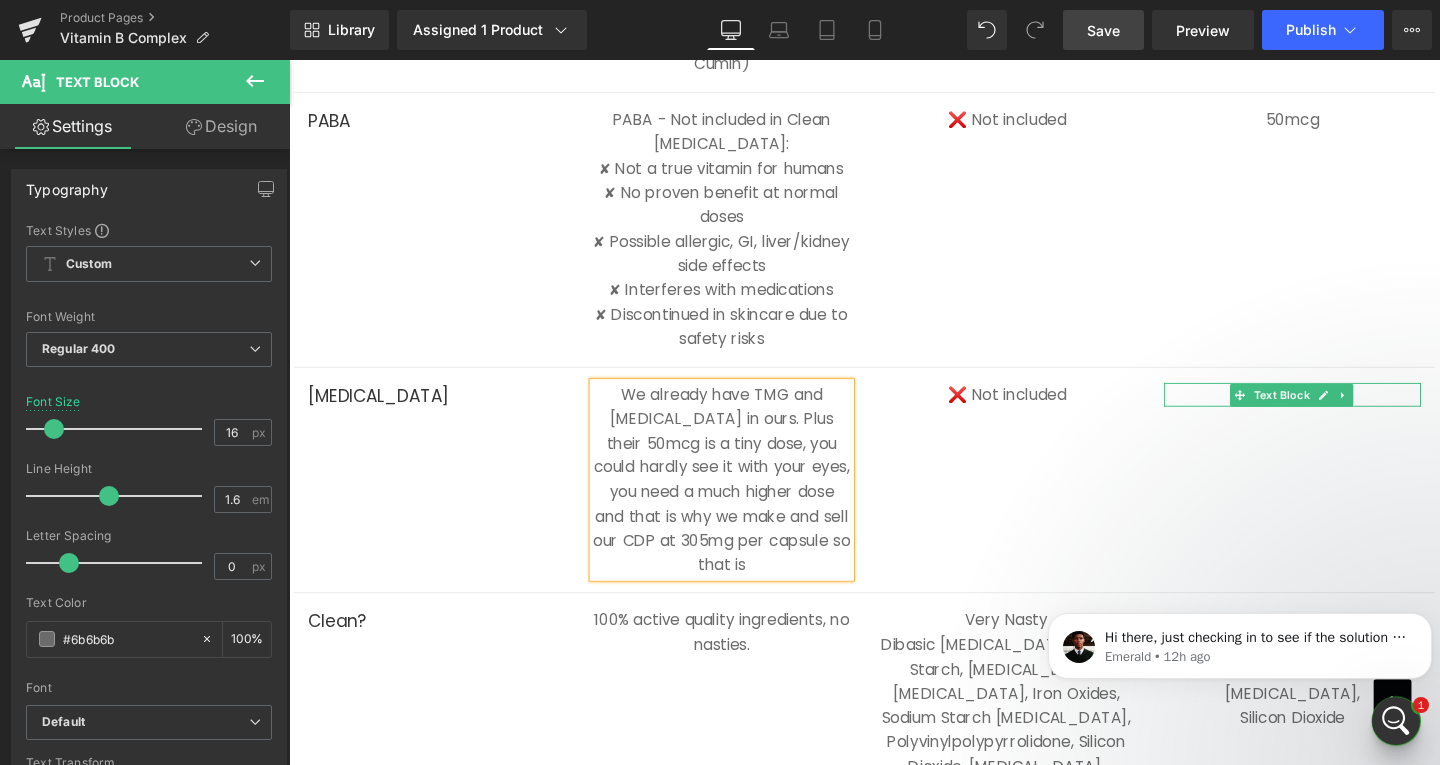 click on "50mcg" at bounding box center (1344, 412) 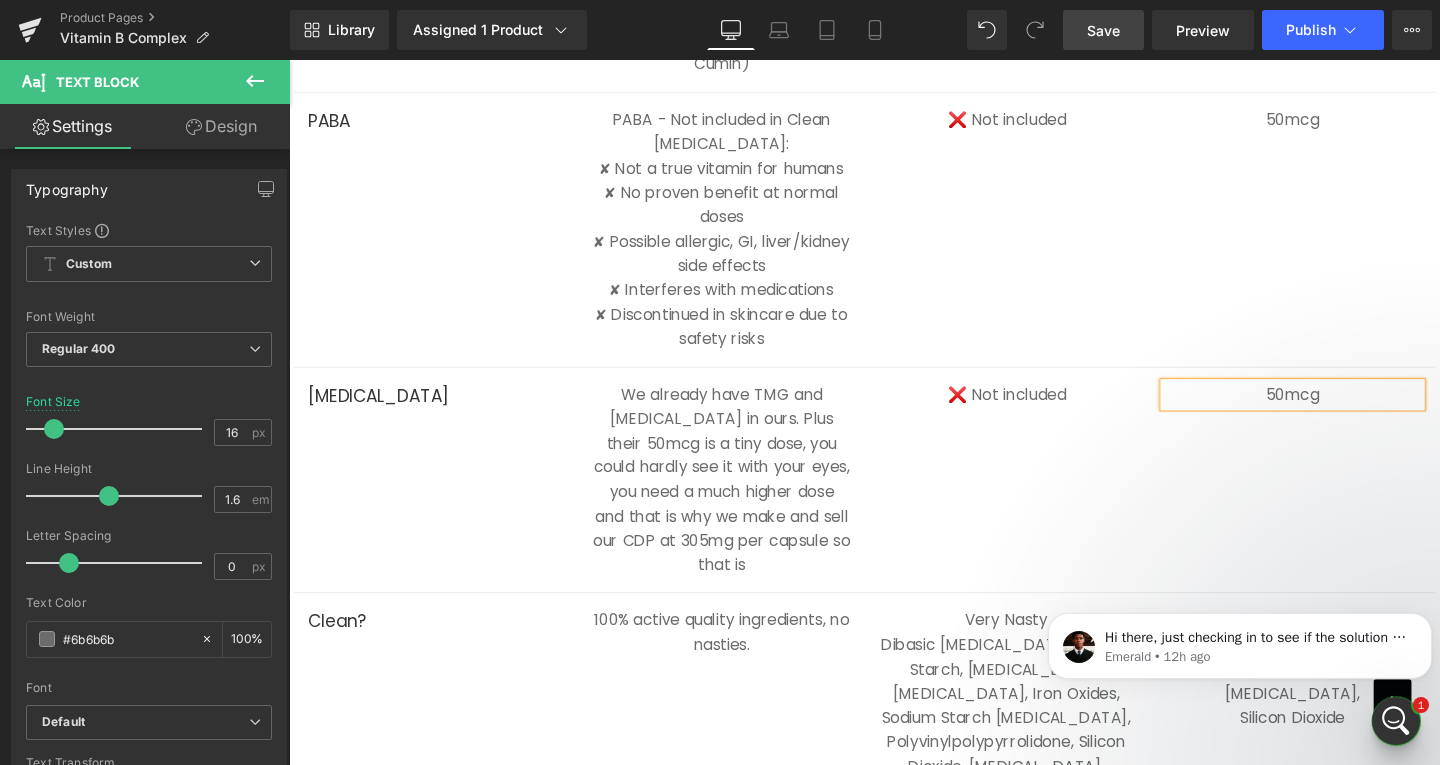 click on "50mcg" at bounding box center (1344, 412) 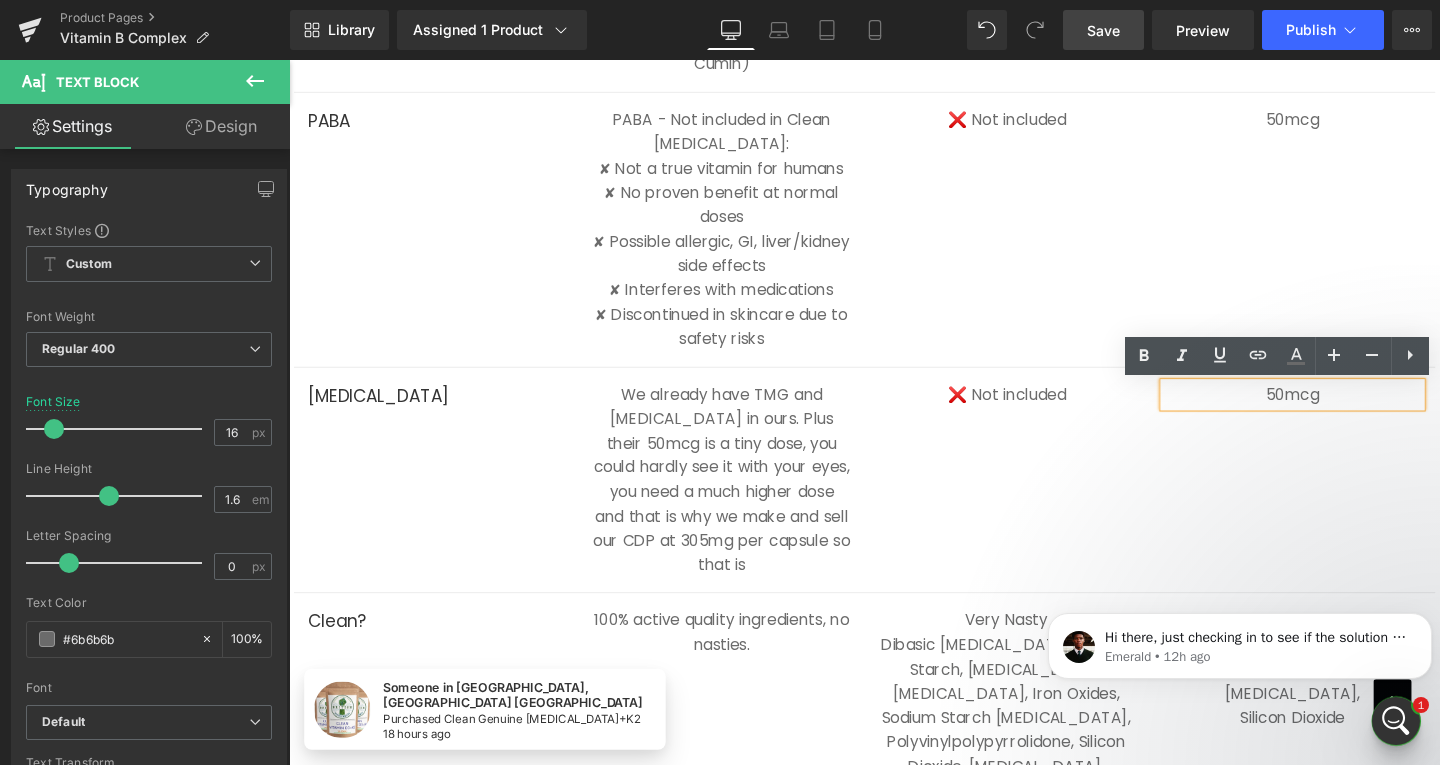paste 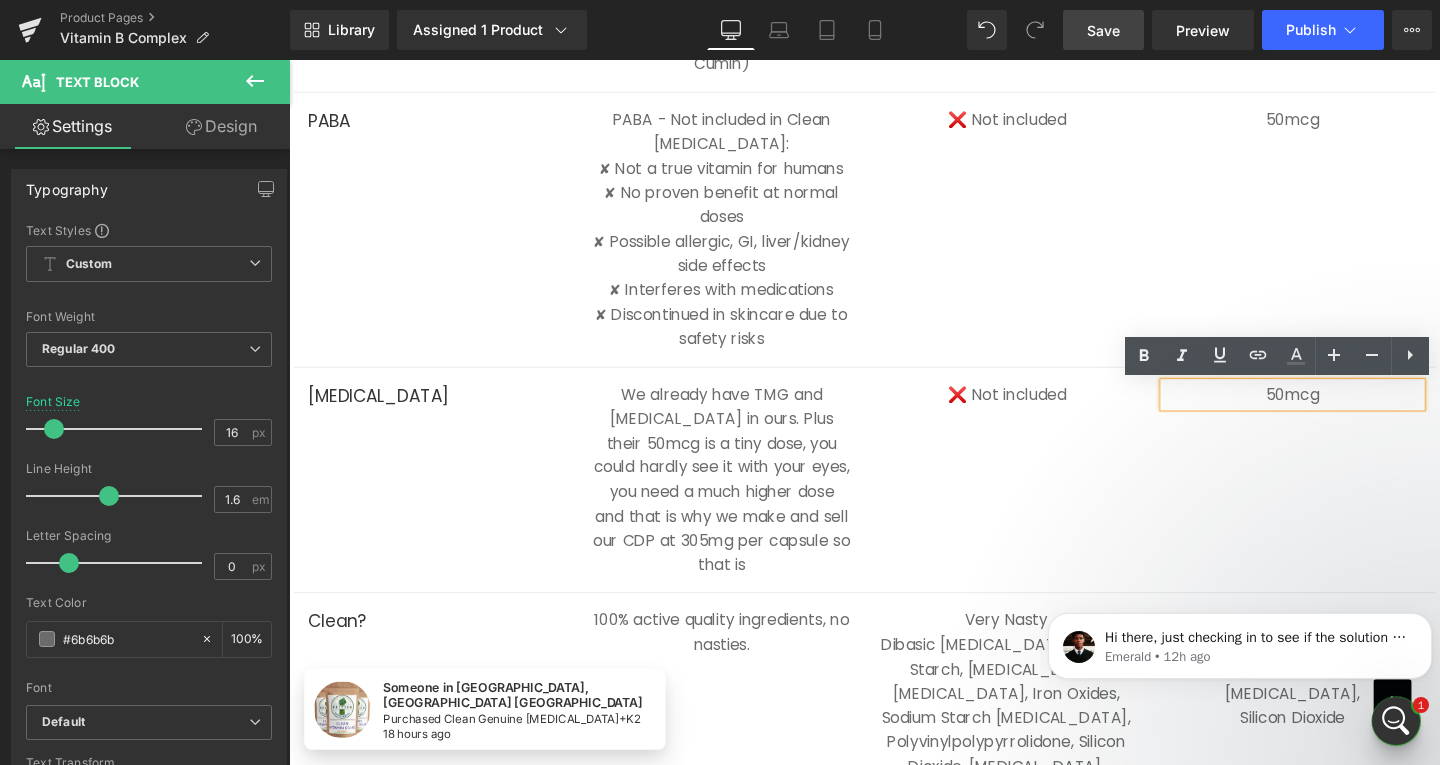 type 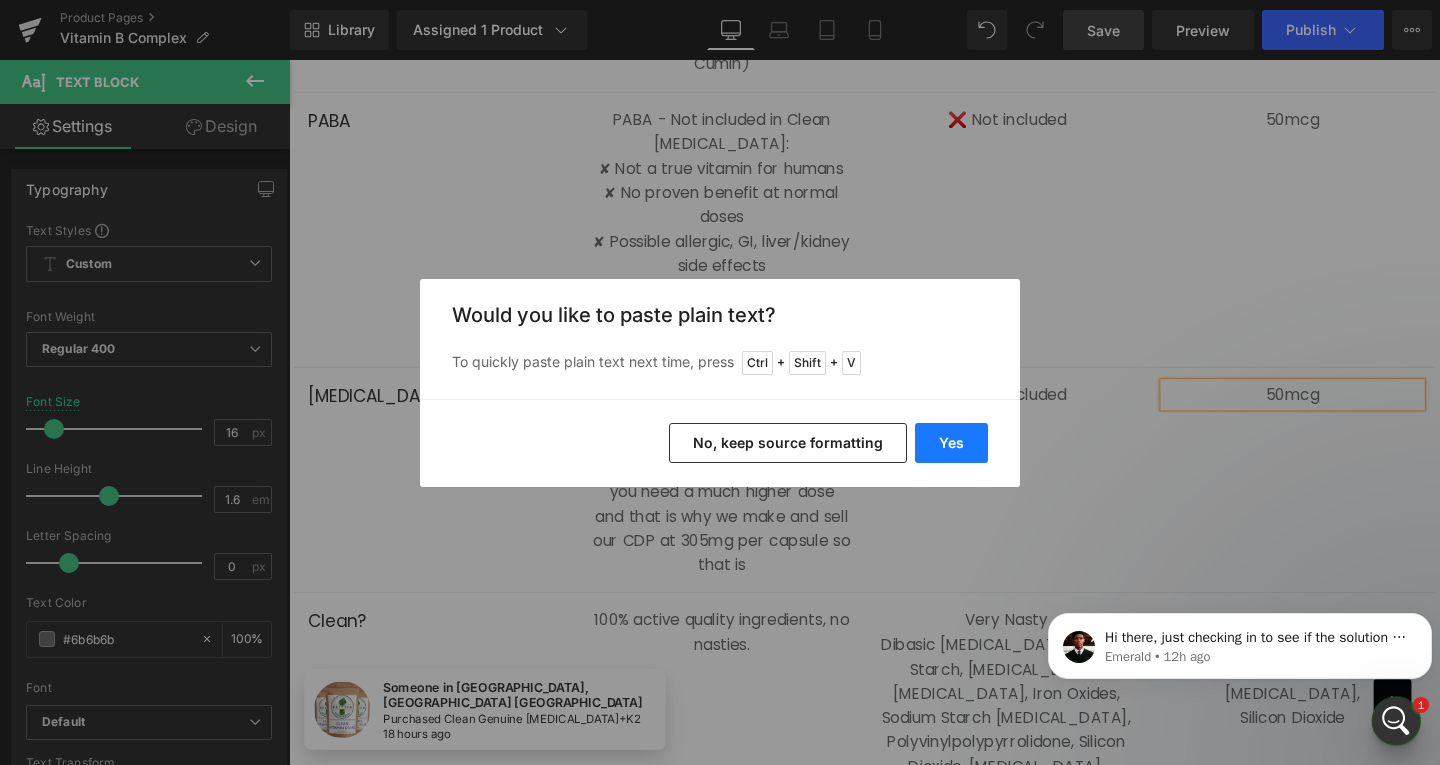 click on "Yes" at bounding box center [951, 443] 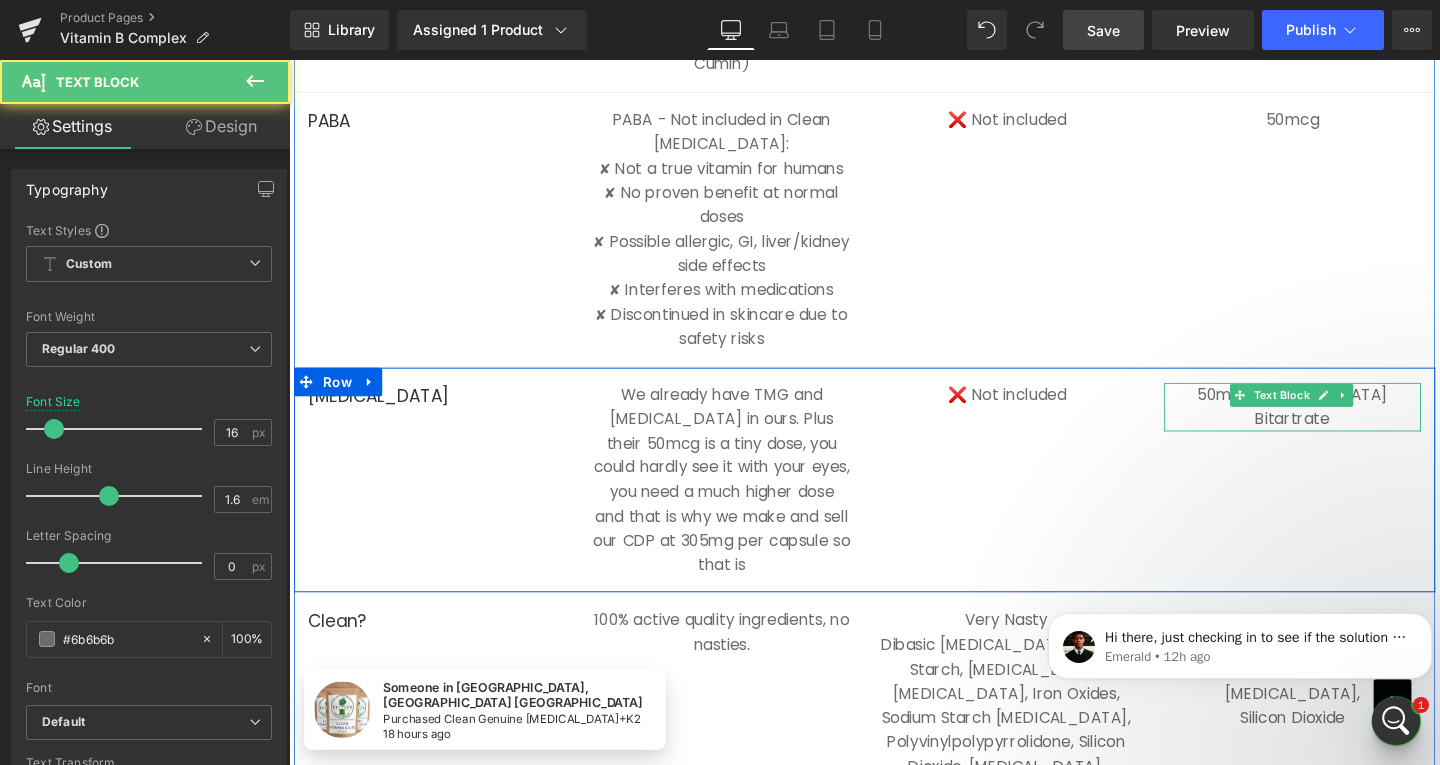 click on "50mcg [MEDICAL_DATA] Bitartrate" at bounding box center [1344, 424] 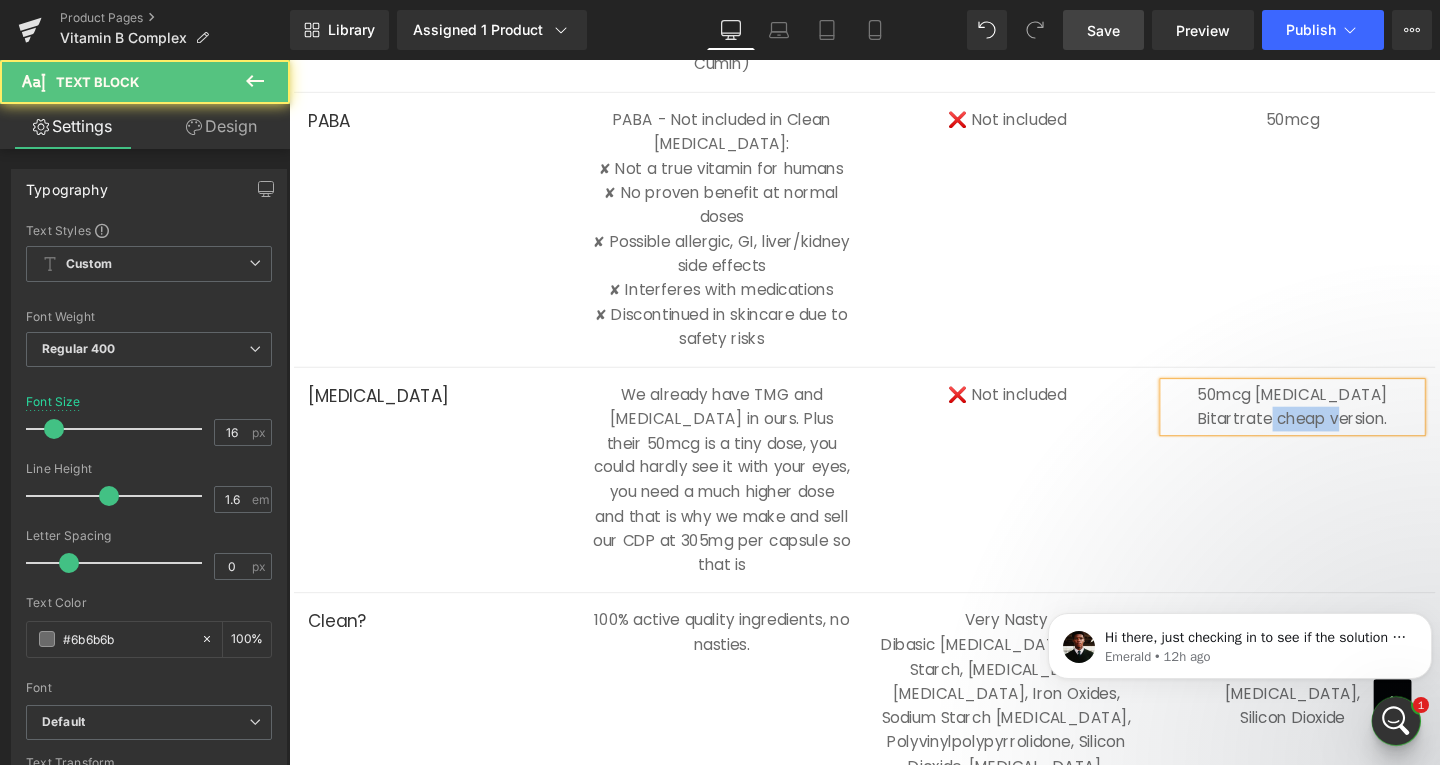 drag, startPoint x: 1375, startPoint y: 430, endPoint x: 1307, endPoint y: 438, distance: 68.46897 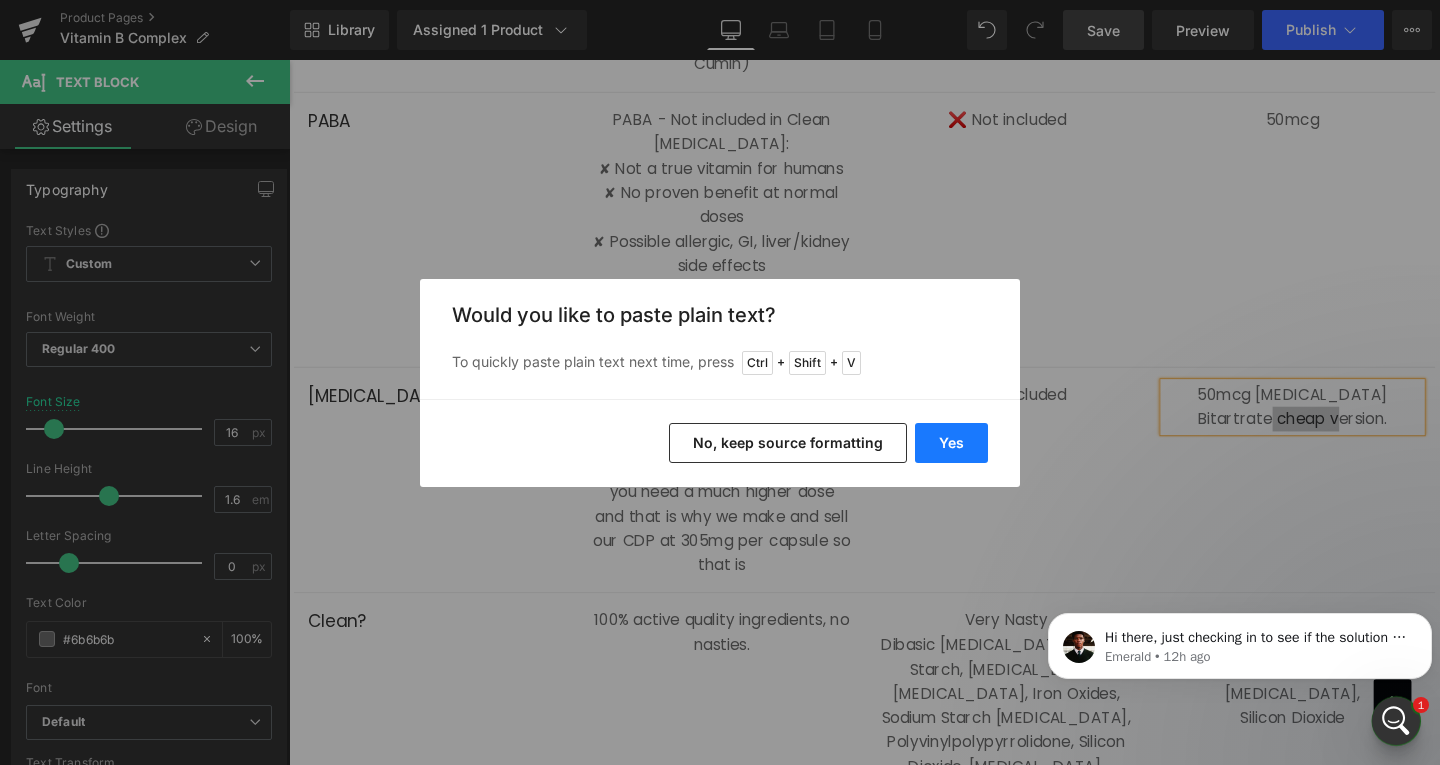 drag, startPoint x: 710, startPoint y: 414, endPoint x: 964, endPoint y: 454, distance: 257.1303 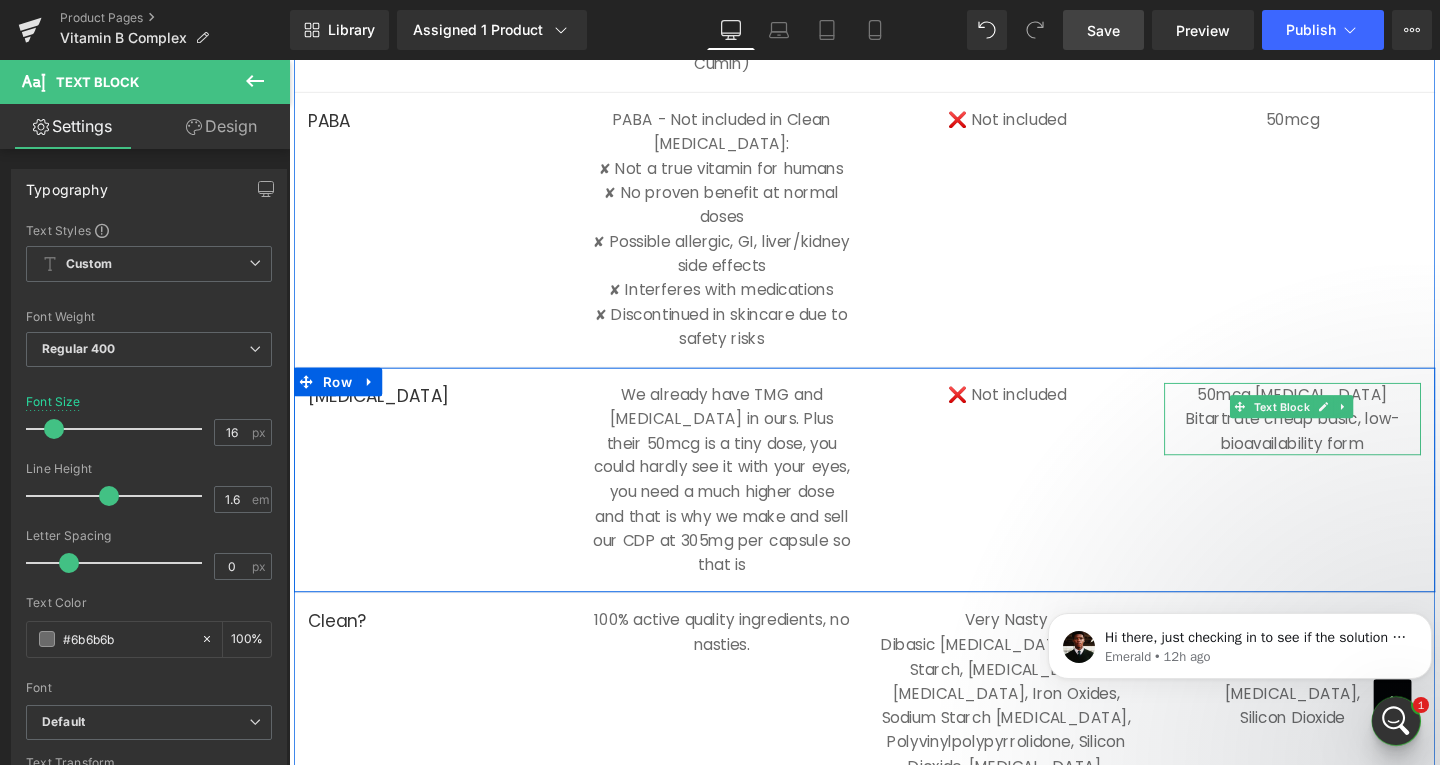 click on "50mcg [MEDICAL_DATA] Bitartrate cheap basic, low-bioavailability form" at bounding box center (1344, 437) 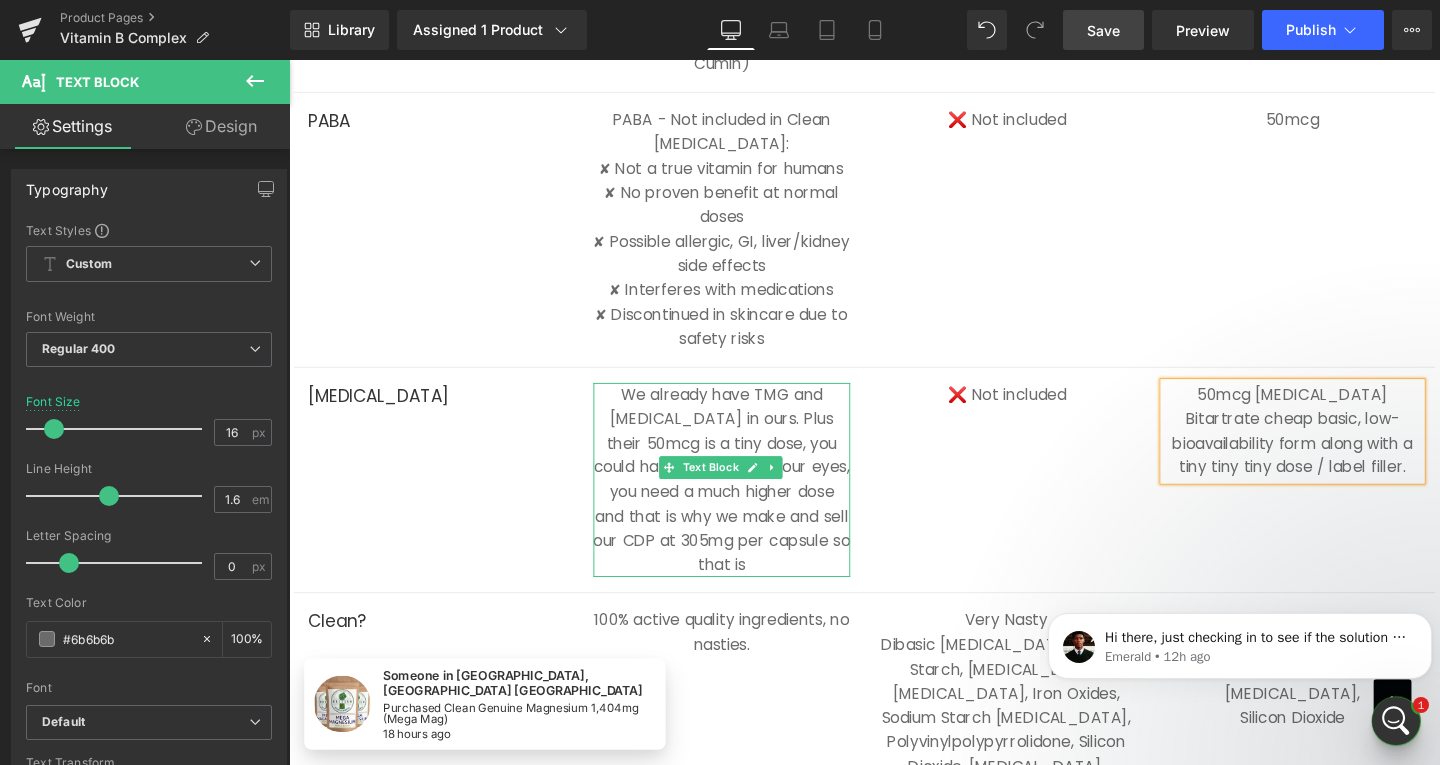 click on "We already have TMG and [MEDICAL_DATA] in ours. Plus their 50mcg is a tiny dose, you could hardly see it with your eyes, you need a much higher dose and that is why we make and sell our CDP at 305mg per capsule so that is" at bounding box center (744, 501) 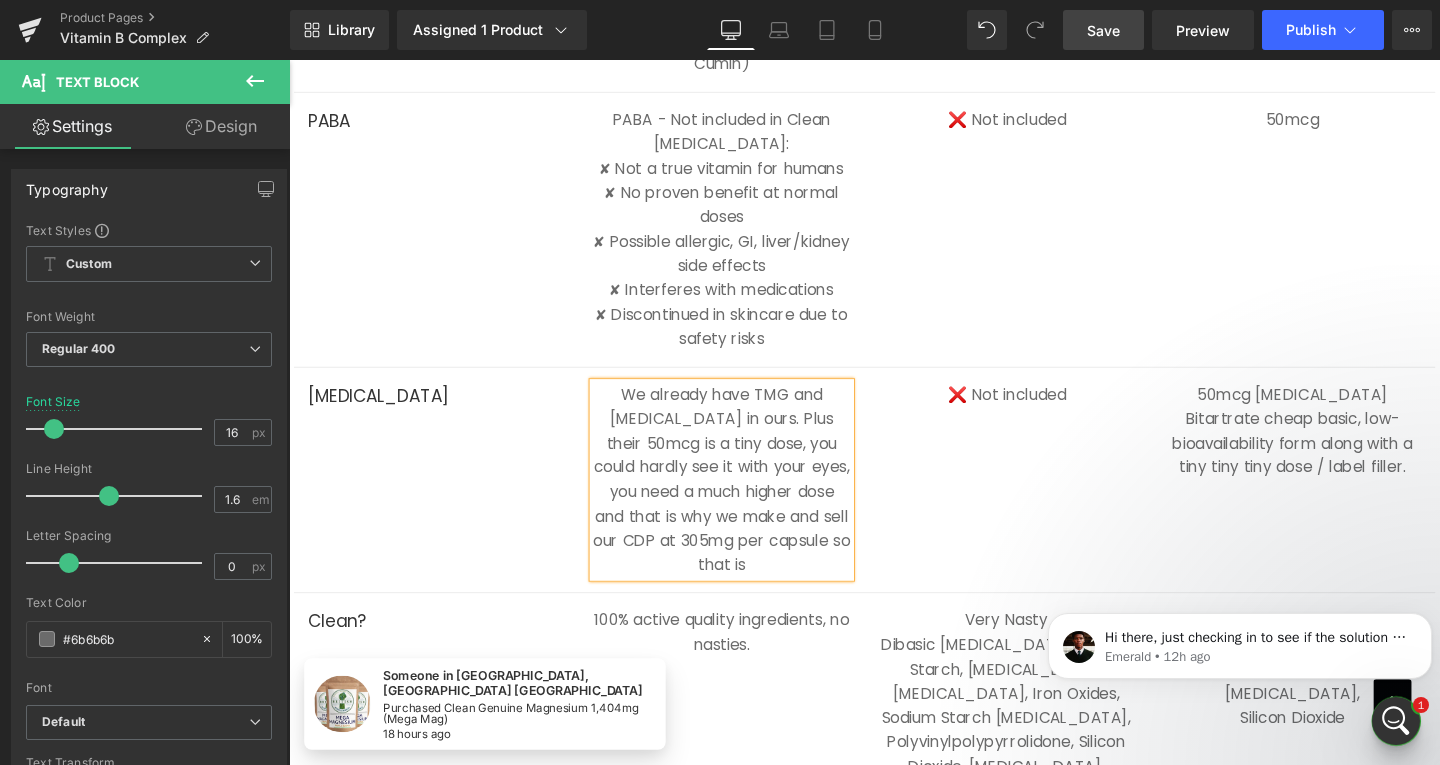 click on "We already have TMG and [MEDICAL_DATA] in ours. Plus their 50mcg is a tiny dose, you could hardly see it with your eyes, you need a much higher dose and that is why we make and sell our CDP at 305mg per capsule so that is" at bounding box center (744, 501) 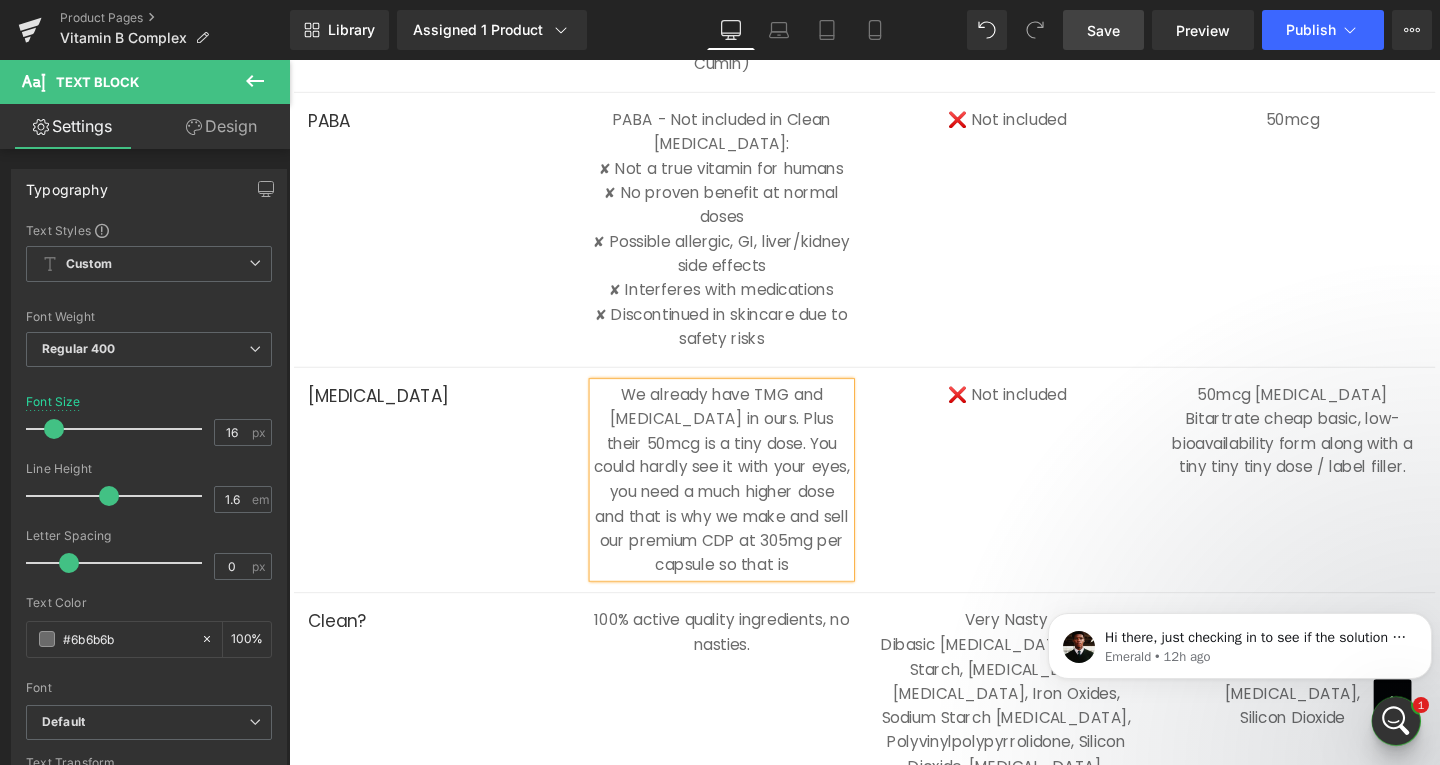 click on "We already have TMG and [MEDICAL_DATA] in ours. Plus their 50mcg is a tiny dose. You could hardly see it with your eyes, you need a much higher dose and that is why we make and sell our premium CDP at 305mg per capsule so that is" at bounding box center (744, 501) 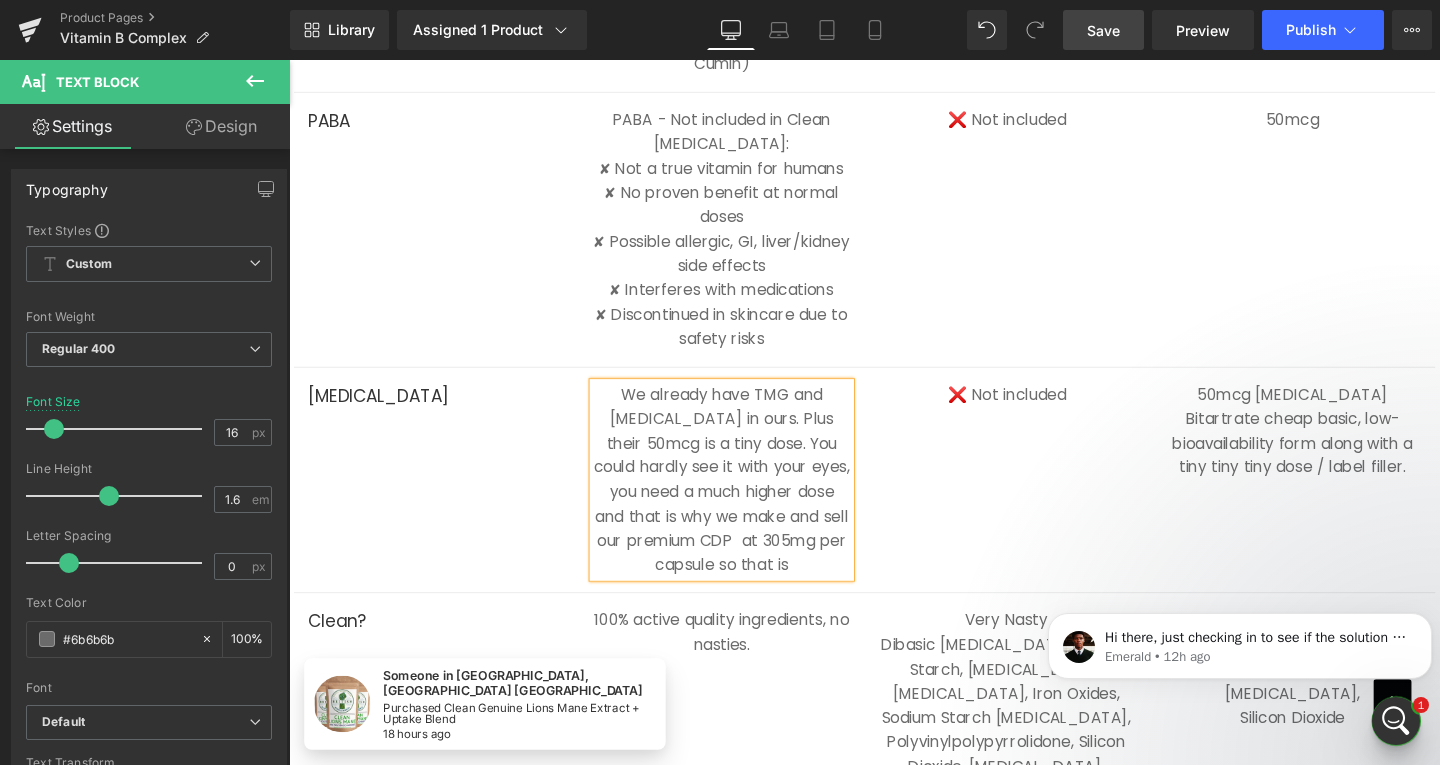 click on "We already have TMG and [MEDICAL_DATA] in ours. Plus their 50mcg is a tiny dose. You could hardly see it with your eyes, you need a much higher dose and that is why we make and sell our premium CDP  at 305mg per capsule so that is" at bounding box center [744, 501] 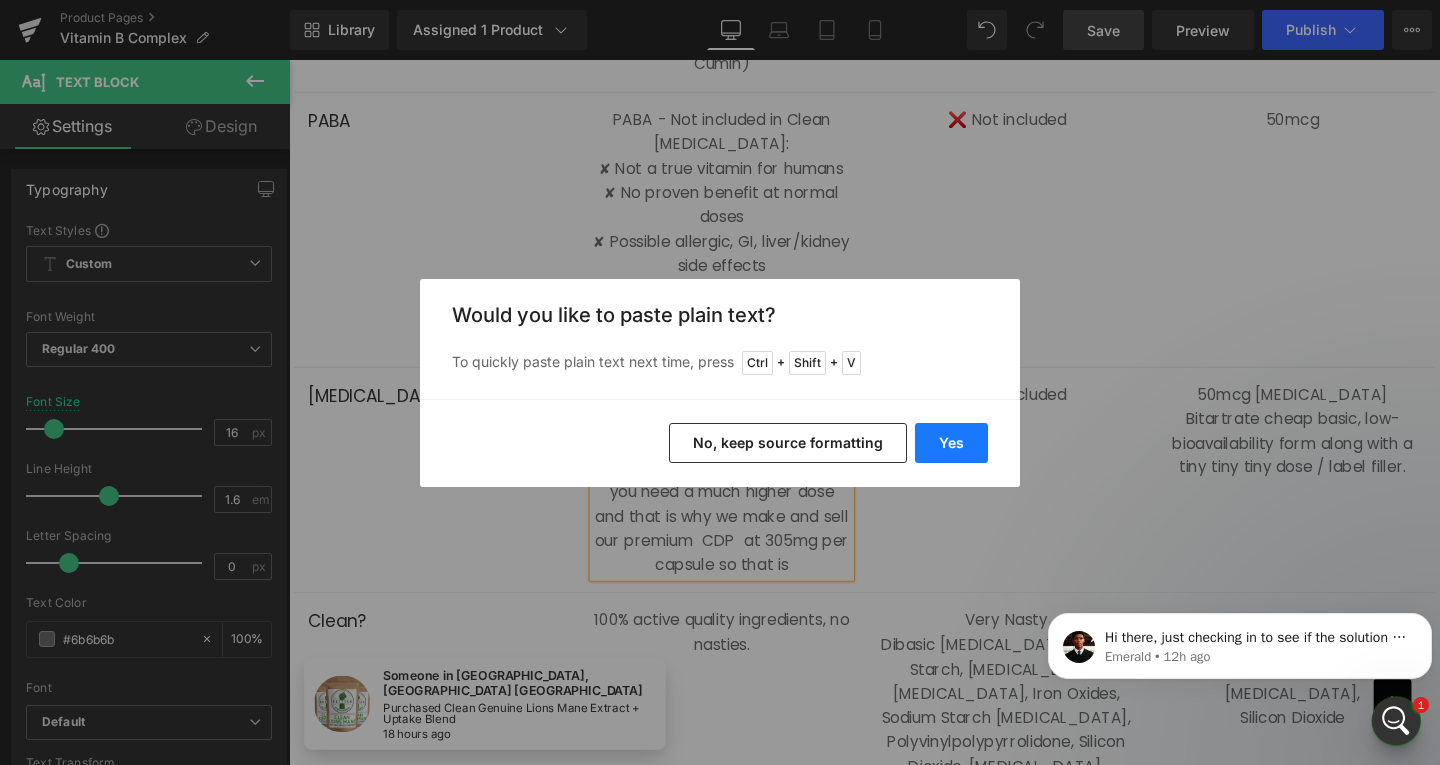 drag, startPoint x: 960, startPoint y: 441, endPoint x: 702, endPoint y: 405, distance: 260.4995 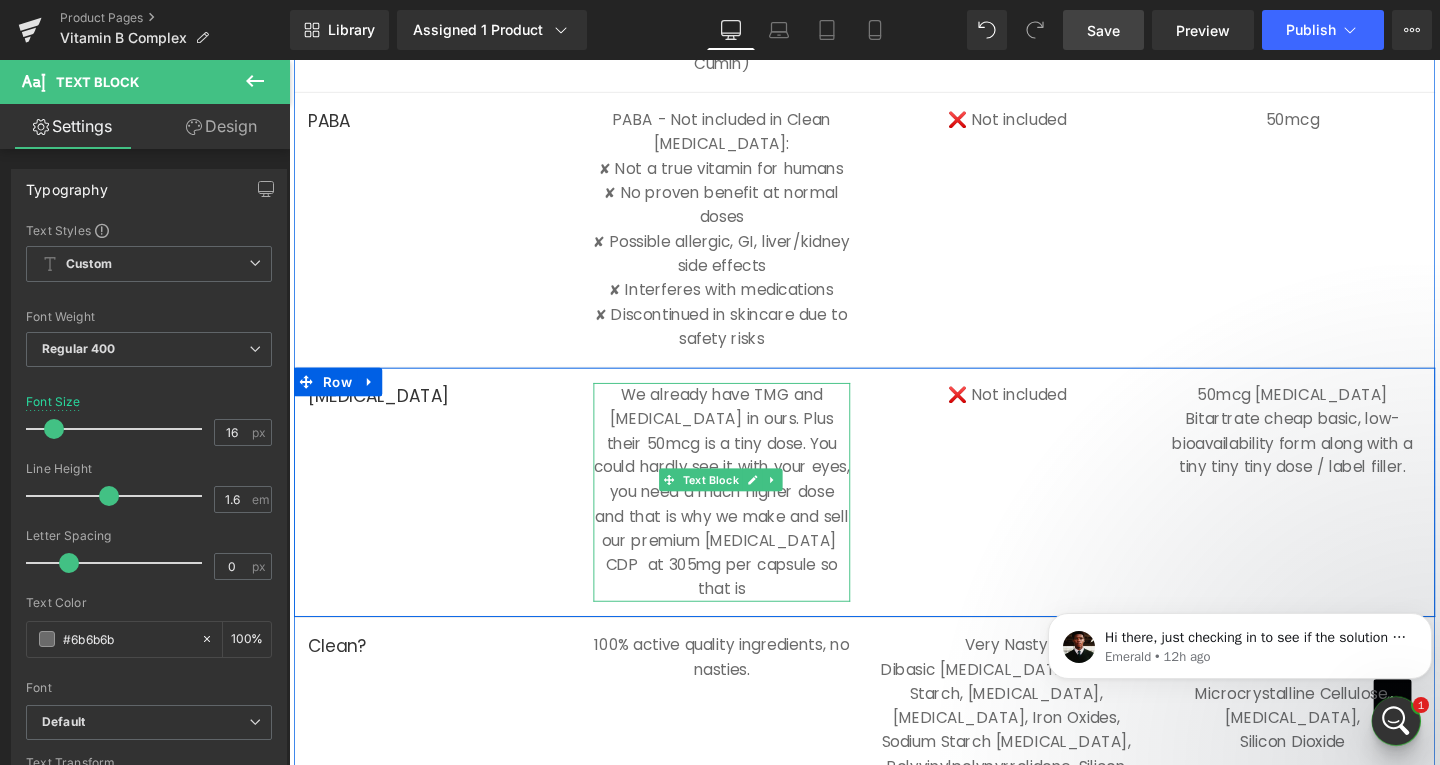 drag, startPoint x: 788, startPoint y: 568, endPoint x: 838, endPoint y: 570, distance: 50.039986 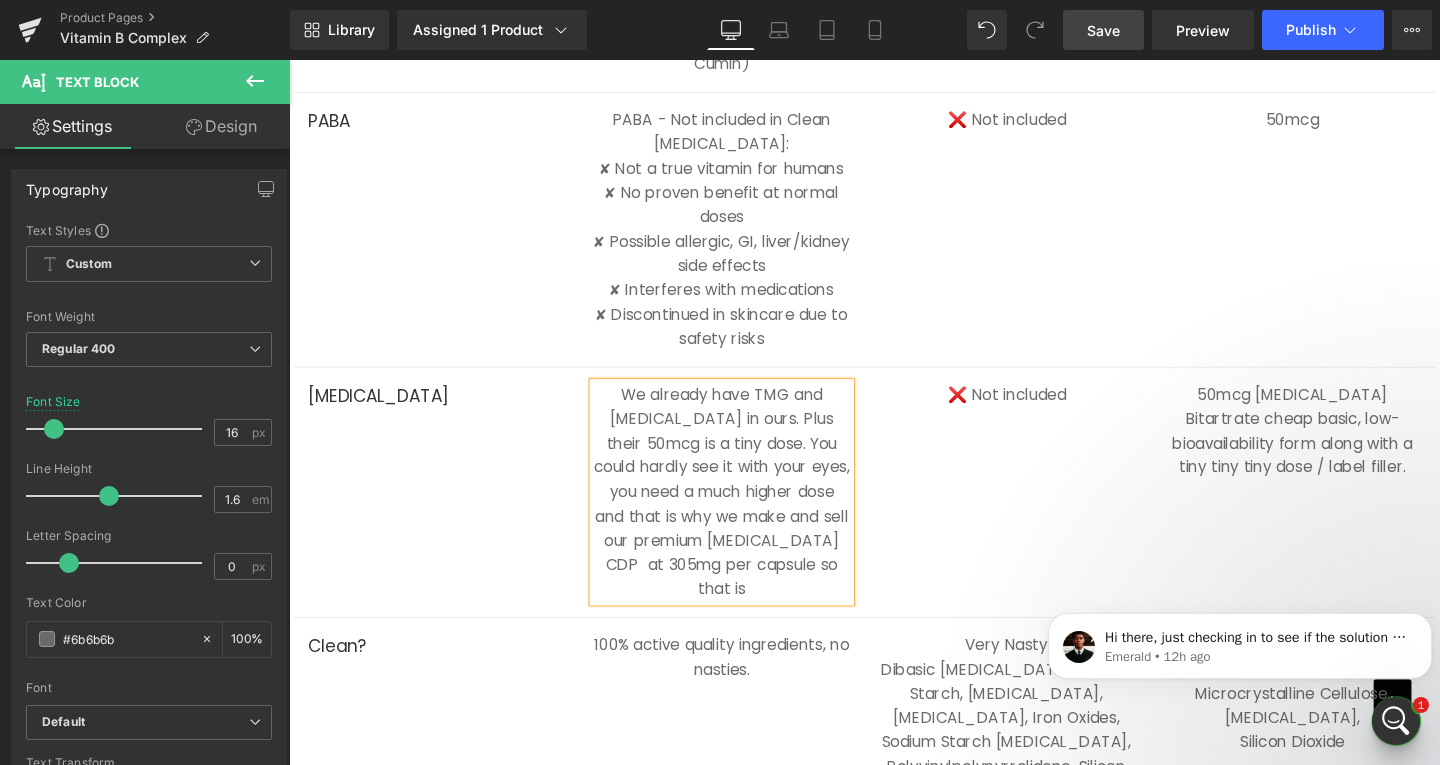 drag, startPoint x: 825, startPoint y: 568, endPoint x: 839, endPoint y: 579, distance: 17.804493 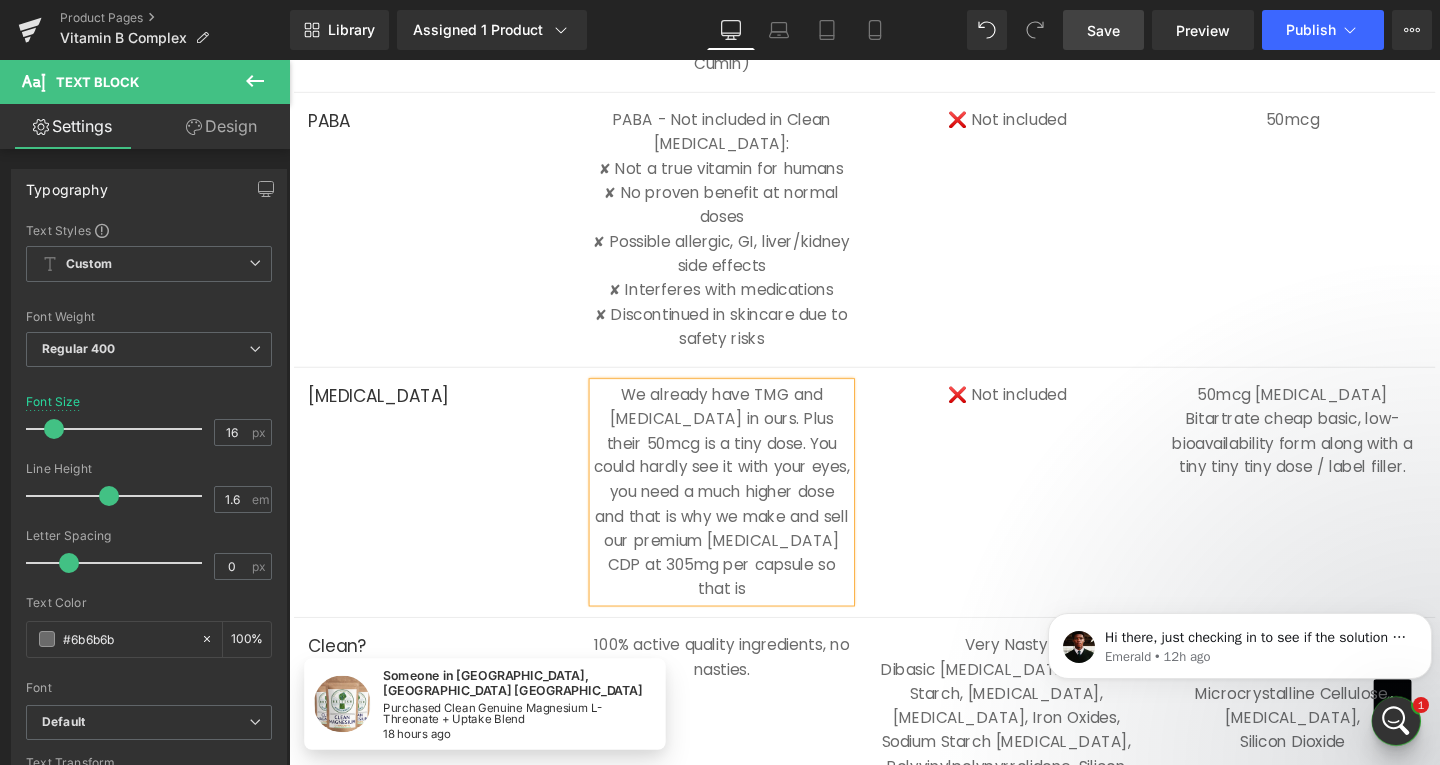 click on "We already have TMG and [MEDICAL_DATA] in ours. Plus their 50mcg is a tiny dose. You could hardly see it with your eyes, you need a much higher dose and that is why we make and sell our premium [MEDICAL_DATA] CDP at 305mg per capsule so that is" at bounding box center (744, 514) 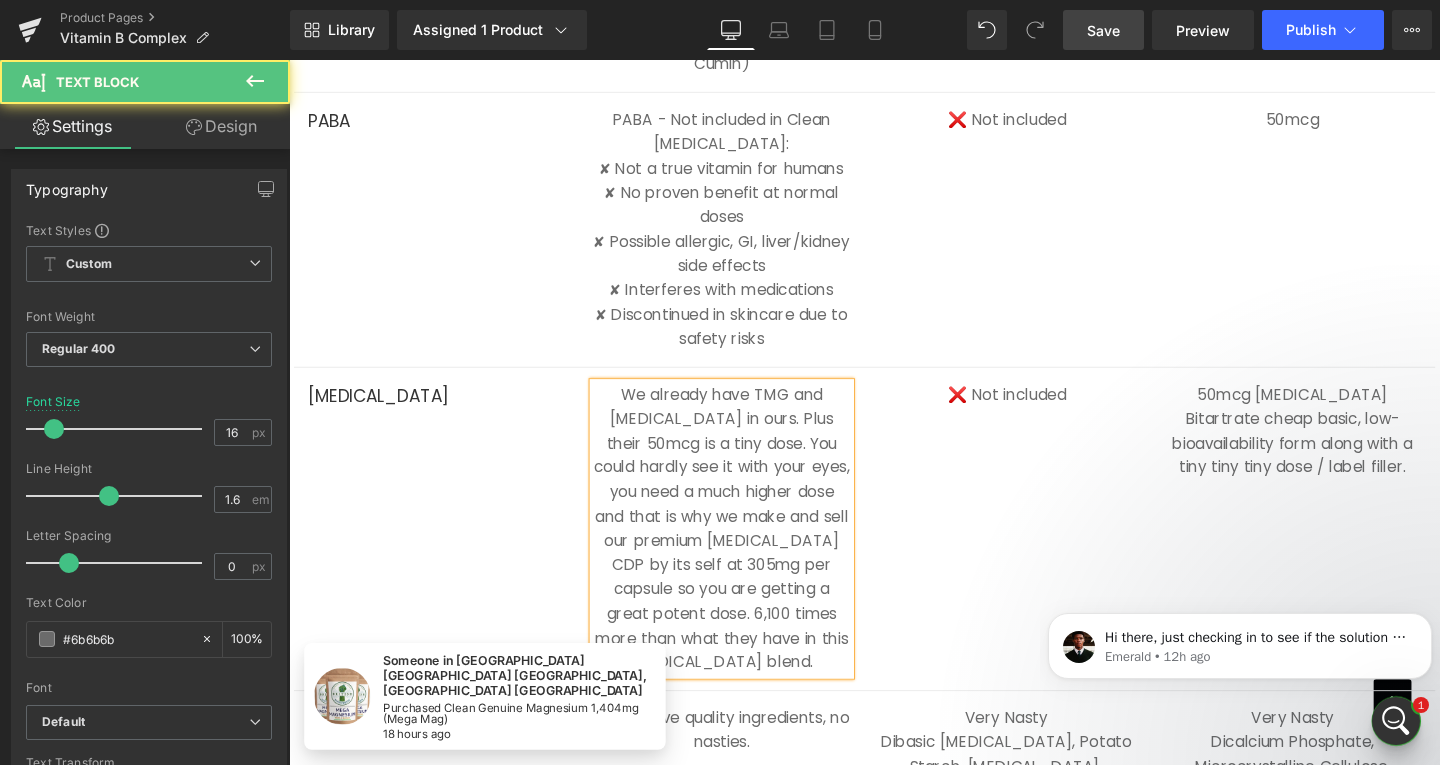 click on "We already have TMG and [MEDICAL_DATA] in ours. Plus their 50mcg is a tiny dose. You could hardly see it with your eyes, you need a much higher dose and that is why we make and sell our premium [MEDICAL_DATA] CDP by its self at 305mg per capsule so you are getting a great potent dose. 6,100 times more than what they have in this [MEDICAL_DATA] blend." at bounding box center (744, 552) 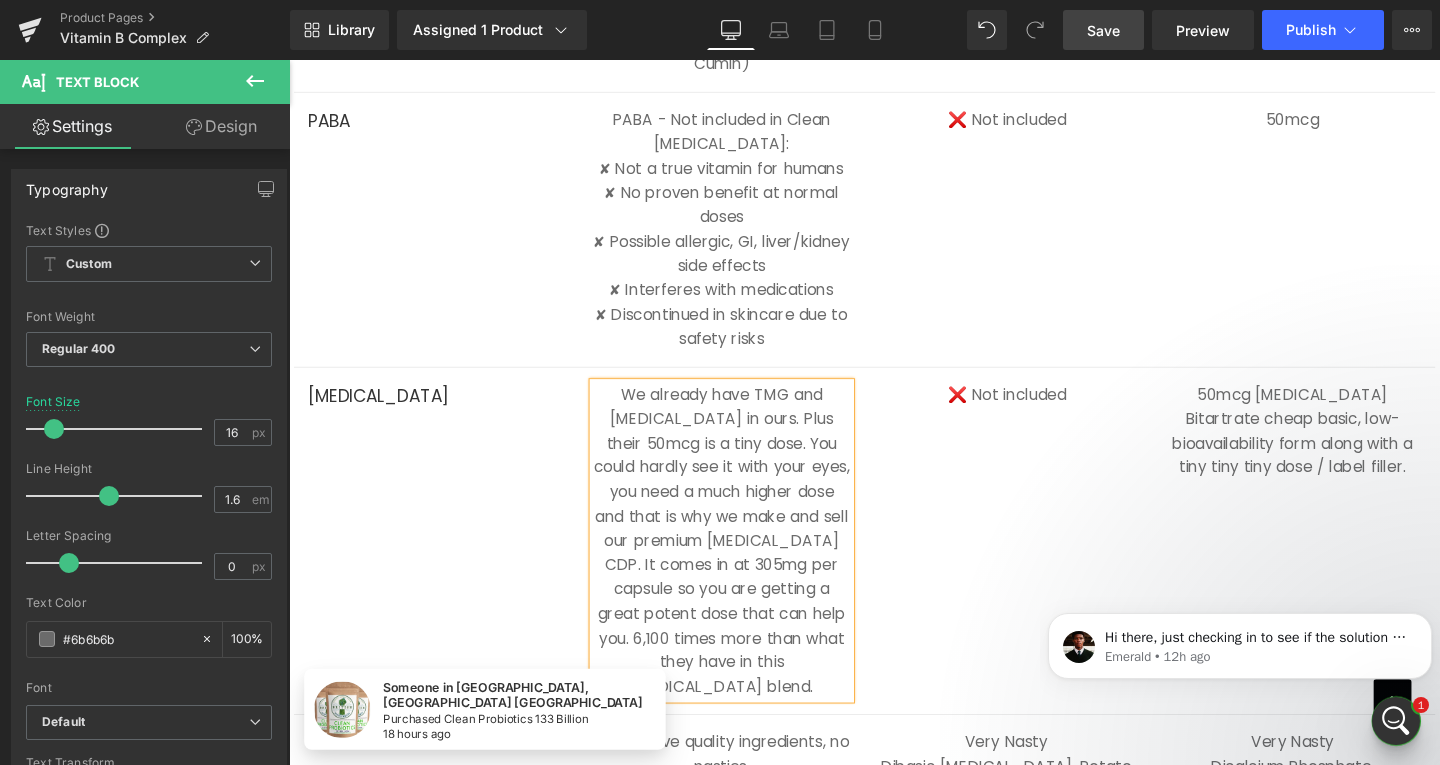 click on "We already have TMG and [MEDICAL_DATA] in ours. Plus their 50mcg is a tiny dose. You could hardly see it with your eyes, you need a much higher dose and that is why we make and sell our premium [MEDICAL_DATA] CDP. It comes in at 305mg per capsule so you are getting a great potent dose that can help you. 6,100 times more than what they have in this [MEDICAL_DATA] blend." at bounding box center [744, 565] 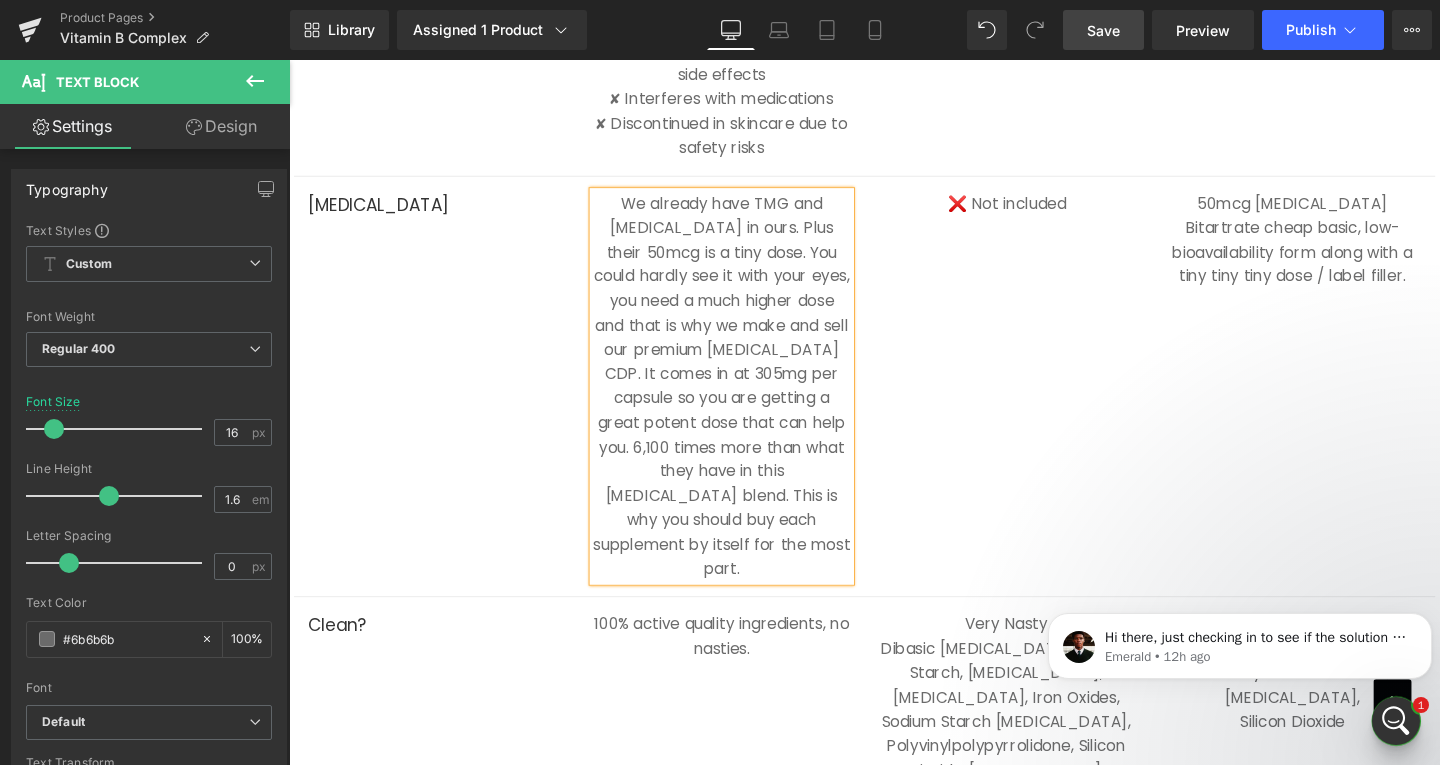 scroll, scrollTop: 5933, scrollLeft: 0, axis: vertical 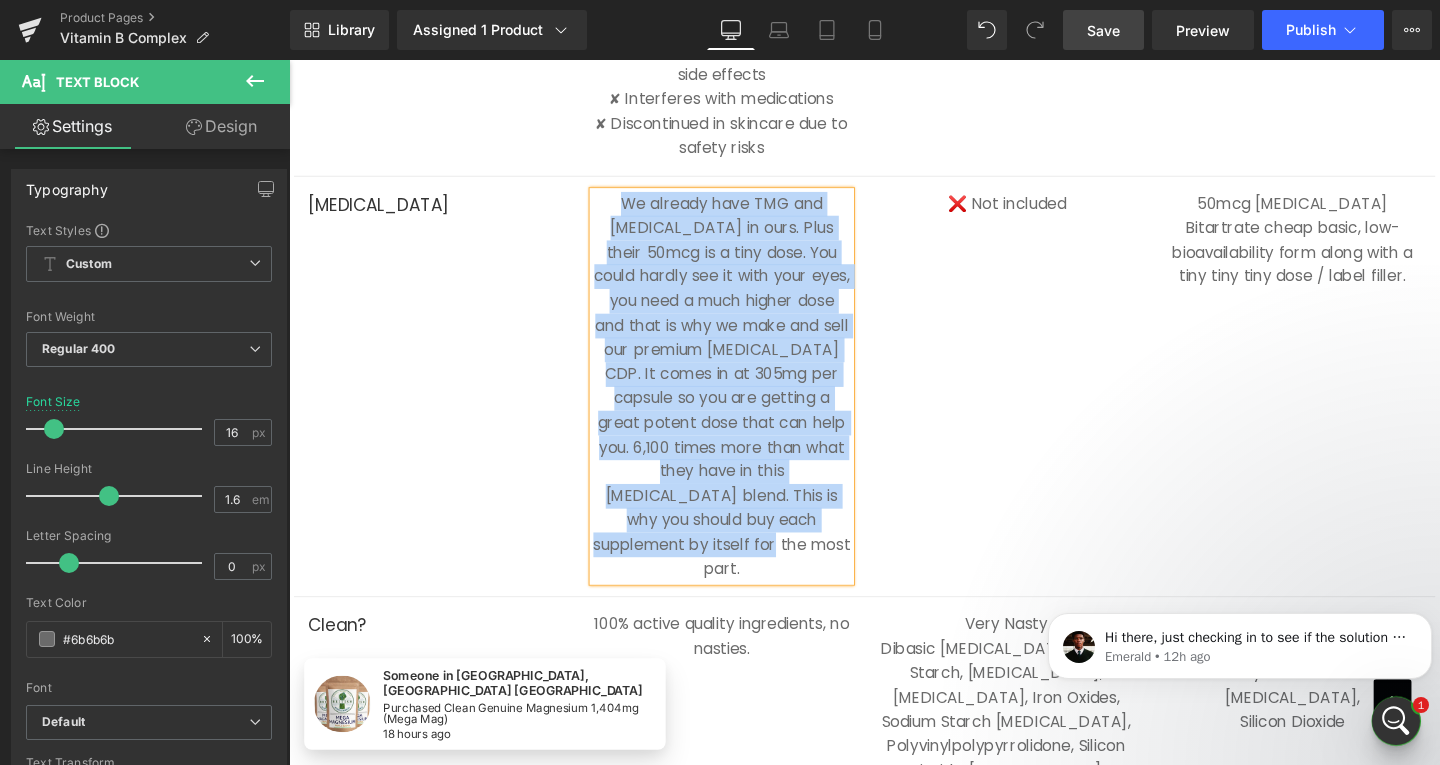 drag, startPoint x: 817, startPoint y: 539, endPoint x: 683, endPoint y: 269, distance: 301.42328 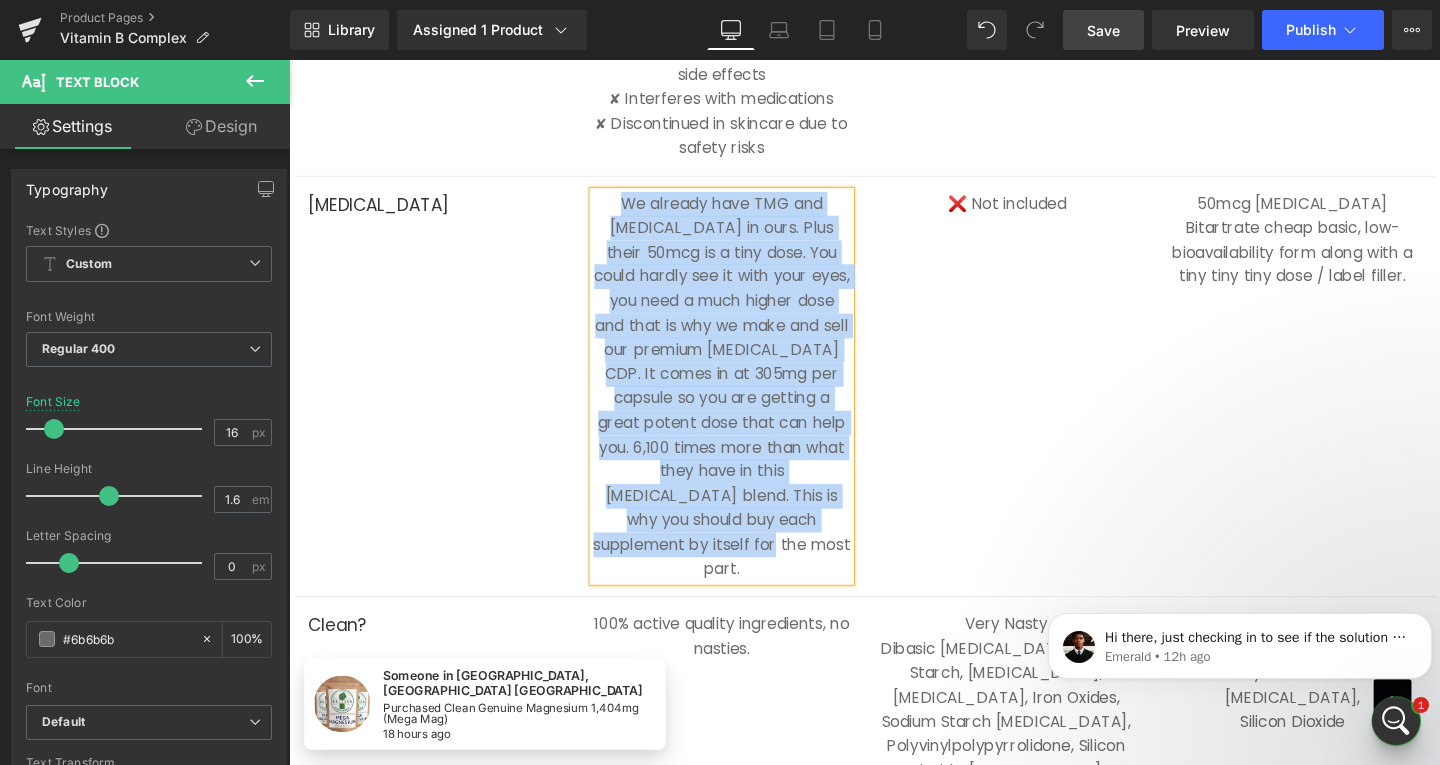 click on "We already have TMG and [MEDICAL_DATA] in ours. Plus their 50mcg is a tiny dose. You could hardly see it with your eyes, you need a much higher dose and that is why we make and sell our premium [MEDICAL_DATA] CDP. It comes in at 305mg per capsule so you are getting a great potent dose that can help you. 6,100 times more than what they have in this [MEDICAL_DATA] blend. This is why you should buy each supplement by itself for the most part." at bounding box center (744, 404) 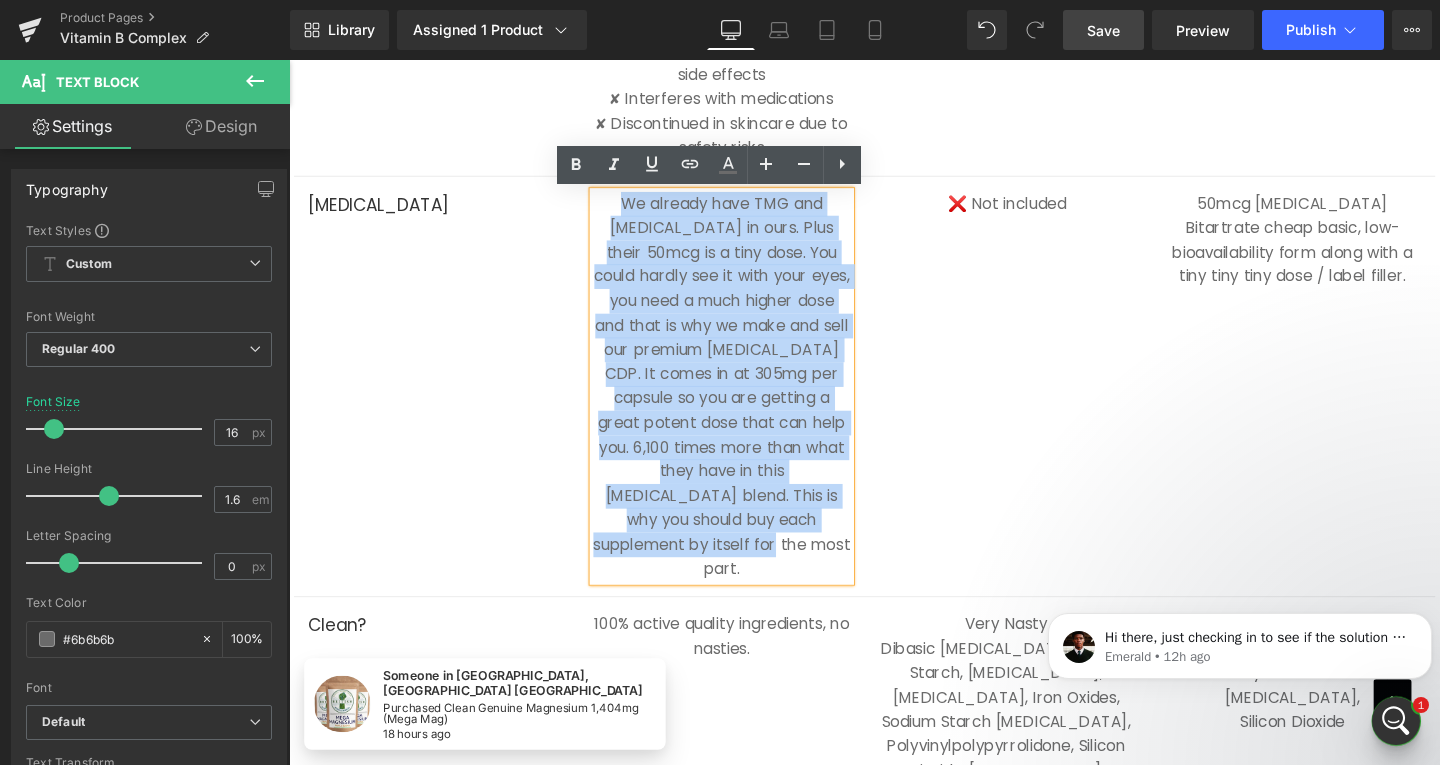 copy on "We already have TMG and [MEDICAL_DATA] in ours. Plus their 50mcg is a tiny dose. You could hardly see it with your eyes, you need a much higher dose and that is why we make and sell our premium [MEDICAL_DATA] CDP. It comes in at 305mg per capsule so you are getting a great potent dose that can help you. 6,100 times more than what they have in this [MEDICAL_DATA] blend. This is why you should buy each supplement by itself for the most part." 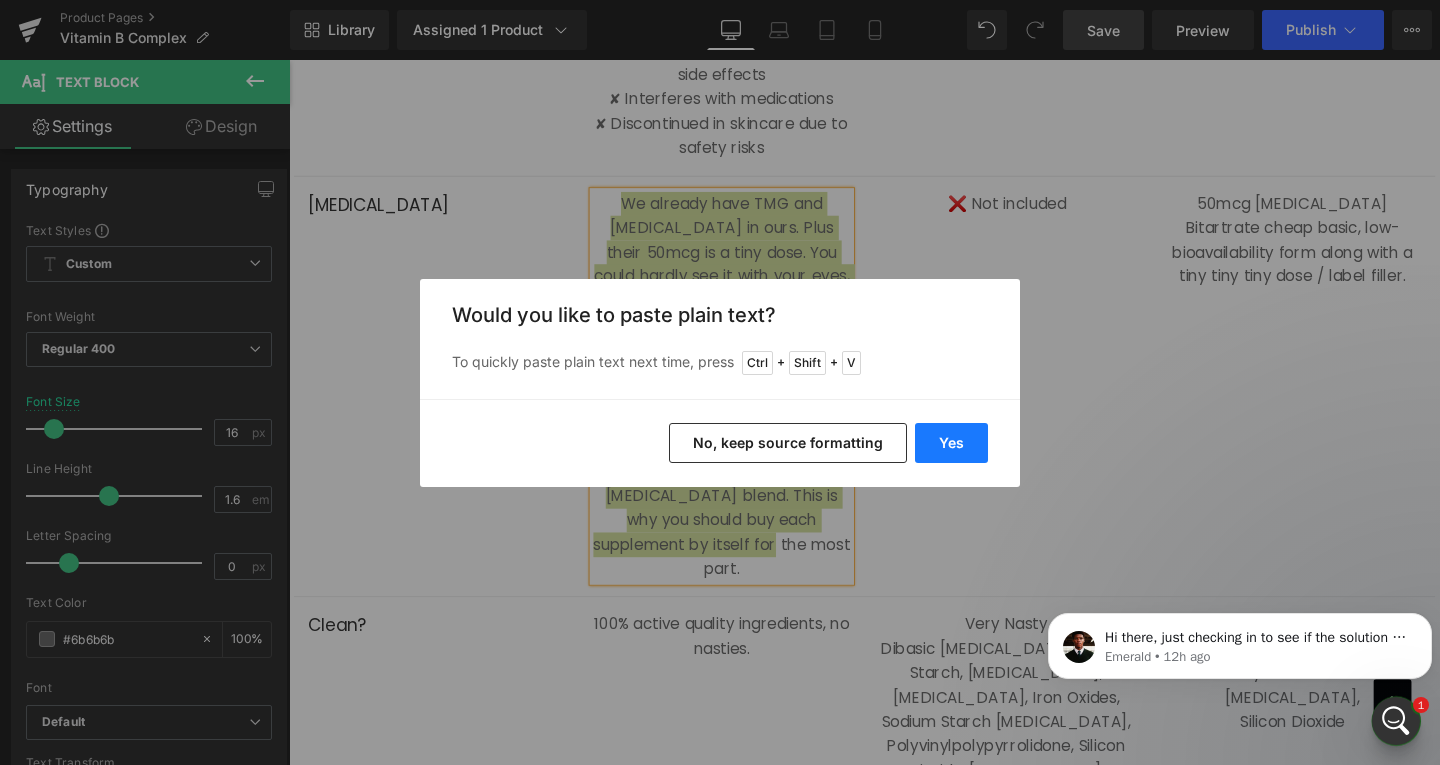 click on "Yes" at bounding box center (951, 443) 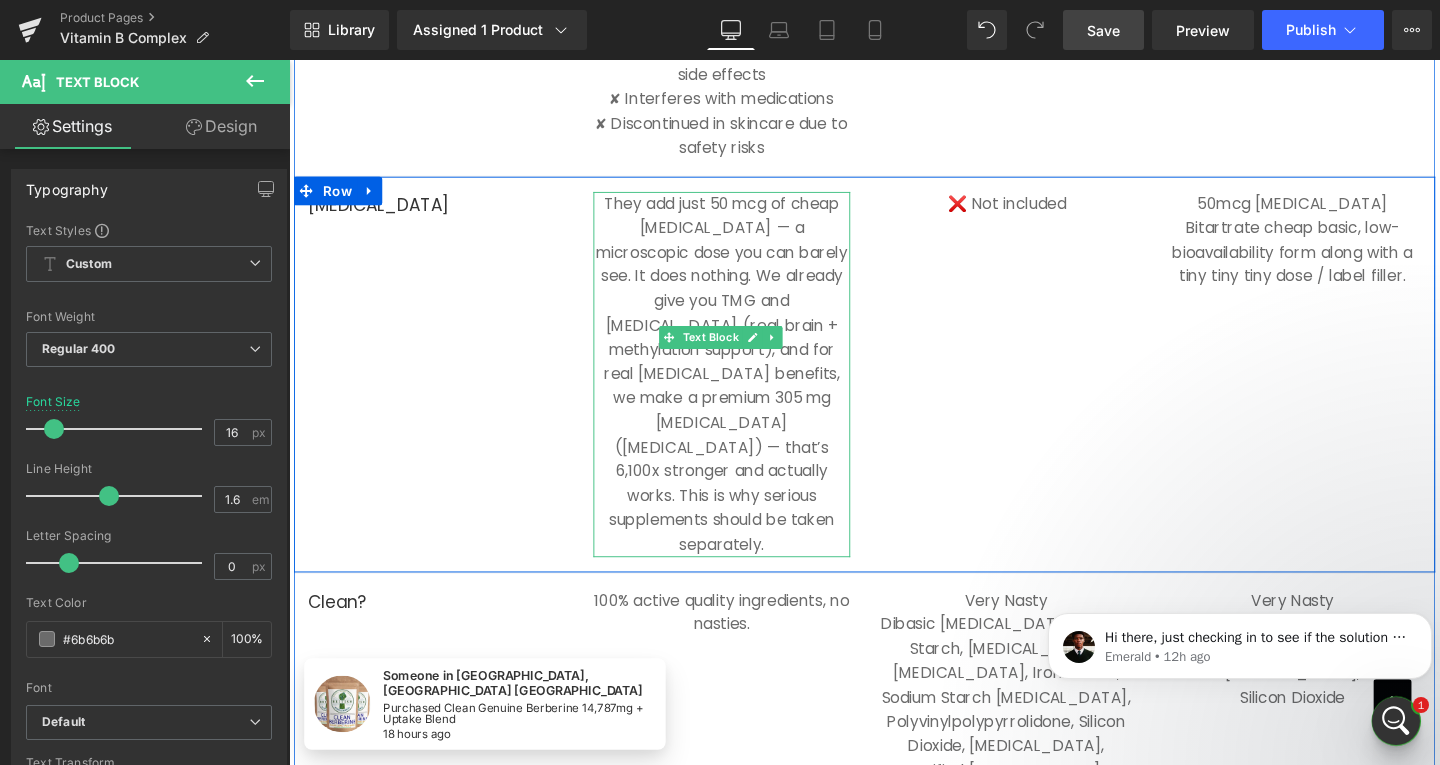 click on "They add just 50 mcg of cheap [MEDICAL_DATA] — a microscopic dose you can barely see. It does nothing. We already give you TMG and [MEDICAL_DATA] (real brain + methylation support), and for real [MEDICAL_DATA] benefits, we make a premium 305 mg [MEDICAL_DATA] ([MEDICAL_DATA]) — that’s 6,100x stronger and actually works. This is why serious supplements should be taken separately." at bounding box center (744, 391) 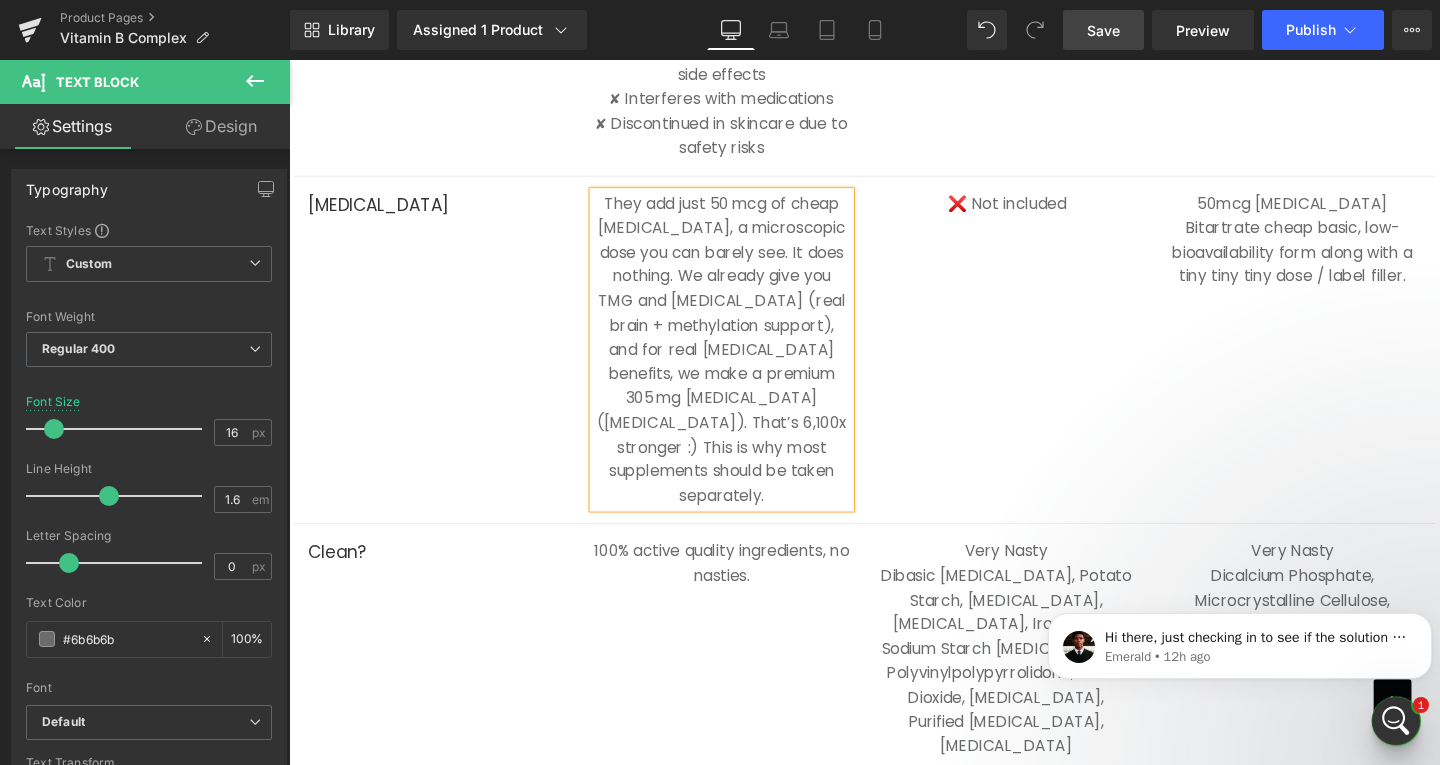 click on "[MEDICAL_DATA] Text Block         They add just 50 mcg of cheap [MEDICAL_DATA], a microscopic dose you can barely see. It does nothing. We already give you TMG and [MEDICAL_DATA] (real brain + methylation support), and for real [MEDICAL_DATA] benefits, we make a premium 305 mg [MEDICAL_DATA] ([MEDICAL_DATA]). That’s 6,100x stronger :) This is why most supplements should be taken separately. Text Block         ❌ Not included Text Block         50mcg [MEDICAL_DATA] Bitartrate cheap basic, low-bioavailability form along with a tiny tiny tiny dose / label filler. Text Block         Row" at bounding box center (894, 366) 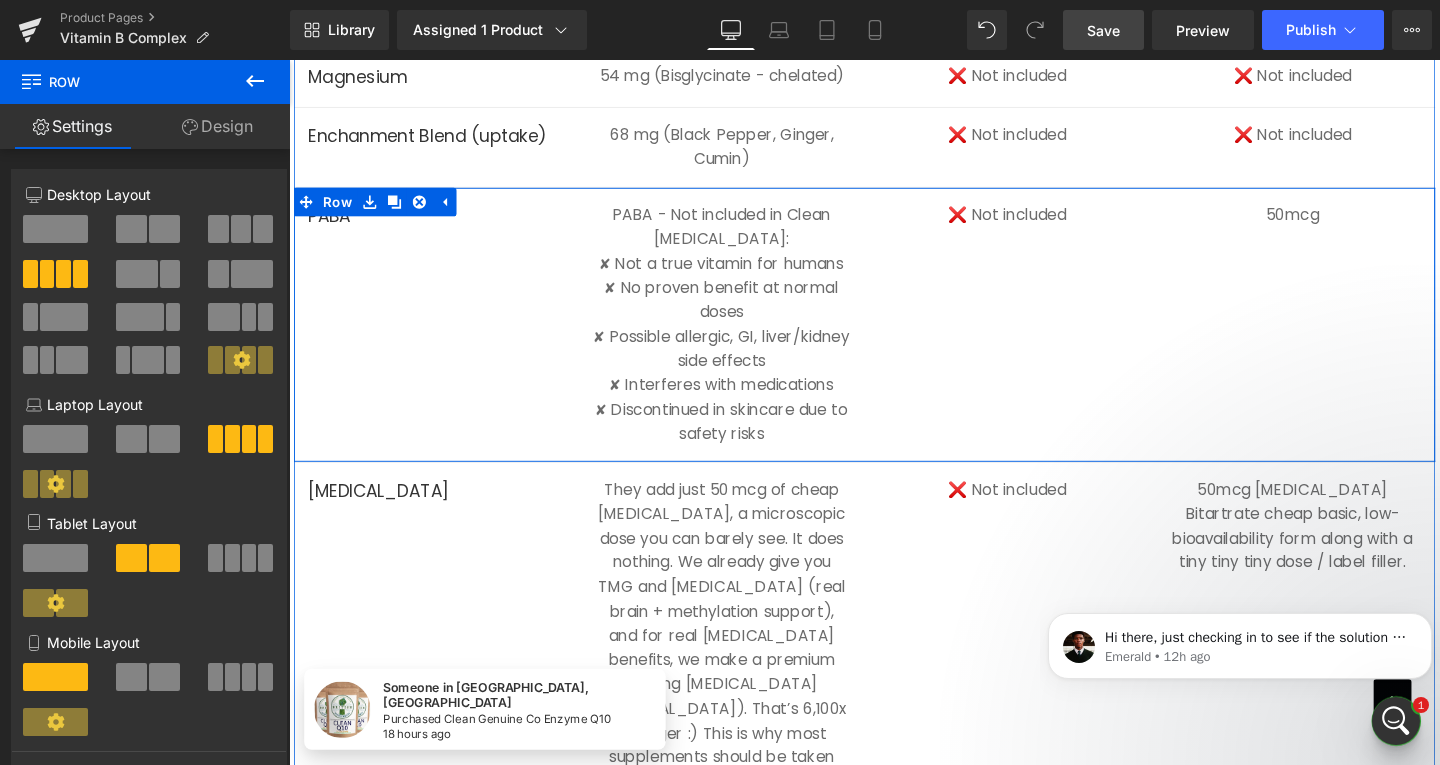 scroll, scrollTop: 5533, scrollLeft: 0, axis: vertical 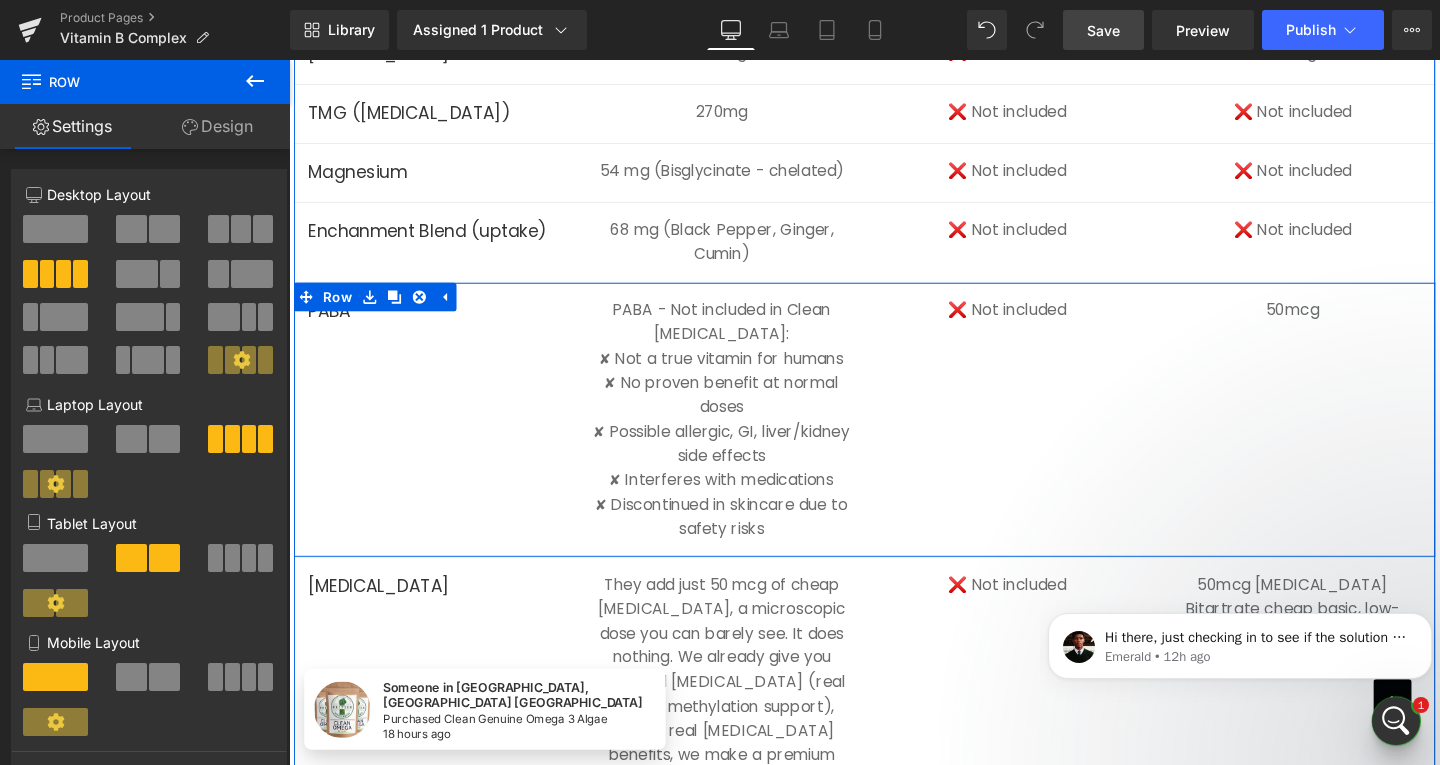 click on "✘ Possible allergic, GI, liver/kidney side effects" at bounding box center (744, 463) 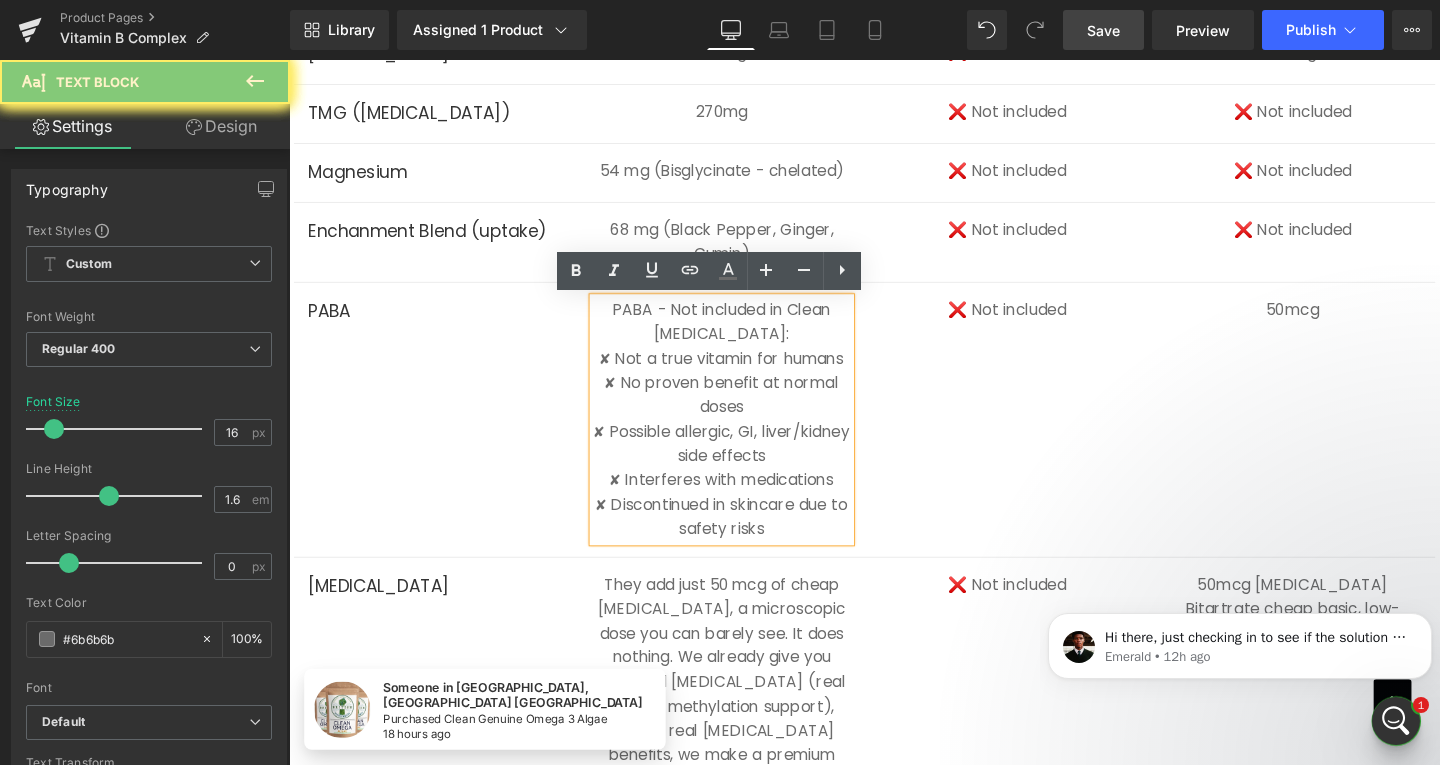 click on "✘ Discontinued in skincare due to safety risks" at bounding box center (744, 540) 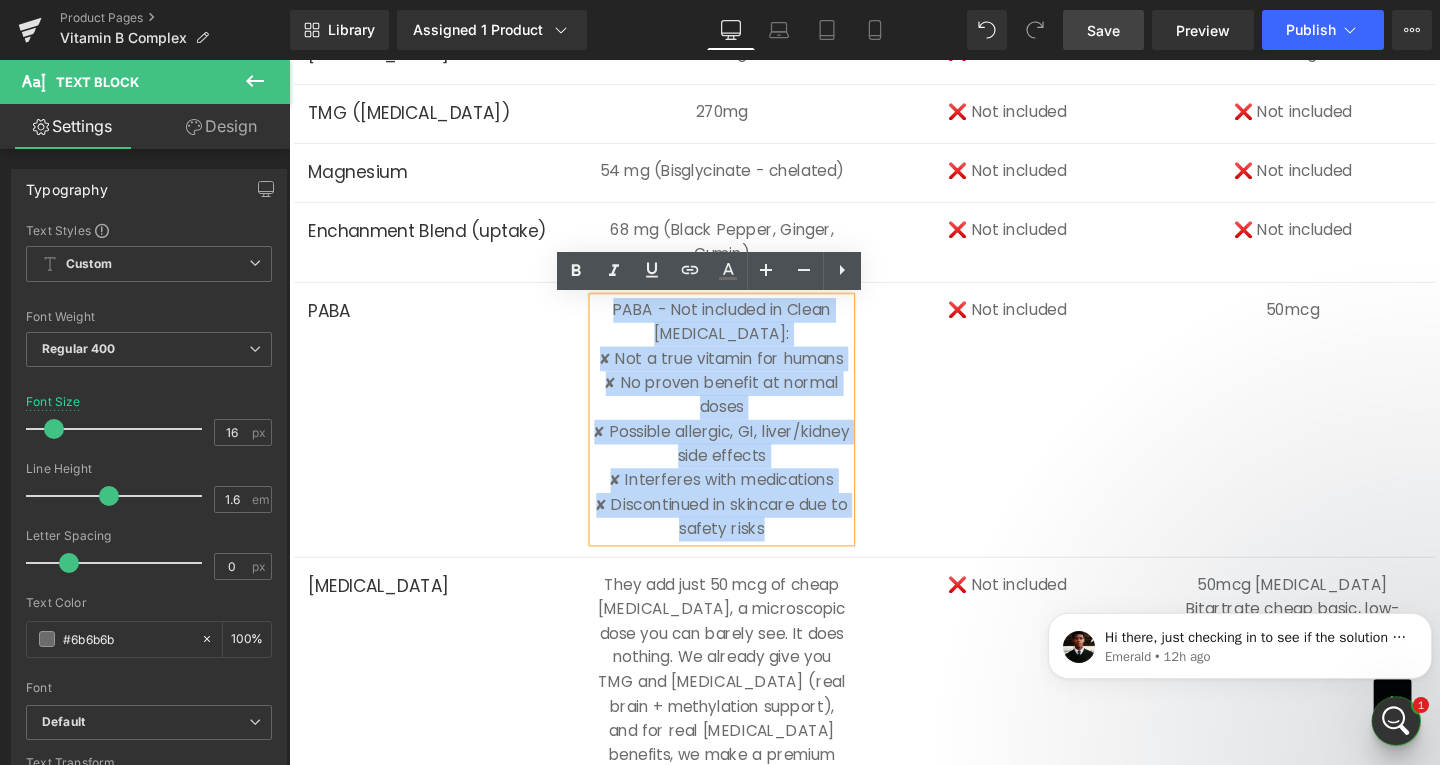 drag, startPoint x: 722, startPoint y: 493, endPoint x: 615, endPoint y: 333, distance: 192.48117 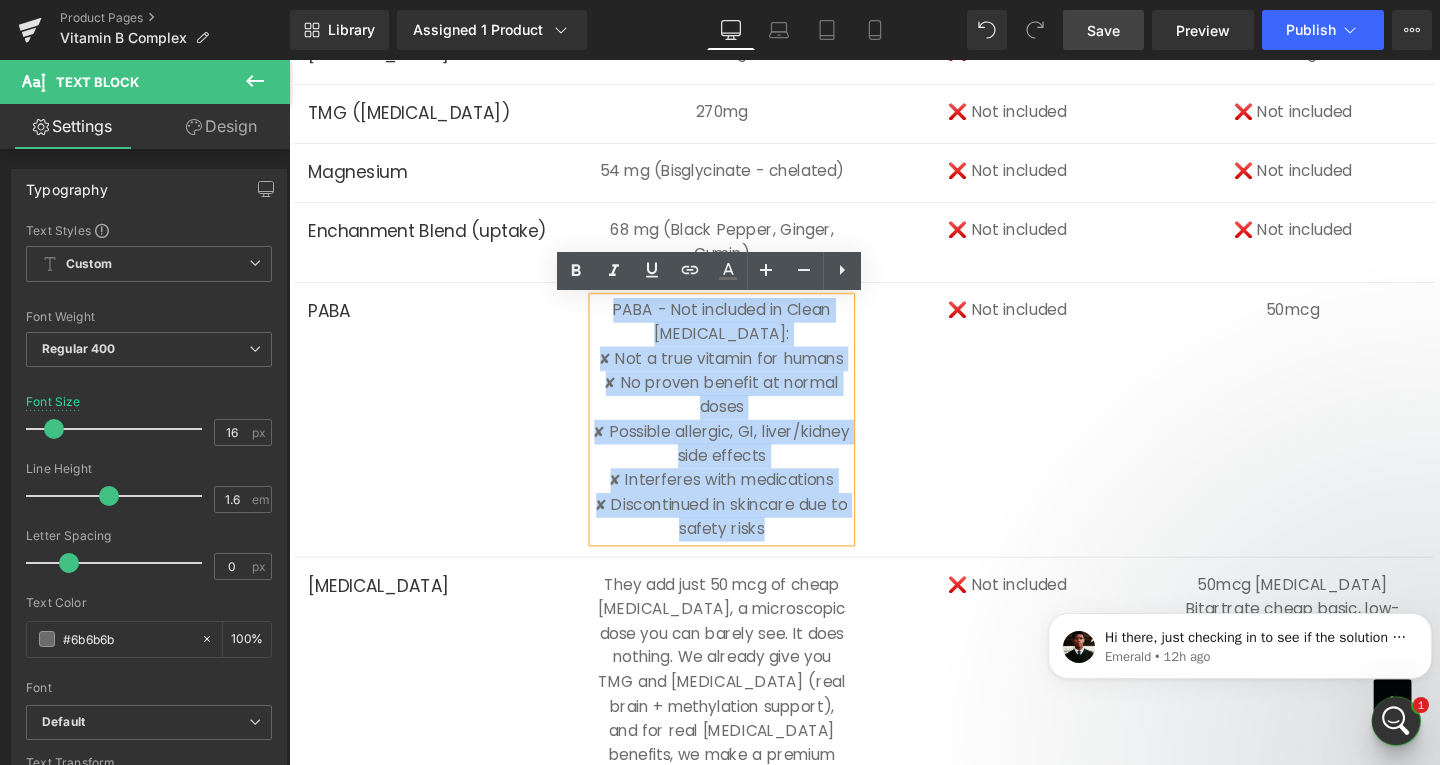 click on "PABA - Not included in Clean [MEDICAL_DATA]: ✘ Not a true vitamin for humans ✘ No proven benefit at normal doses ✘ Possible allergic, GI, liver/kidney side effects ✘ Interferes with medications ✘ Discontinued in skincare due to safety risks" at bounding box center (744, 438) 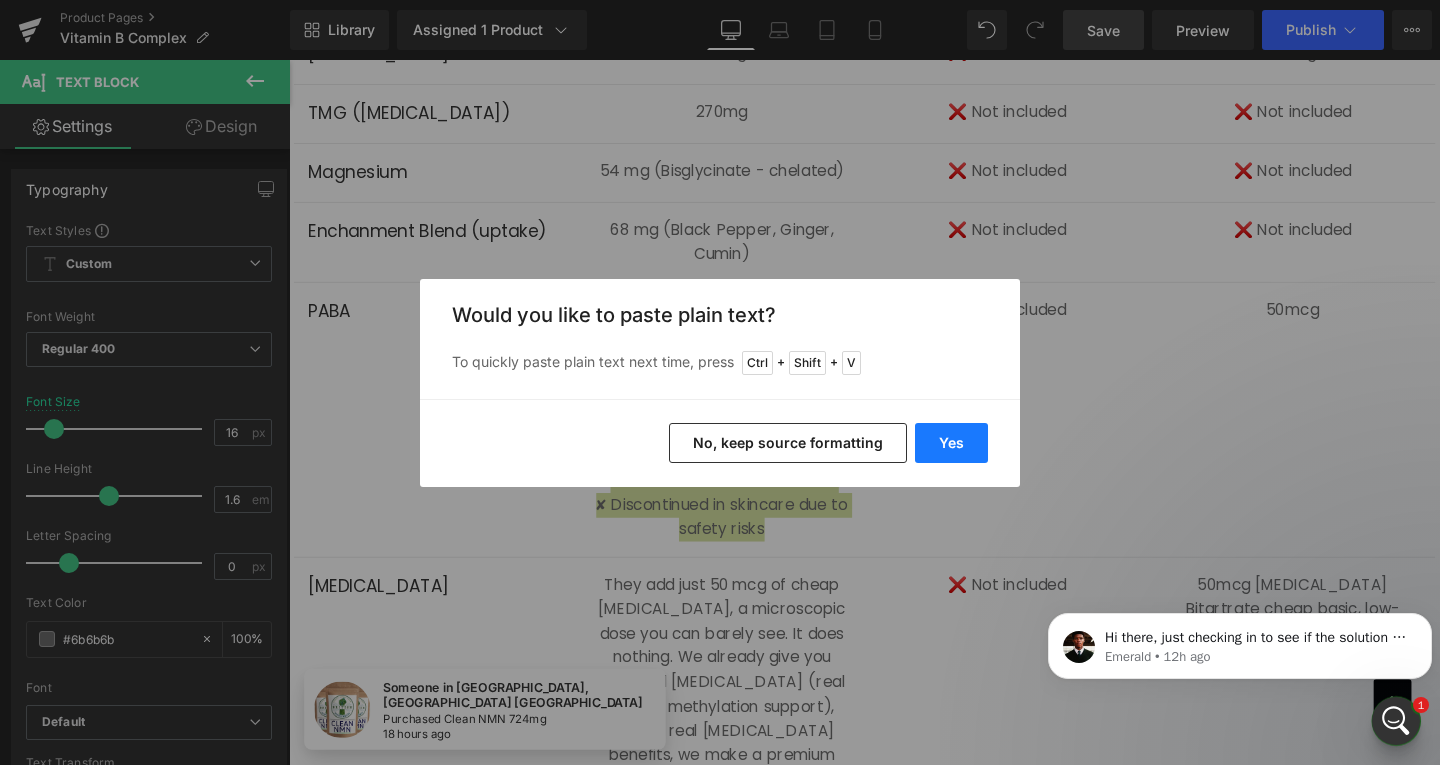 click on "Yes" at bounding box center [951, 443] 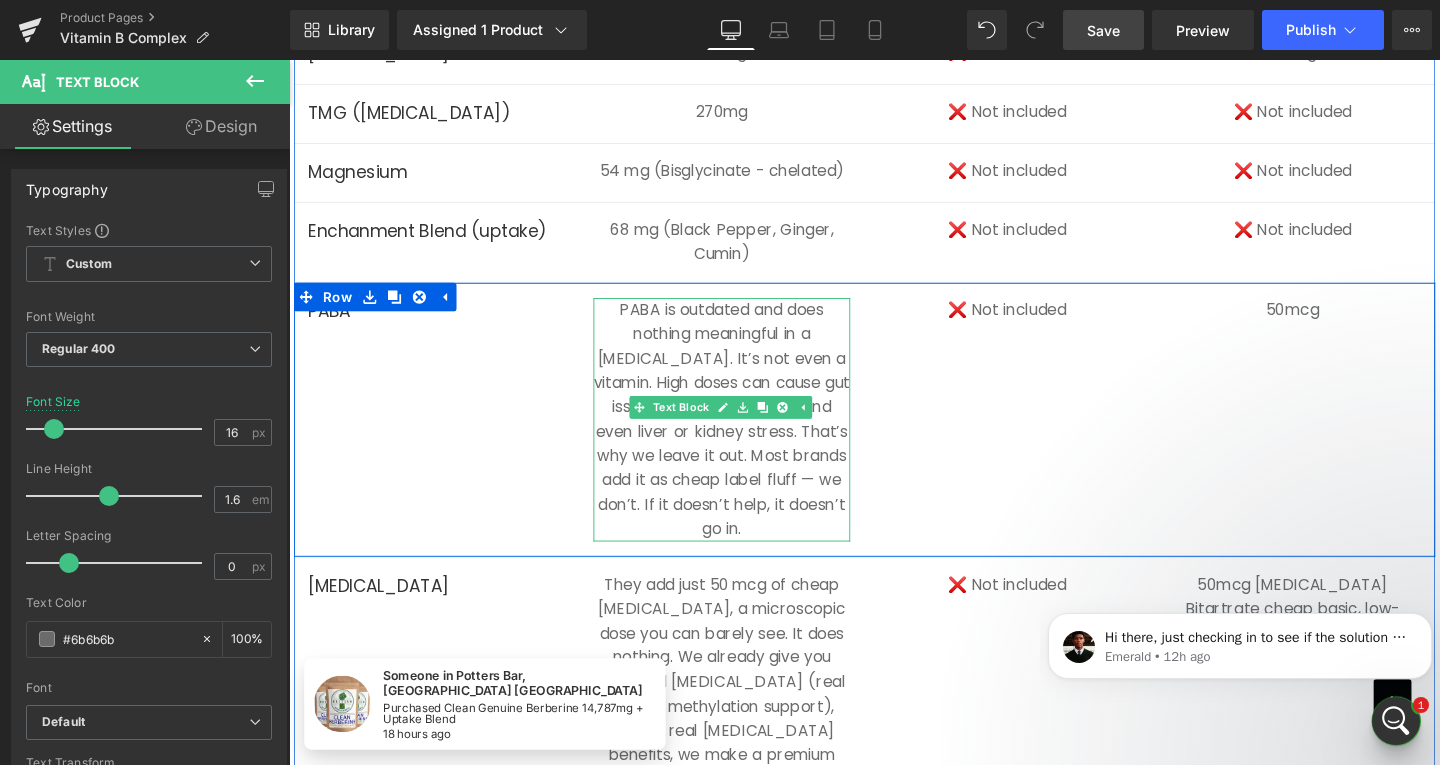 click on "PABA is outdated and does nothing meaningful in a [MEDICAL_DATA]. It’s not even a vitamin. High doses can cause gut issues, allergic reactions, and even liver or kidney stress. That’s why we leave it out. Most brands add it as cheap label fluff — we don’t. If it doesn’t help, it doesn’t go in." at bounding box center (744, 438) 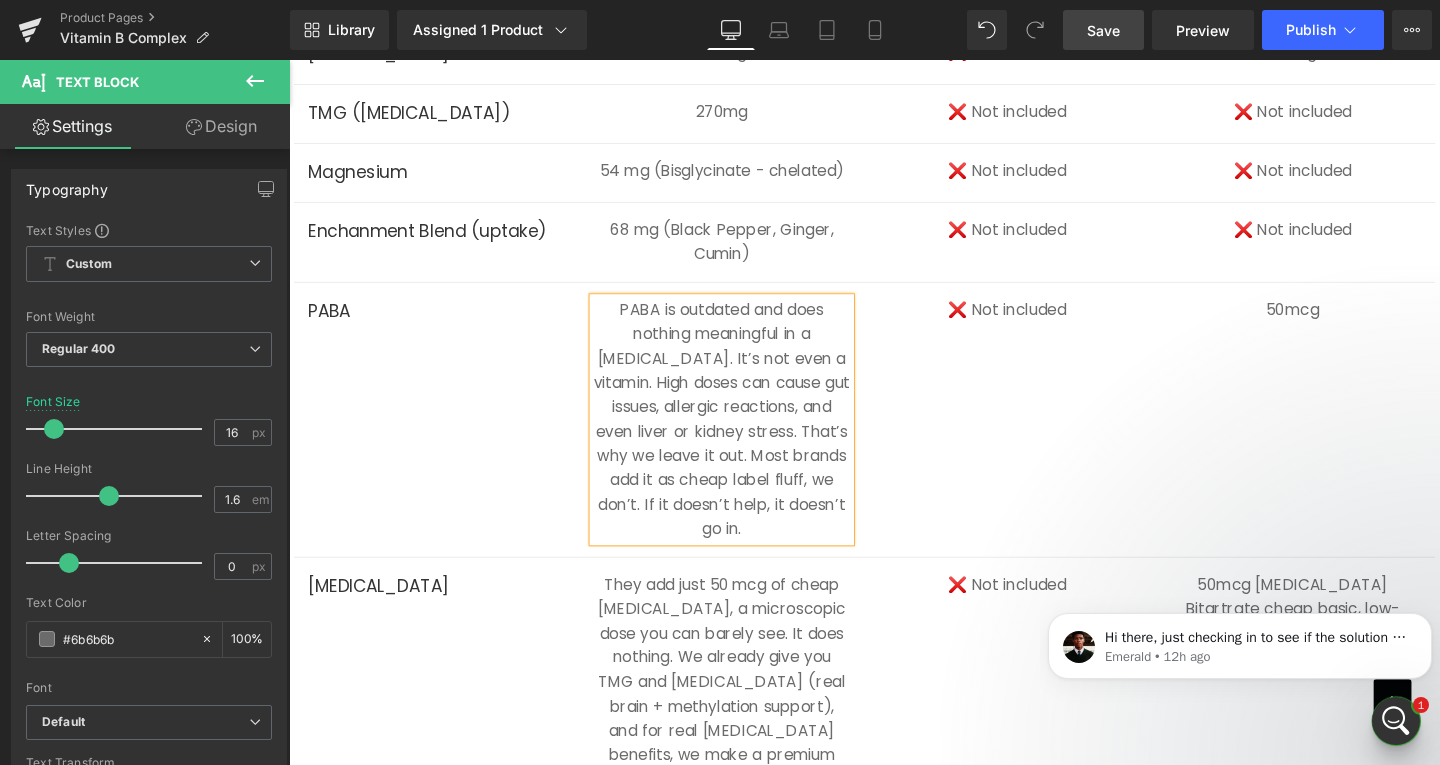 drag, startPoint x: 1170, startPoint y: 361, endPoint x: 1028, endPoint y: 327, distance: 146.0137 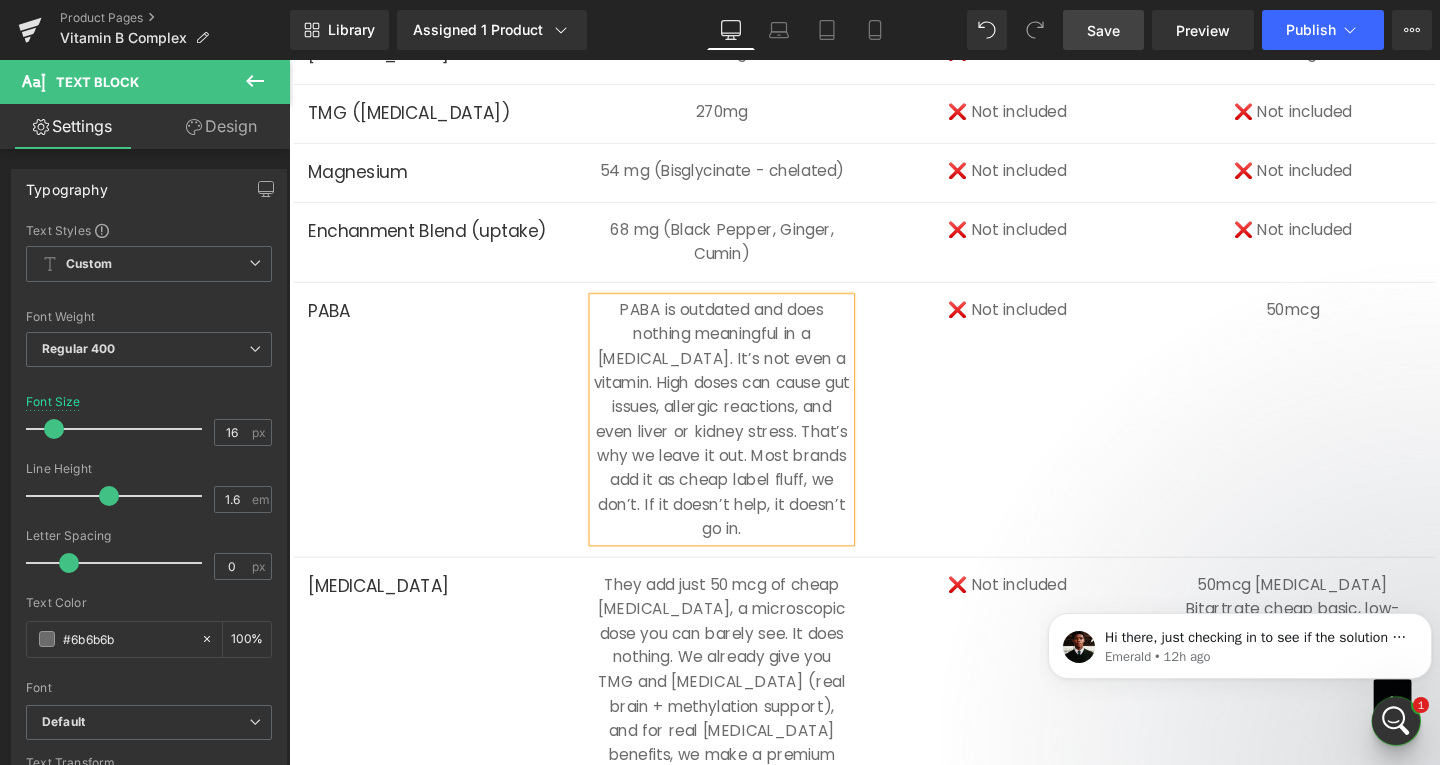 click on "PABA Text Block         PABA is outdated and does nothing meaningful in a [MEDICAL_DATA]. It’s not even a vitamin. High doses can cause gut issues, allergic reactions, and even liver or kidney stress. That’s why we leave it out. Most brands add it as cheap label fluff, we don’t. If it doesn’t help, it doesn’t go in. Text Block         ❌ Not included Text Block         50mcg Text Block         Row" at bounding box center (894, 438) 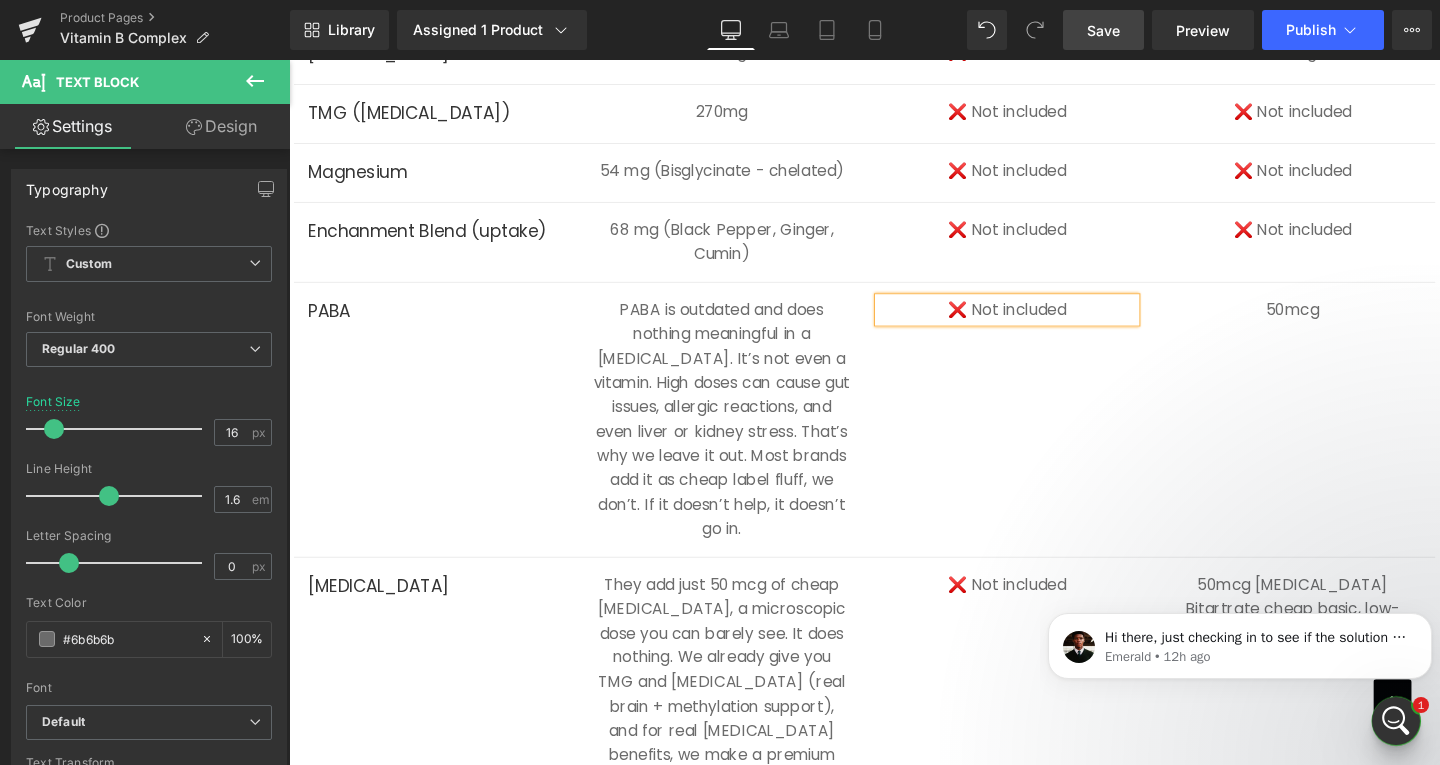 click on "❌ Not included Text Block" at bounding box center [1044, 323] 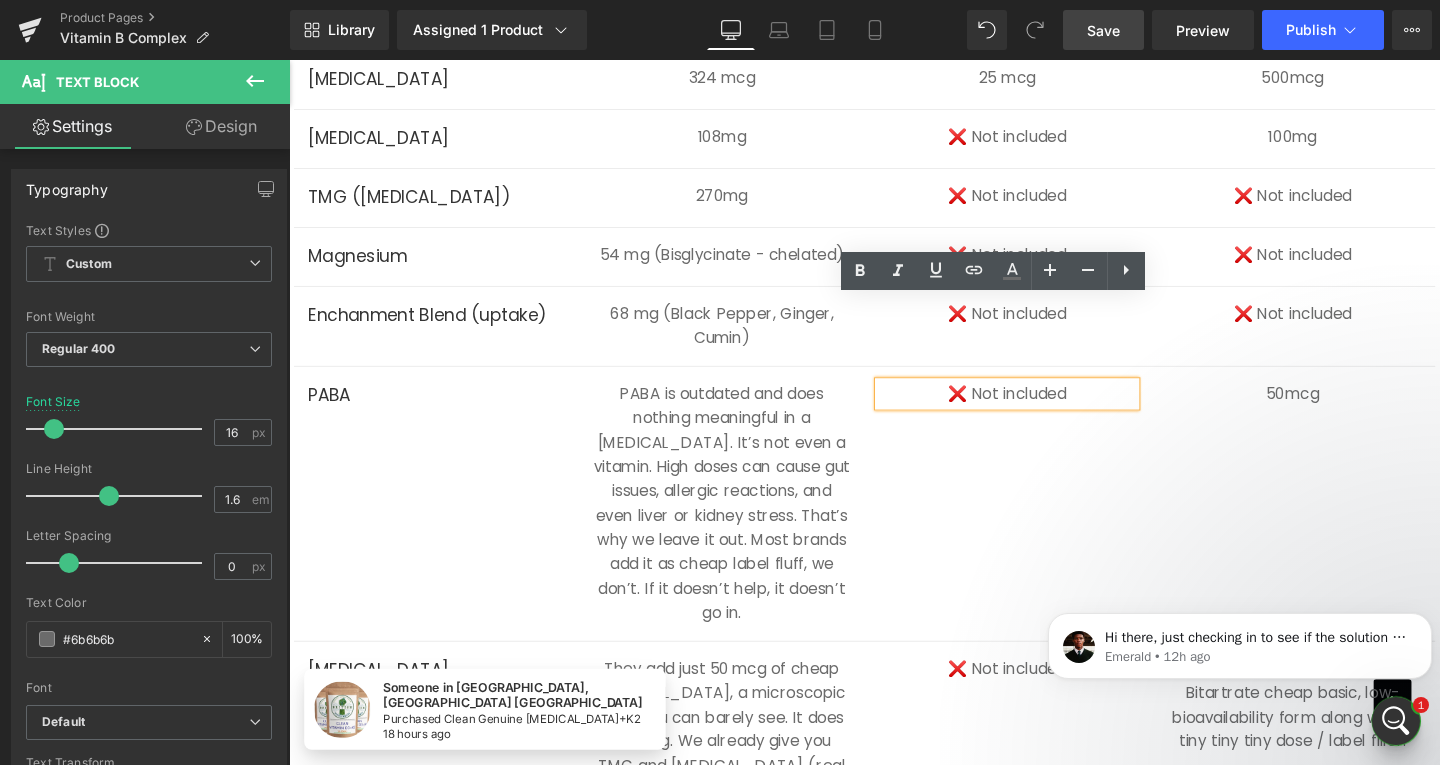 scroll, scrollTop: 5433, scrollLeft: 0, axis: vertical 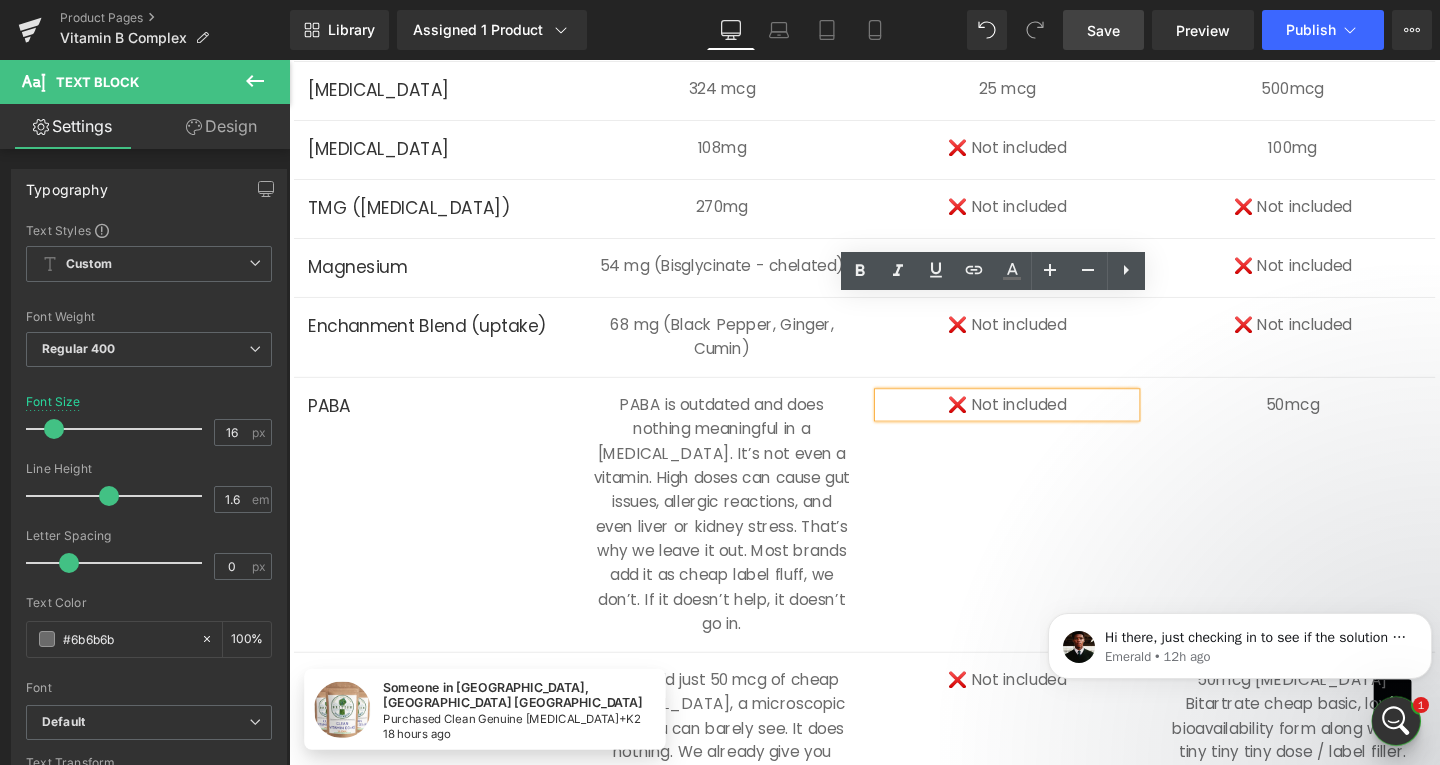 type 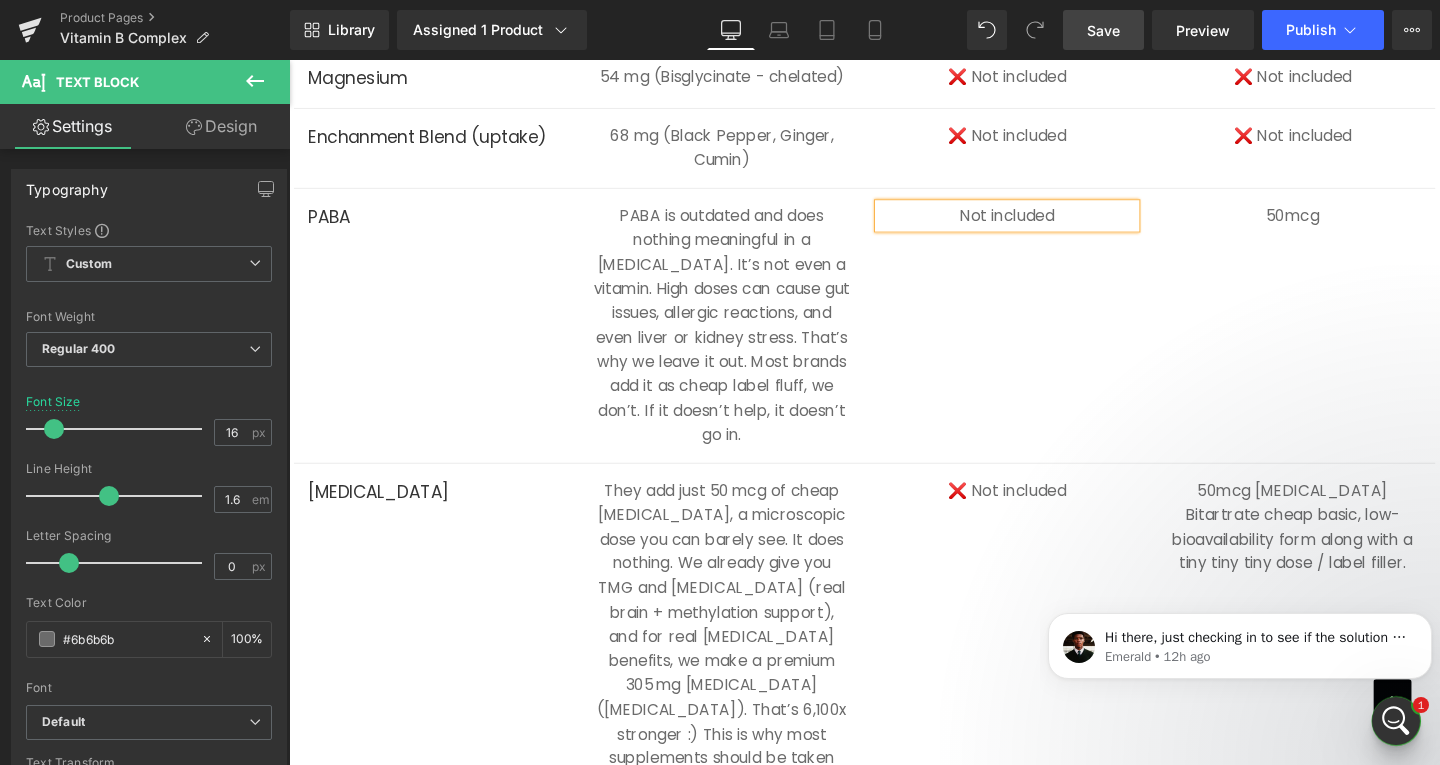 scroll, scrollTop: 5633, scrollLeft: 0, axis: vertical 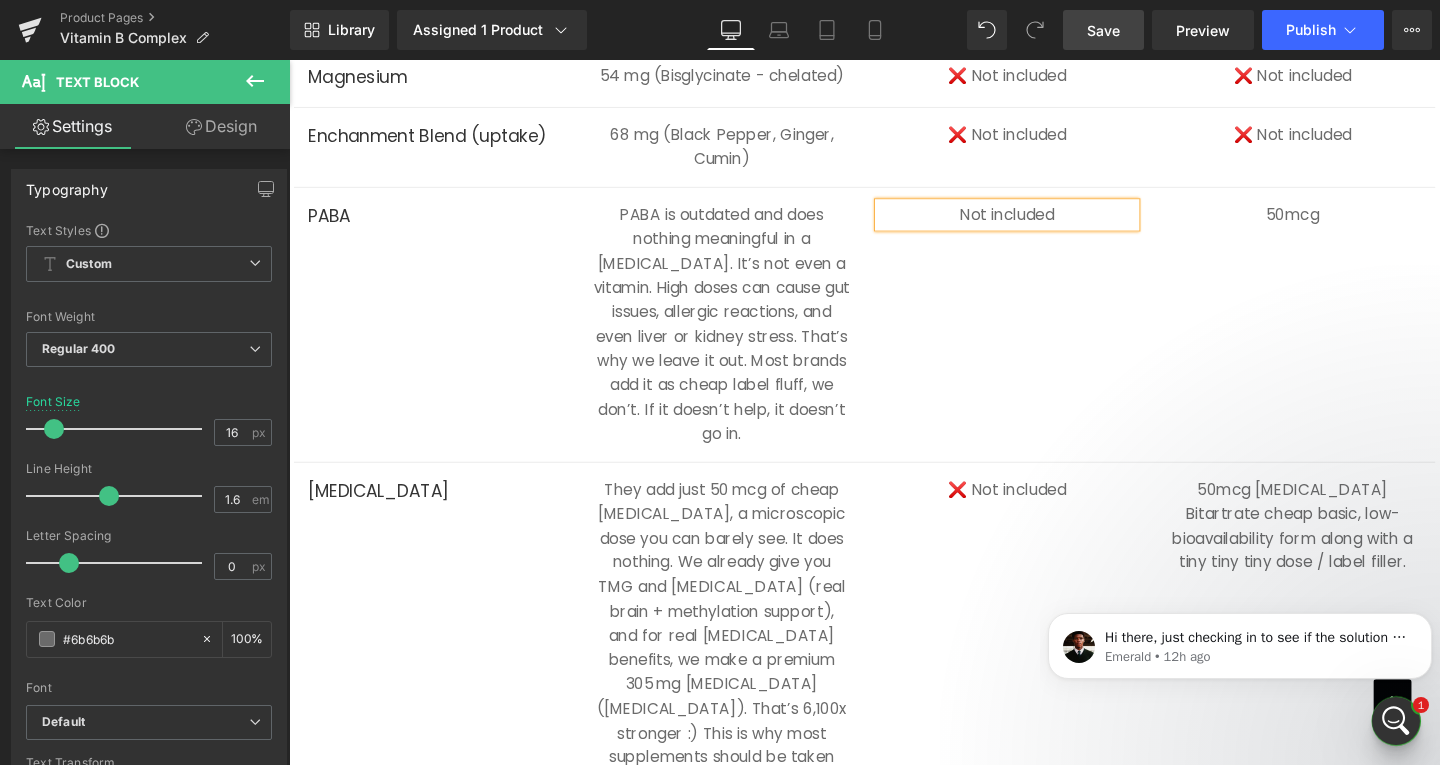 click on "❌ Not included Text Block" at bounding box center (1044, 512) 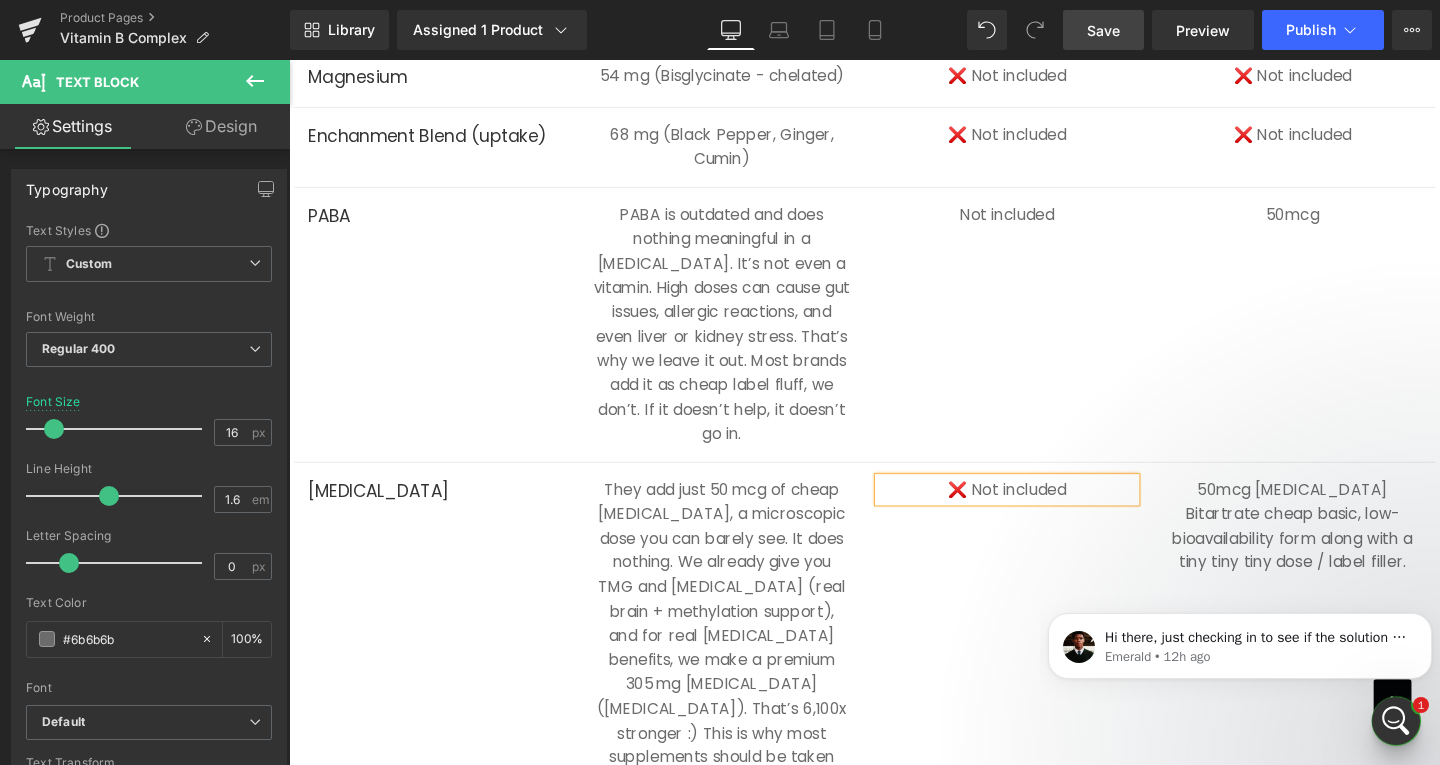 click on "❌ Not included" at bounding box center [1044, 512] 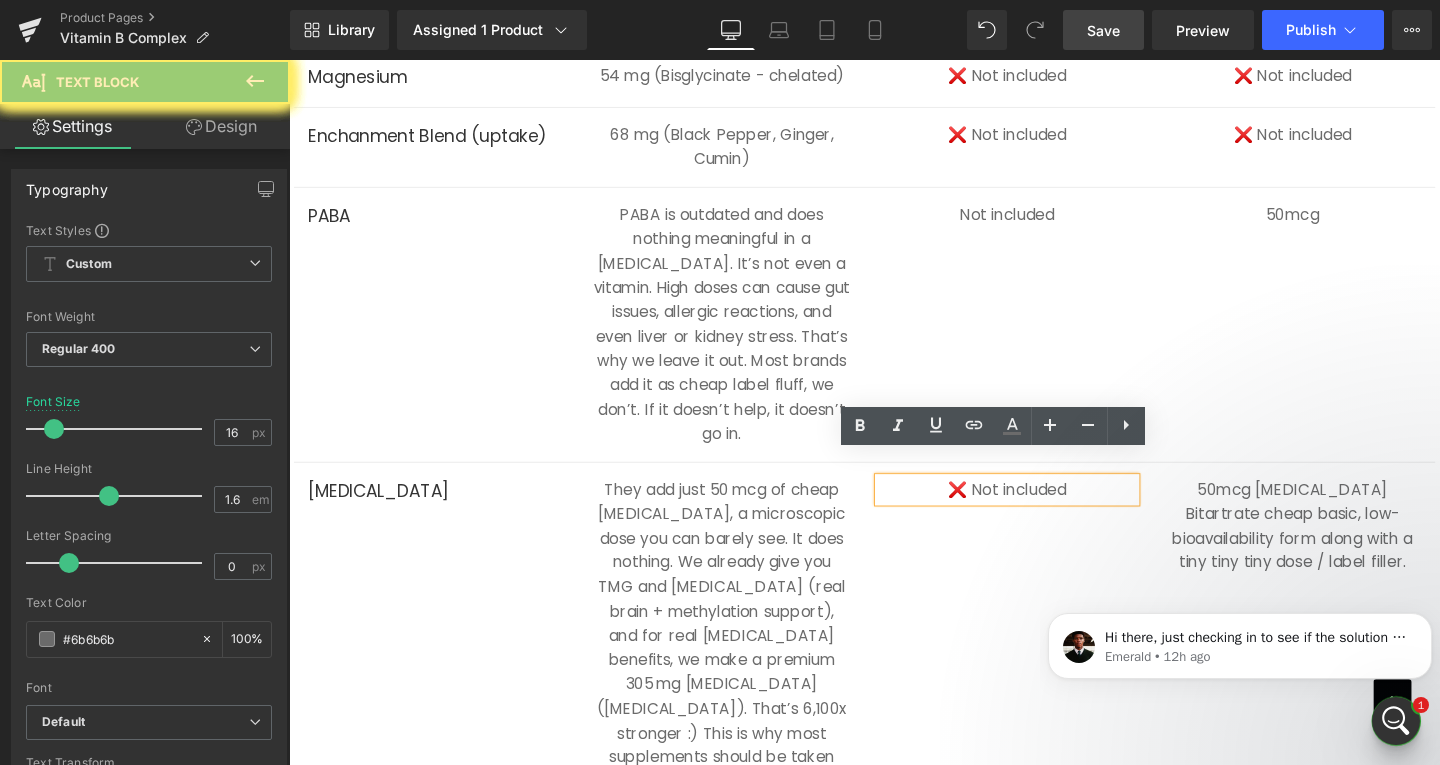 type 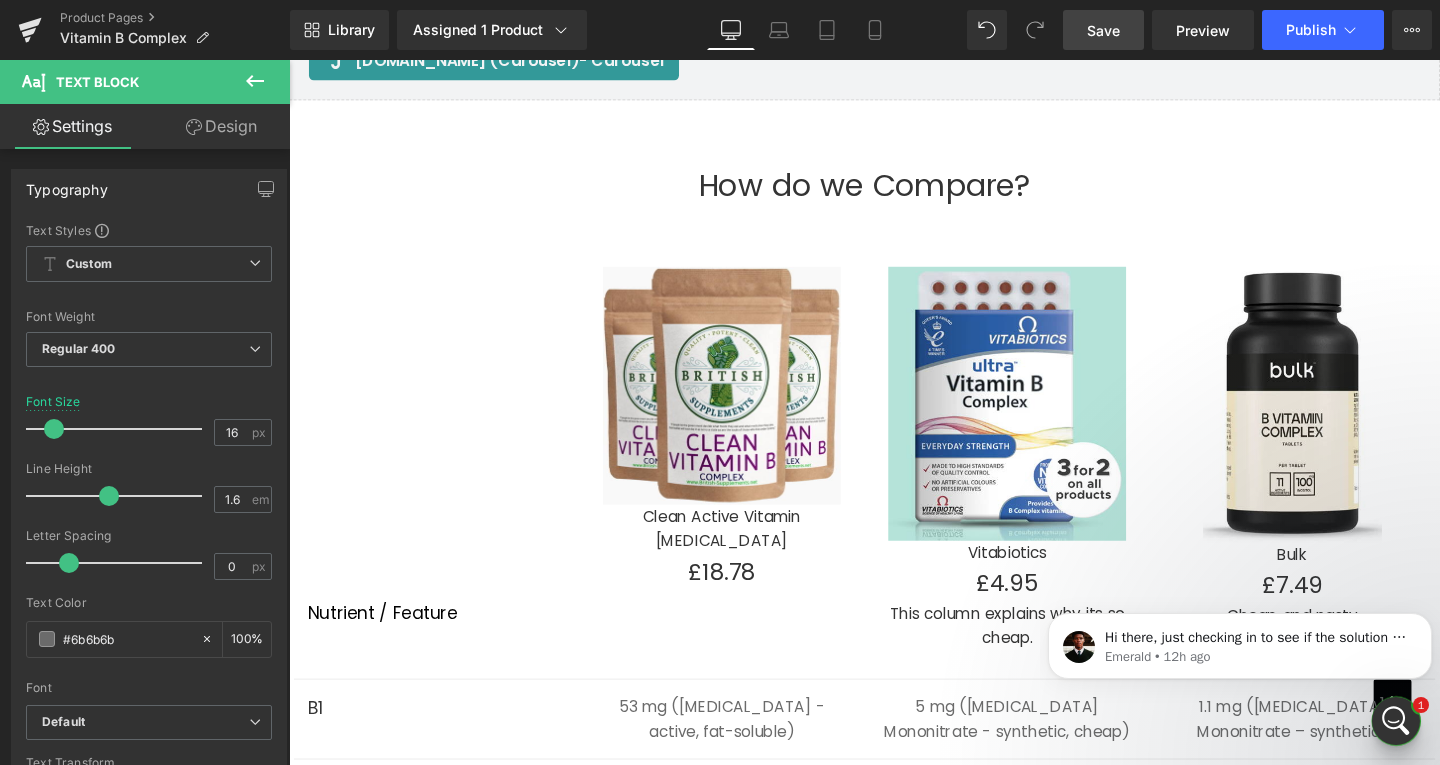 scroll, scrollTop: 4233, scrollLeft: 0, axis: vertical 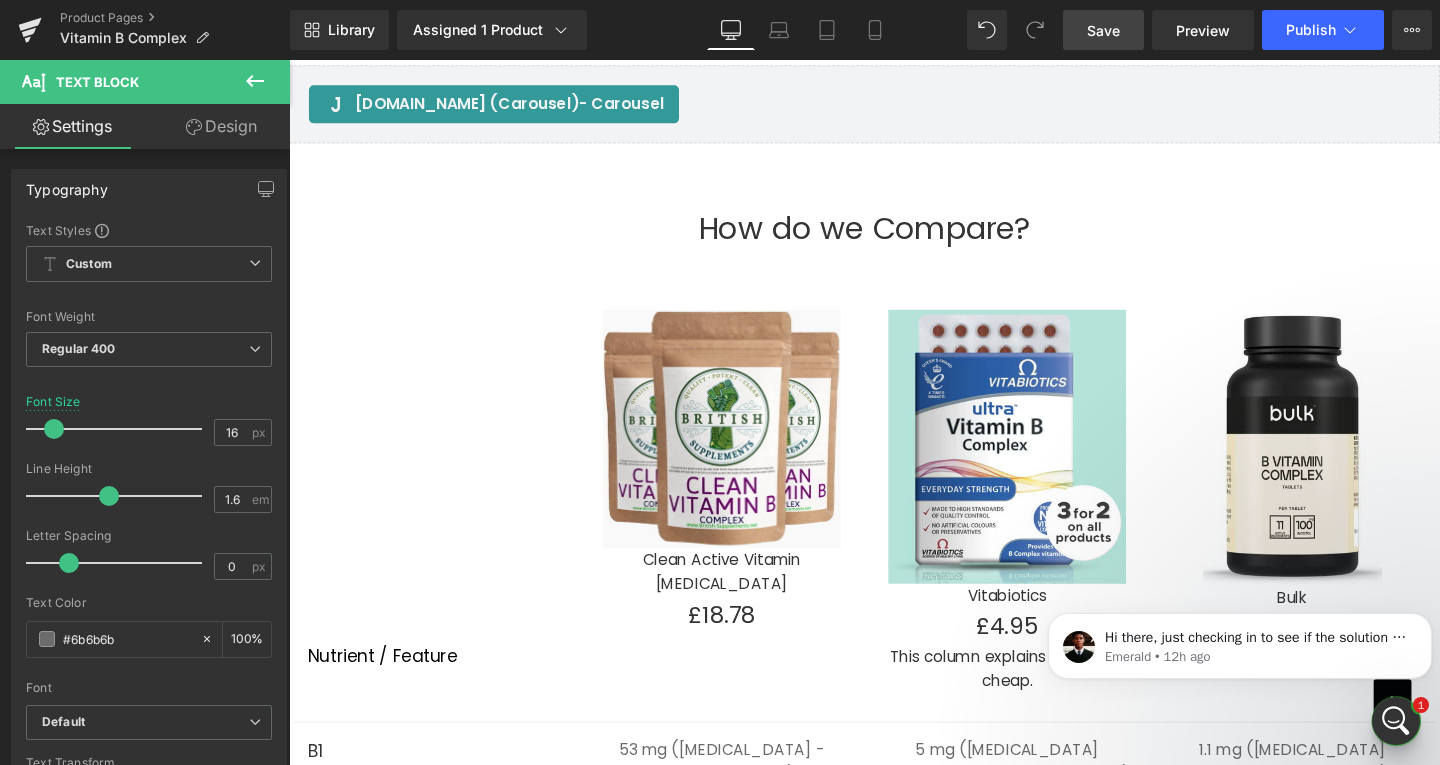 click on "Save" at bounding box center (1103, 30) 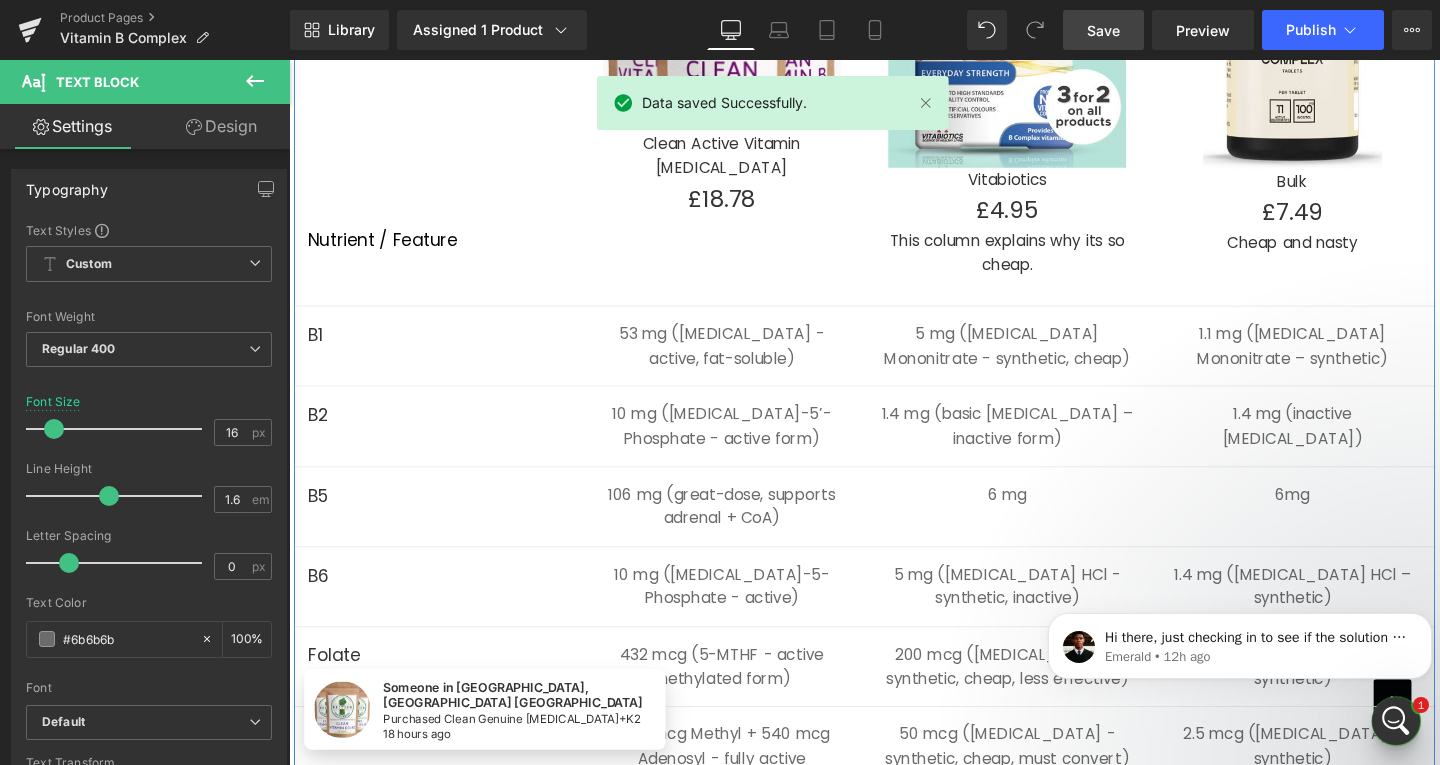 scroll, scrollTop: 4733, scrollLeft: 0, axis: vertical 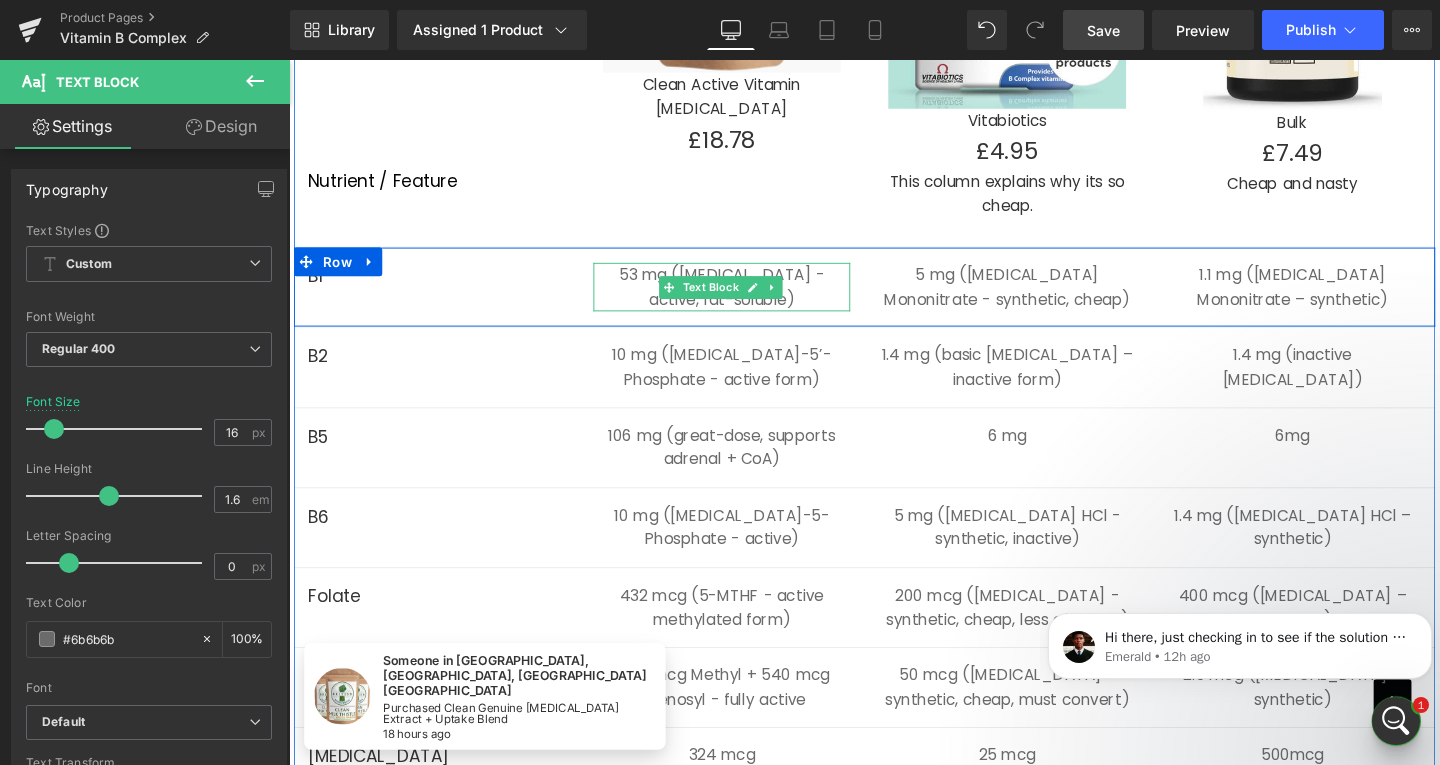 click on "53 mg ([MEDICAL_DATA] - active, fat-soluble)" at bounding box center [744, 298] 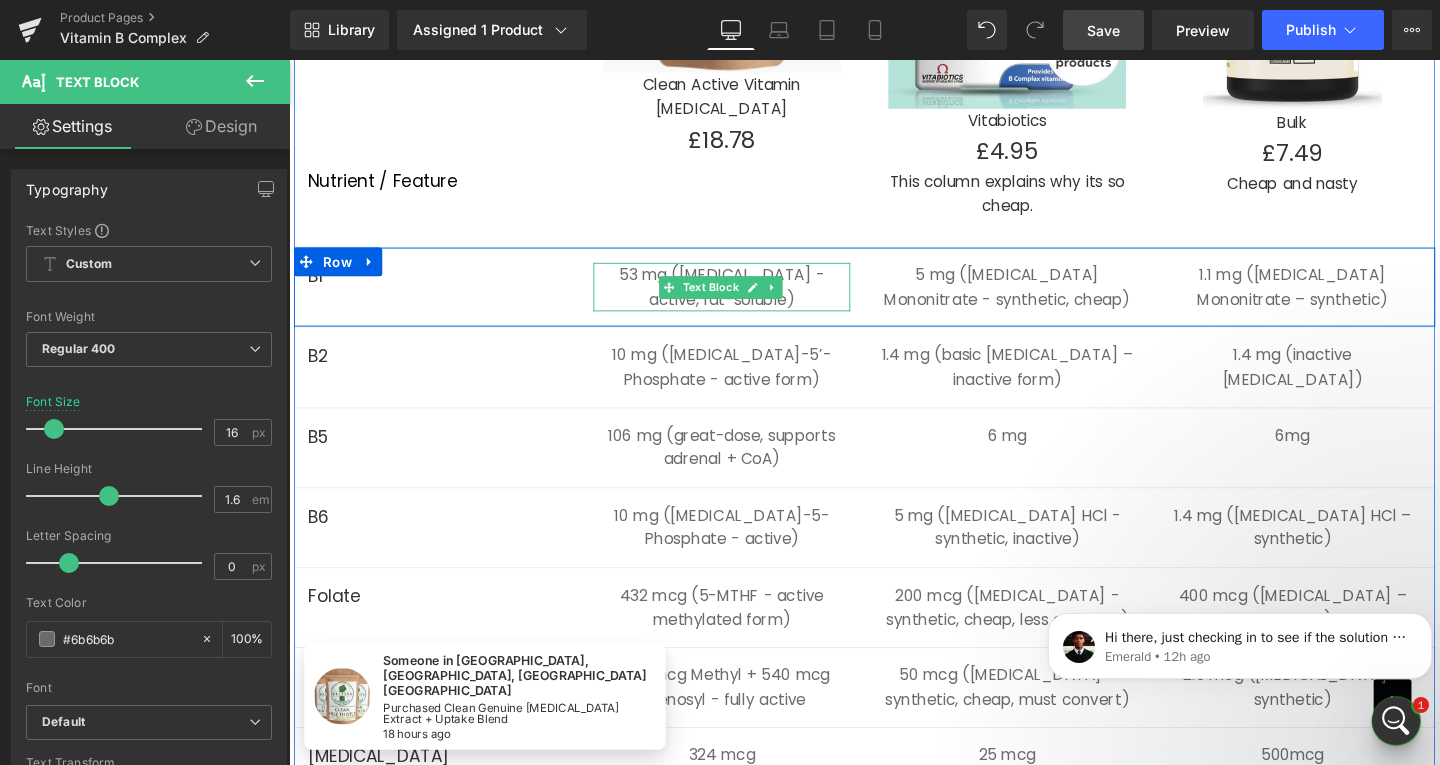 click on "53 mg ([MEDICAL_DATA] - active, fat-soluble)" at bounding box center (744, 298) 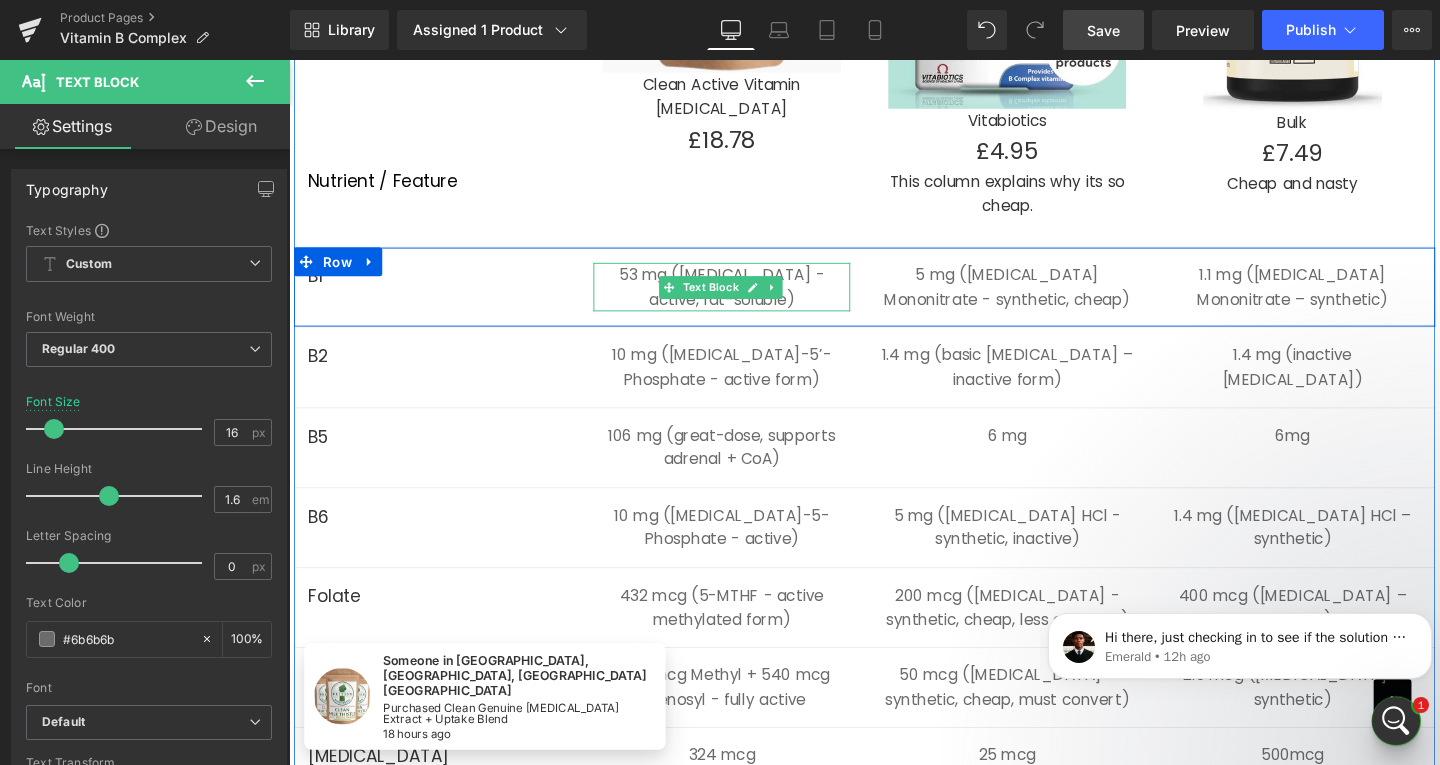 click on "53 mg ([MEDICAL_DATA] - active, fat-soluble)" at bounding box center [744, 298] 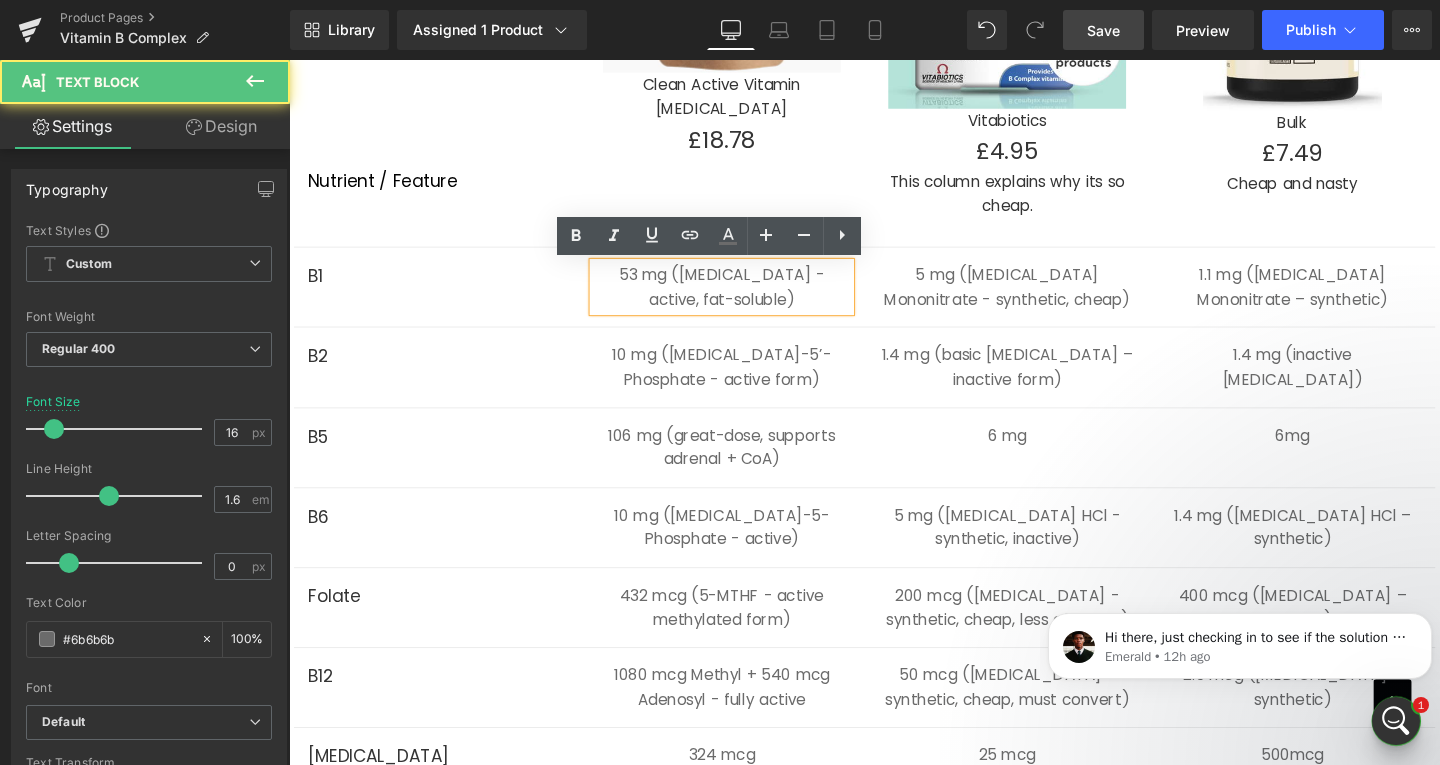click on "53 mg ([MEDICAL_DATA] - active, fat-soluble)" at bounding box center [744, 298] 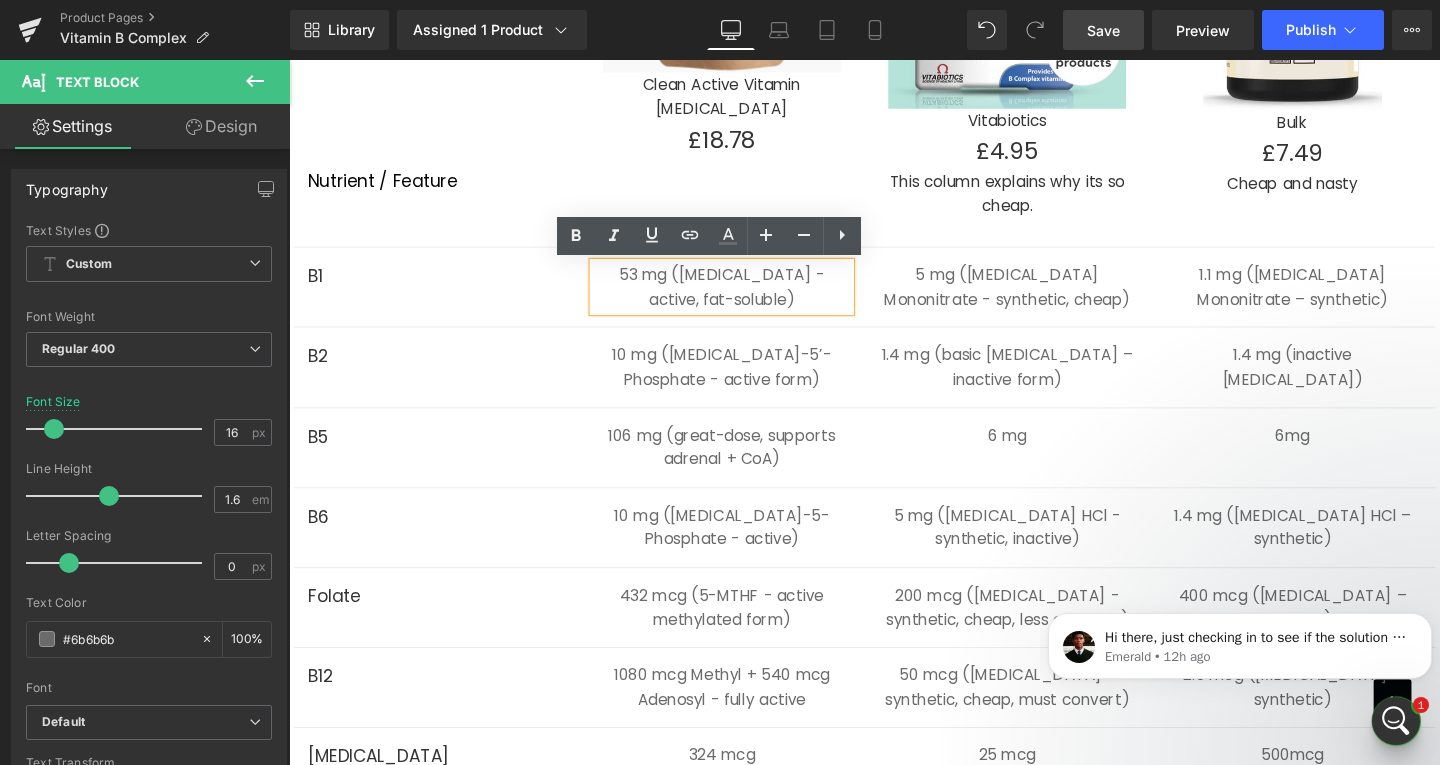 click on "53 mg ([MEDICAL_DATA] - active, fat-soluble)" at bounding box center (744, 298) 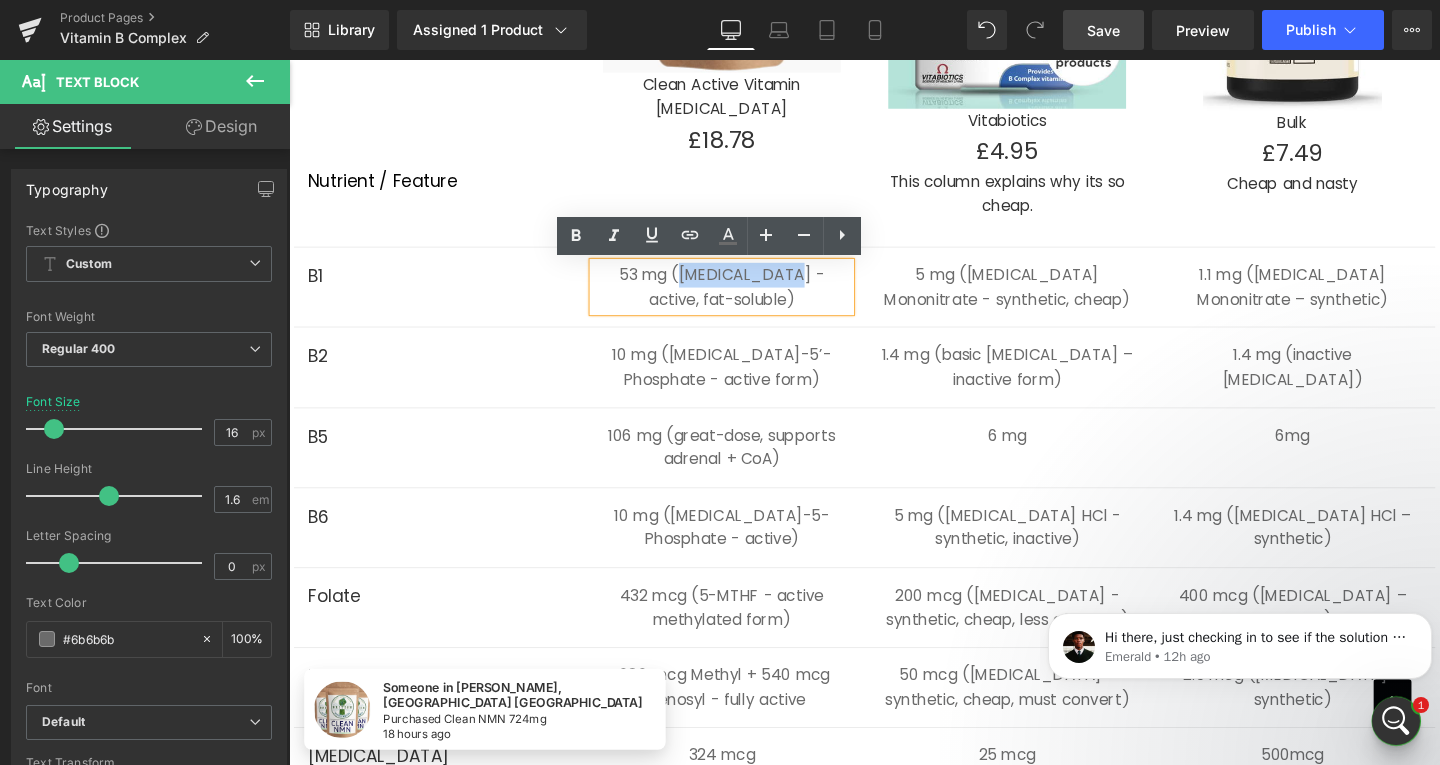 copy on "[MEDICAL_DATA]" 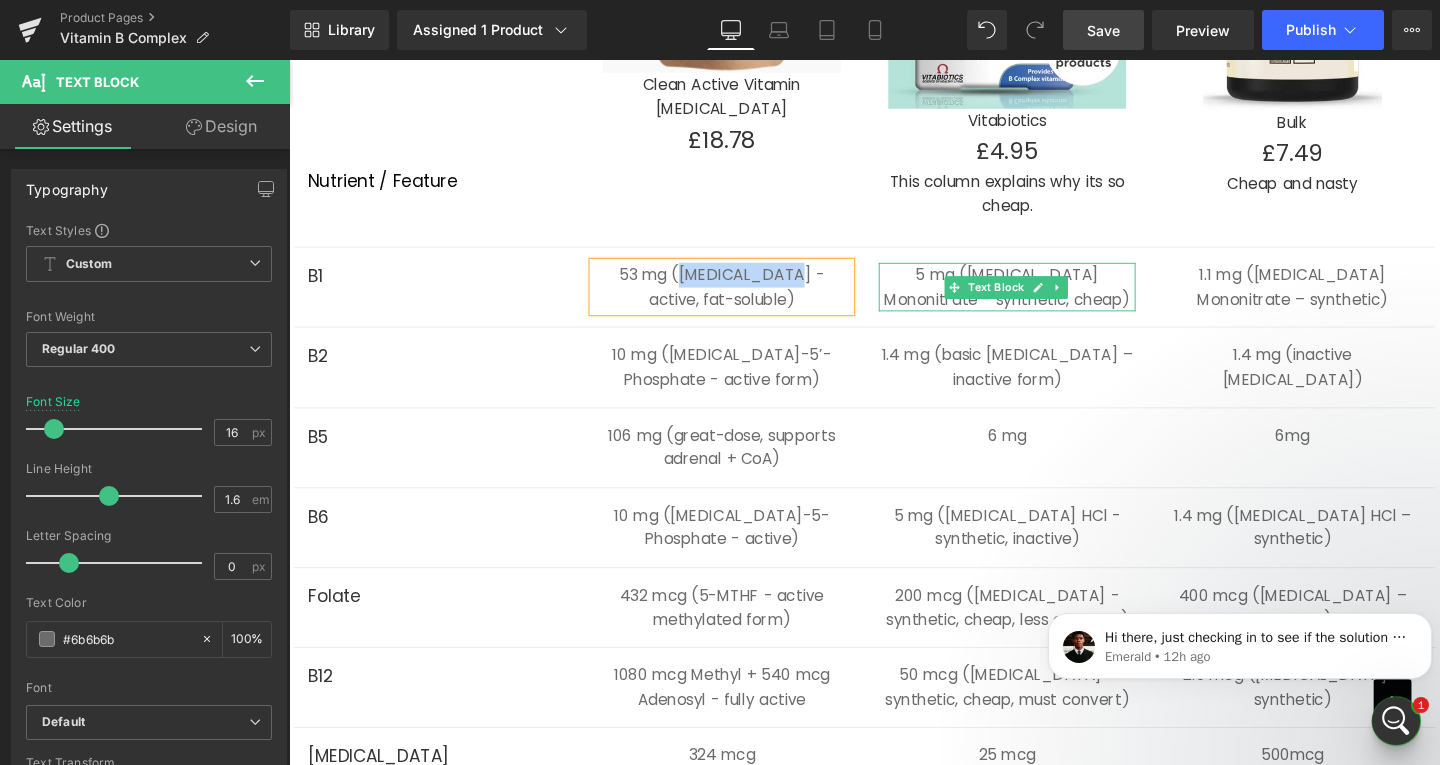 click on "5 mg ([MEDICAL_DATA] Mononitrate - synthetic, cheap)" at bounding box center (1044, 298) 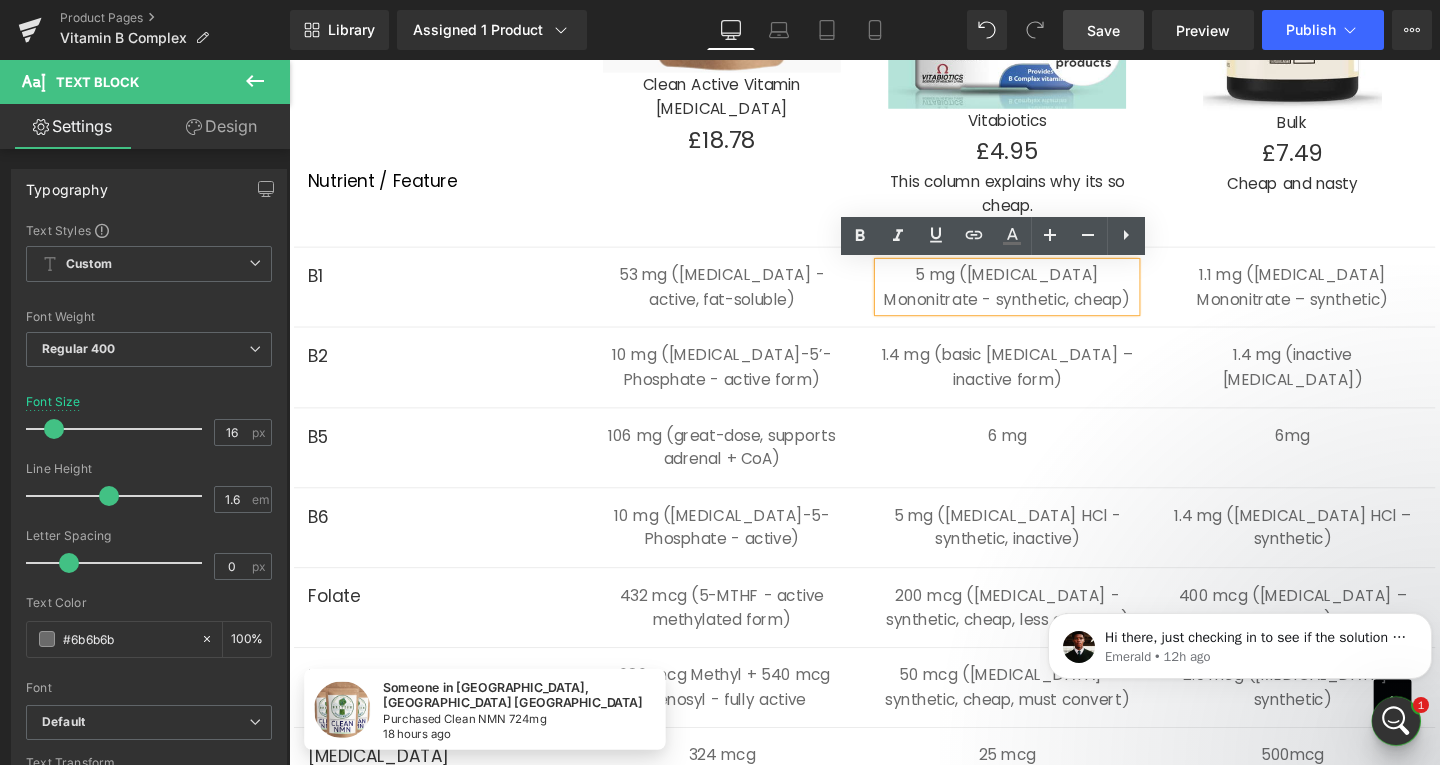 click on "5 mg ([MEDICAL_DATA] Mononitrate - synthetic, cheap)" at bounding box center [1044, 298] 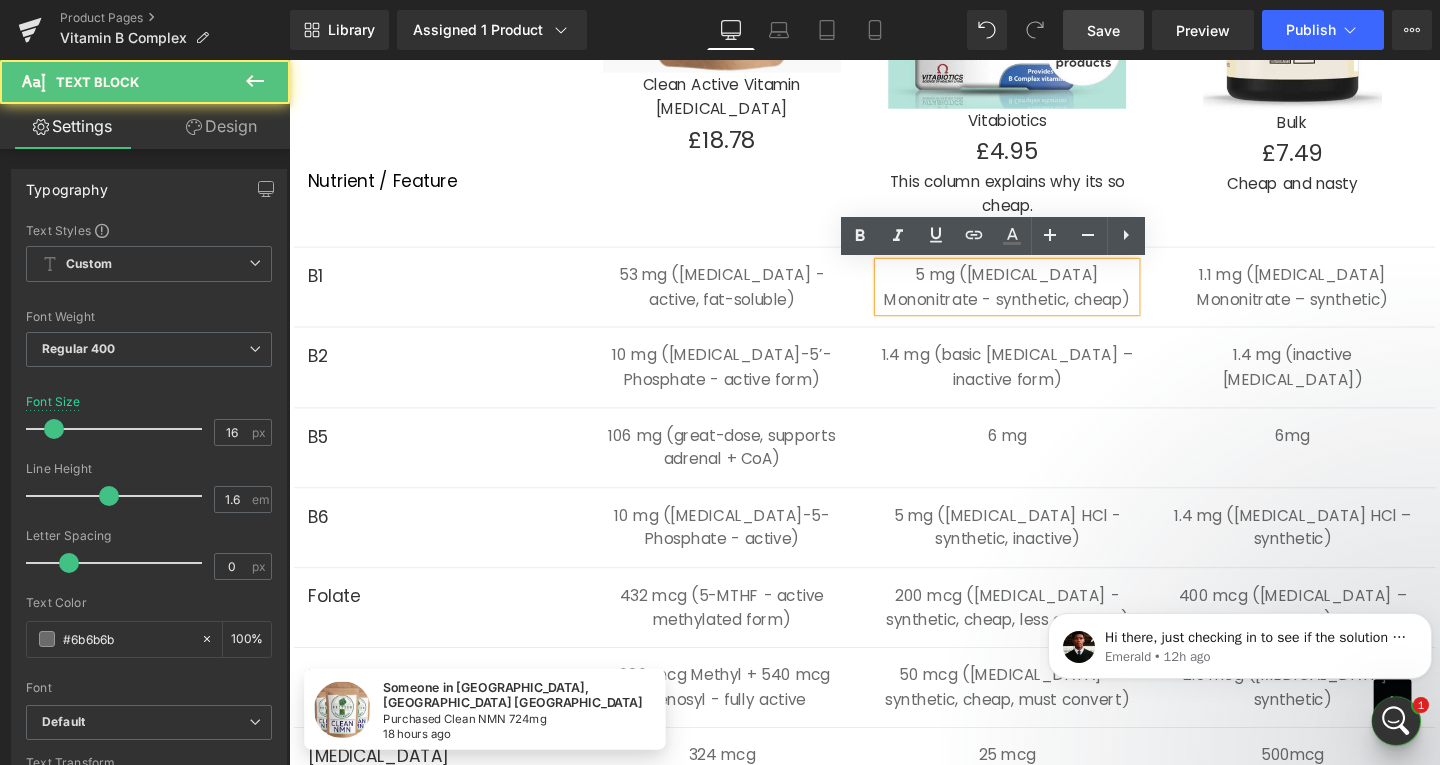 type 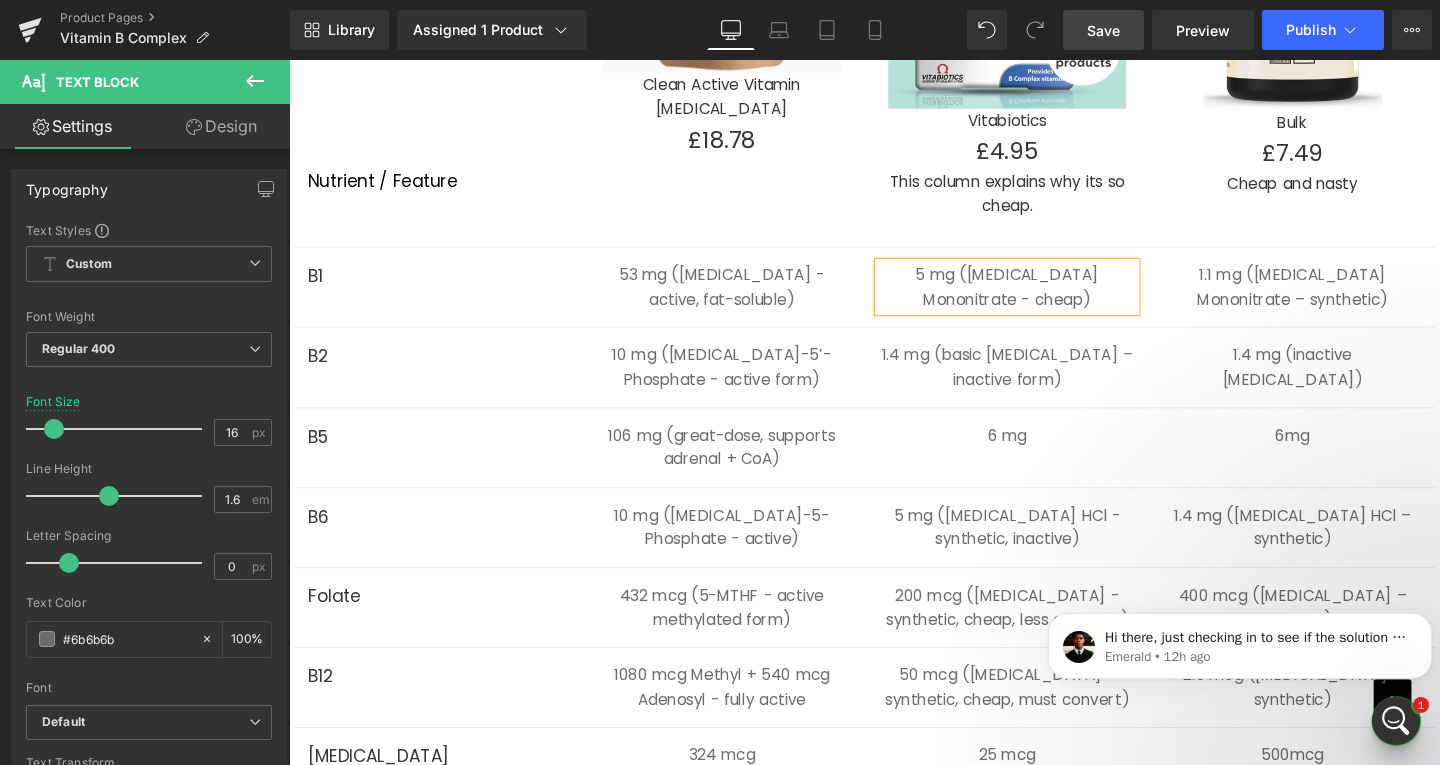 click on "5 mg ([MEDICAL_DATA] Mononitrate - cheap)" at bounding box center (1044, 298) 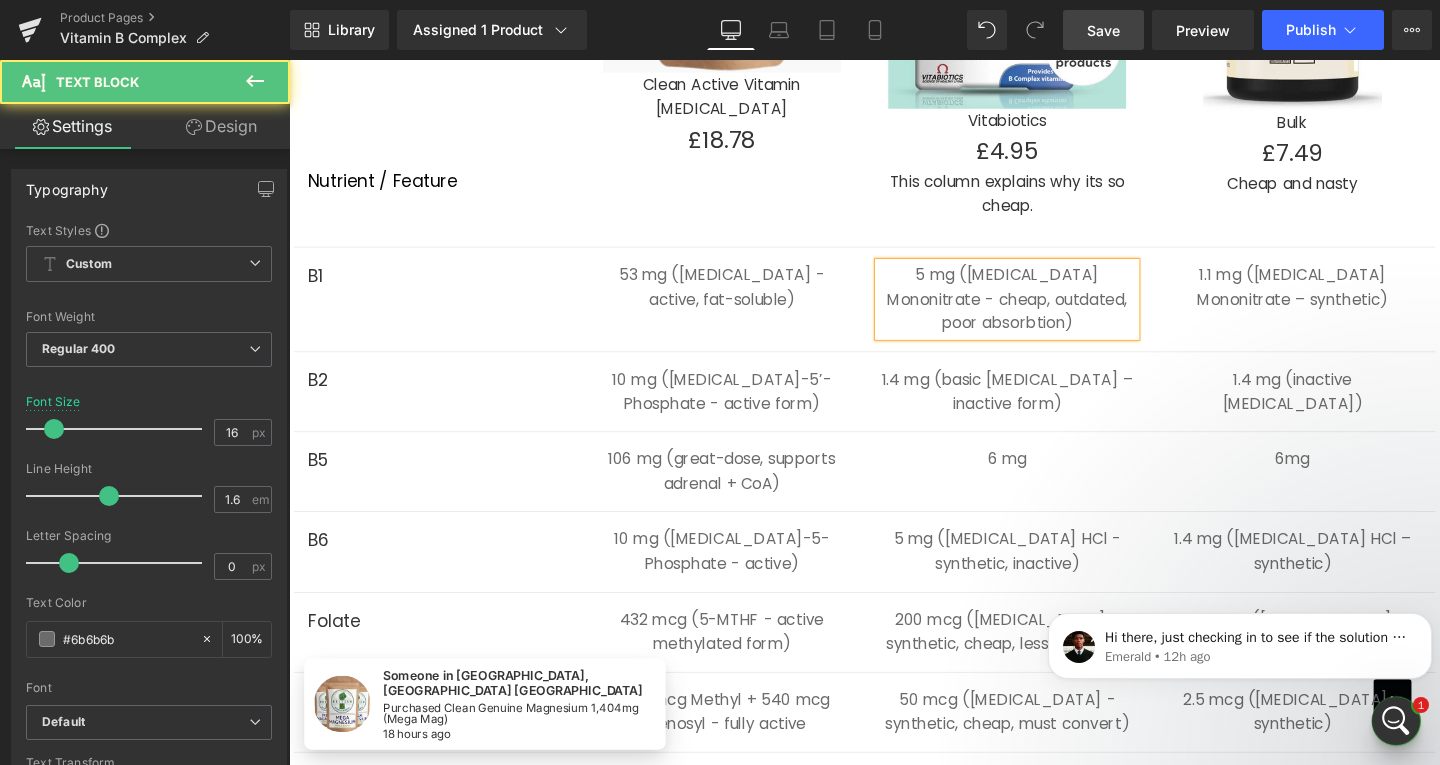 click on "5 mg ([MEDICAL_DATA] Mononitrate - cheap, outdated, poor absorbtion)" at bounding box center [1044, 311] 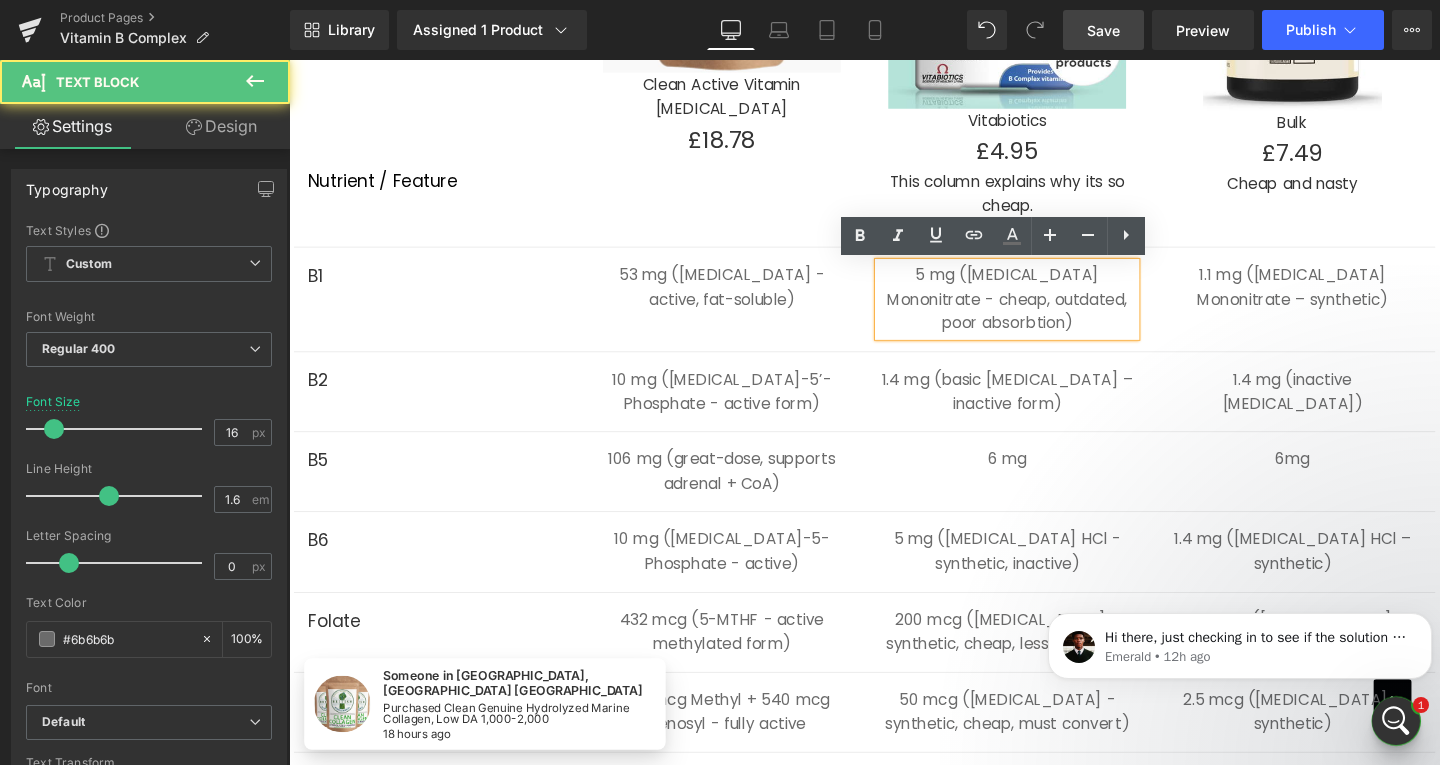 click on "5 mg ([MEDICAL_DATA] Mononitrate - cheap, outdated, poor absorbtion)" at bounding box center [1044, 311] 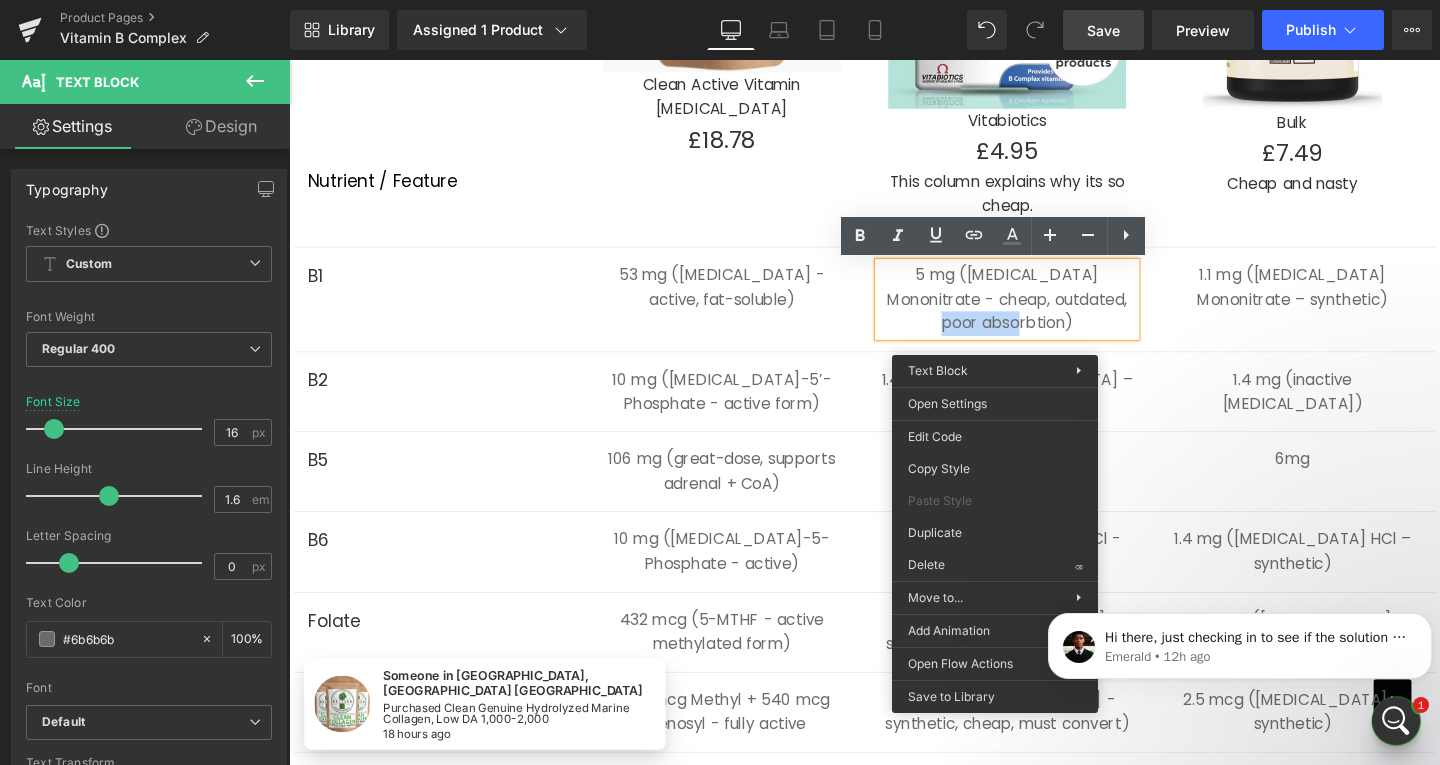click on "5 mg ([MEDICAL_DATA] Mononitrate - cheap, outdated, poor absorbtion)" at bounding box center [1044, 311] 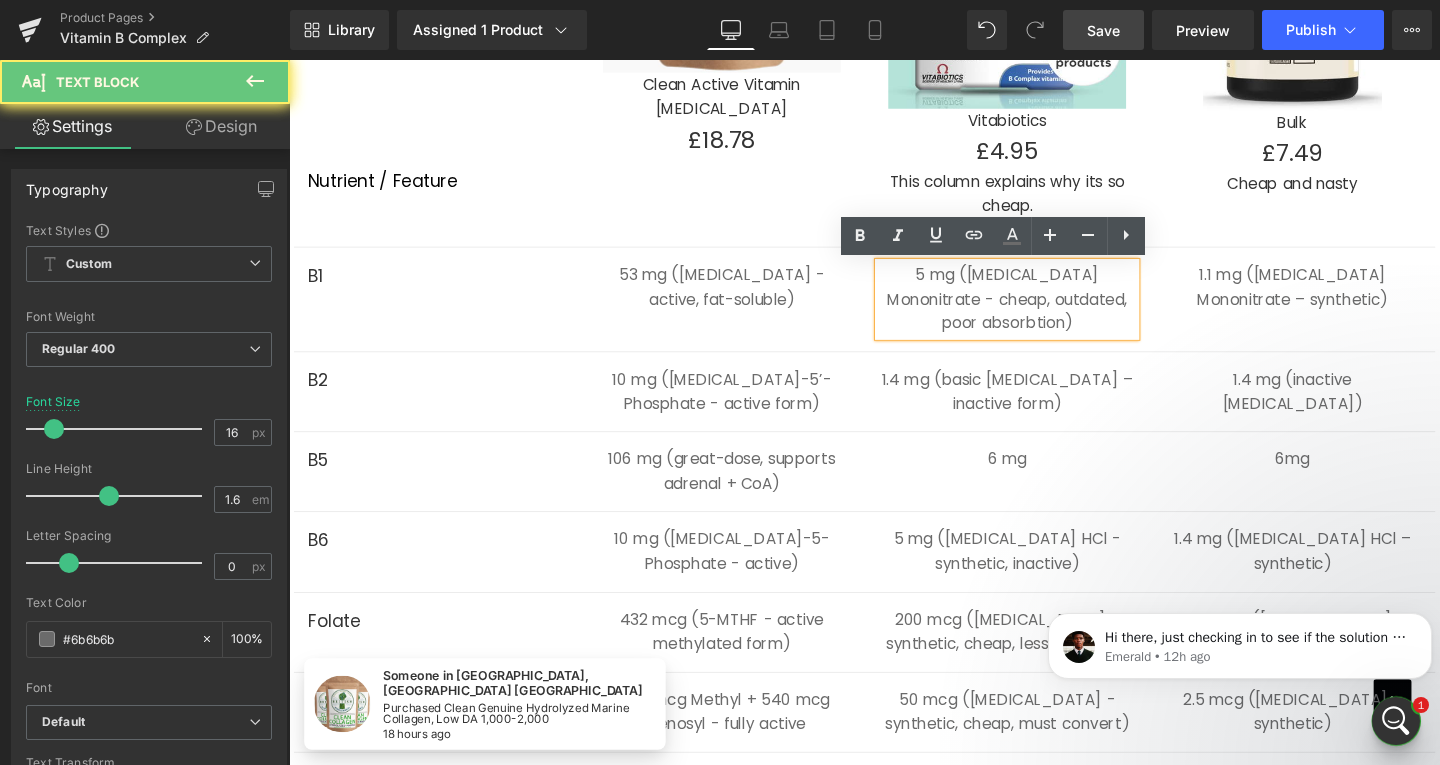 click on "5 mg ([MEDICAL_DATA] Mononitrate - cheap, outdated, poor absorbtion)" at bounding box center (1044, 311) 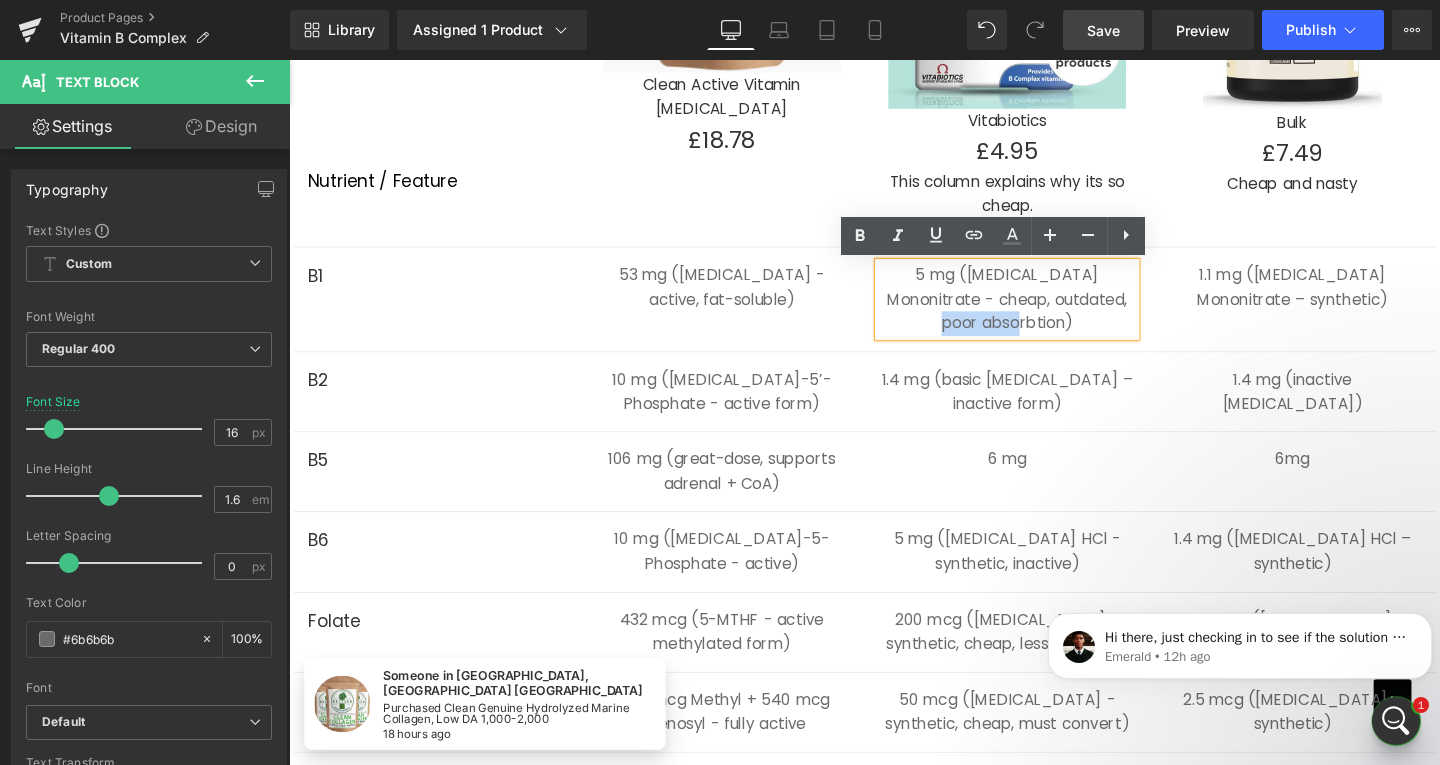 copy on "absorbtion" 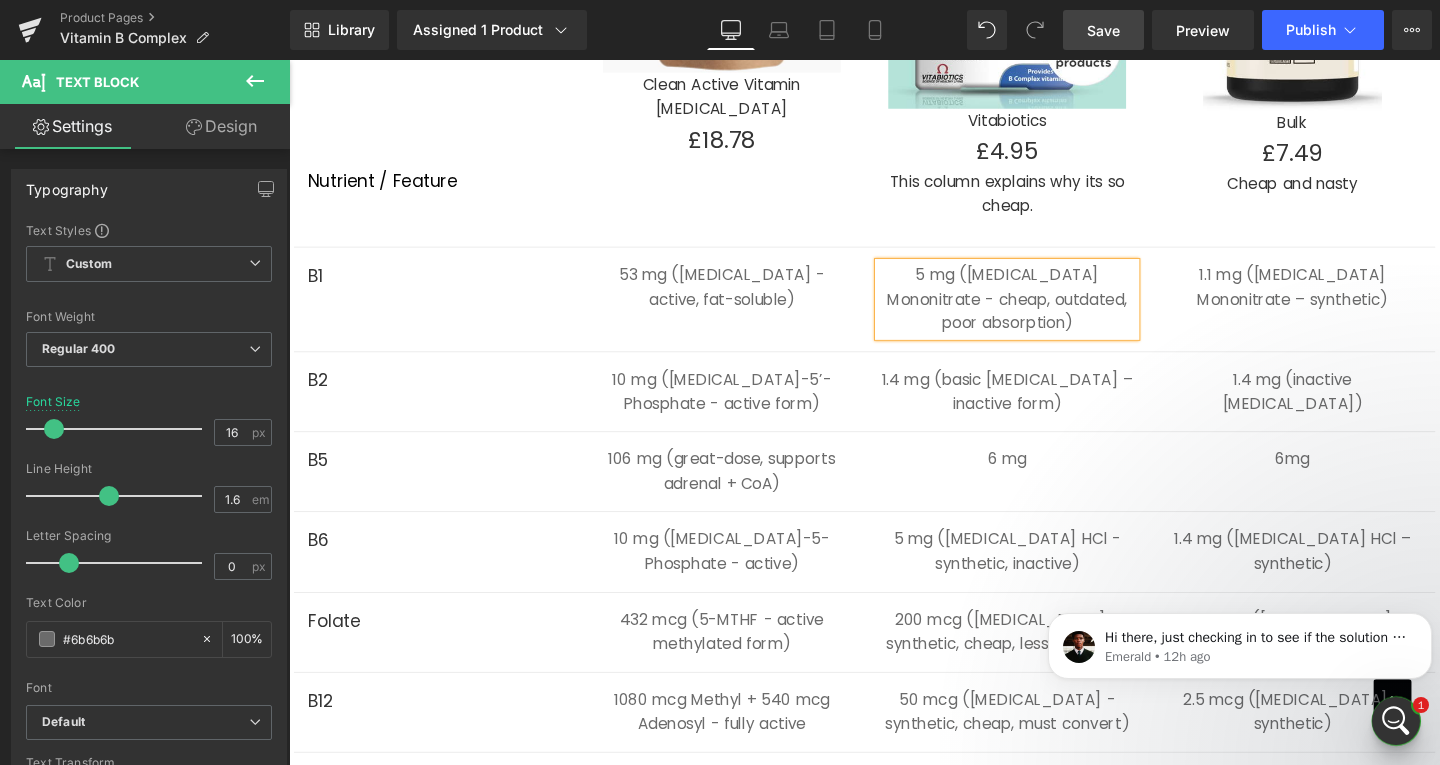 click on "5 mg ([MEDICAL_DATA] Mononitrate - cheap, outdated, poor absorption)" at bounding box center [1044, 311] 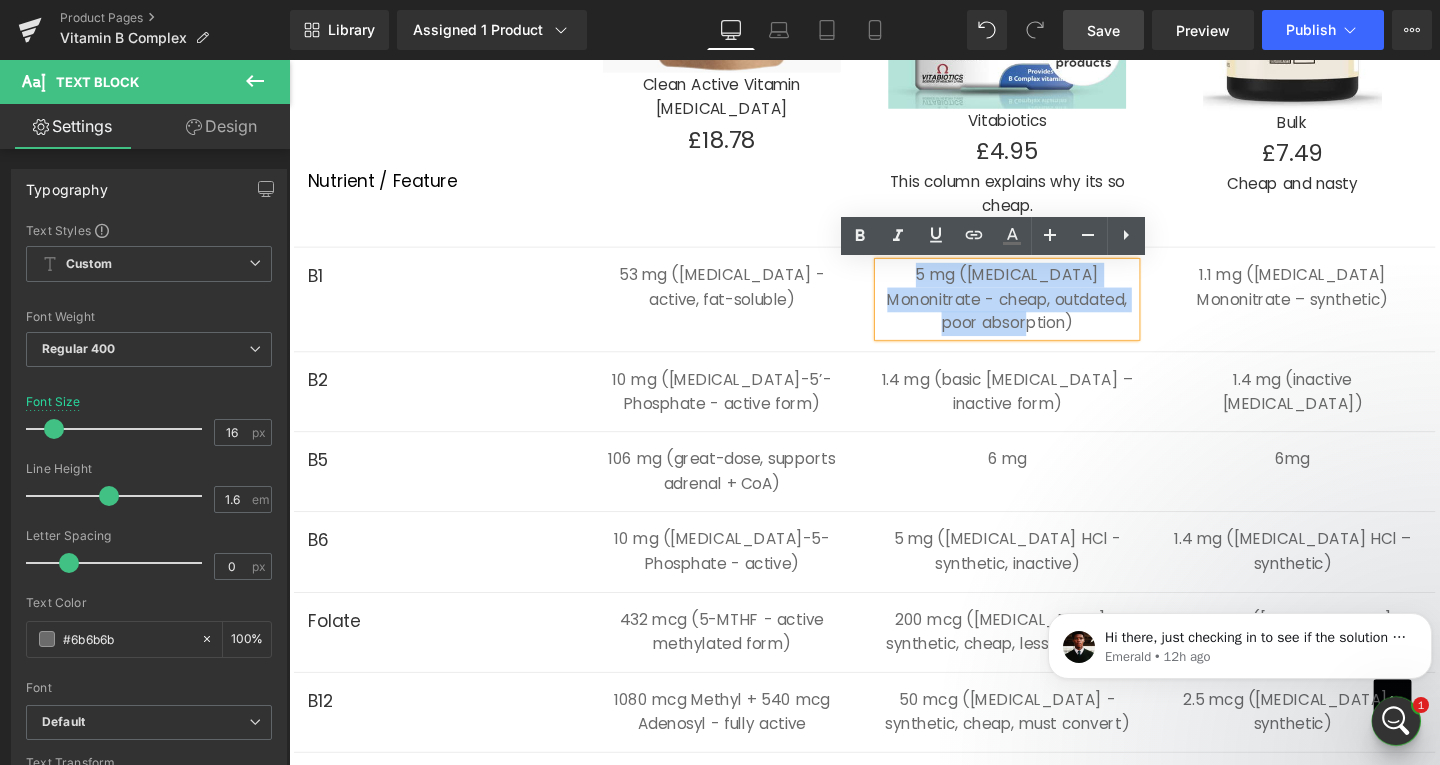drag, startPoint x: 1091, startPoint y: 335, endPoint x: 909, endPoint y: 288, distance: 187.97075 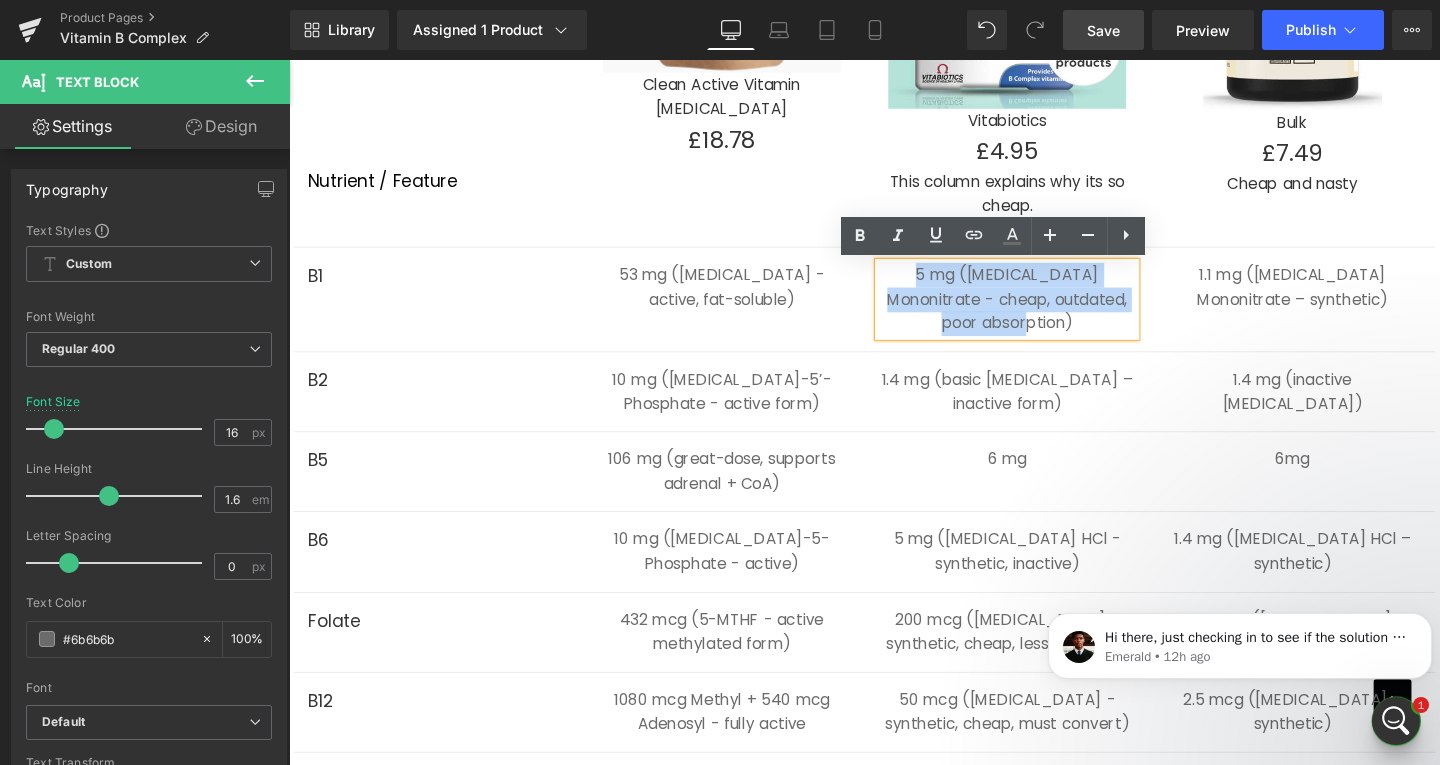 click on "5 mg ([MEDICAL_DATA] Mononitrate - cheap, outdated, poor absorption)" at bounding box center [1044, 311] 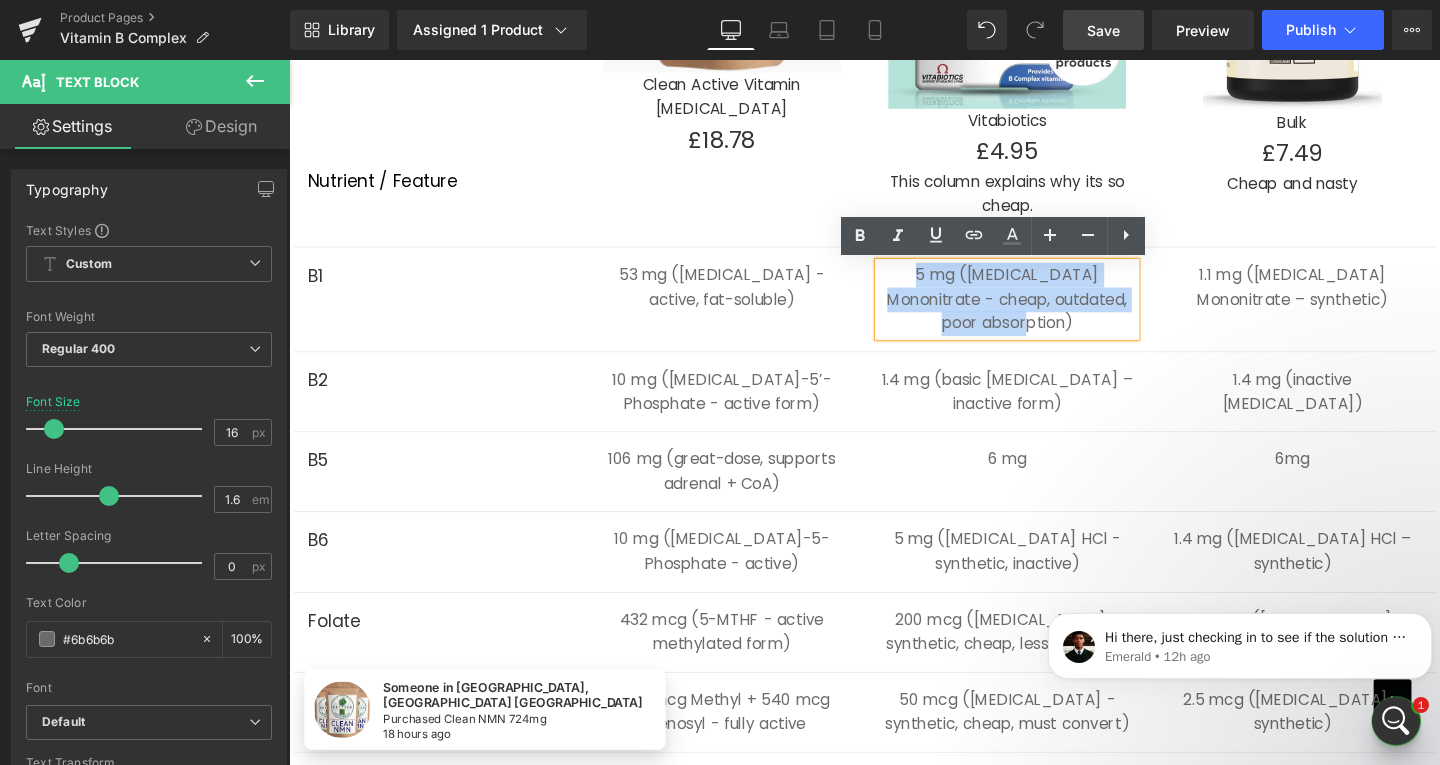 copy on "5 mg ([MEDICAL_DATA] Mononitrate - cheap, outdated, poor absorption)" 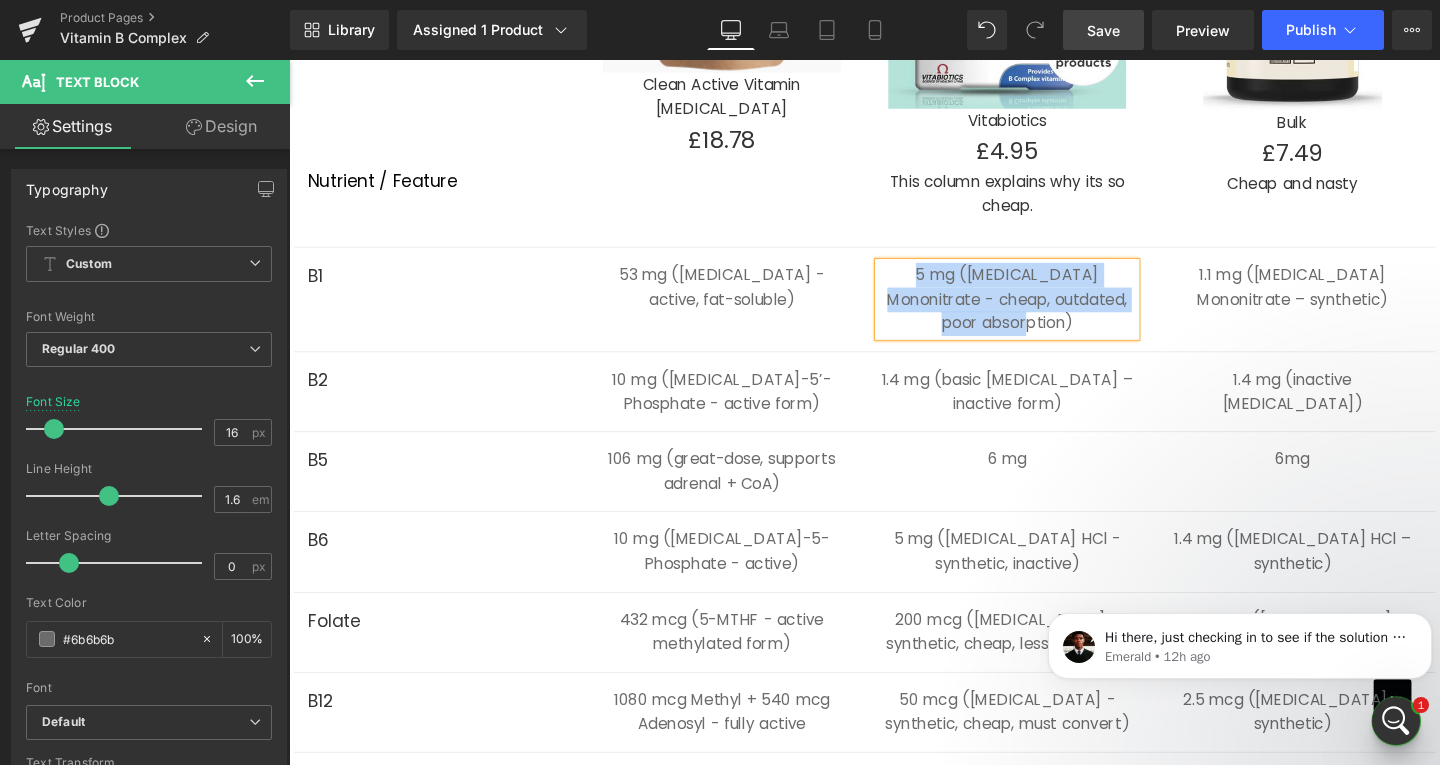 click on "5 mg ([MEDICAL_DATA] Mononitrate - cheap, outdated, poor absorption)" at bounding box center (1044, 311) 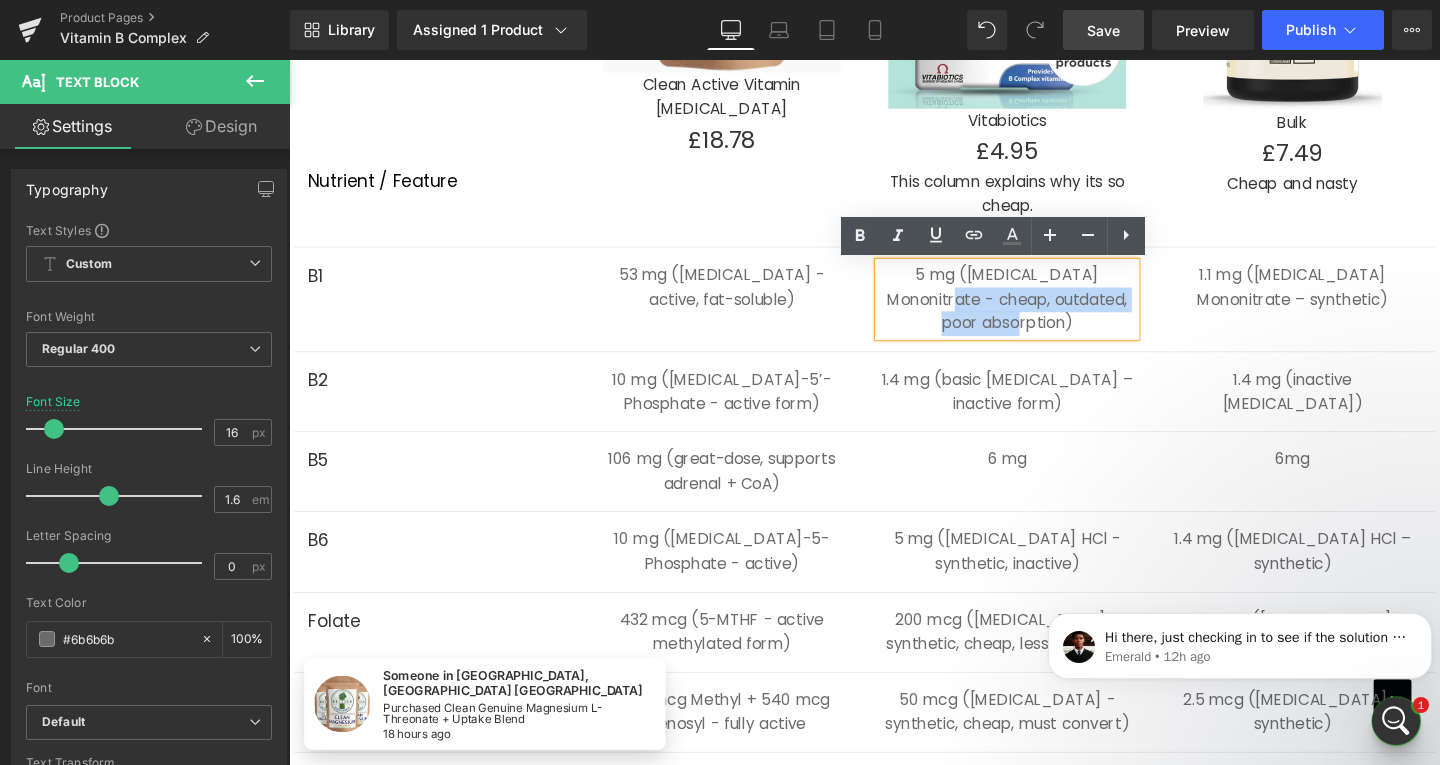 drag, startPoint x: 948, startPoint y: 316, endPoint x: 1072, endPoint y: 336, distance: 125.60255 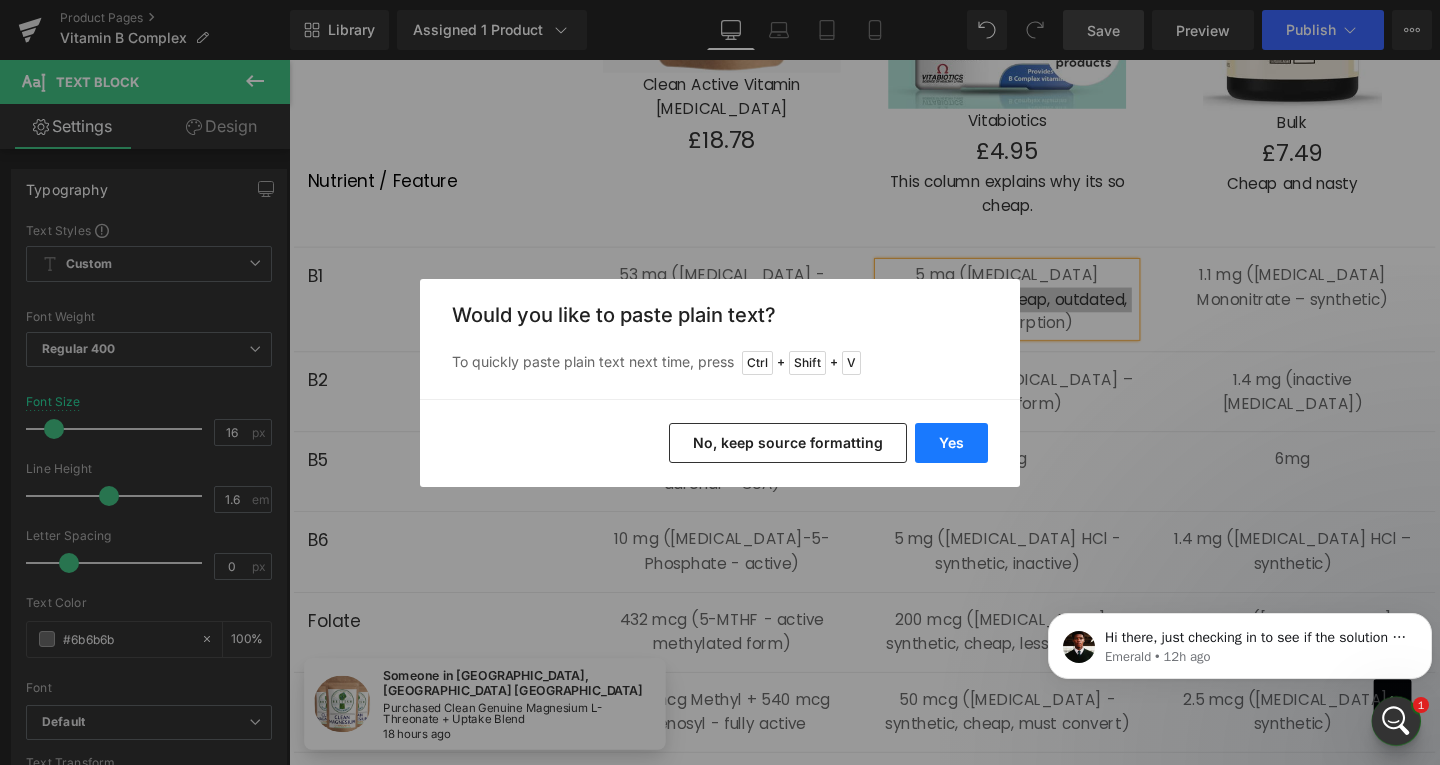 drag, startPoint x: 945, startPoint y: 449, endPoint x: 690, endPoint y: 407, distance: 258.43567 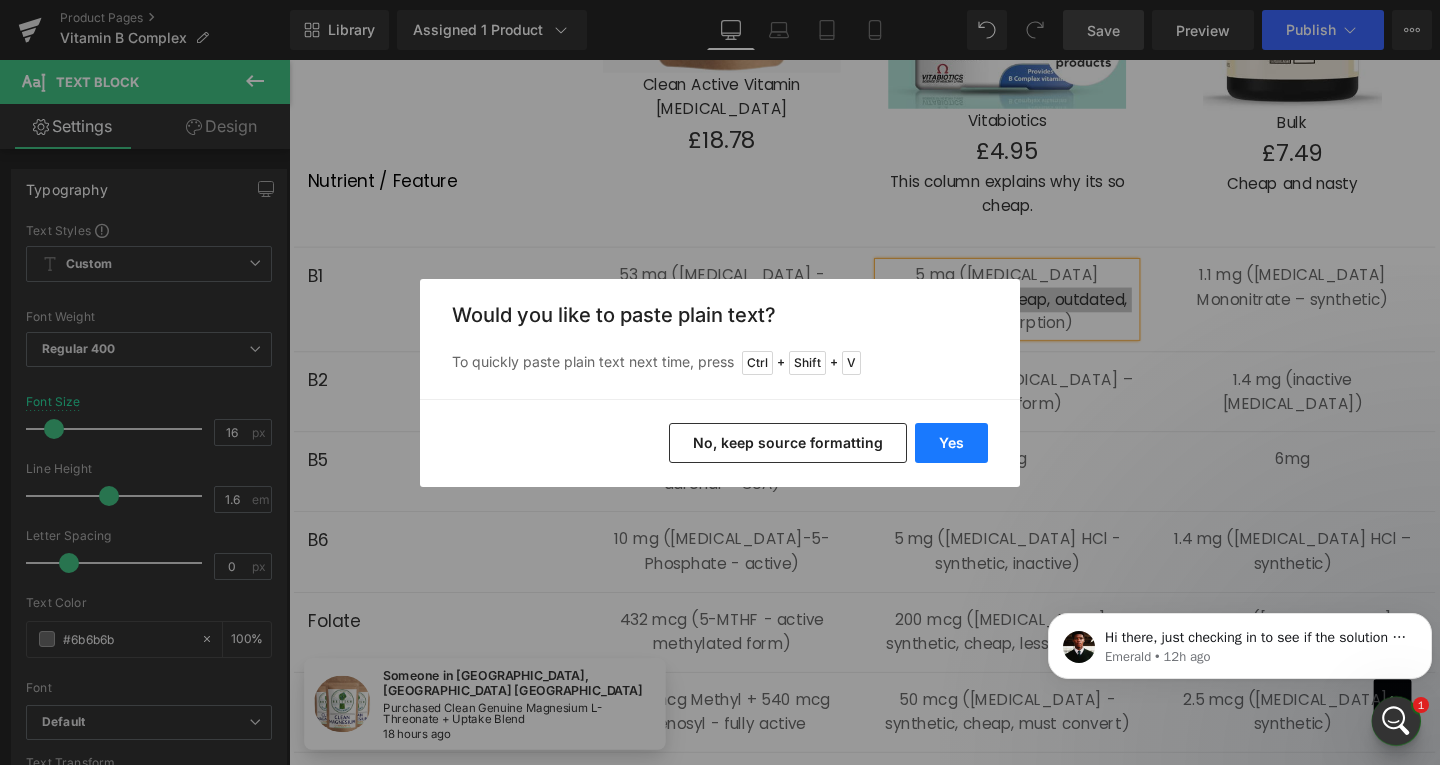 click on "Yes" at bounding box center (951, 443) 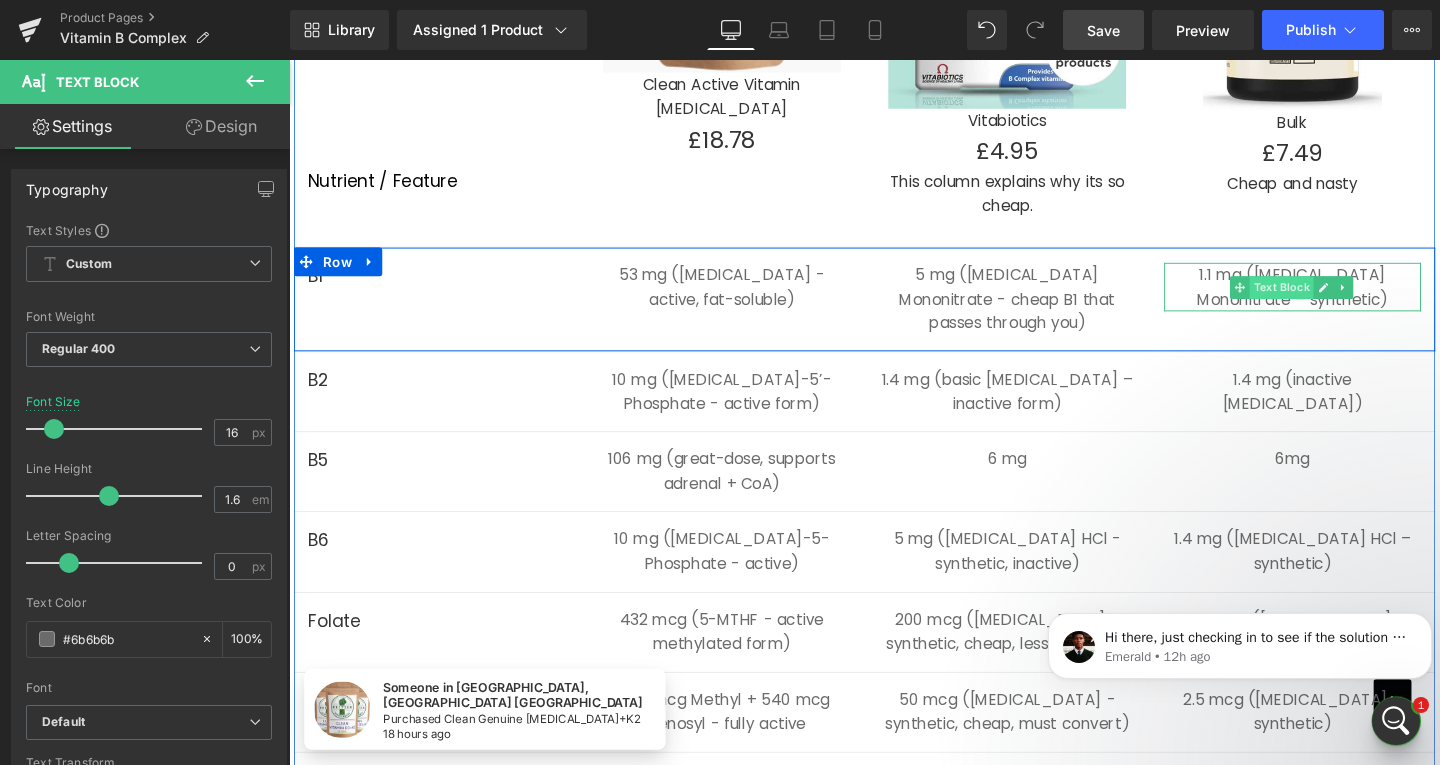 click on "Text Block" at bounding box center [1332, 299] 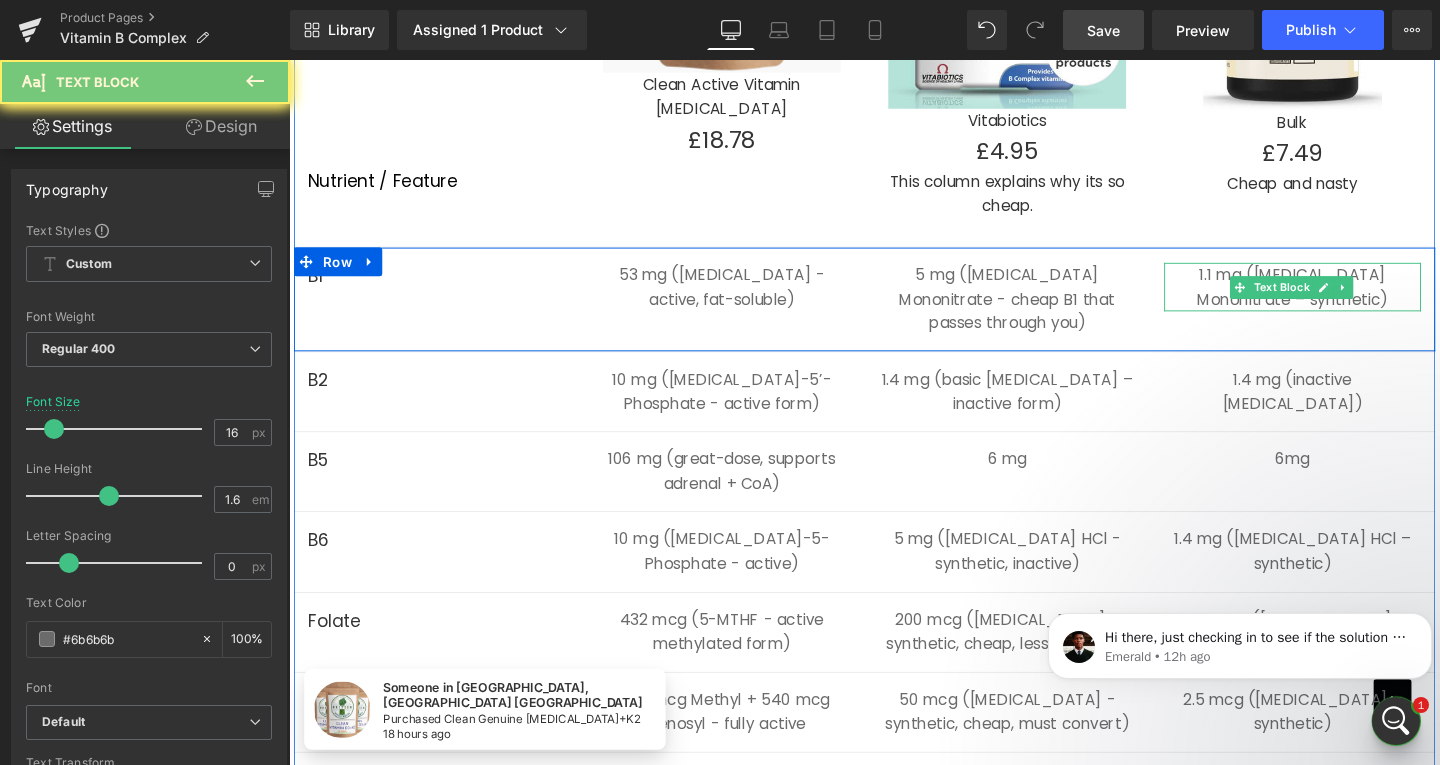 click on "1.1 mg ([MEDICAL_DATA] Mononitrate – synthetic)" at bounding box center [1344, 298] 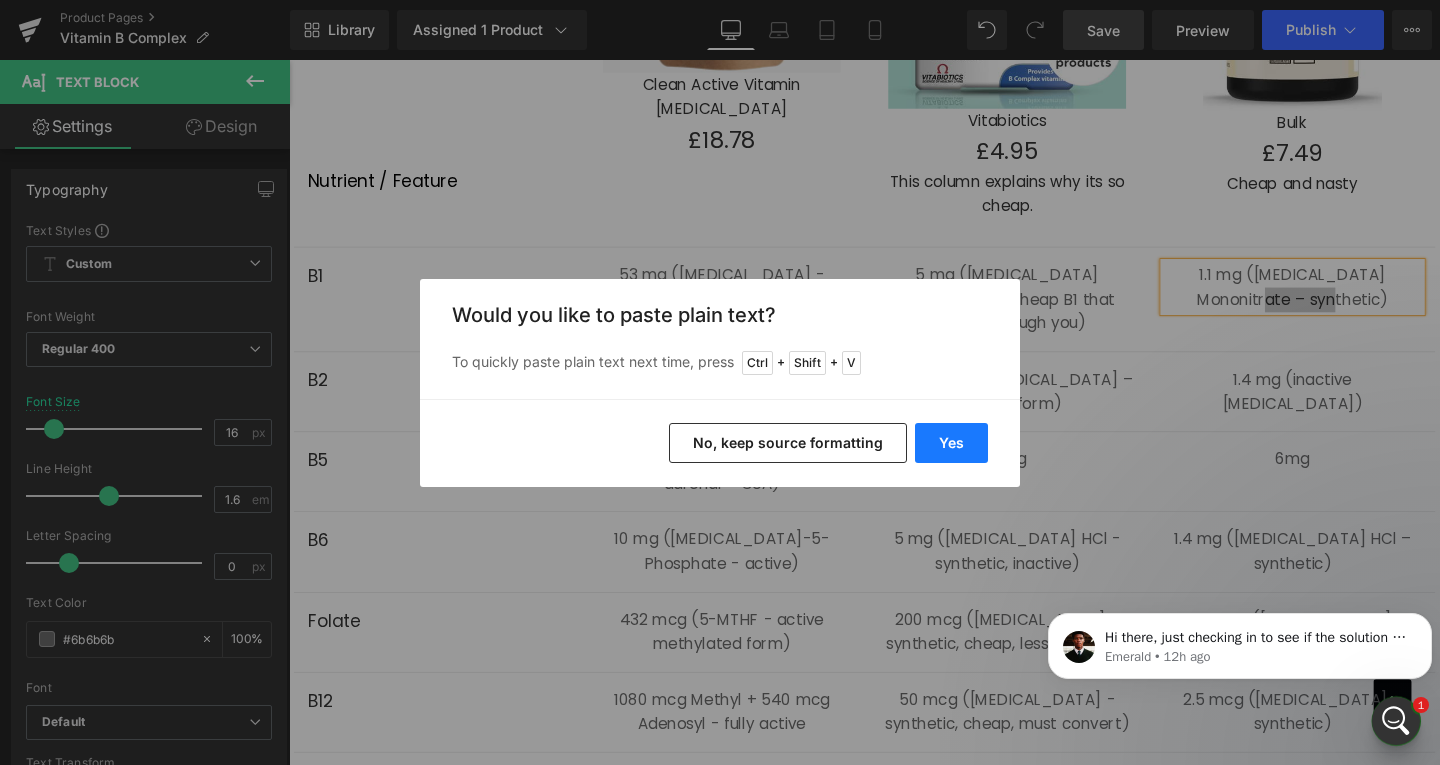 drag, startPoint x: 950, startPoint y: 436, endPoint x: 792, endPoint y: 385, distance: 166.0271 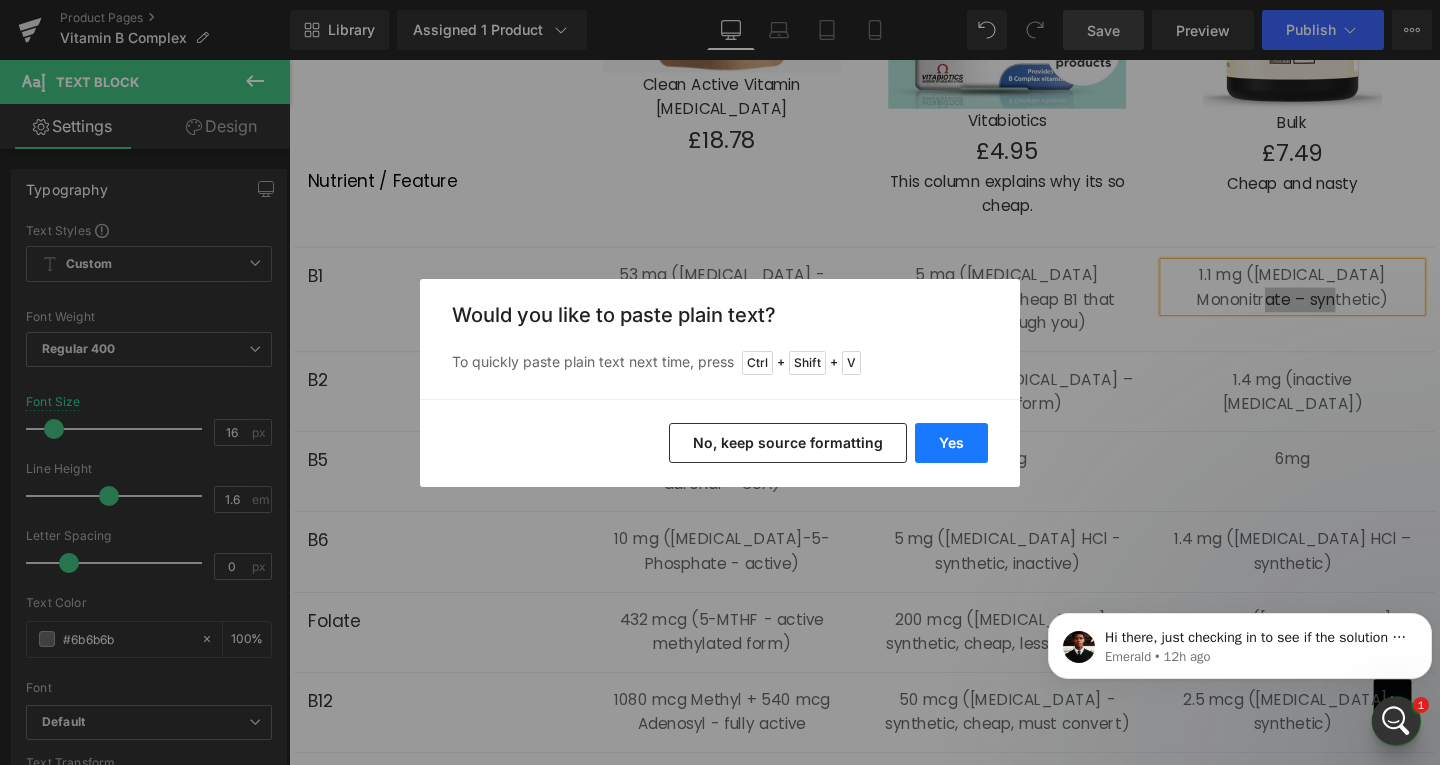 click on "Yes" at bounding box center (951, 443) 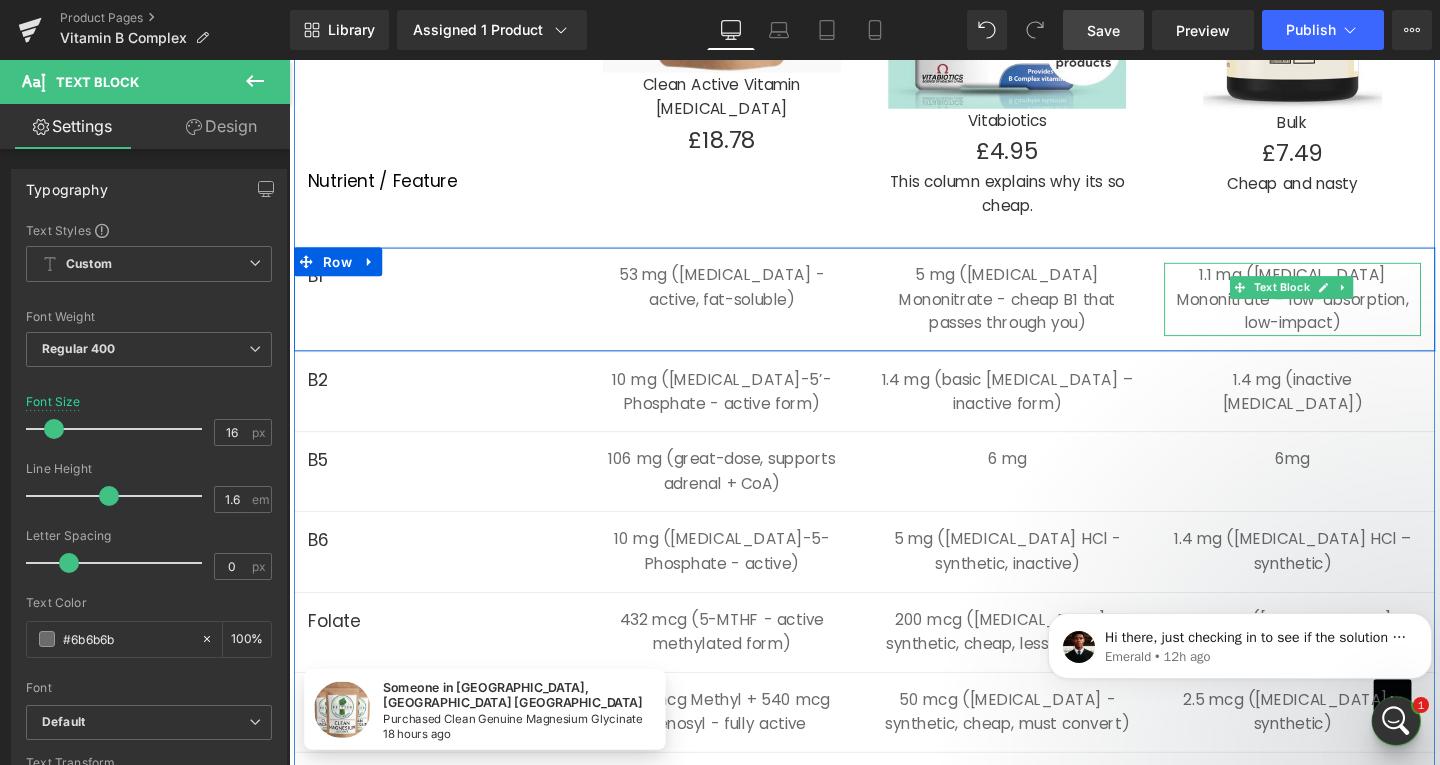 click on "1.1 mg ([MEDICAL_DATA] Mononitrate – low-absorption, low-impact)" at bounding box center (1344, 311) 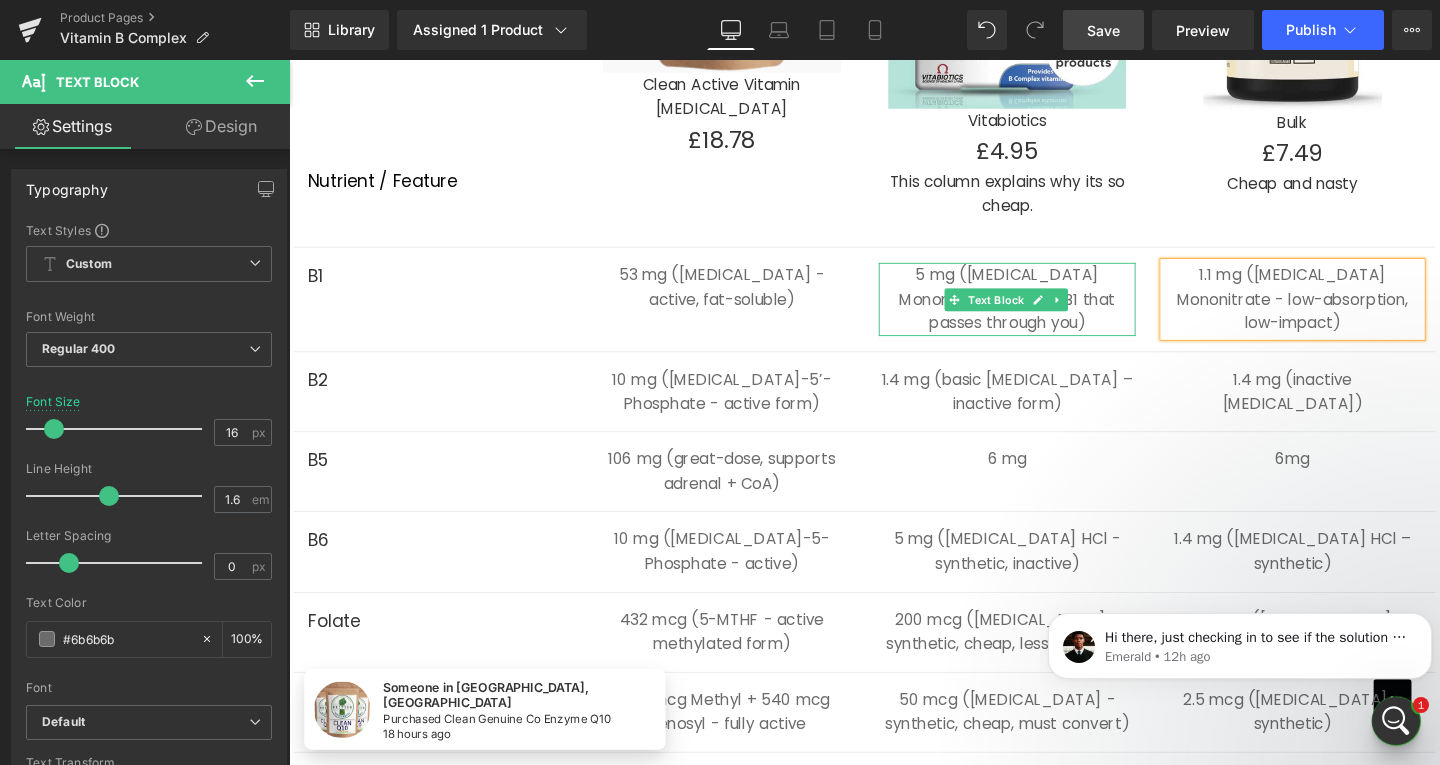 drag, startPoint x: 916, startPoint y: 308, endPoint x: 1124, endPoint y: 336, distance: 209.87616 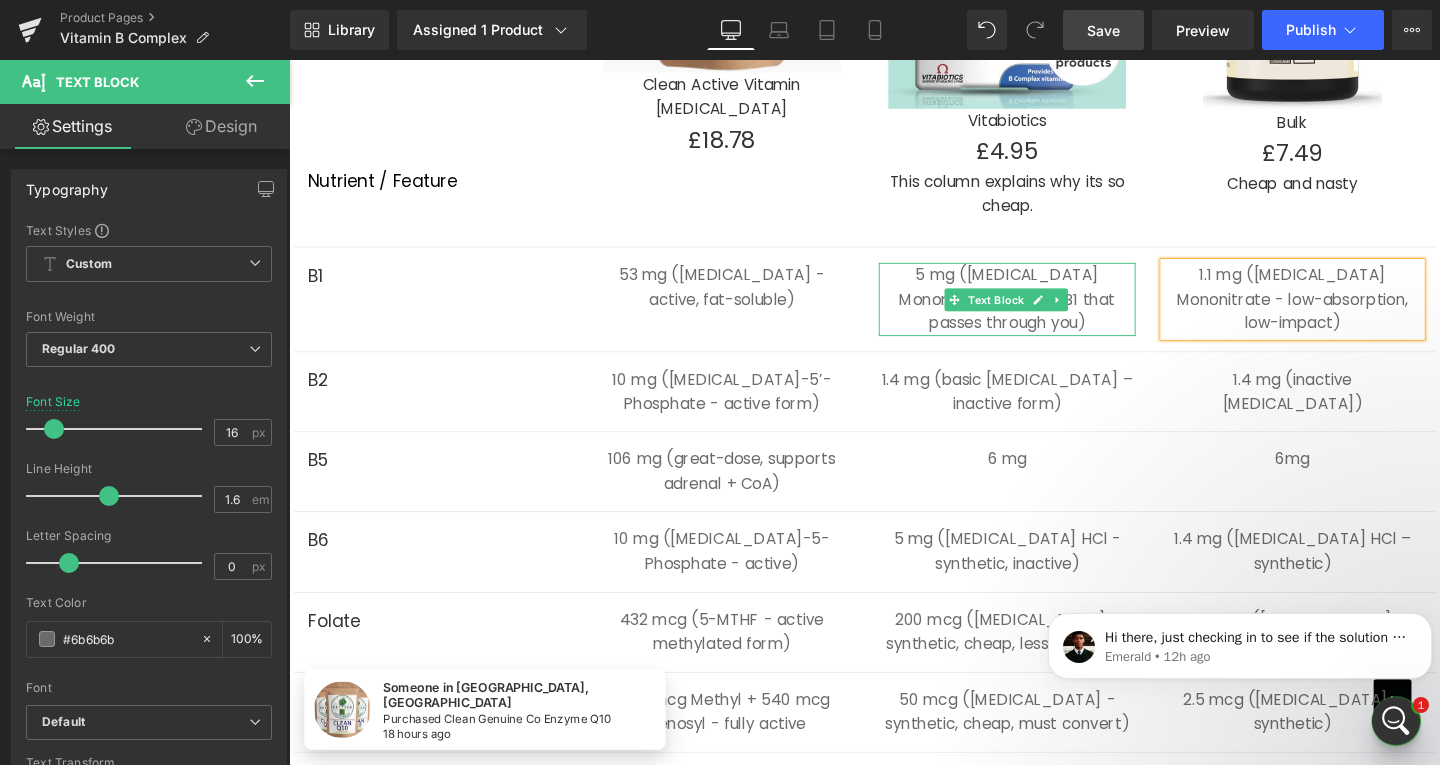 click on "5 mg ([MEDICAL_DATA] Mononitrate - cheap B1 that passes through you) Text Block" at bounding box center [1044, 311] 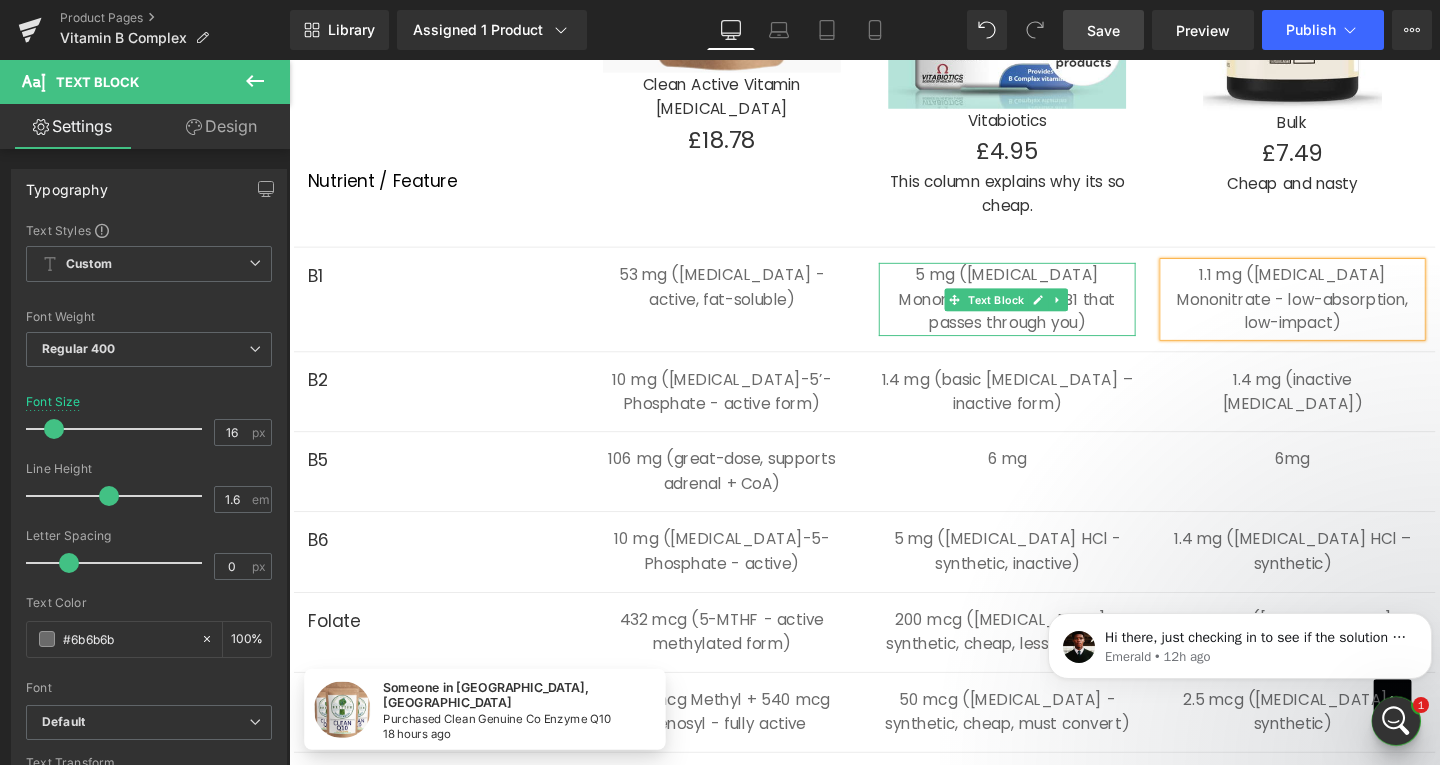 click on "5 mg ([MEDICAL_DATA] Mononitrate - cheap B1 that passes through you)" at bounding box center (1044, 311) 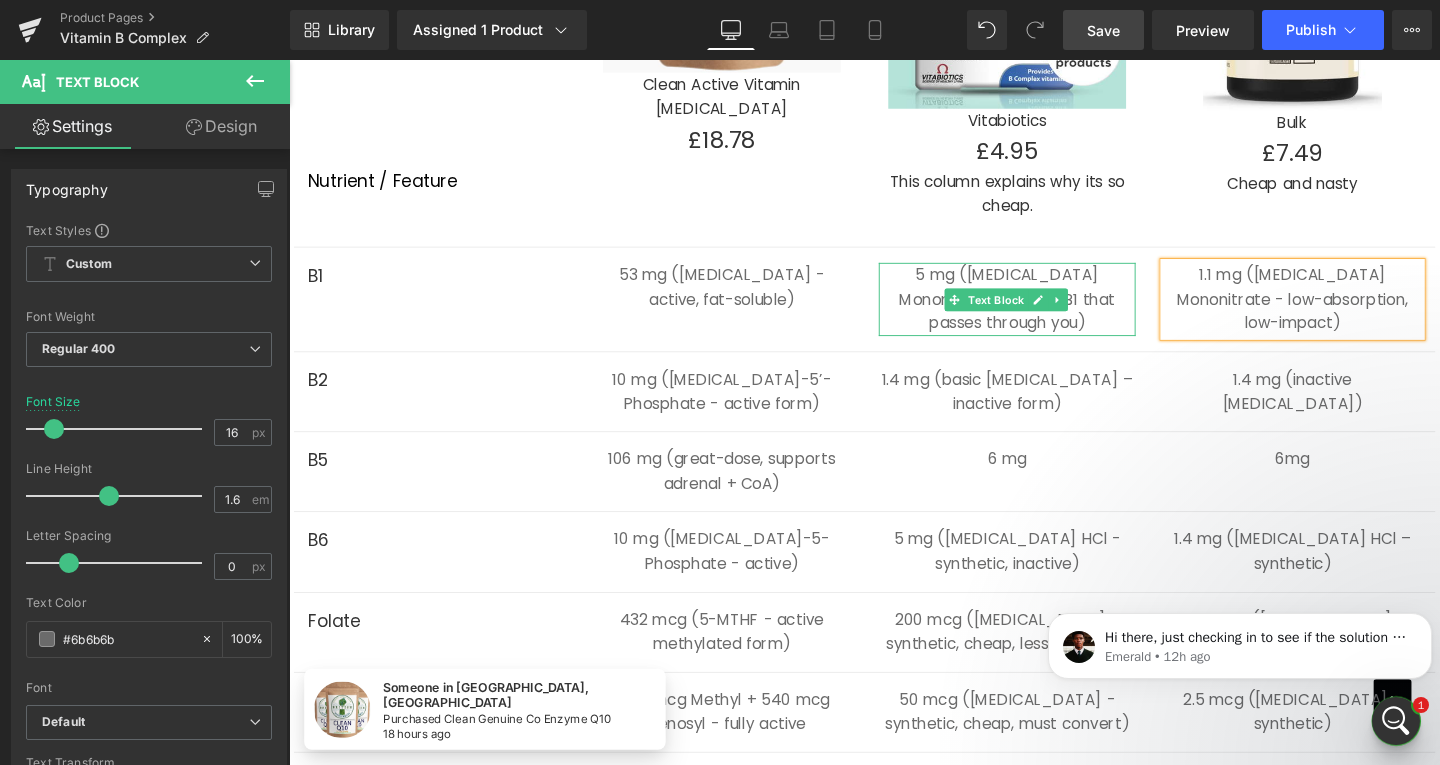 click on "5 mg ([MEDICAL_DATA] Mononitrate - cheap B1 that passes through you)" at bounding box center (1044, 311) 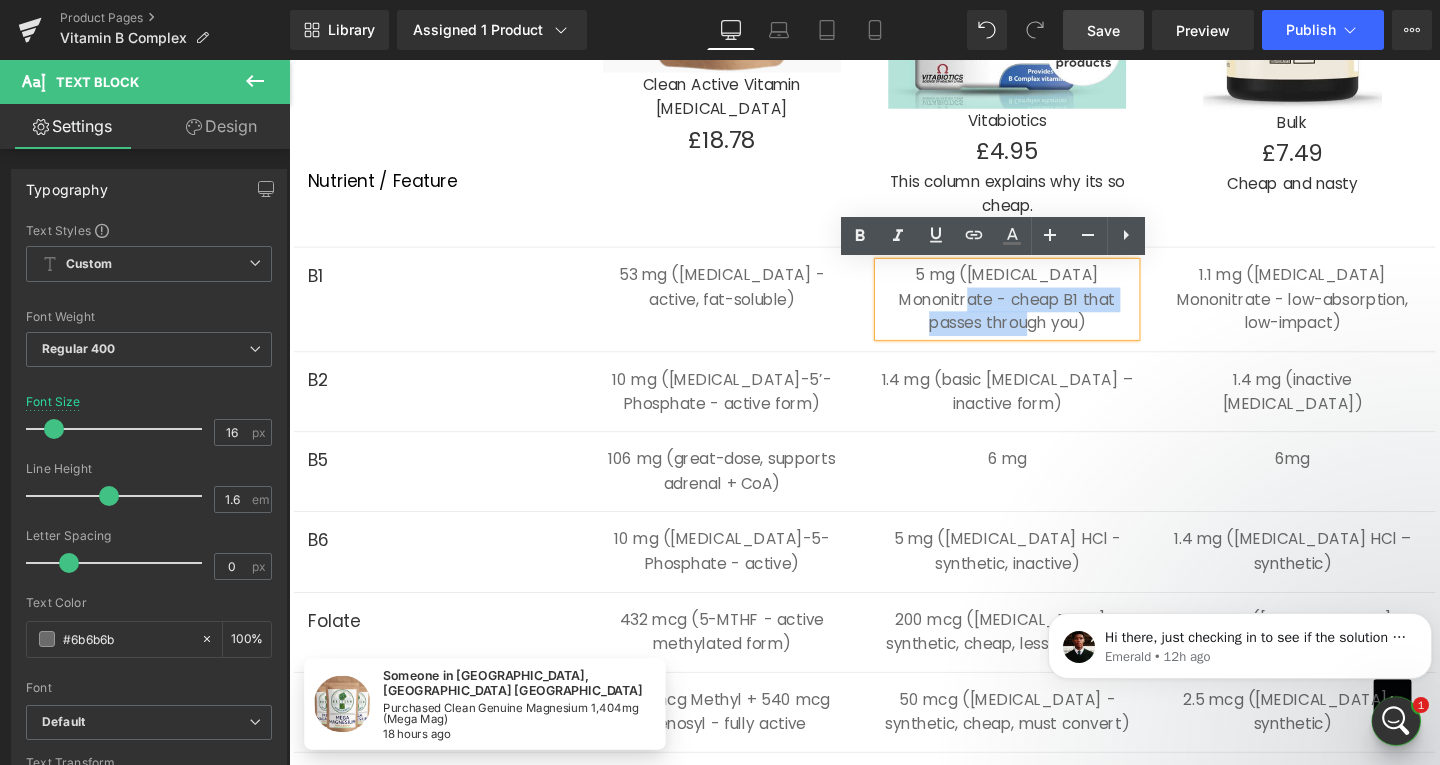 drag, startPoint x: 917, startPoint y: 312, endPoint x: 1045, endPoint y: 334, distance: 129.87686 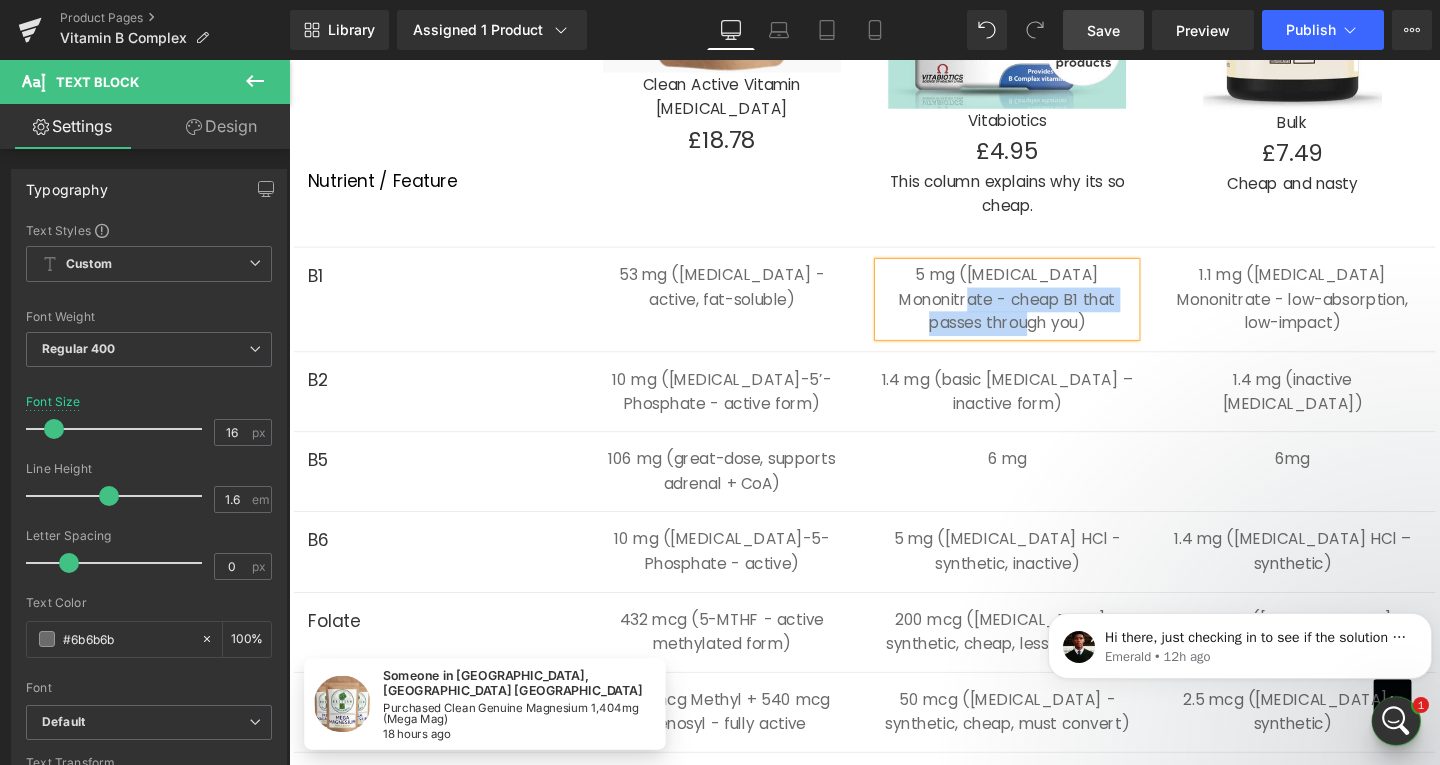click on "1.1 mg ([MEDICAL_DATA] Mononitrate - low-absorption, low-impact)" at bounding box center (1344, 311) 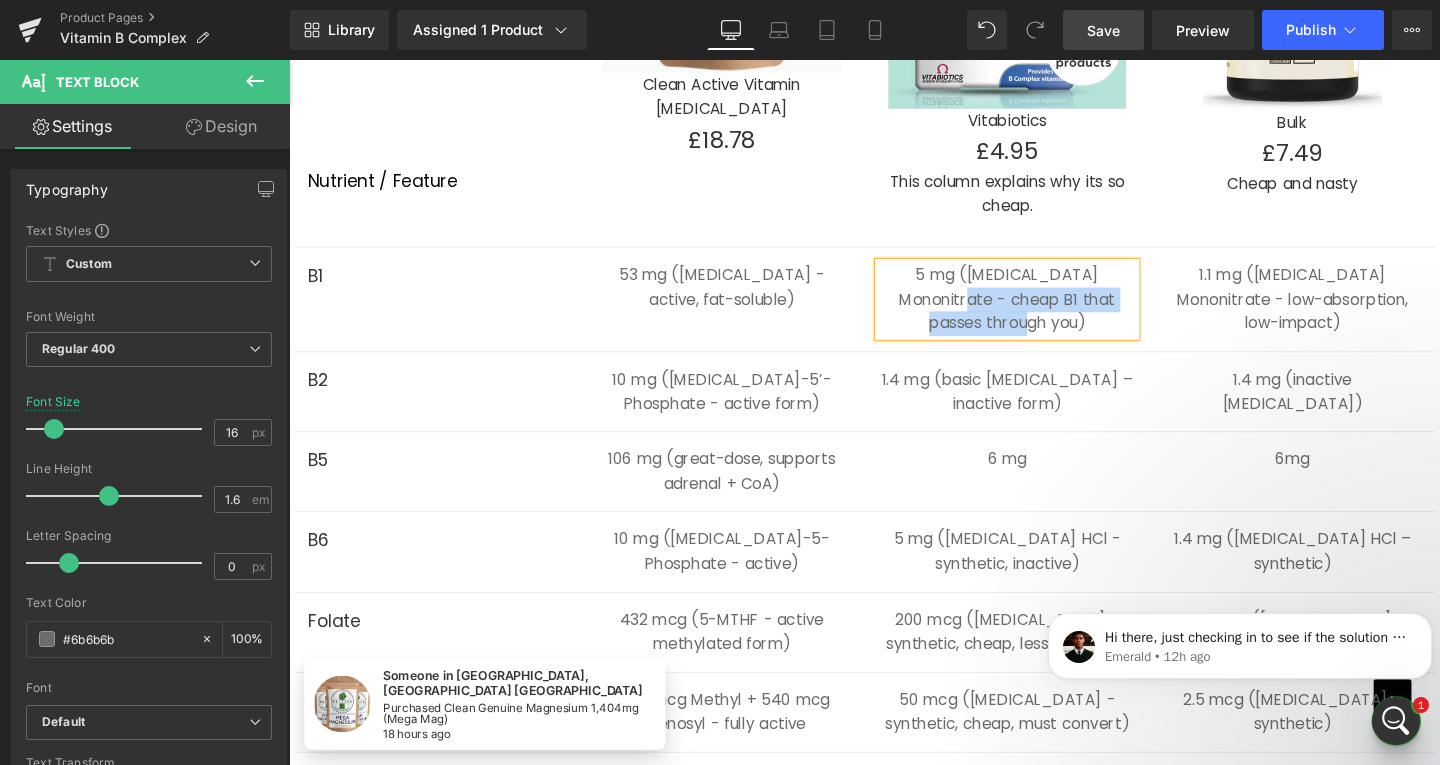 click on "1.1 mg ([MEDICAL_DATA] Mononitrate - low-absorption, low-impact)" at bounding box center (1344, 311) 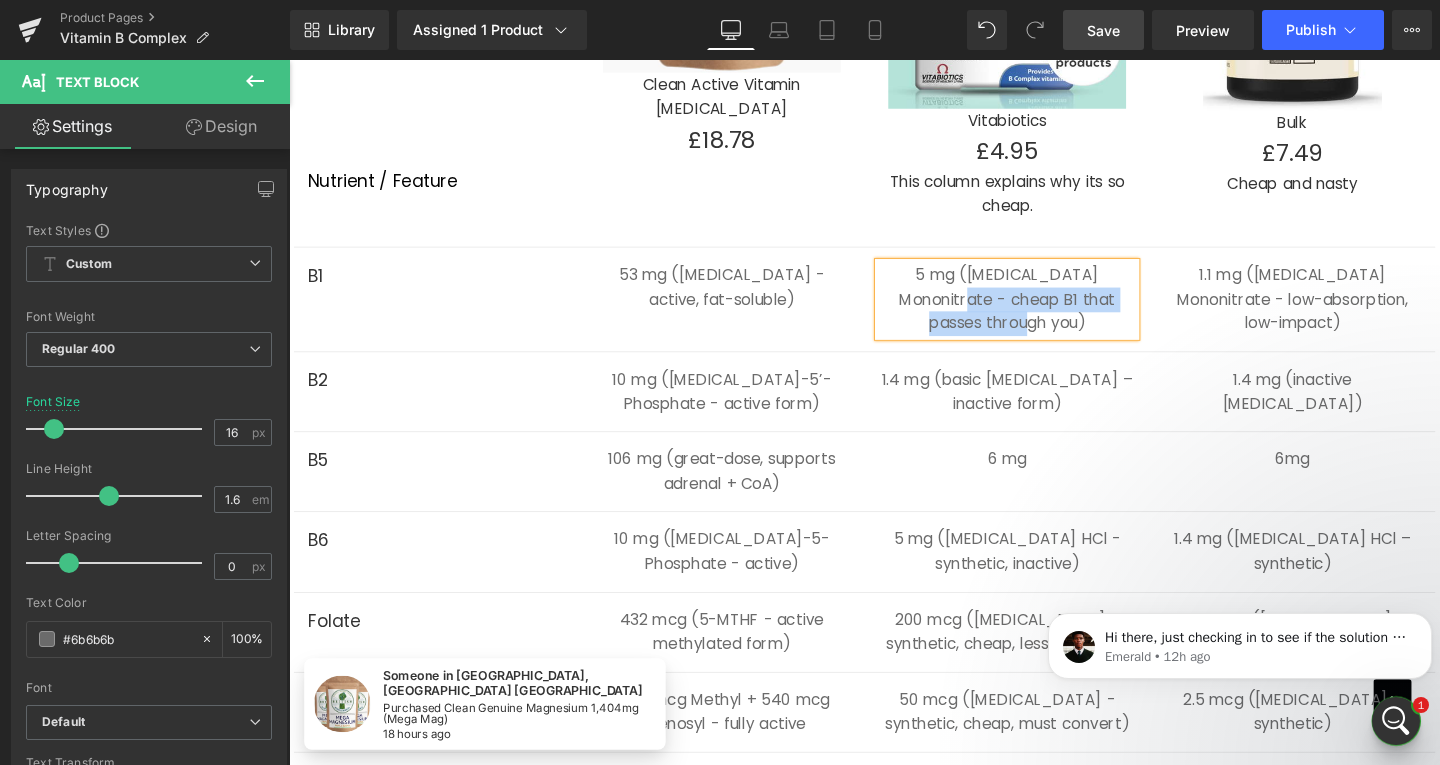 click on "1.1 mg ([MEDICAL_DATA] Mononitrate - low-absorption, low-impact)" at bounding box center (1344, 311) 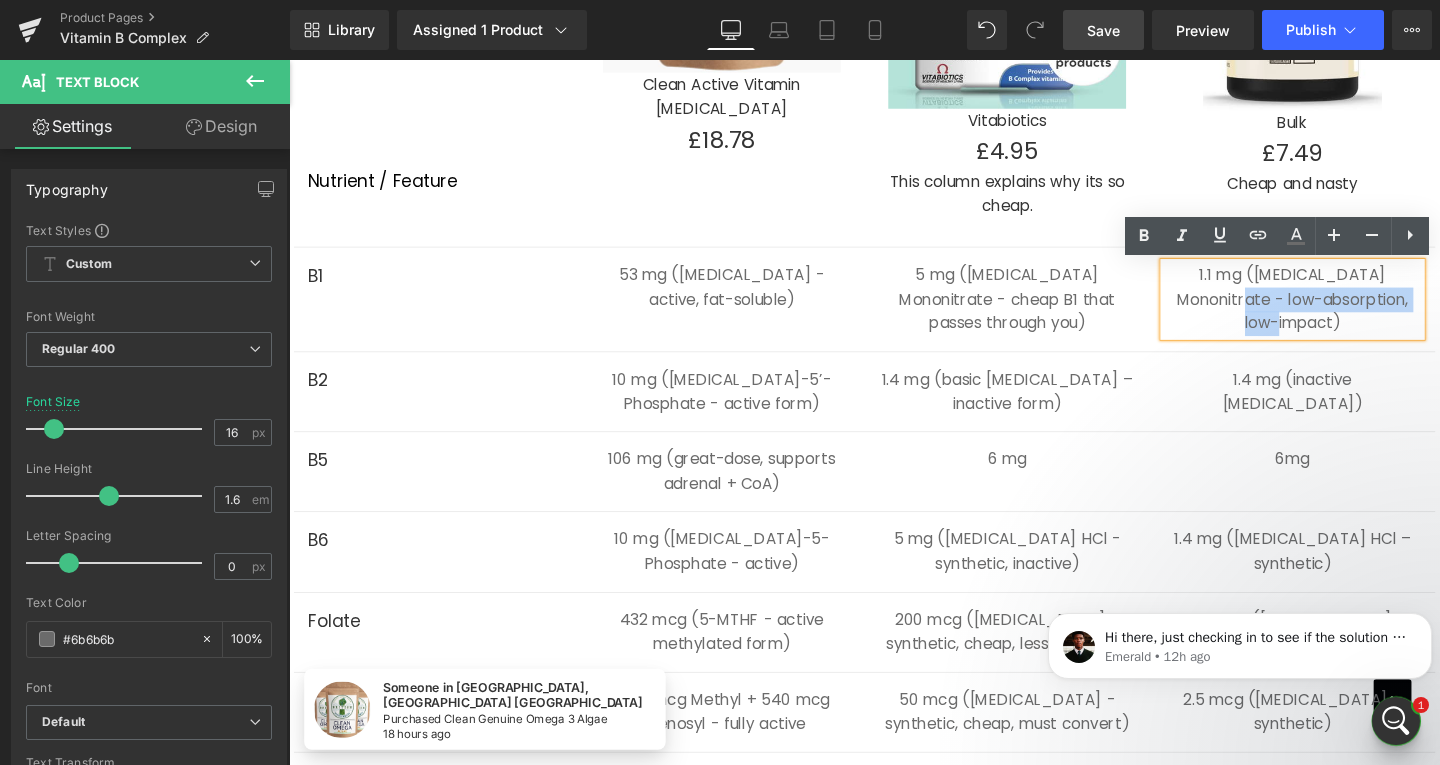 drag, startPoint x: 1215, startPoint y: 317, endPoint x: 1441, endPoint y: 321, distance: 226.0354 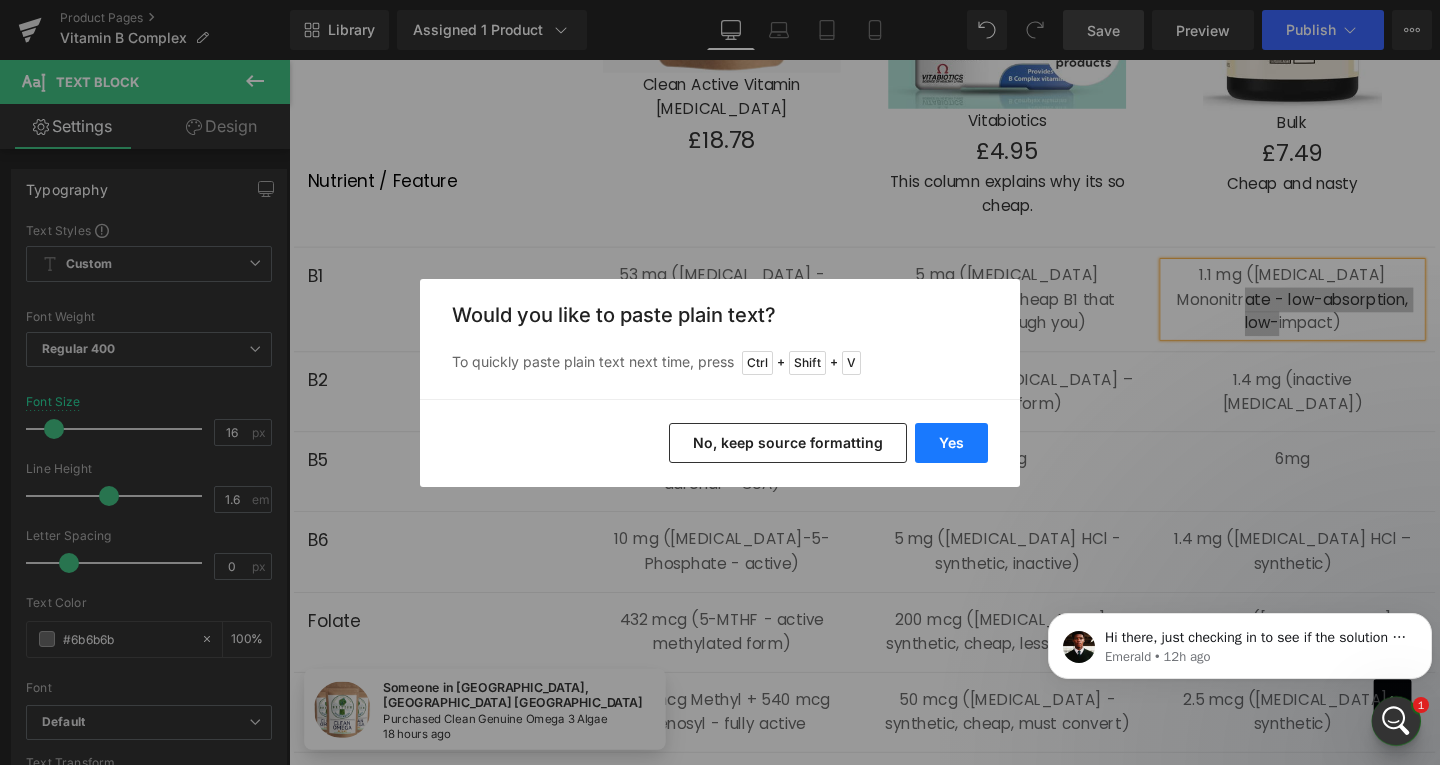 click on "Yes" at bounding box center [951, 443] 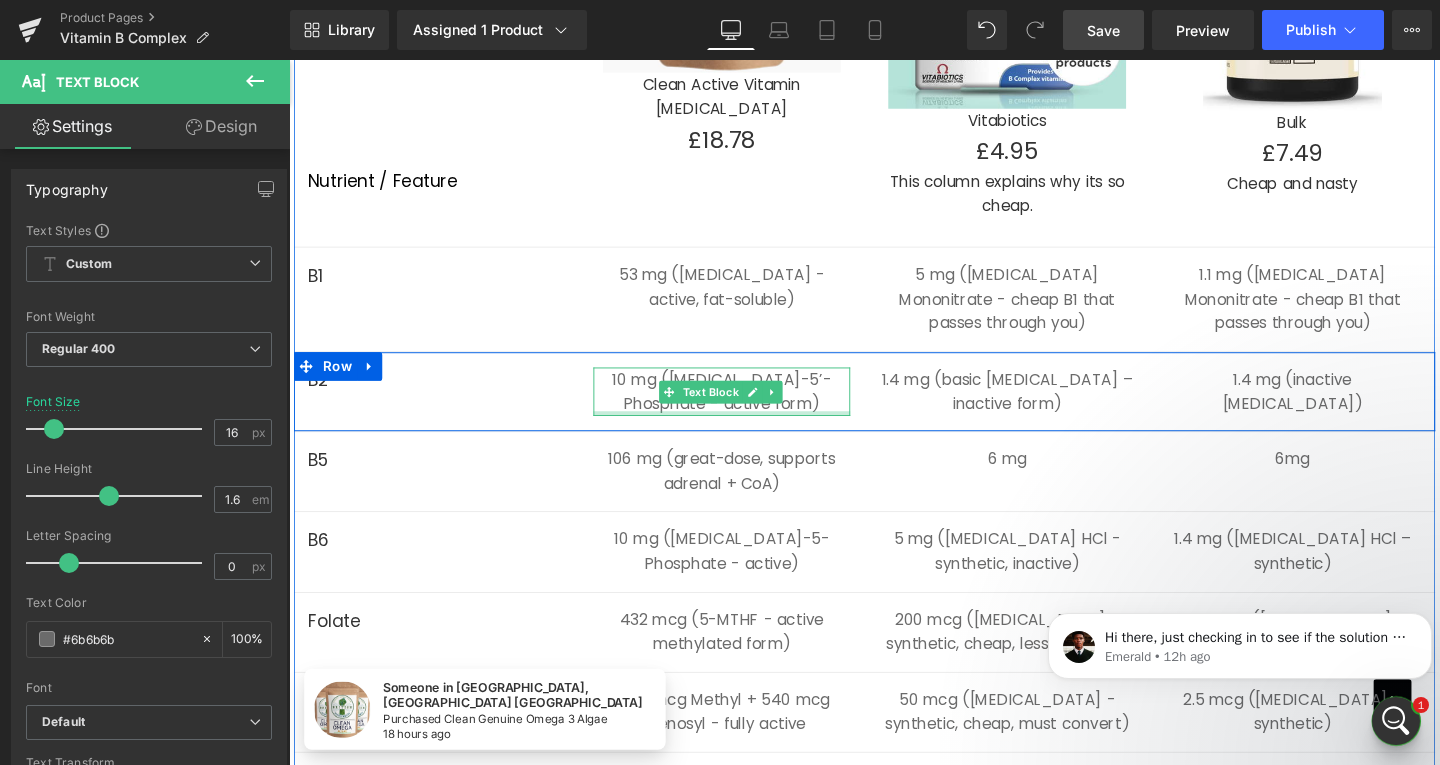 click on "10 mg ([MEDICAL_DATA]-5’-Phosphate - active form)" at bounding box center (744, 408) 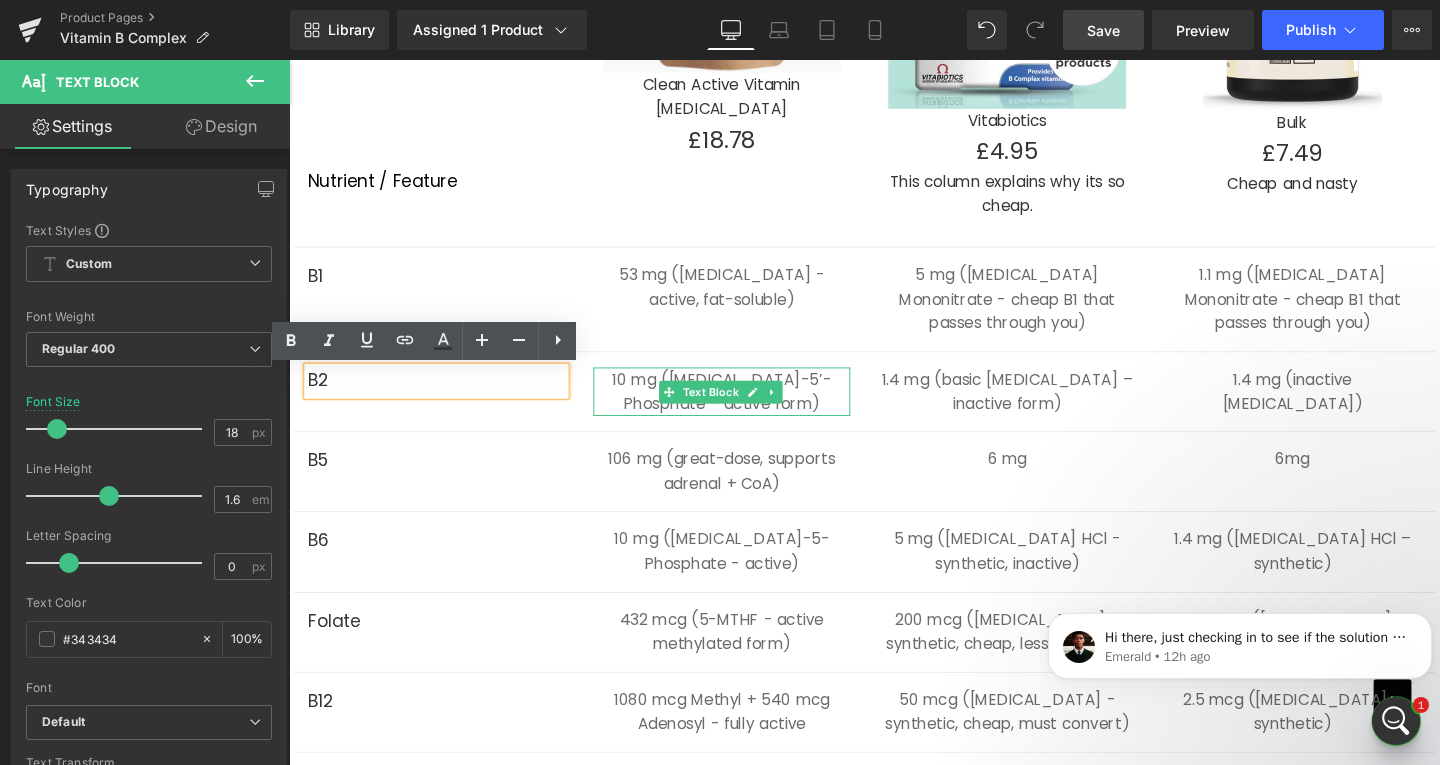 click on "10 mg ([MEDICAL_DATA]-5’-Phosphate - active form)" at bounding box center [744, 408] 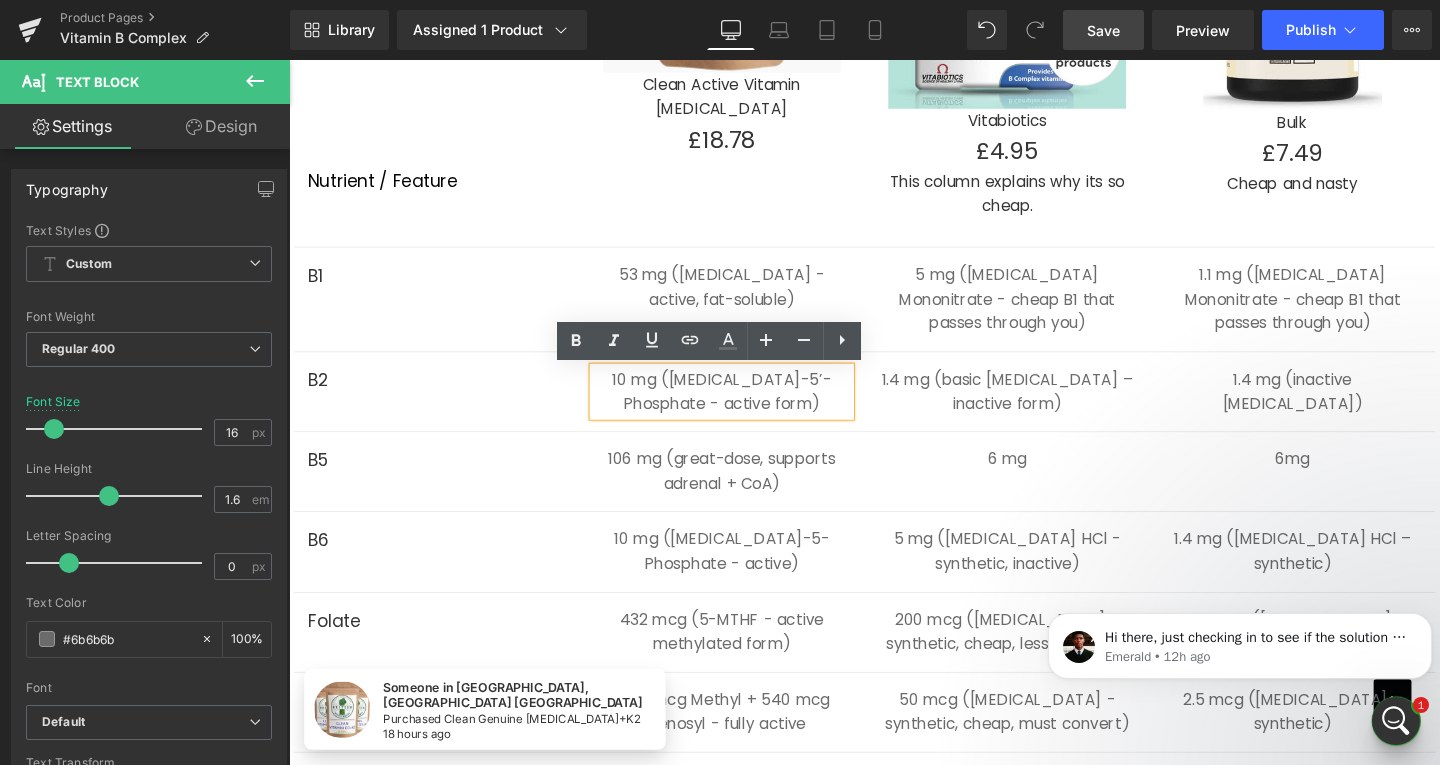 click on "10 mg ([MEDICAL_DATA]-5’-Phosphate - active form)" at bounding box center [744, 408] 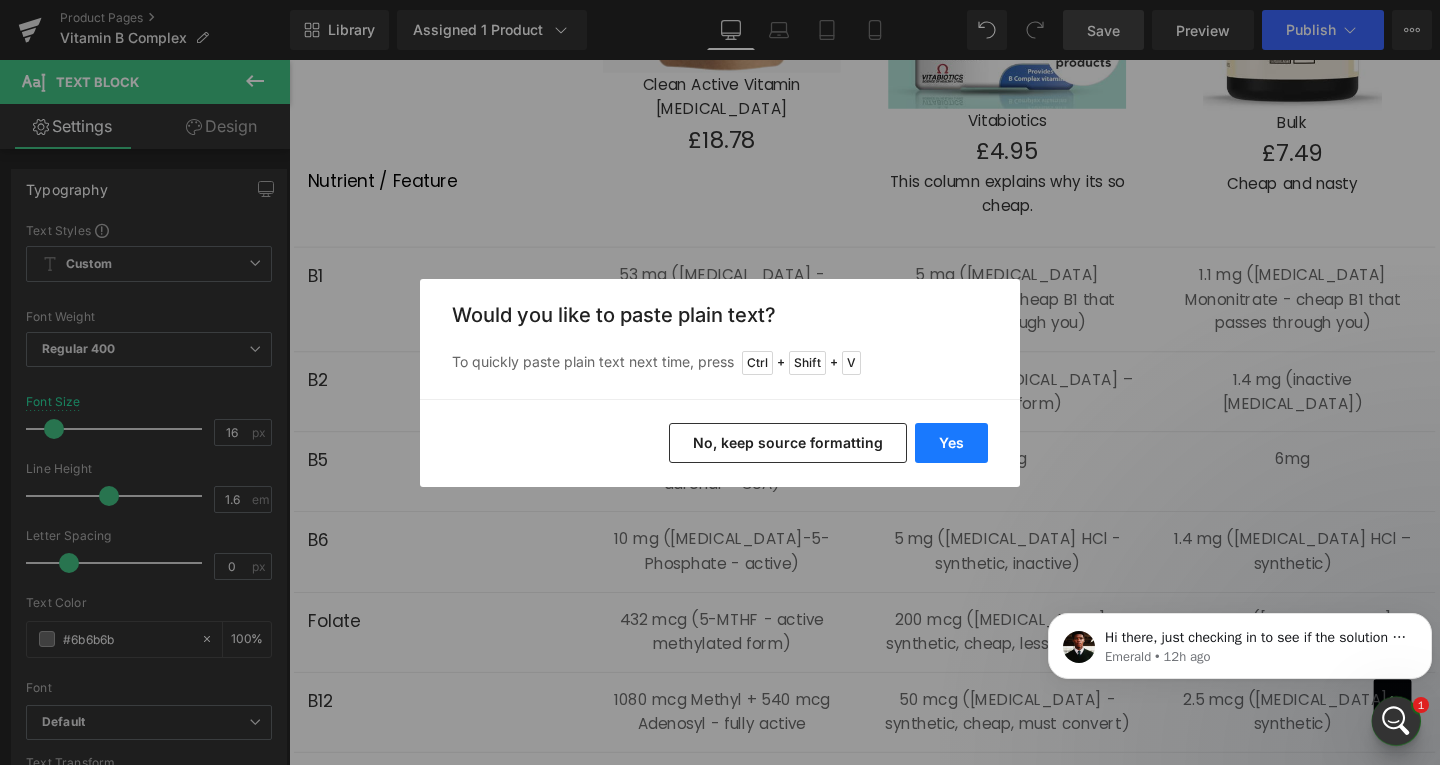 click on "Yes" at bounding box center (951, 443) 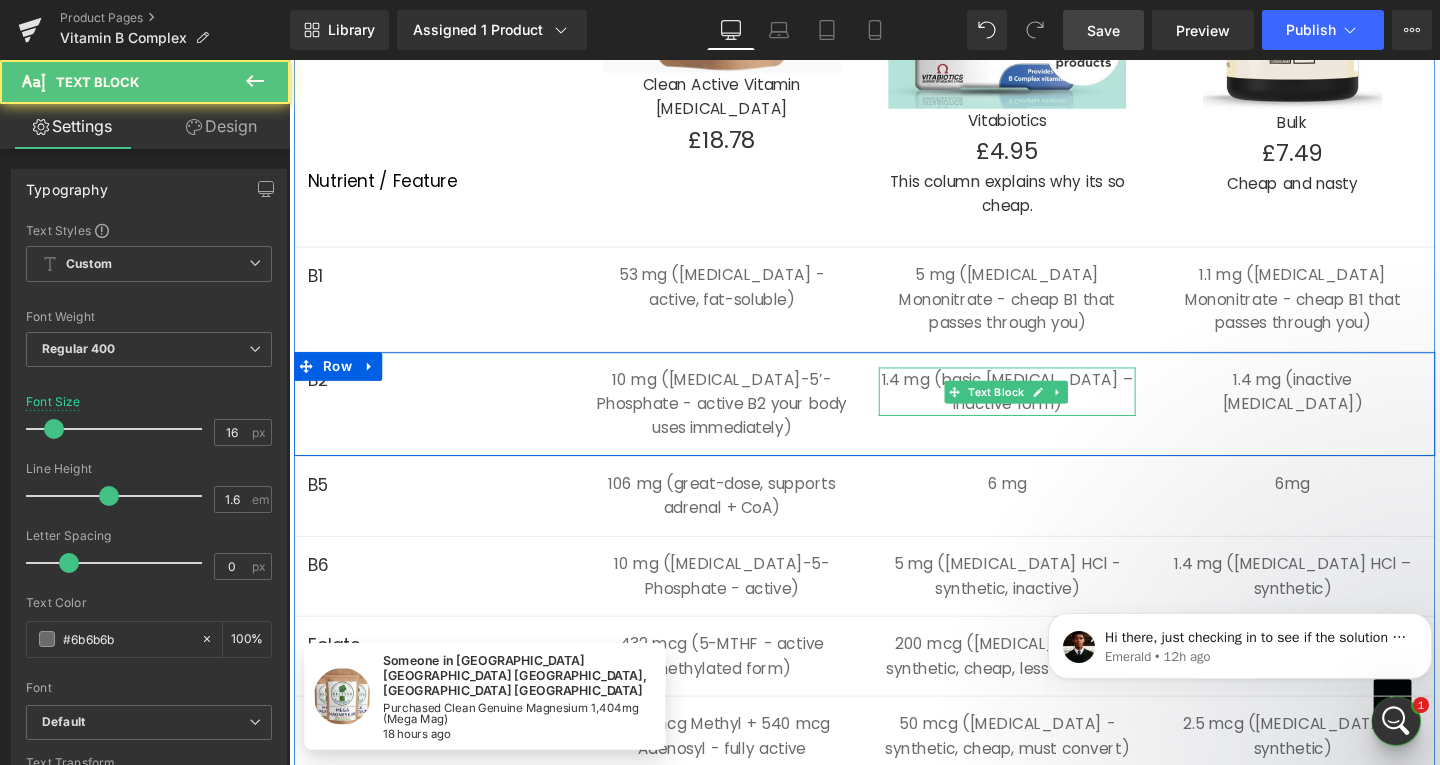 click on "1.4 mg (basic [MEDICAL_DATA] – inactive form)" at bounding box center [1044, 408] 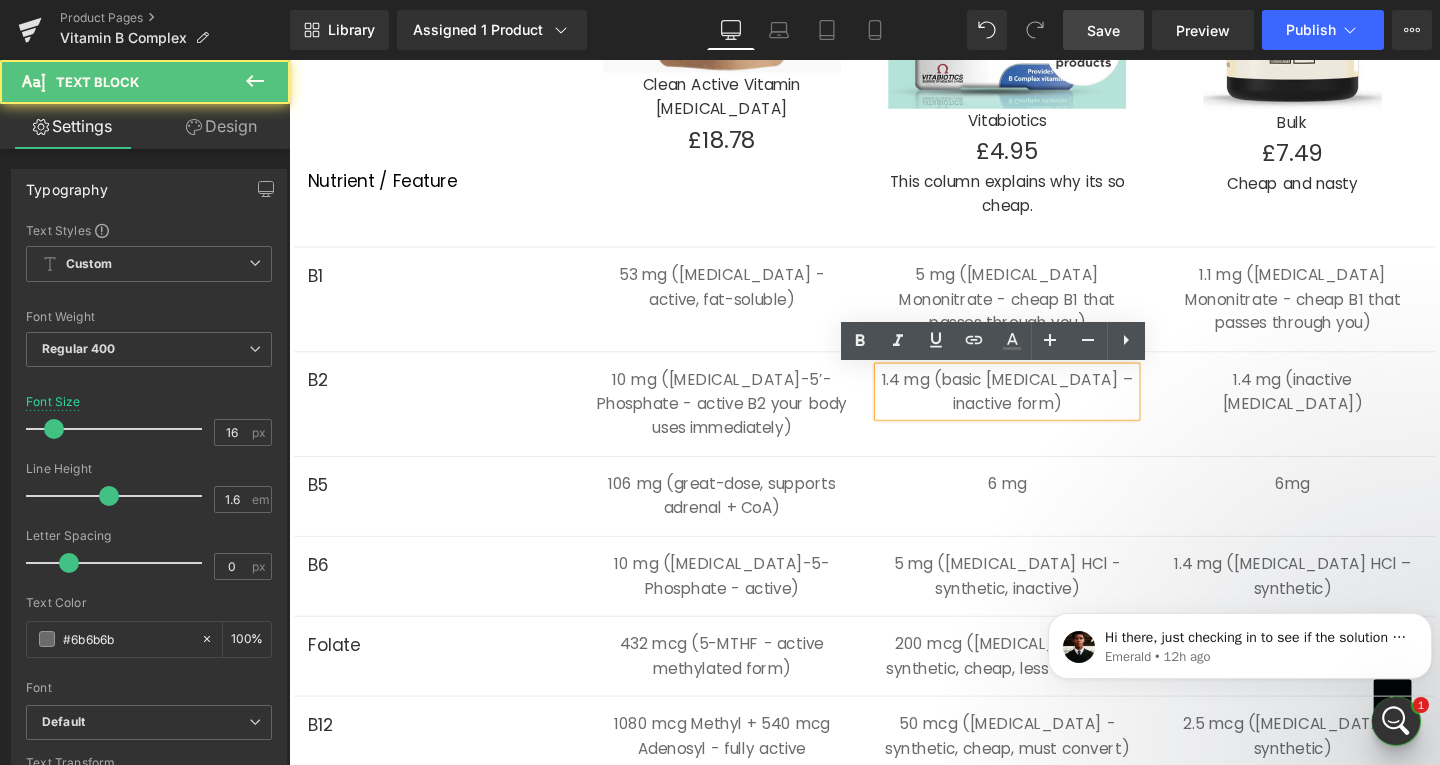 click on "1.4 mg (basic [MEDICAL_DATA] – inactive form)" at bounding box center [1044, 408] 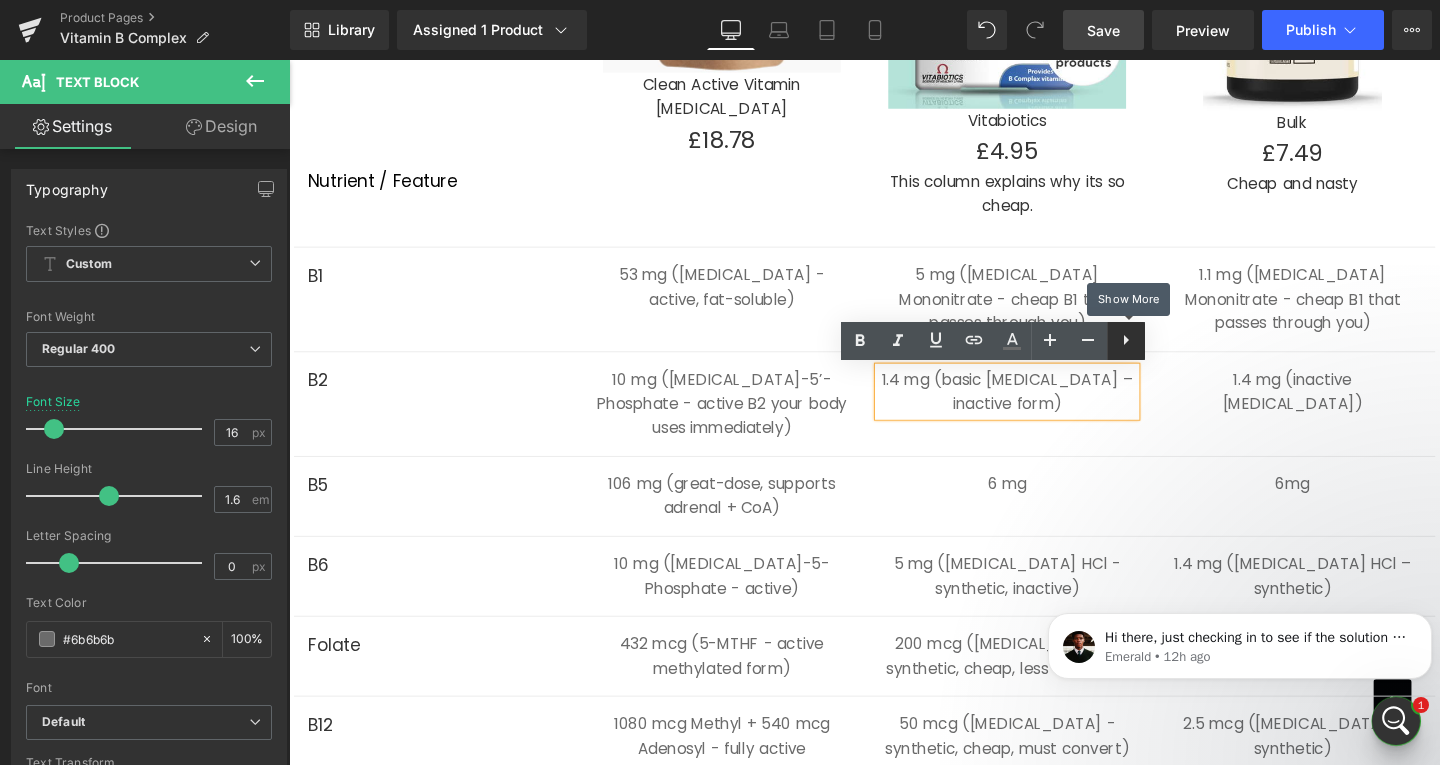 type 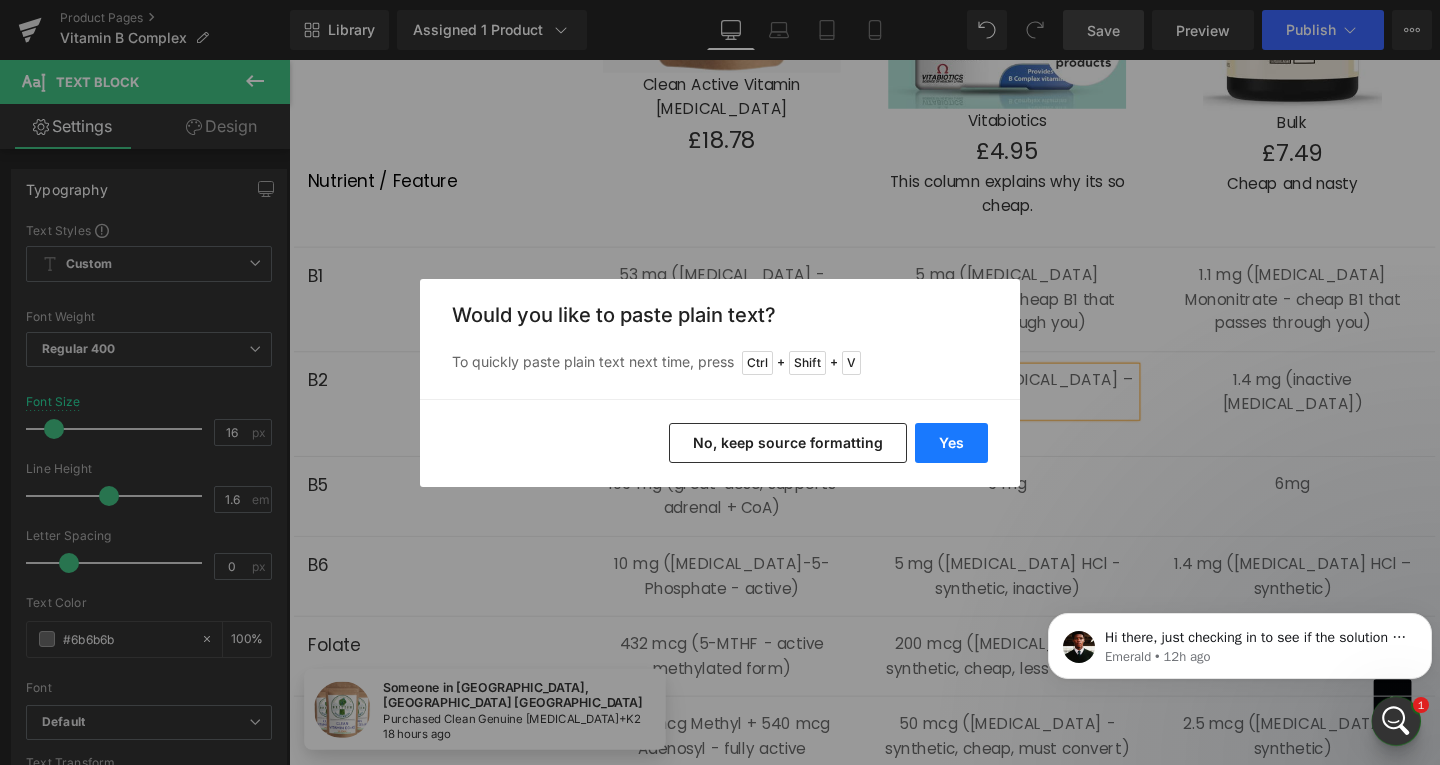 click on "Yes" at bounding box center [951, 443] 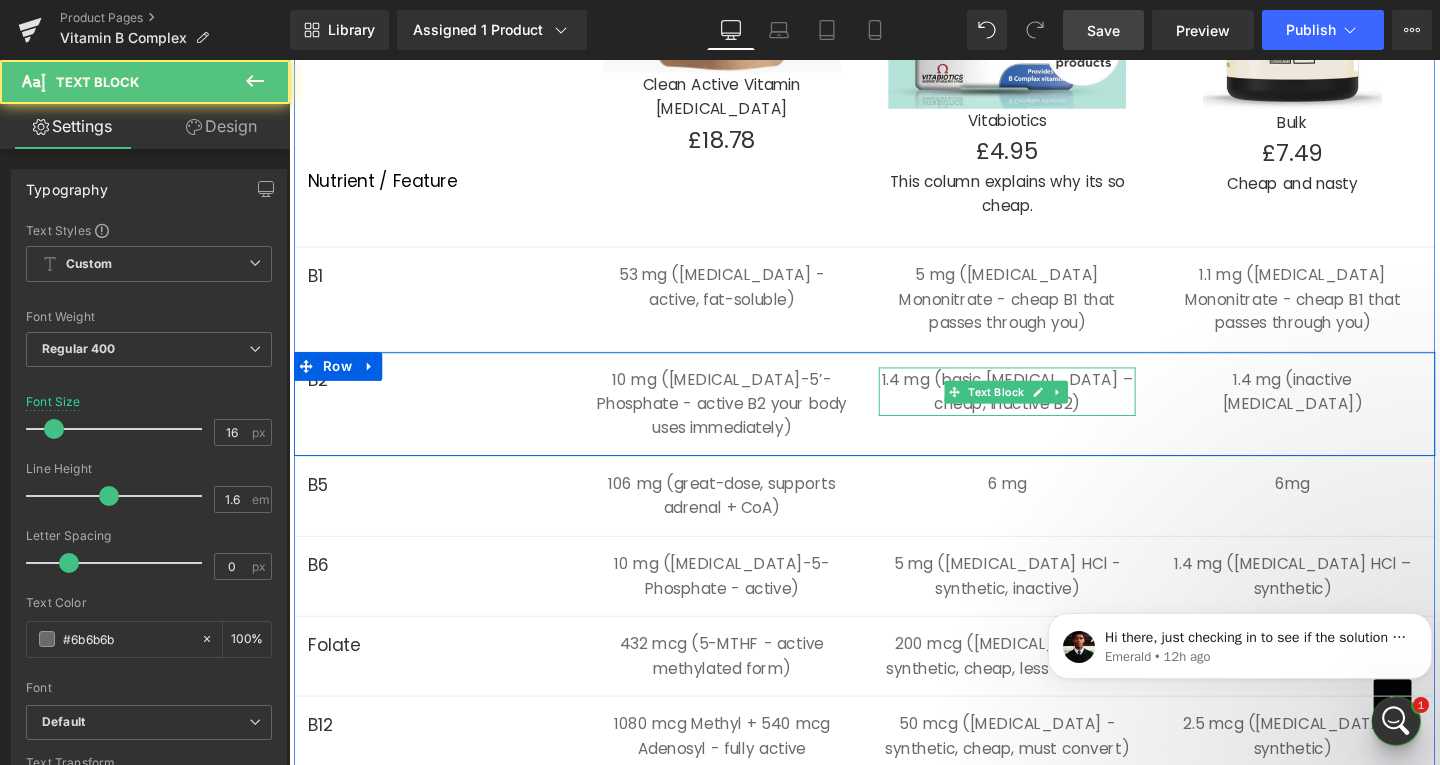 click on "1.4 mg (basic [MEDICAL_DATA] – cheap, inactive B2)" at bounding box center (1044, 408) 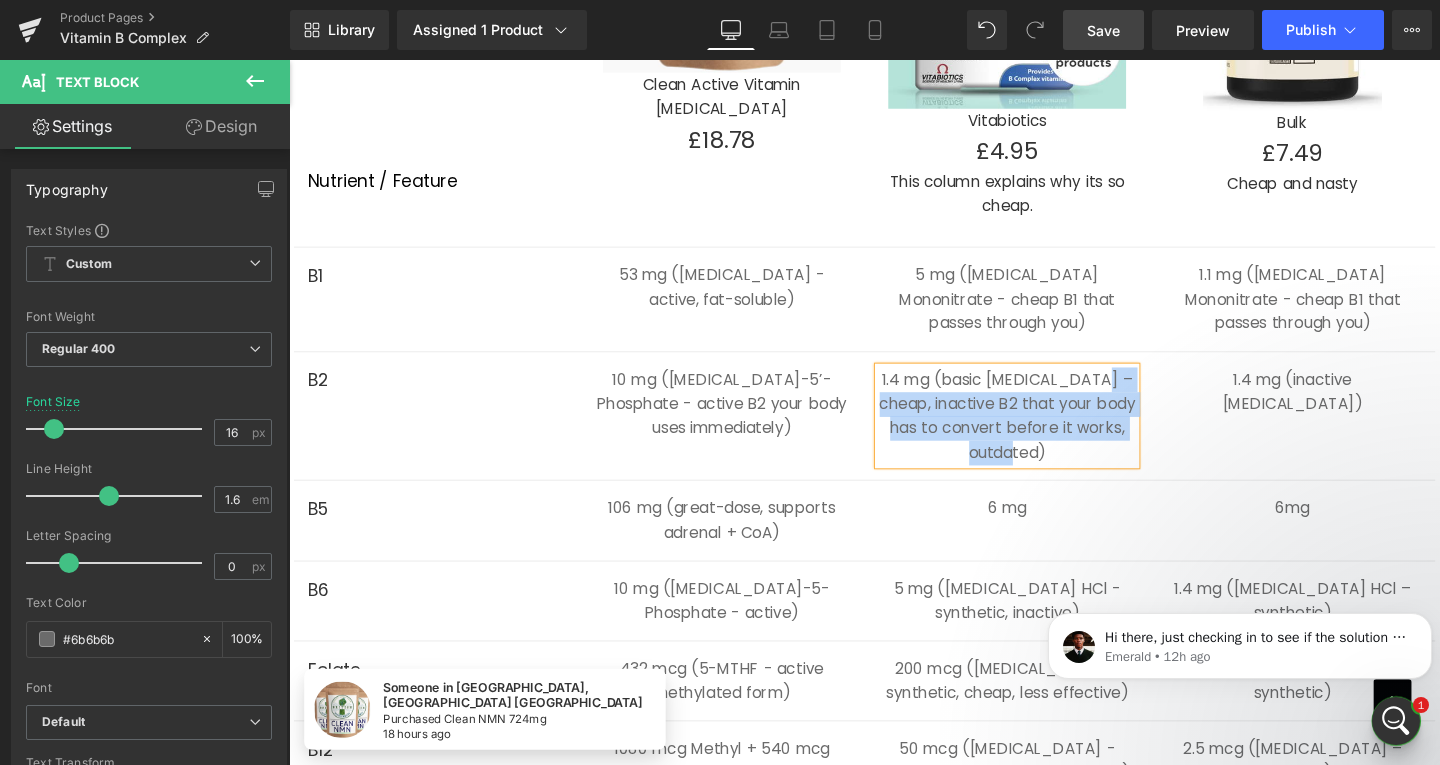 drag, startPoint x: 1083, startPoint y: 471, endPoint x: 1116, endPoint y: 403, distance: 75.58439 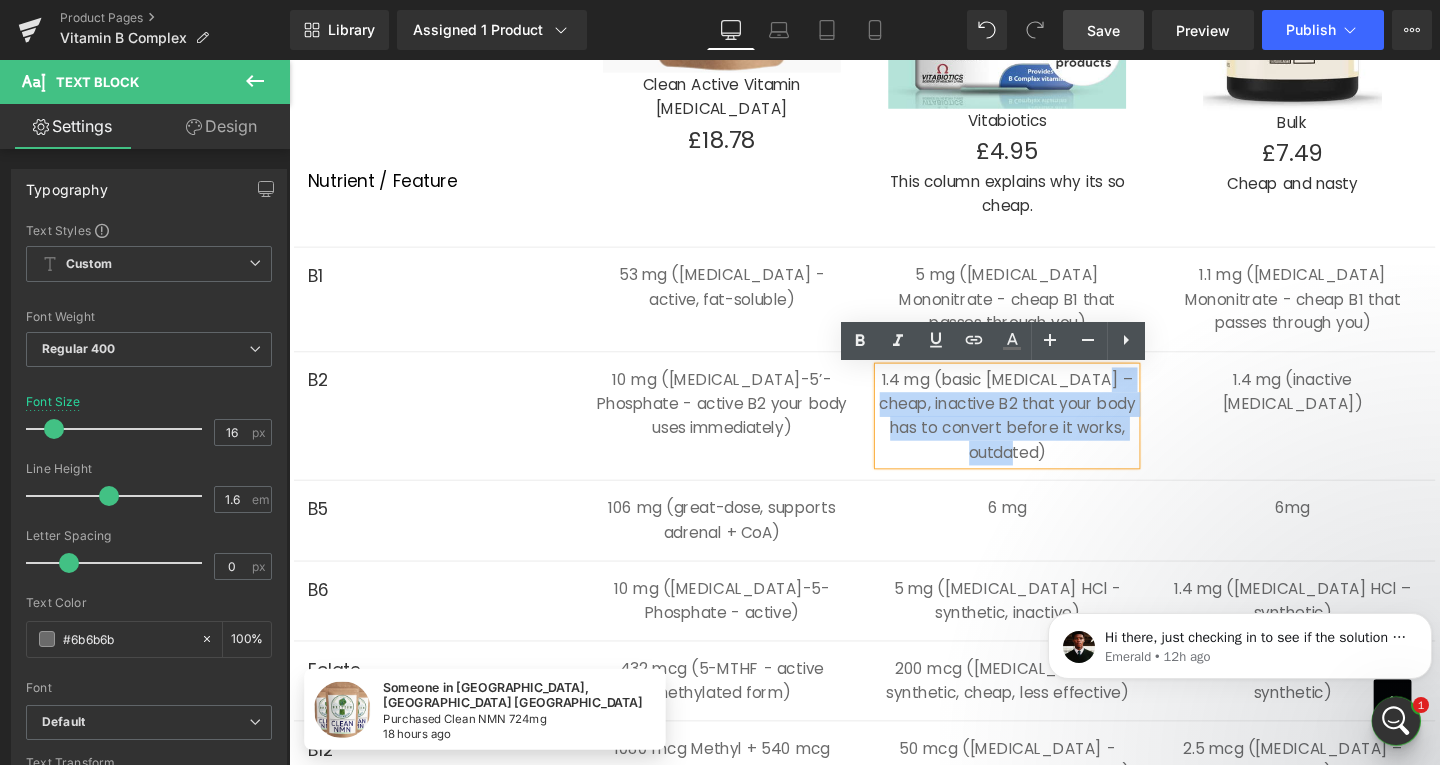 copy on "cheap, inactive B2 that your body has to convert before it works, outdated)" 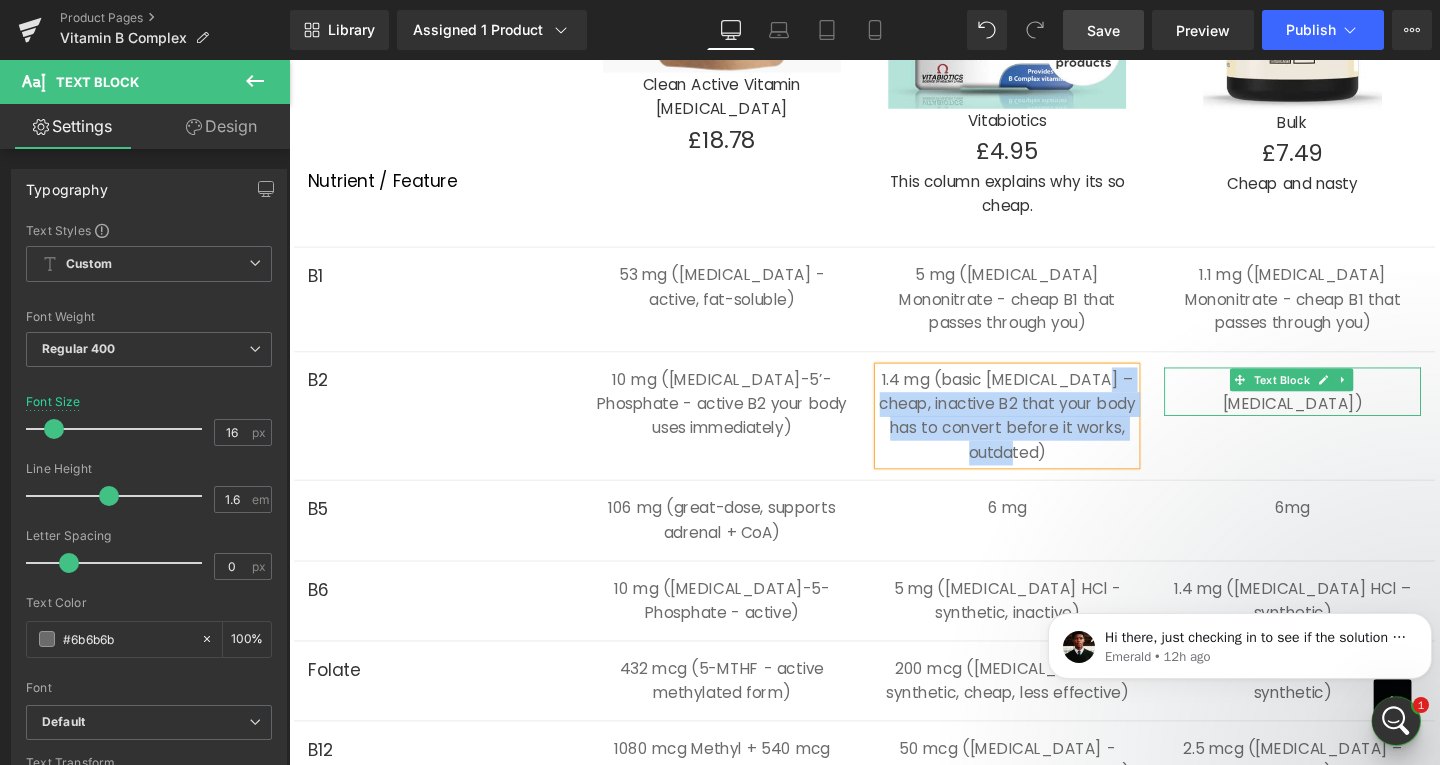 click on "1.4 mg (inactive [MEDICAL_DATA])" at bounding box center (1344, 408) 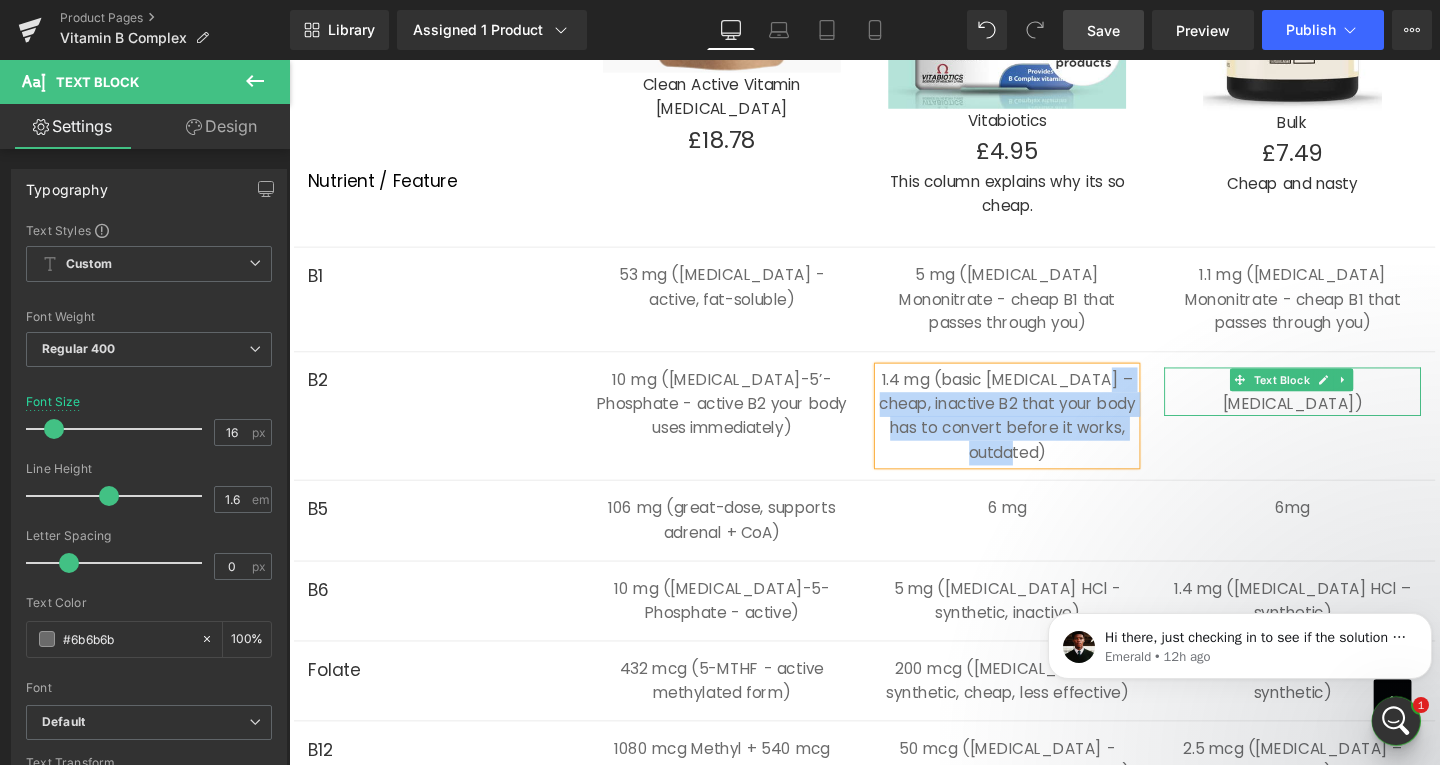click on "1.4 mg (inactive [MEDICAL_DATA])" at bounding box center (1344, 408) 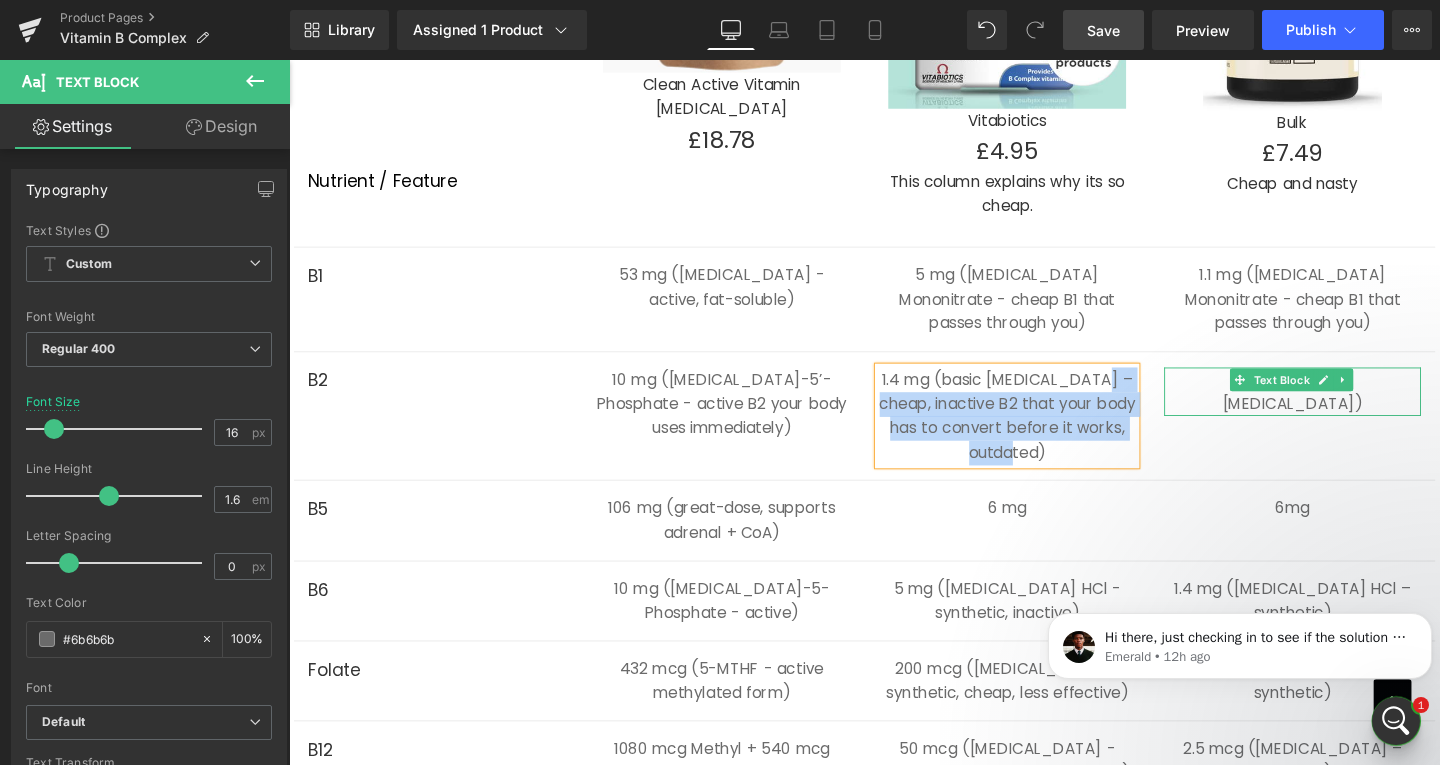 click on "1.4 mg (inactive [MEDICAL_DATA])" at bounding box center [1344, 408] 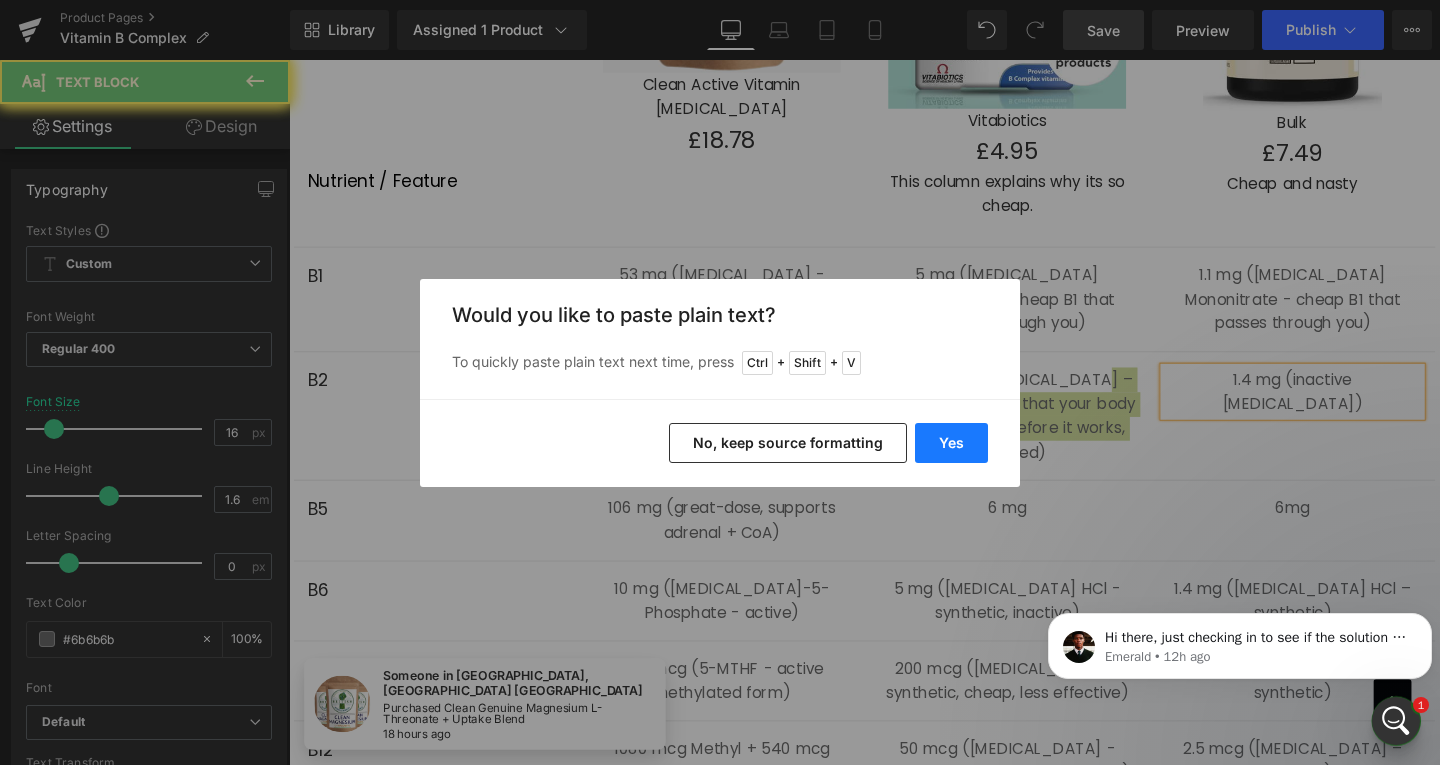 click on "Yes" at bounding box center (951, 443) 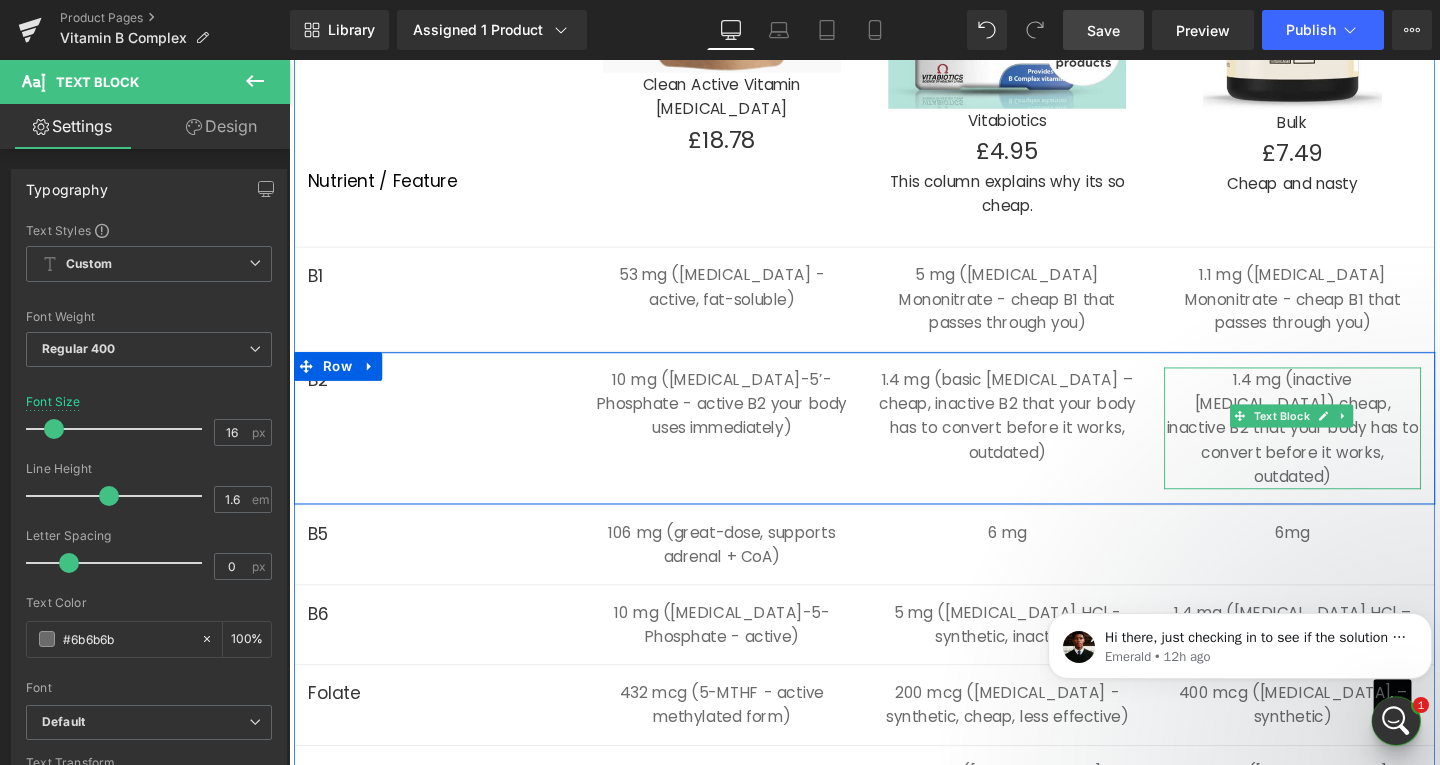 click on "1.4 mg (inactive [MEDICAL_DATA]) cheap, inactive B2 that your body has to convert before it works, outdated)" at bounding box center (1344, 447) 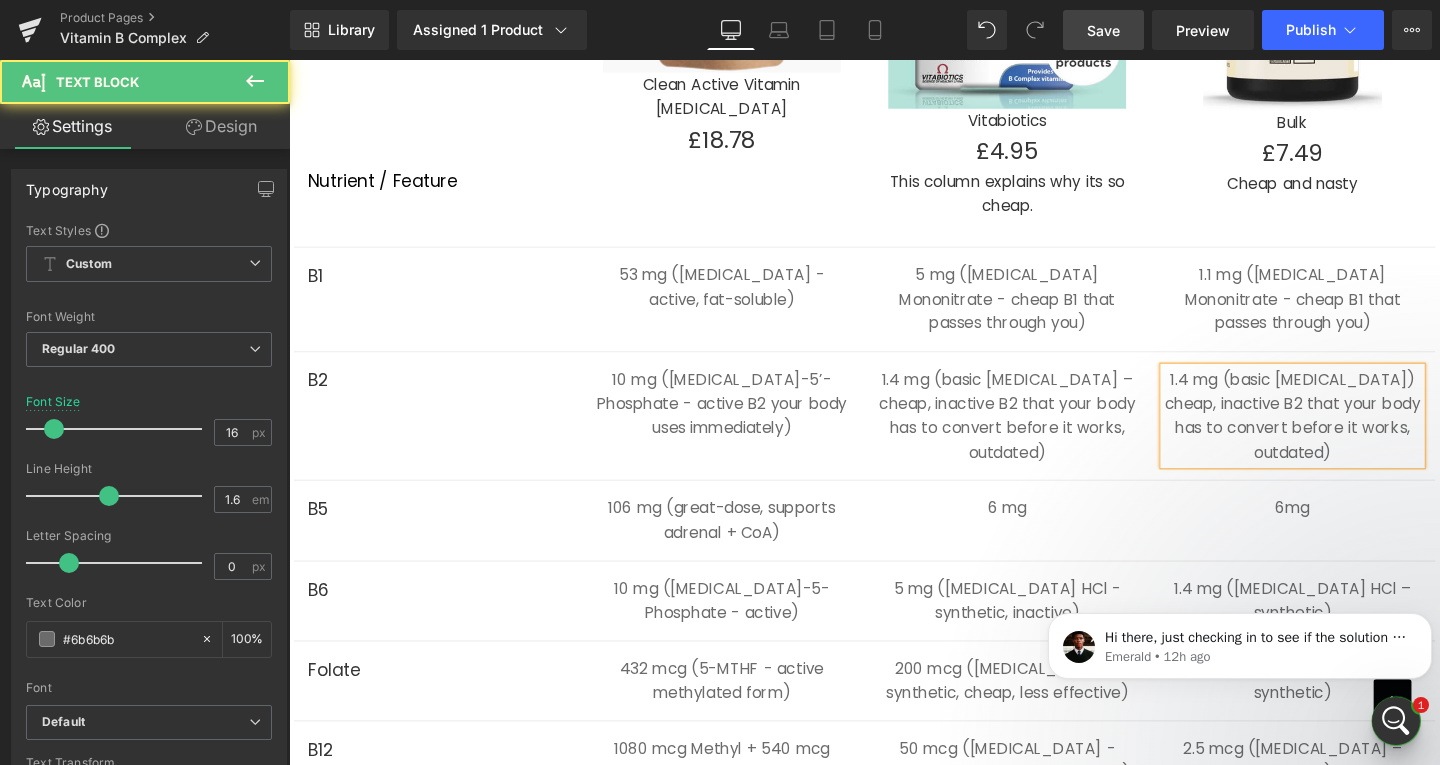 drag, startPoint x: 1388, startPoint y: 475, endPoint x: 1197, endPoint y: 396, distance: 206.69301 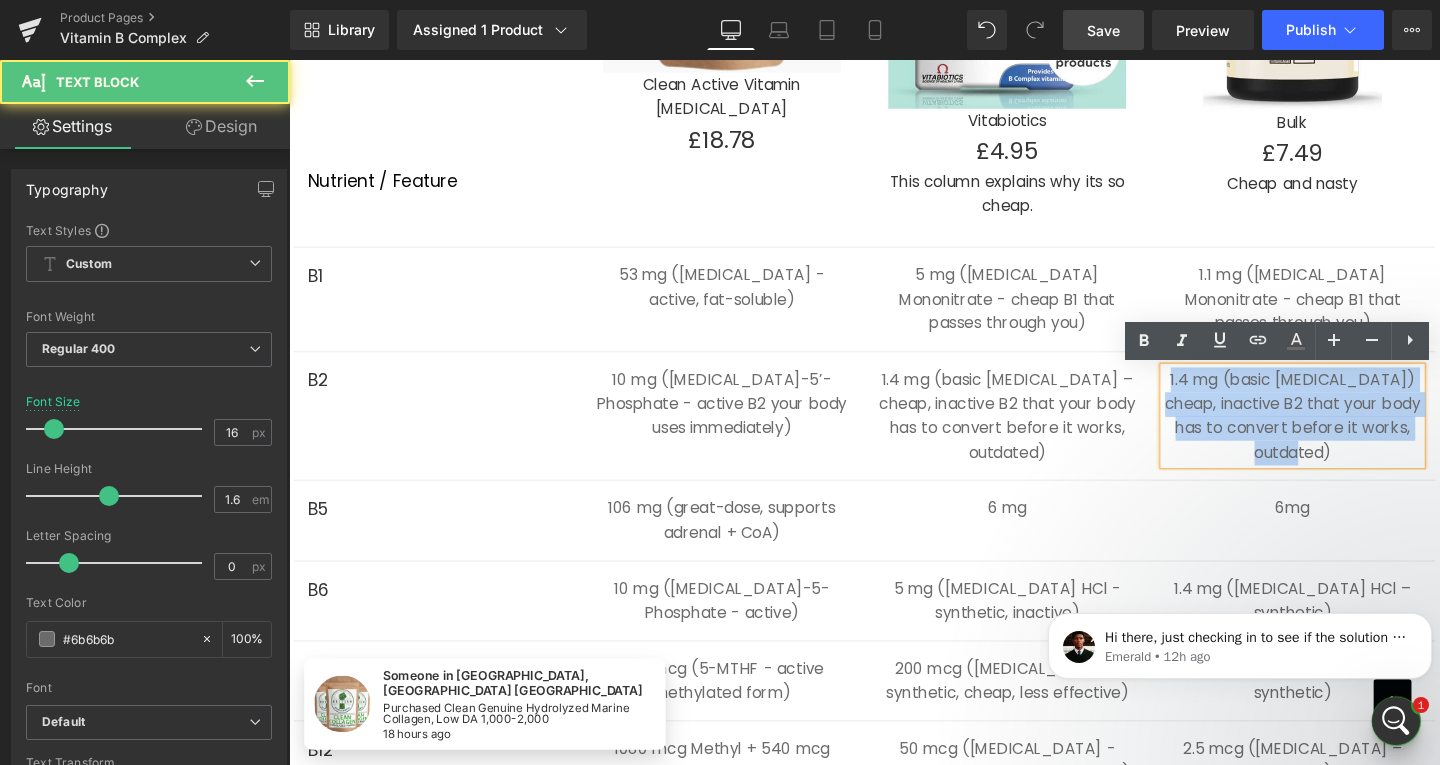 drag, startPoint x: 1383, startPoint y: 476, endPoint x: 1202, endPoint y: 404, distance: 194.79477 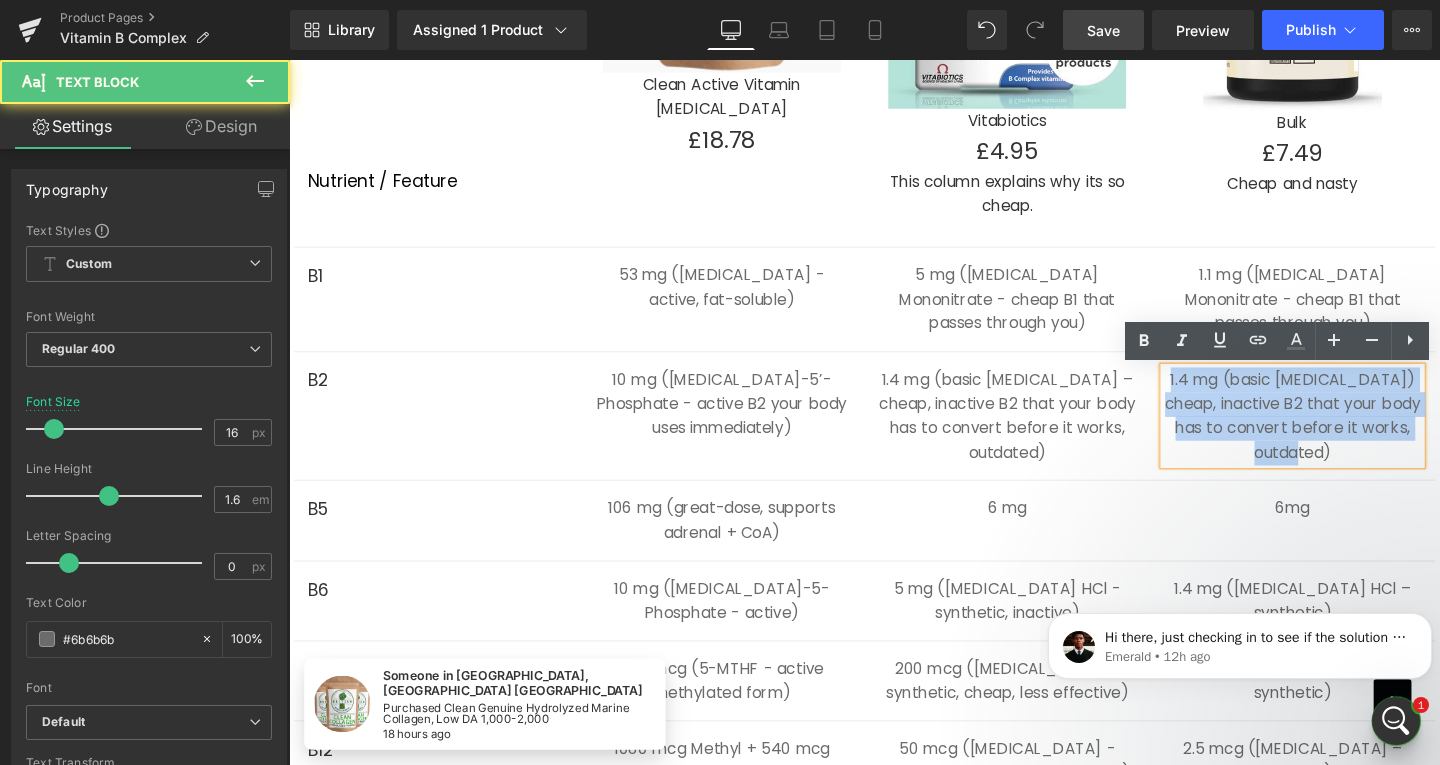 click on "1.4 mg (basic [MEDICAL_DATA]) cheap, inactive B2 that your body has to convert before it works, outdated)" at bounding box center [1344, 434] 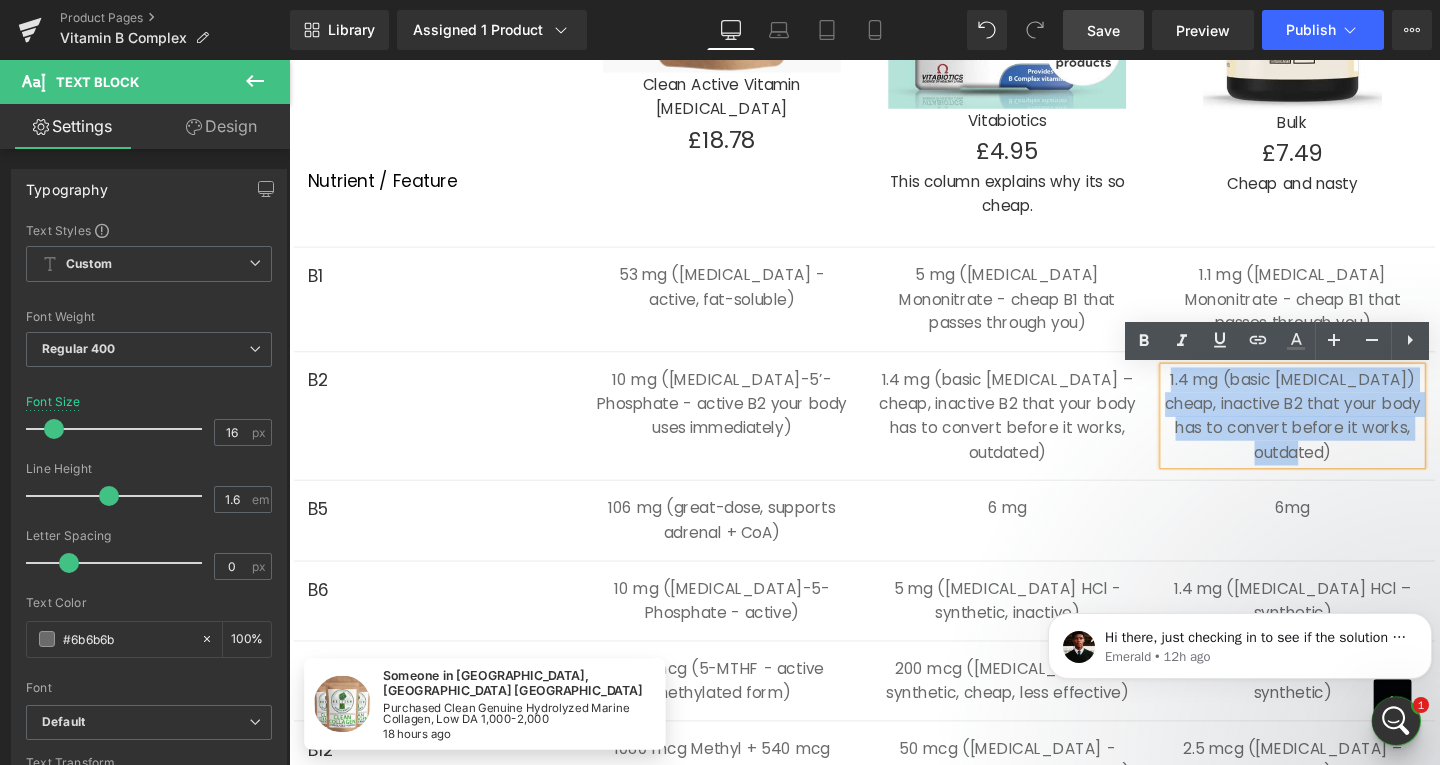 copy on "1.4 mg (basic [MEDICAL_DATA]) cheap, inactive B2 that your body has to convert before it works, outdated)" 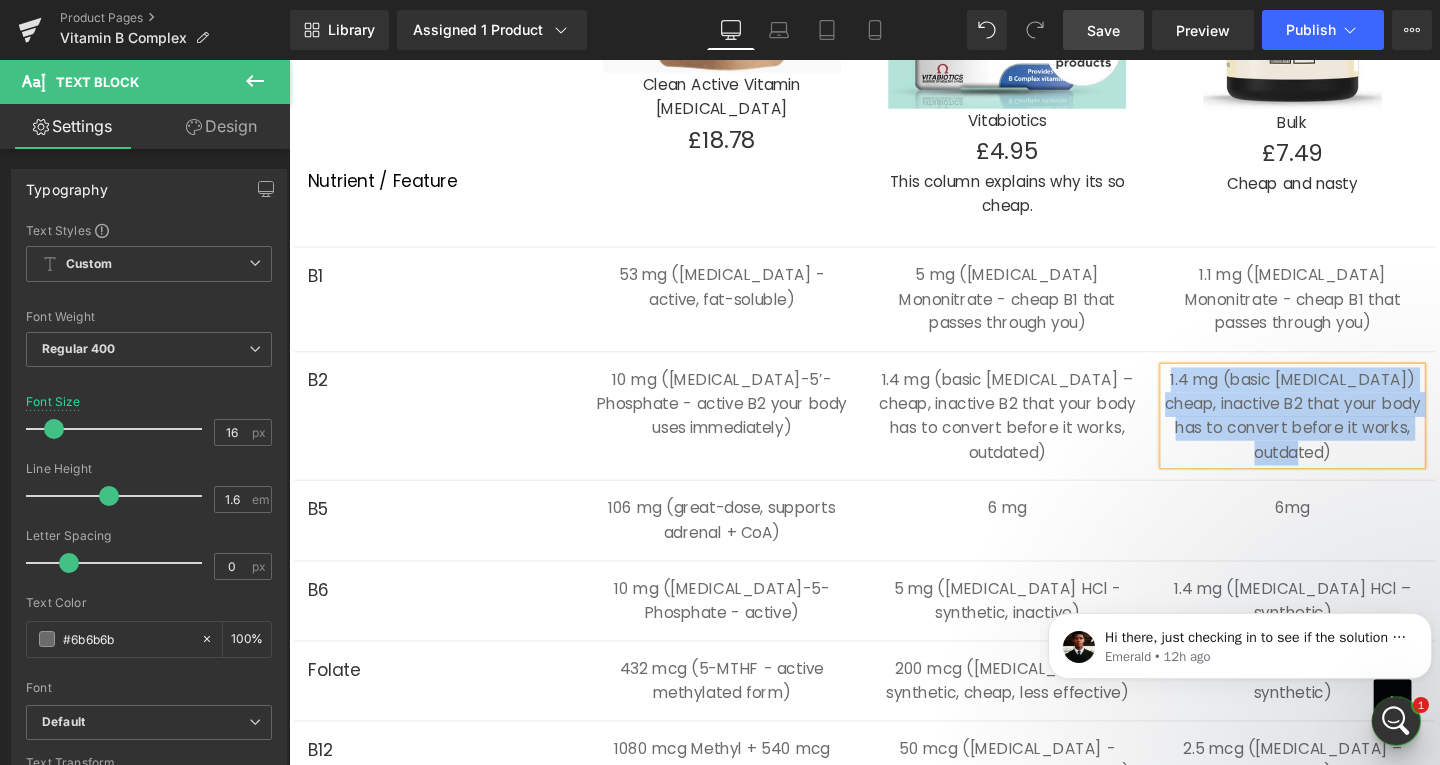 click on "1.4 mg (basic [MEDICAL_DATA]) cheap, inactive B2 that your body has to convert before it works, outdated)" at bounding box center [1344, 434] 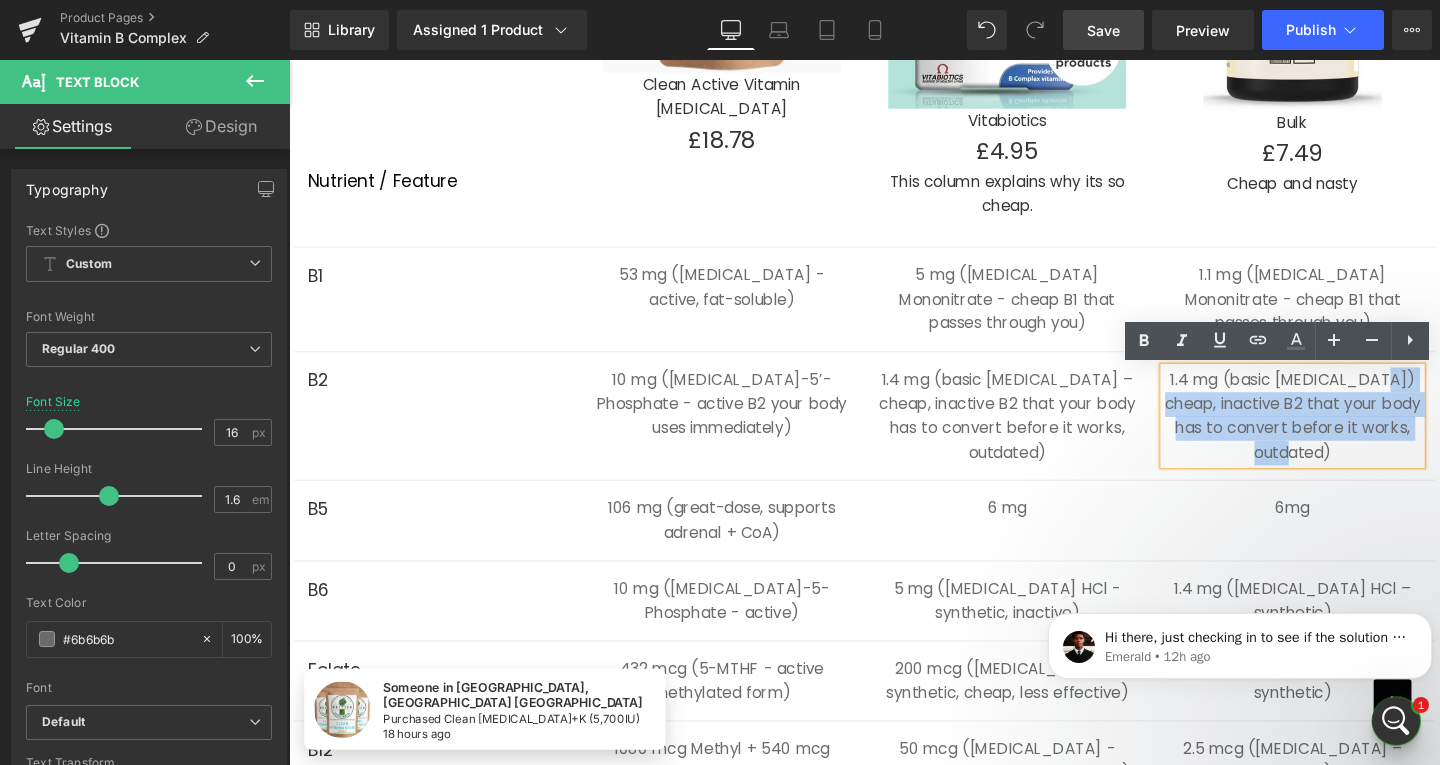 drag, startPoint x: 1410, startPoint y: 399, endPoint x: 1368, endPoint y: 468, distance: 80.77747 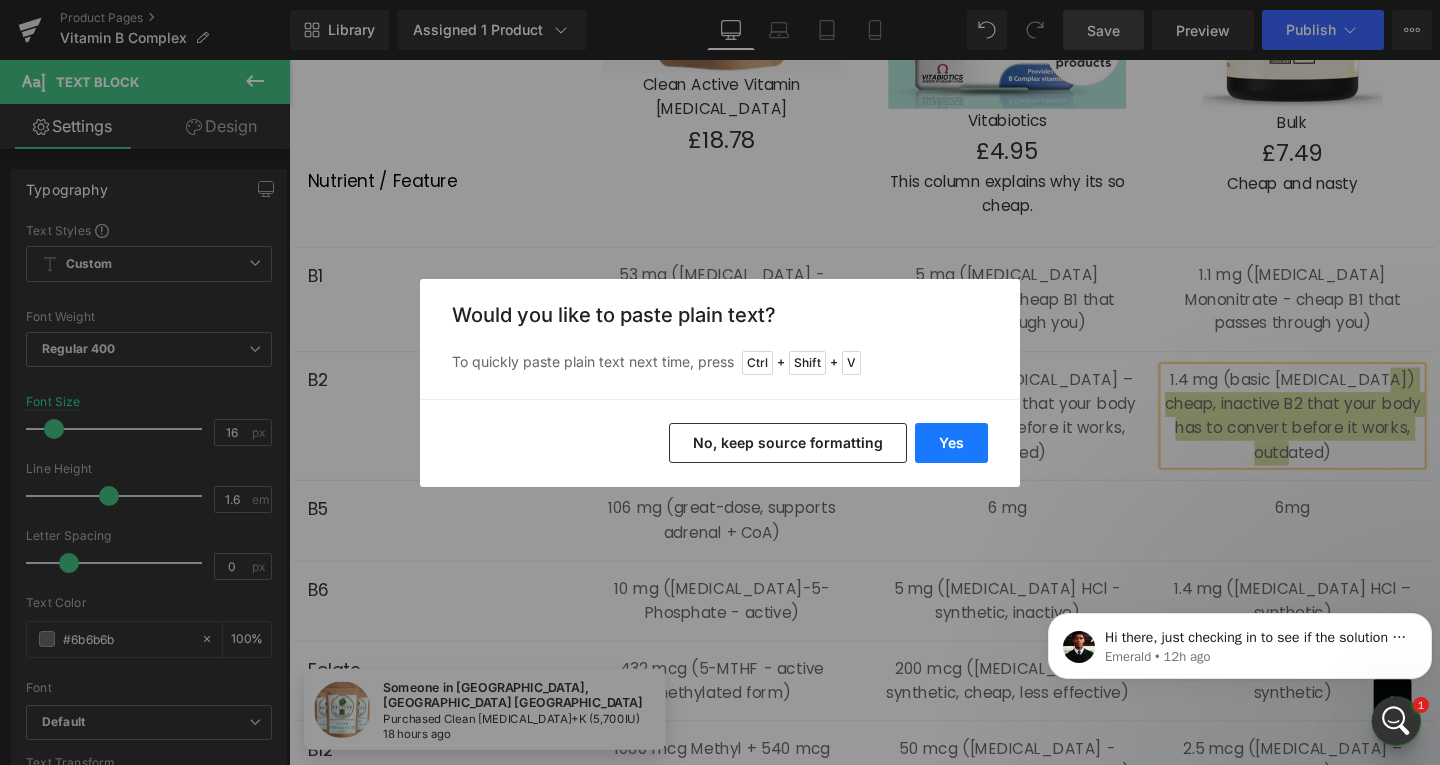 click on "Yes" at bounding box center [951, 443] 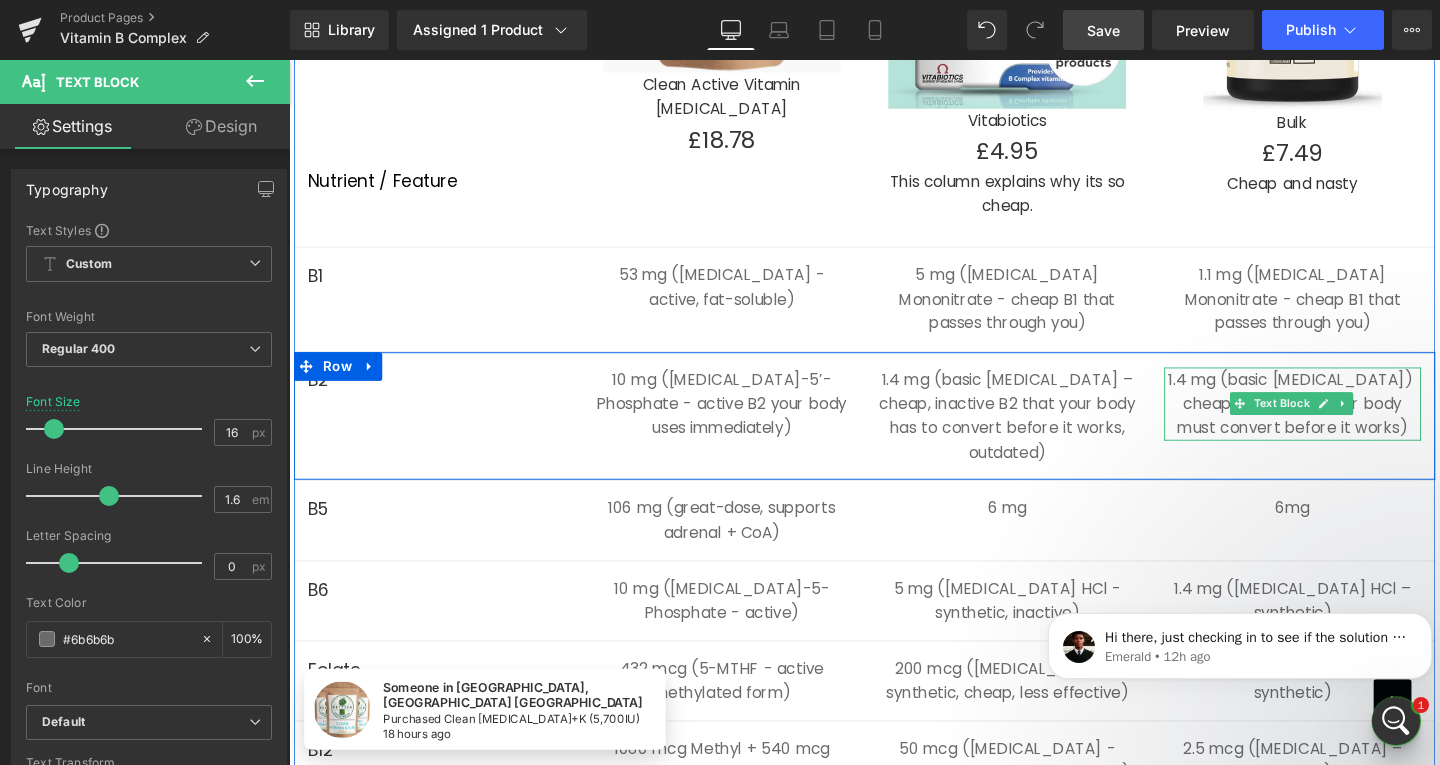click on "1.4 mg (basic [MEDICAL_DATA])  cheap, inactive B2 your body must convert before it works)" at bounding box center [1344, 421] 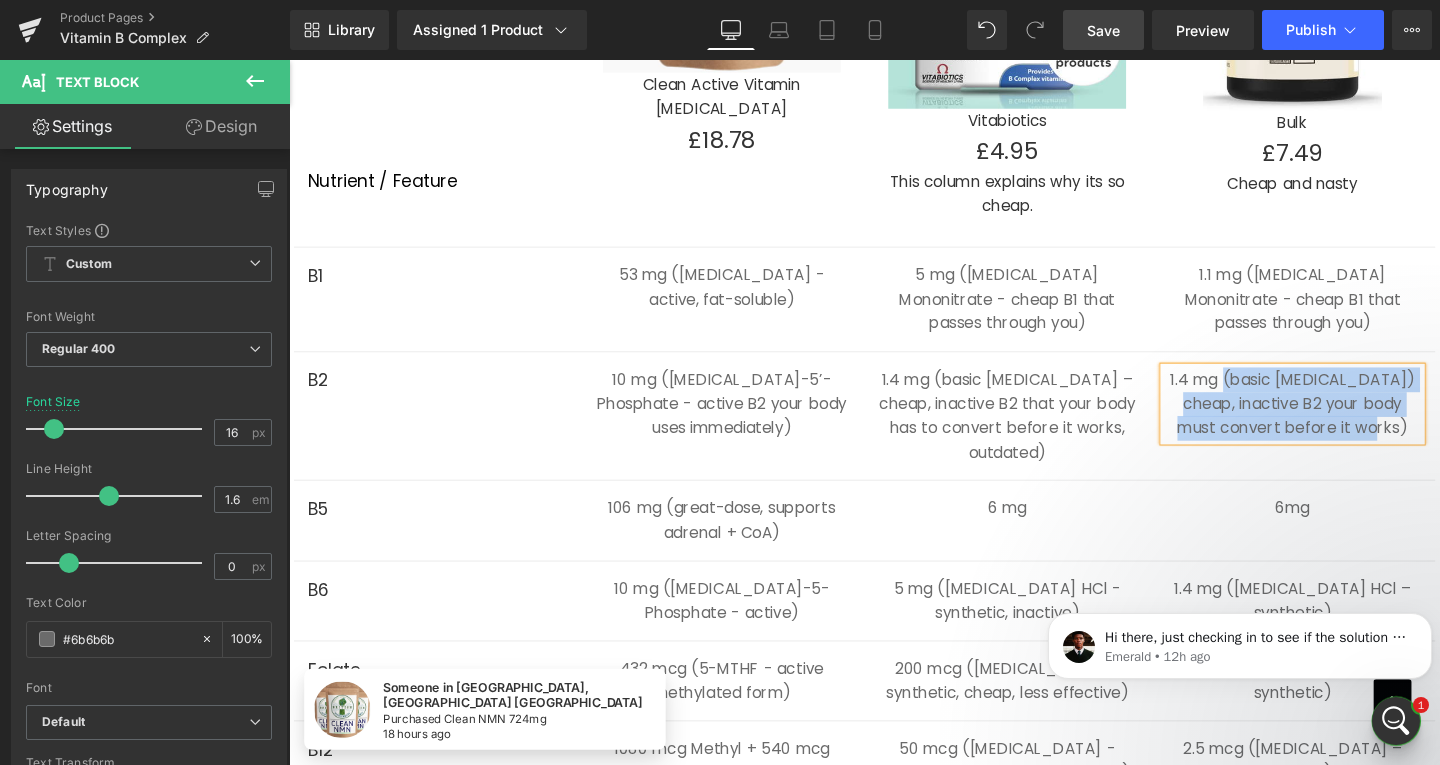 drag, startPoint x: 1439, startPoint y: 447, endPoint x: 1263, endPoint y: 404, distance: 181.17671 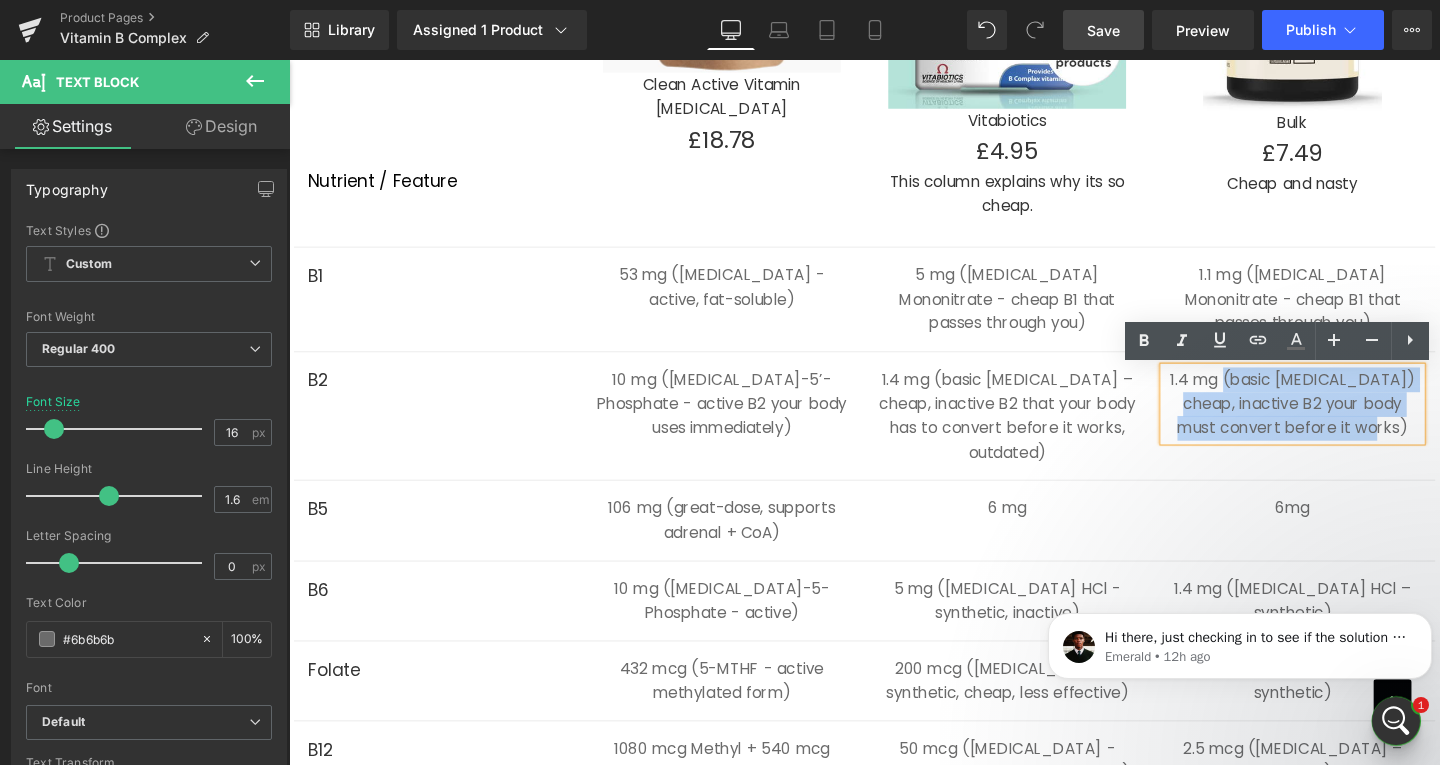 copy on "(basic [MEDICAL_DATA]) cheap, inactive B2 your body must convert before it works)" 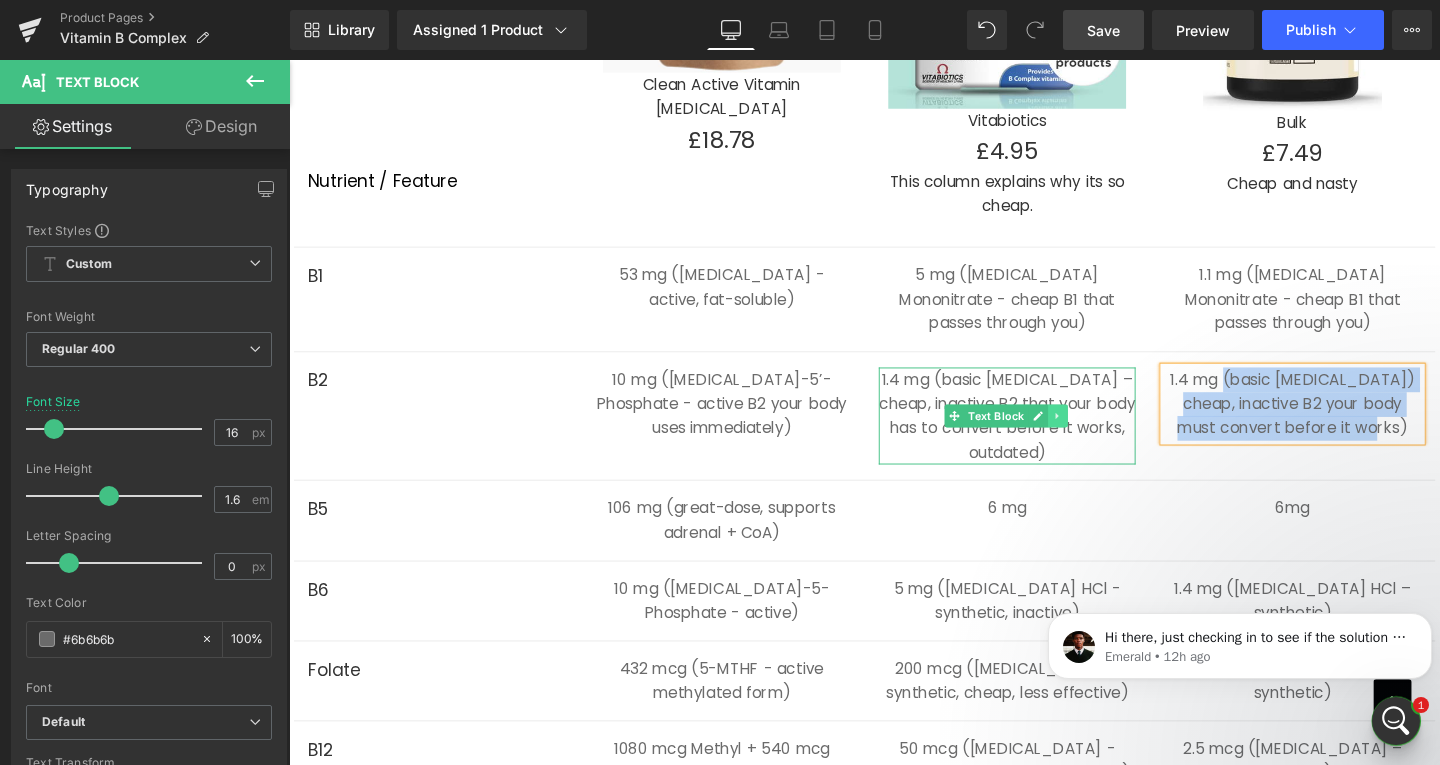 click at bounding box center (1097, 434) 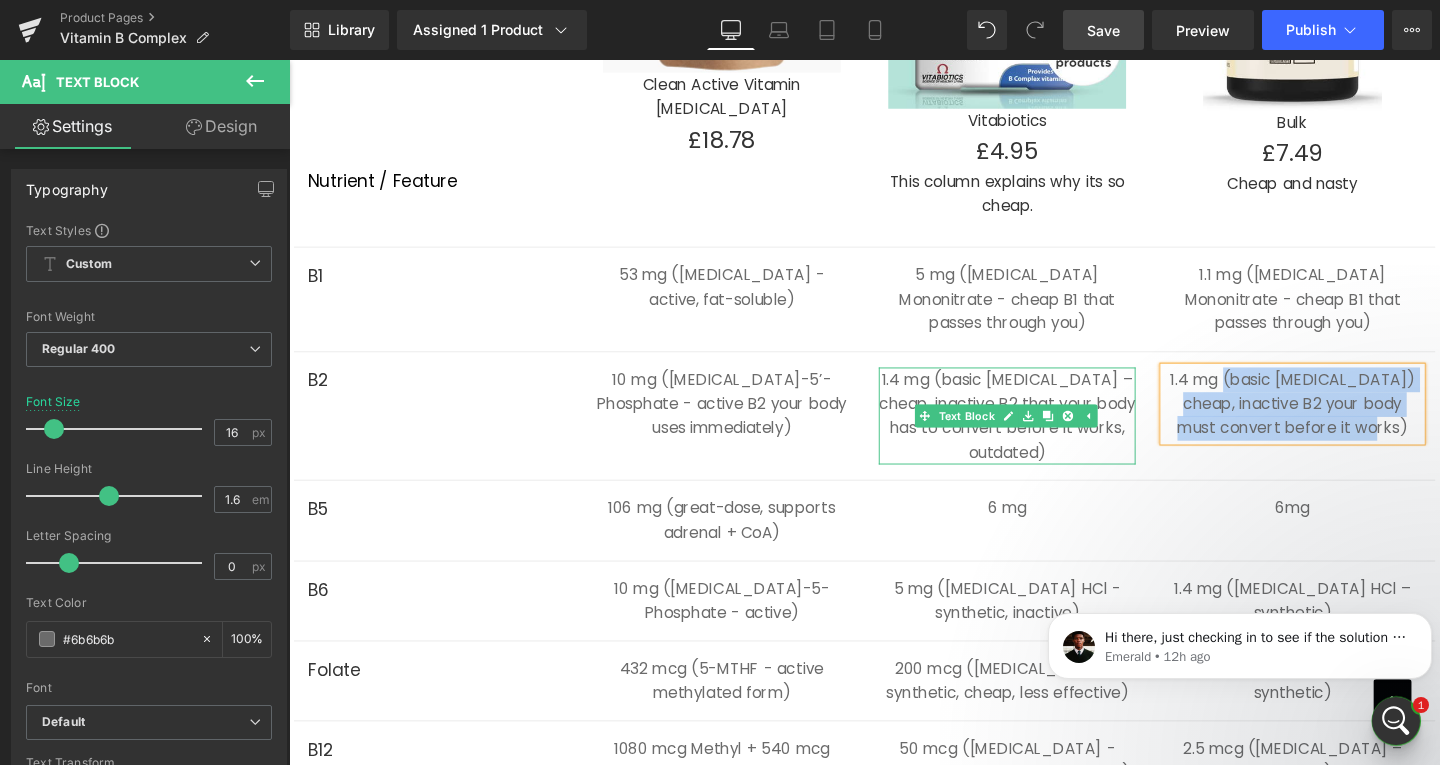 click on "1.4 mg (basic [MEDICAL_DATA] – cheap, inactive B2 that your body has to convert before it works, outdated)" at bounding box center (1044, 434) 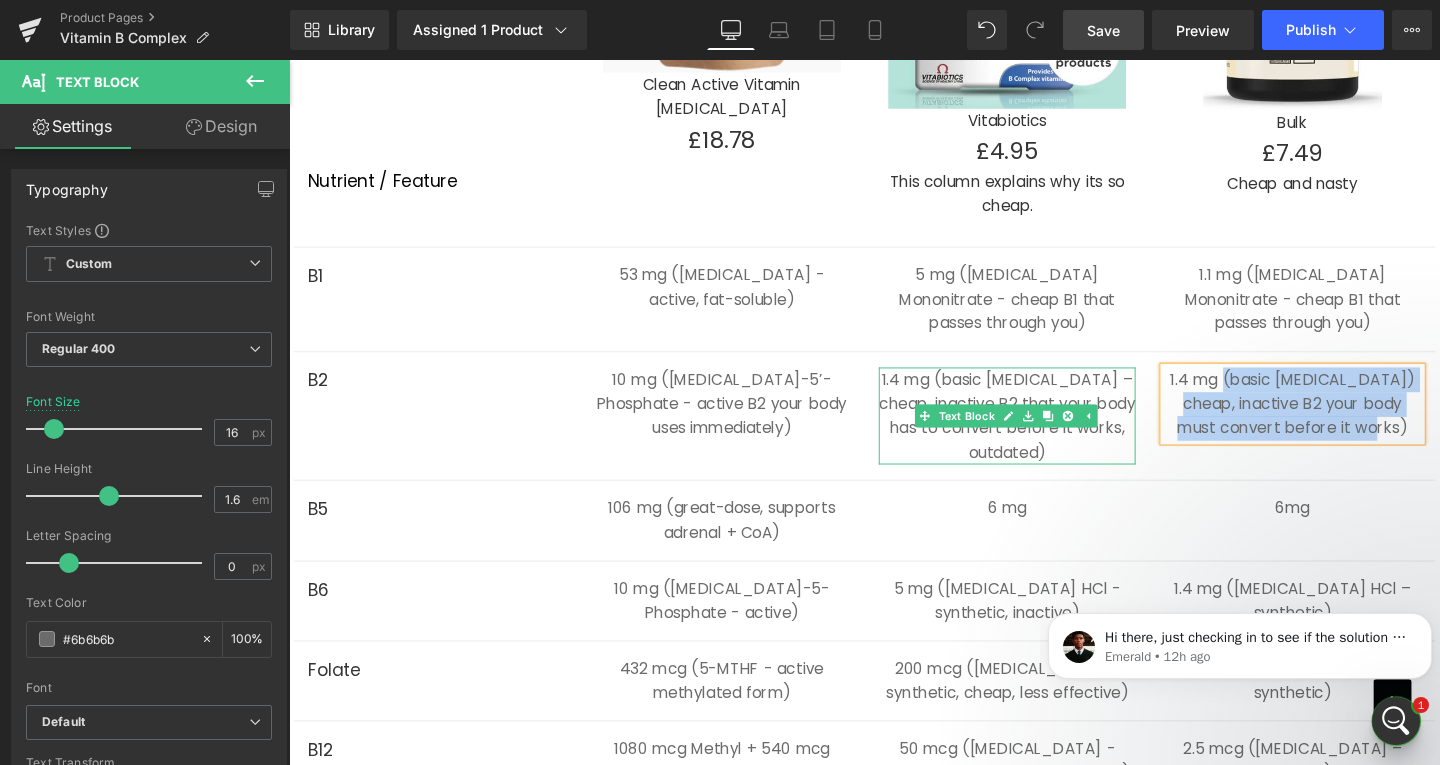 click on "1.4 mg (basic [MEDICAL_DATA] – cheap, inactive B2 that your body has to convert before it works, outdated)" at bounding box center [1044, 434] 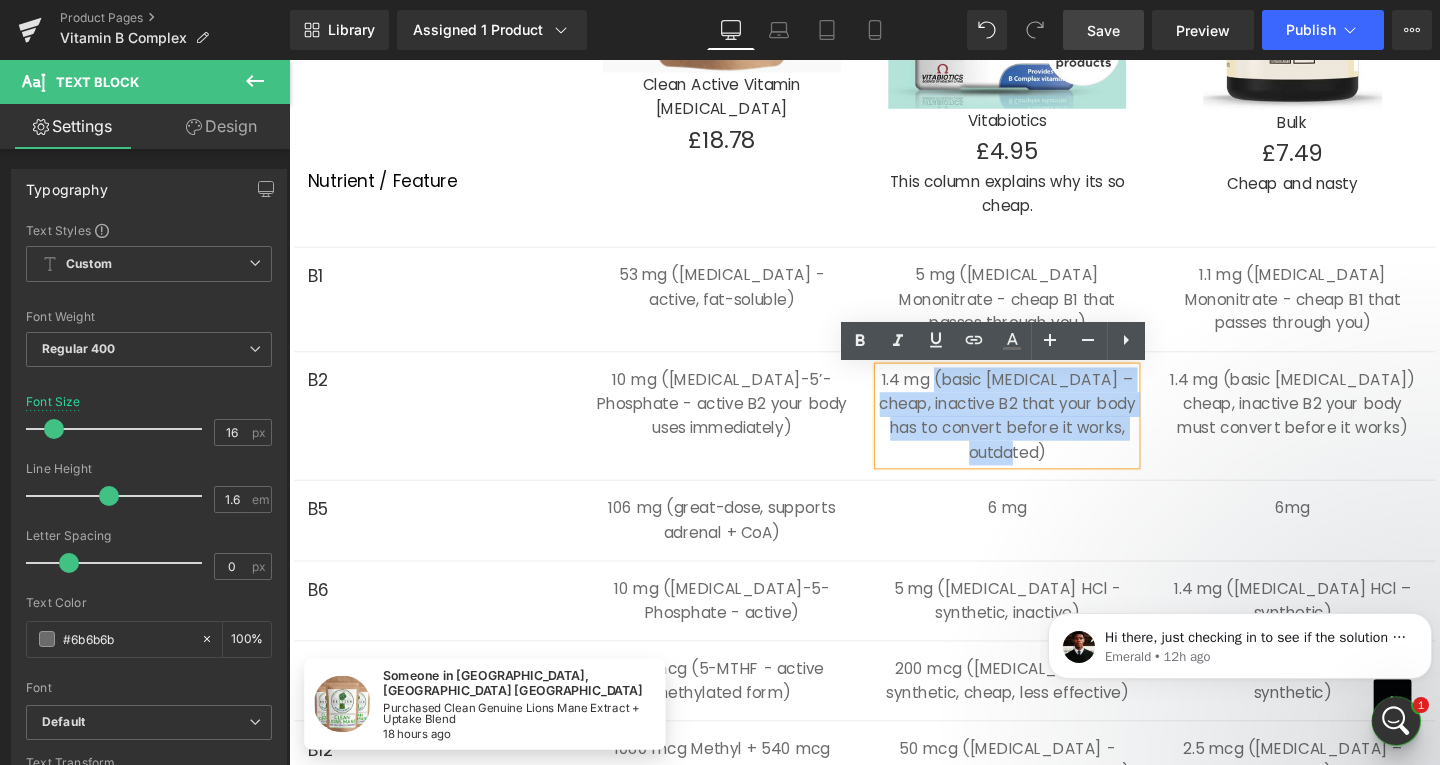drag, startPoint x: 1101, startPoint y: 470, endPoint x: 962, endPoint y: 397, distance: 157.00319 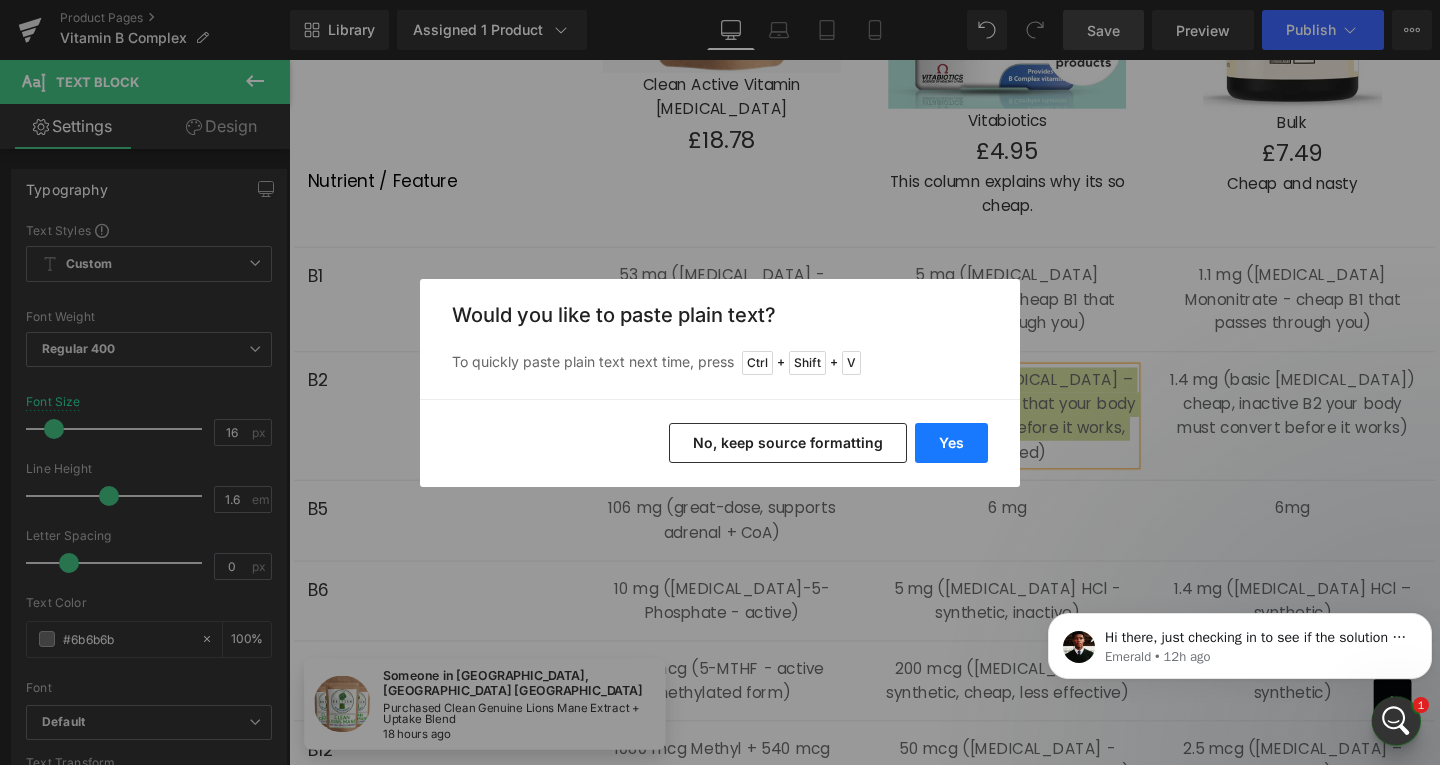 click on "Yes" at bounding box center [951, 443] 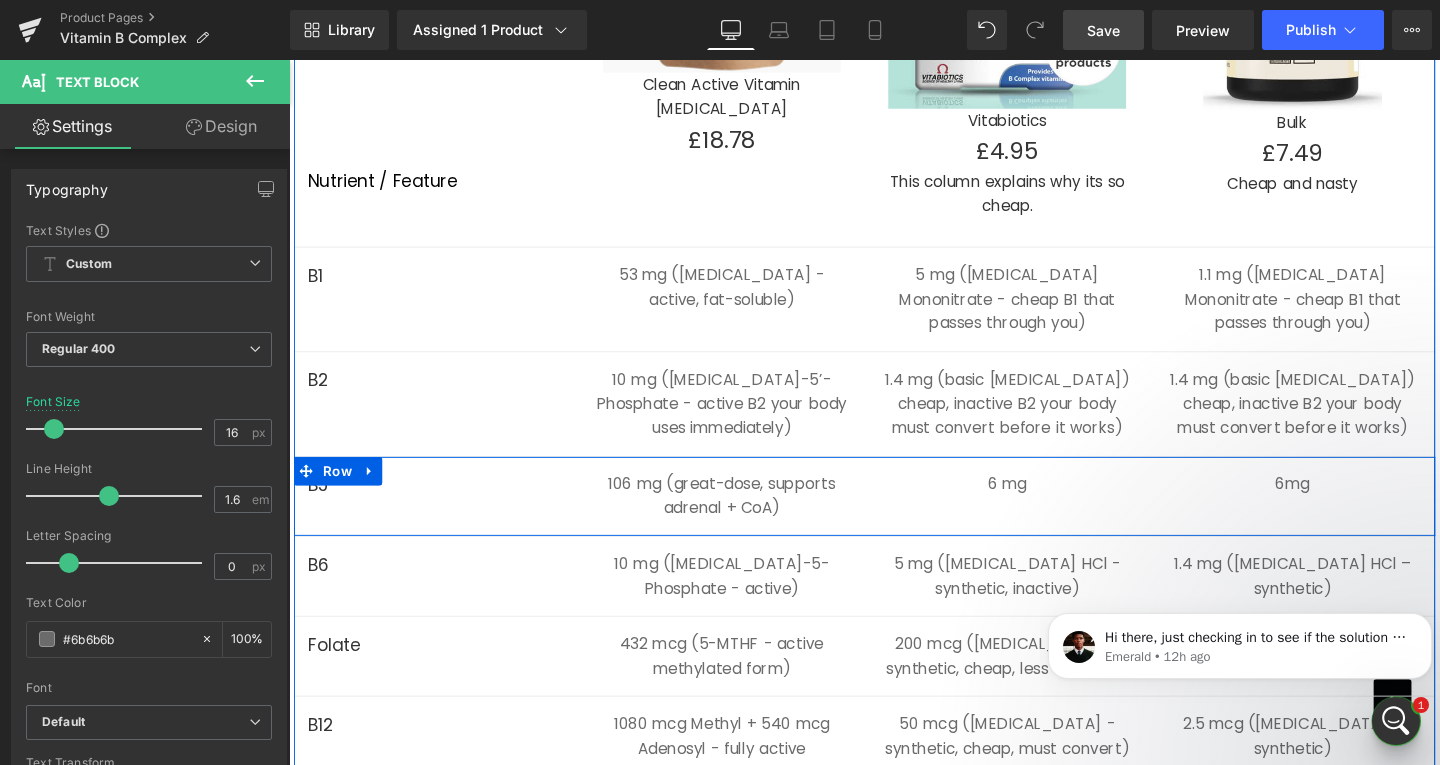 click on "B5 Text Block         106 mg (great-dose, supports adrenal + CoA) Text Block         6 mg Text Block         6mg Text Block         Row" at bounding box center (894, 519) 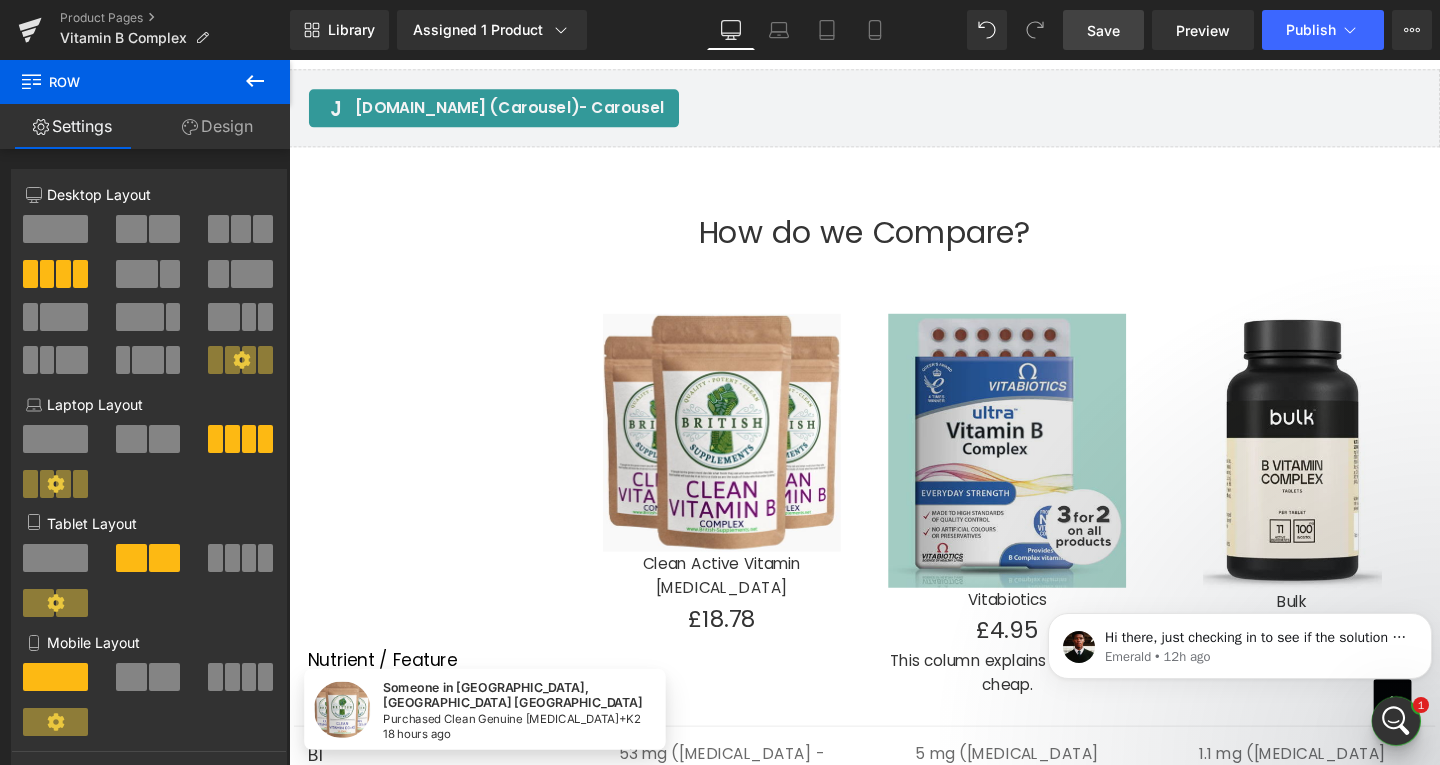 scroll, scrollTop: 3933, scrollLeft: 0, axis: vertical 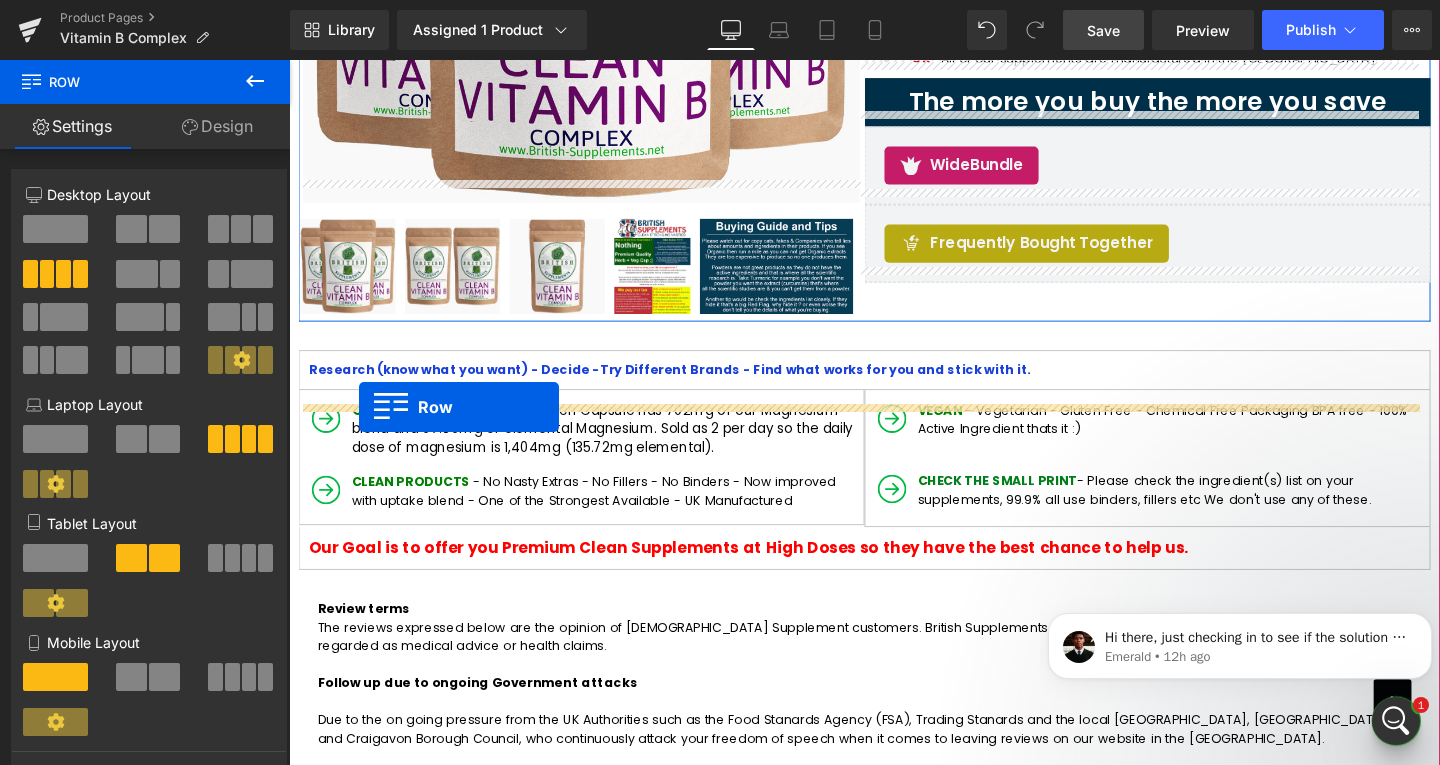 drag, startPoint x: 310, startPoint y: 465, endPoint x: 1297, endPoint y: 64, distance: 1065.3497 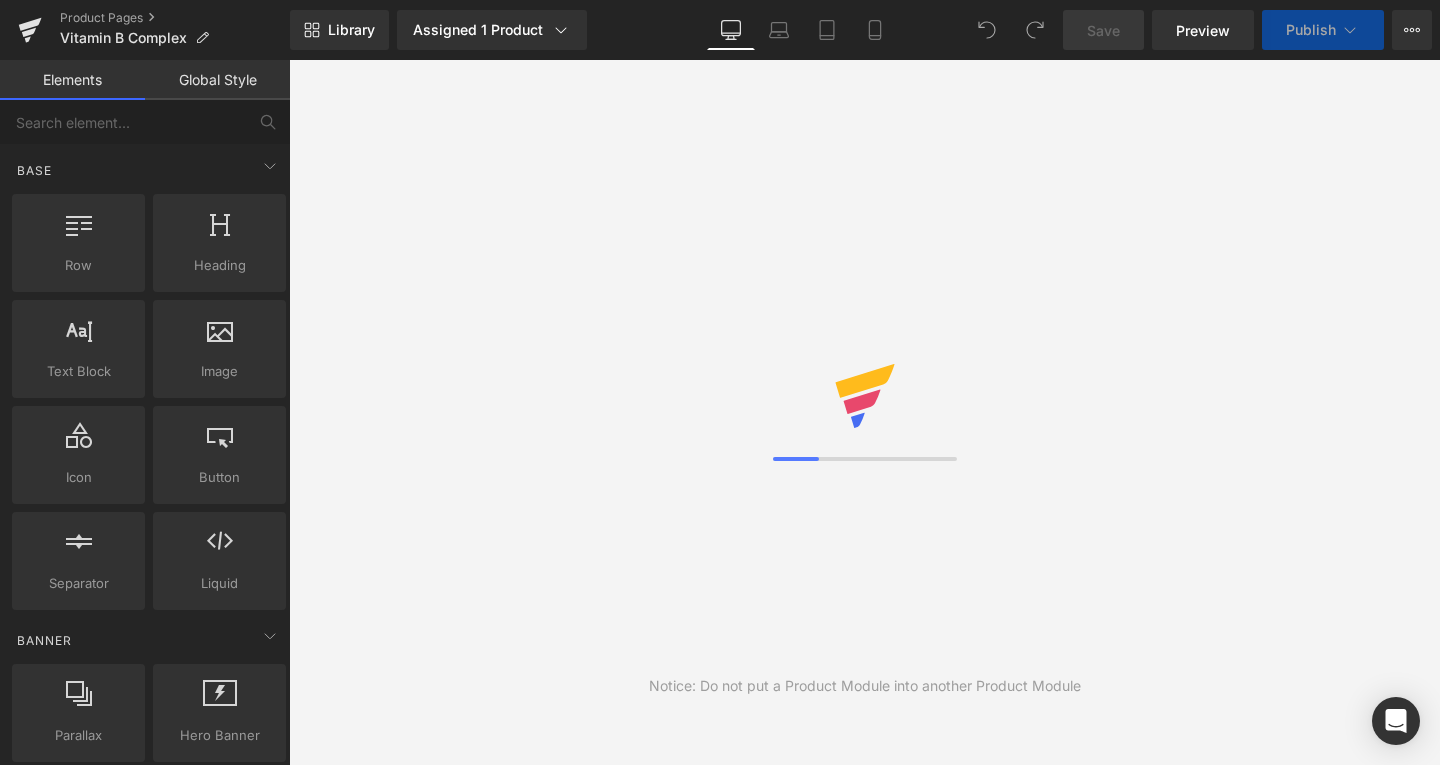 scroll, scrollTop: 0, scrollLeft: 0, axis: both 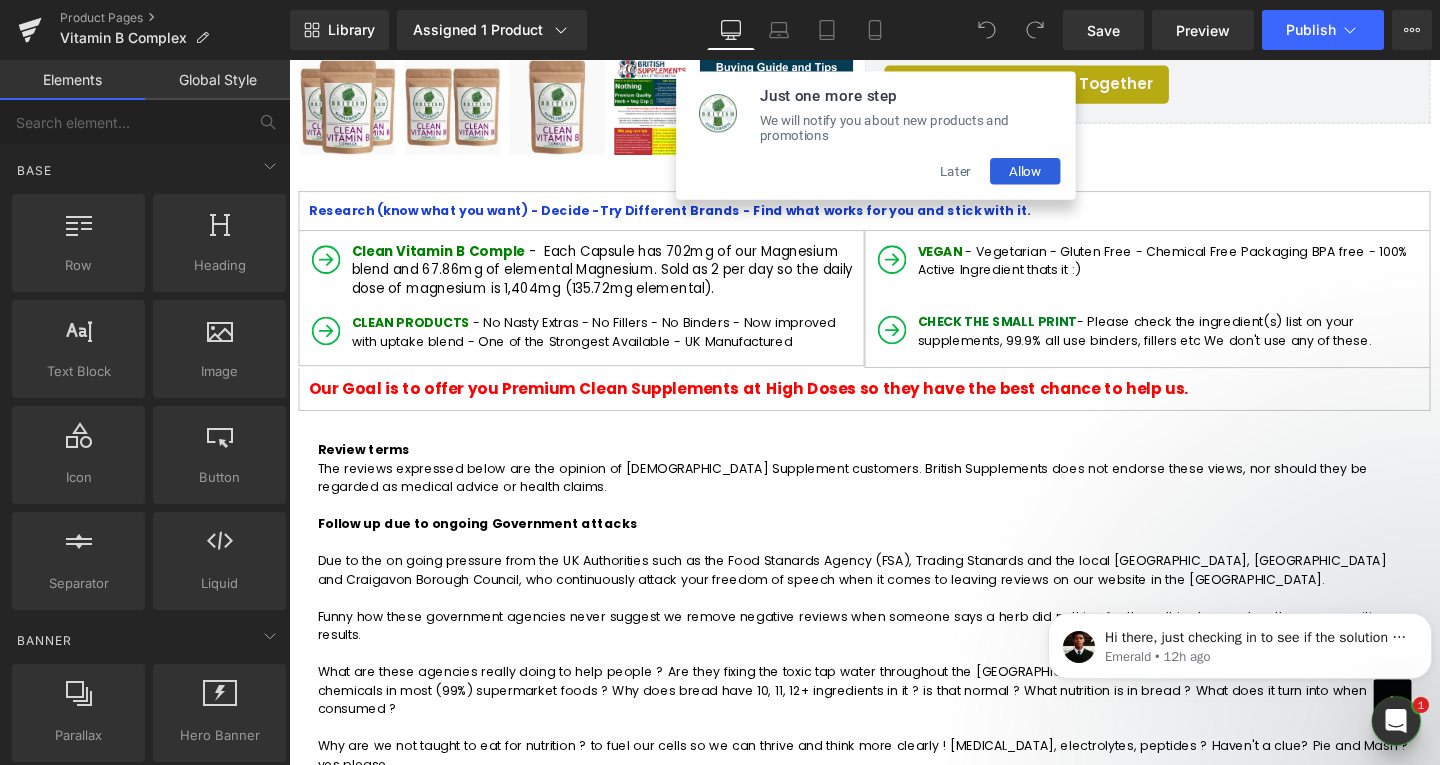 click on "Later" at bounding box center [989, 177] 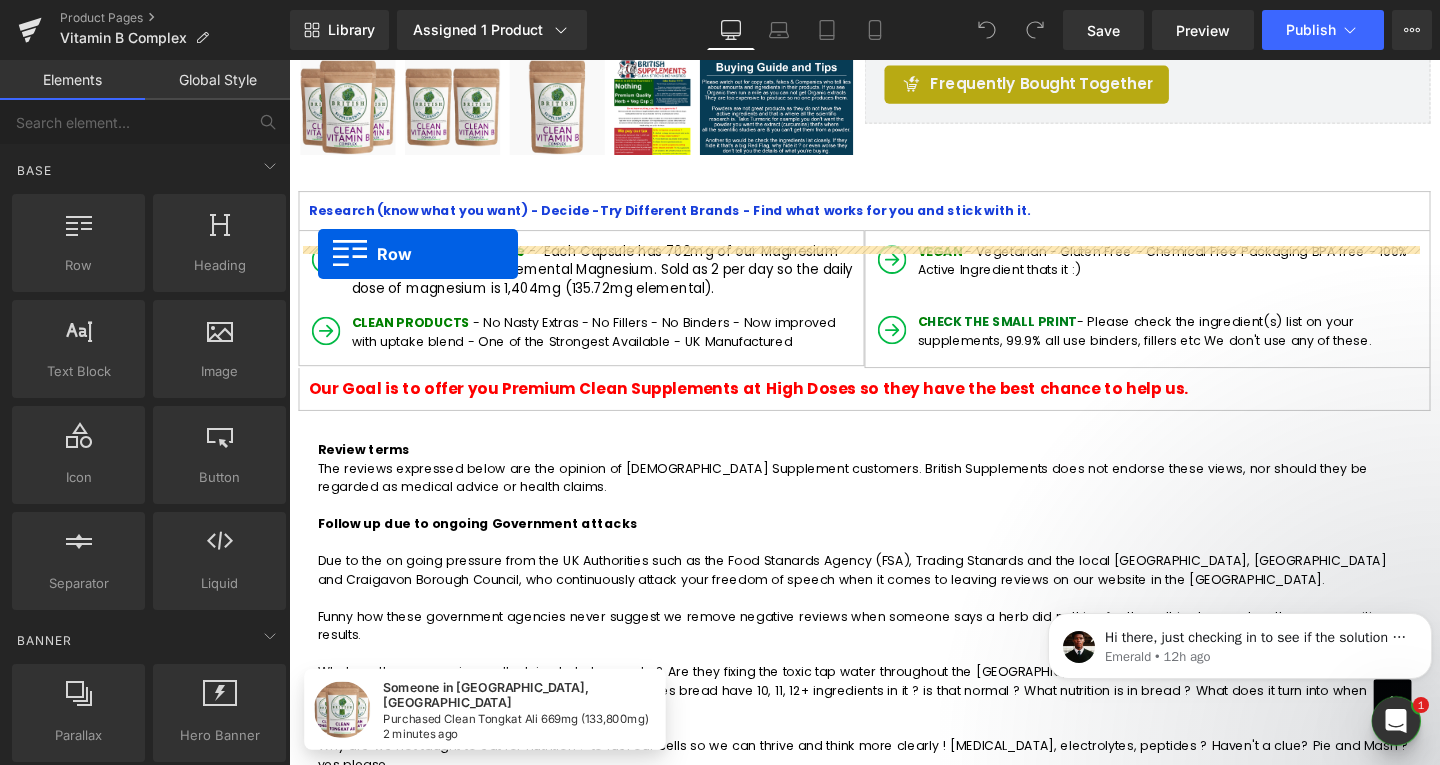 drag, startPoint x: 349, startPoint y: 294, endPoint x: 320, endPoint y: 264, distance: 41.725292 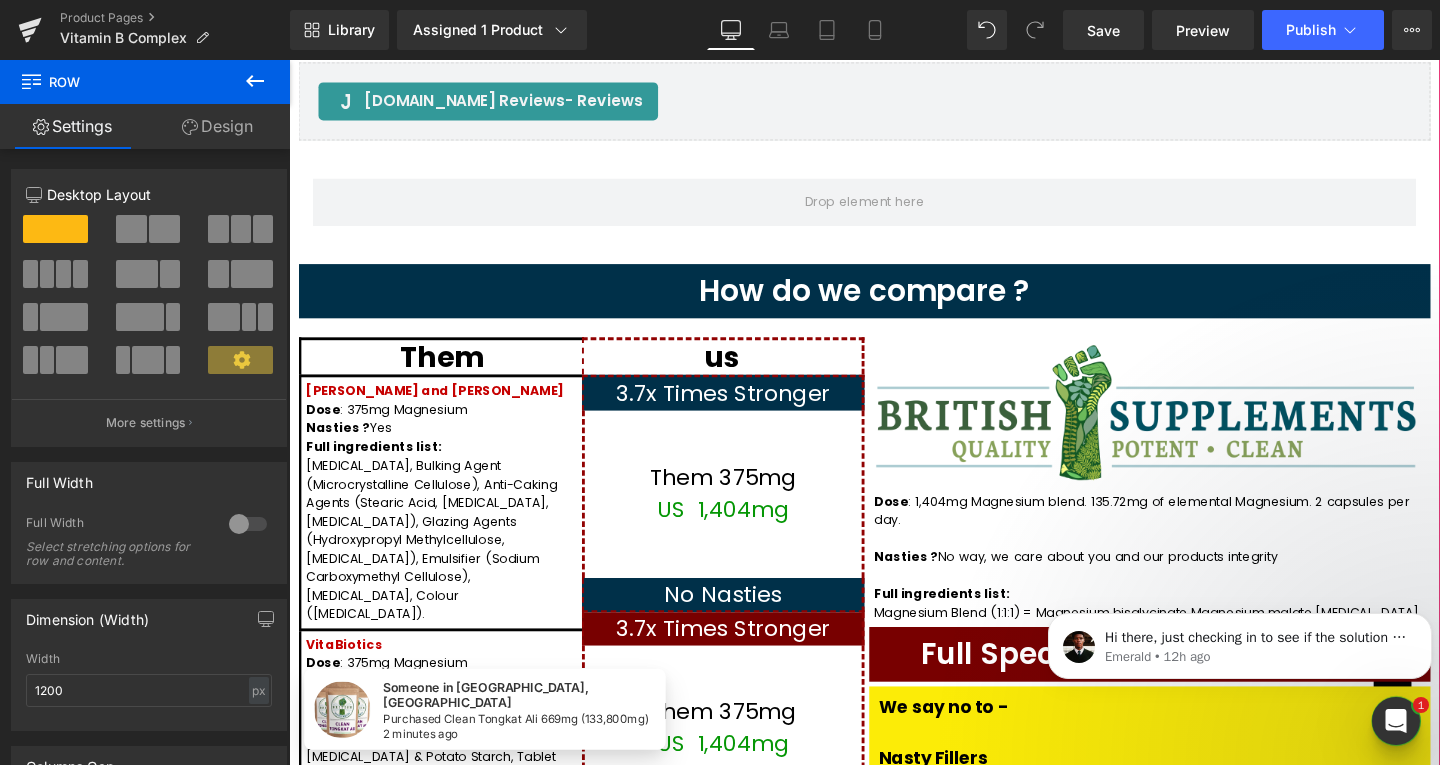 scroll, scrollTop: 2200, scrollLeft: 0, axis: vertical 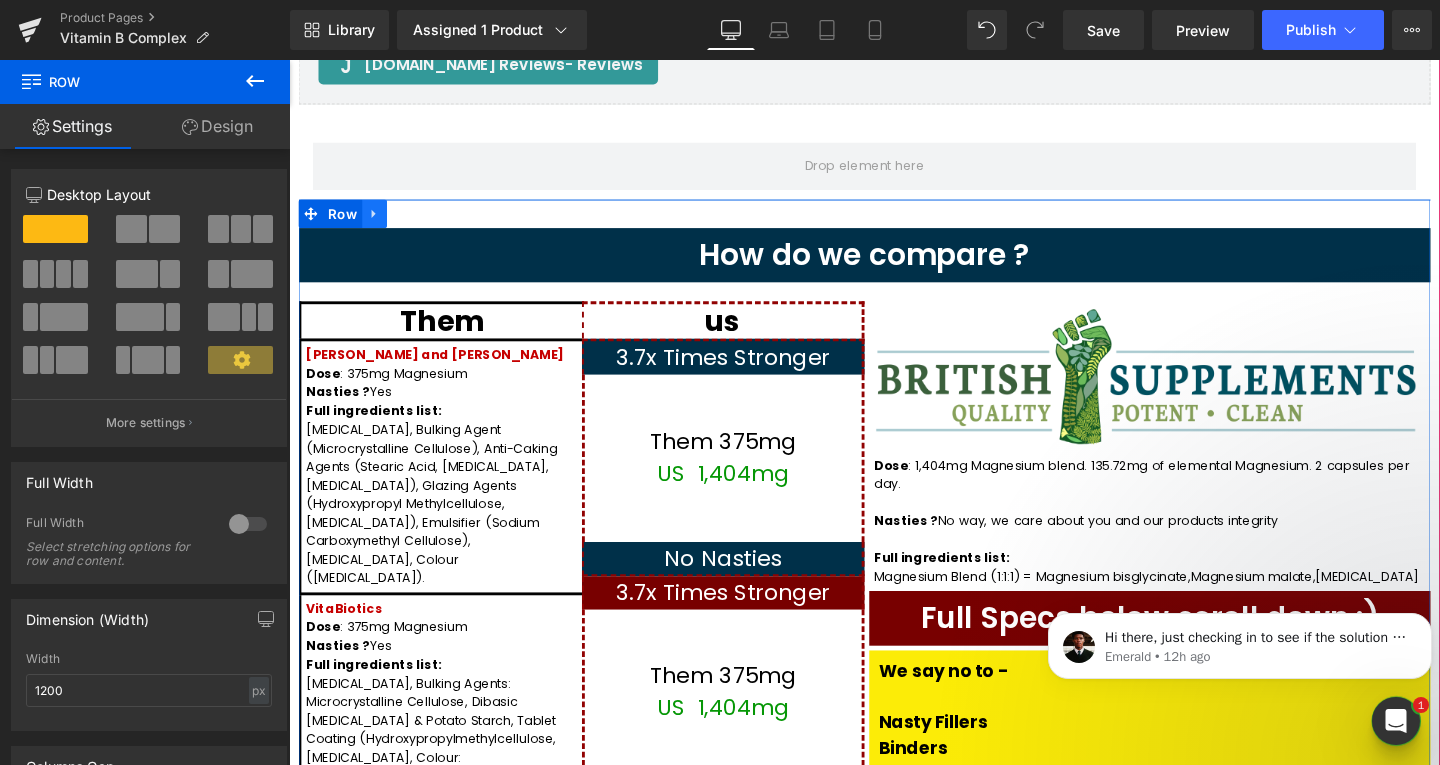 click 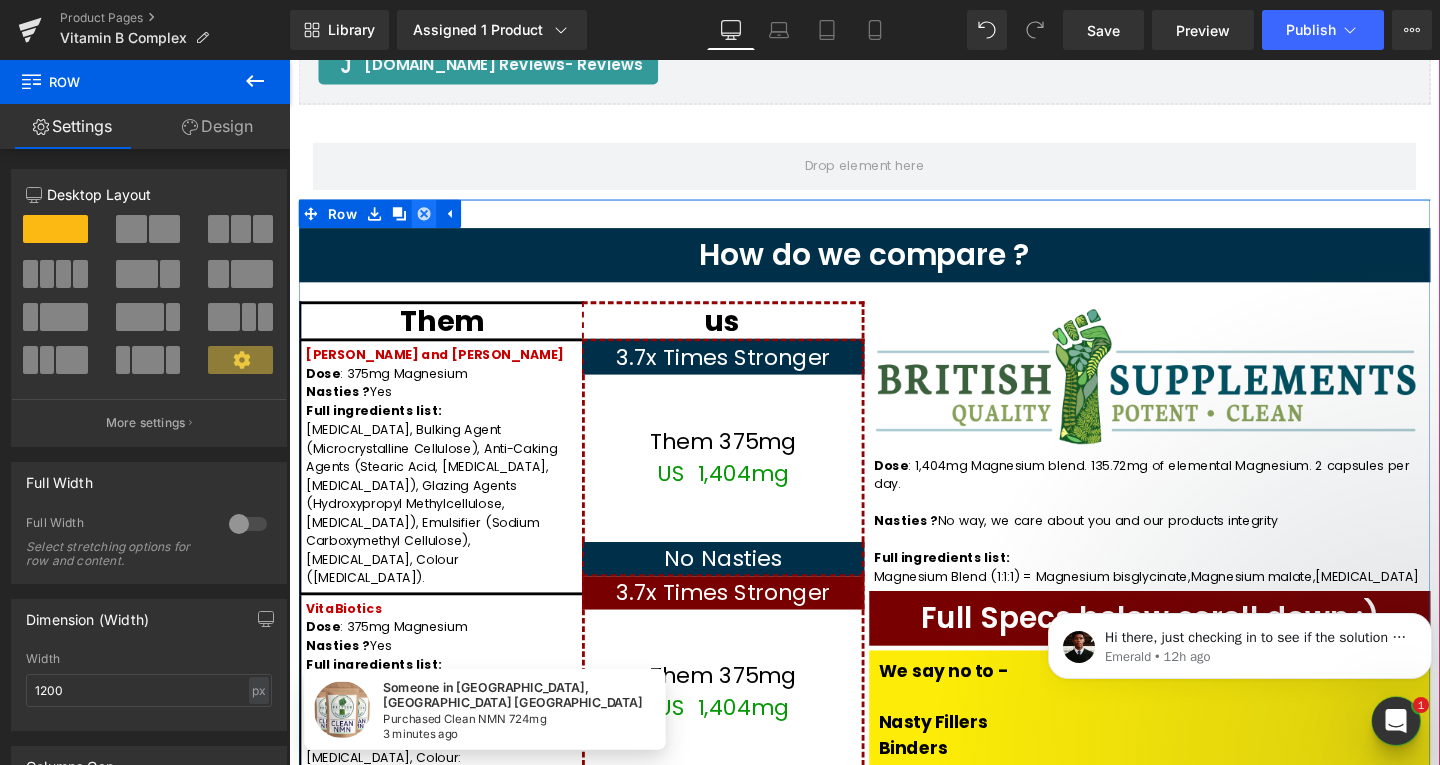 click 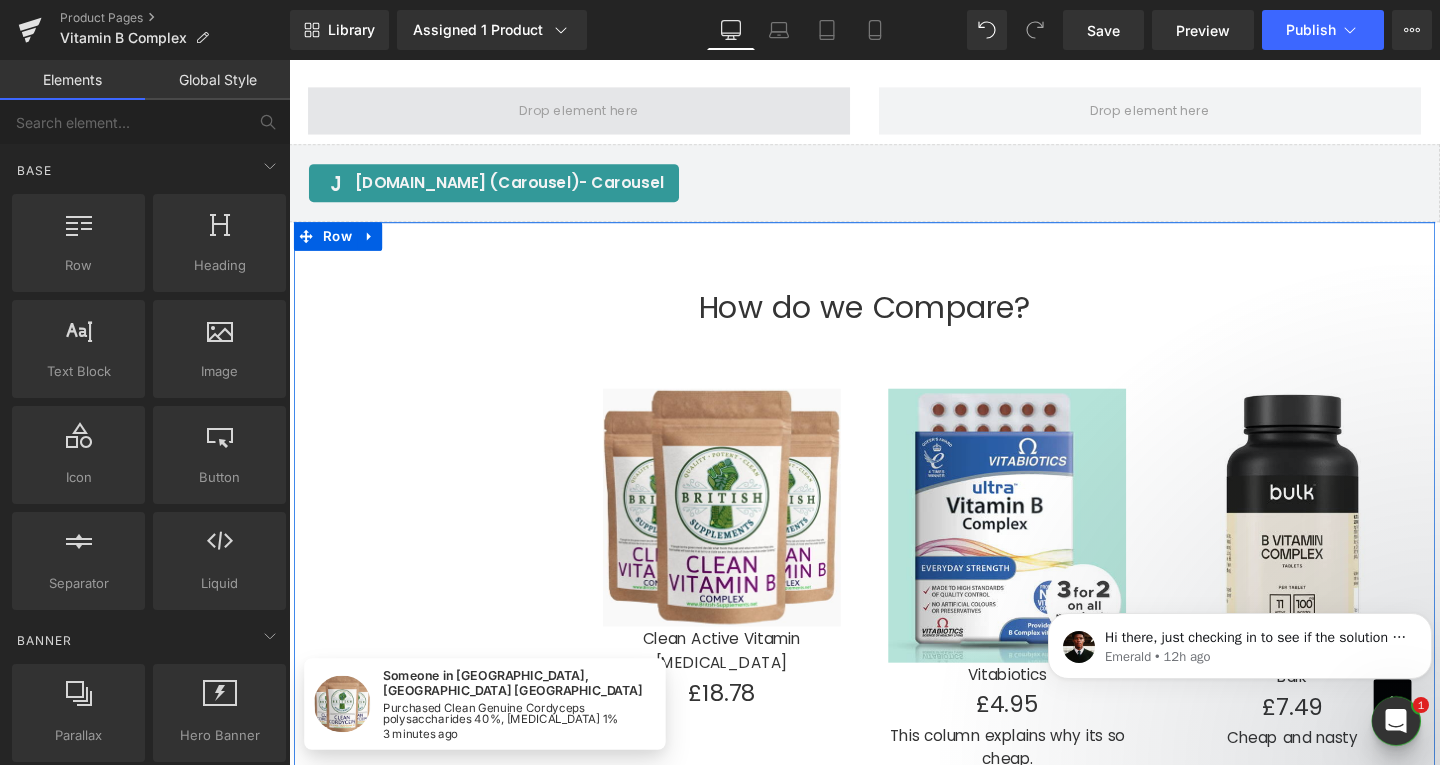 scroll, scrollTop: 3000, scrollLeft: 0, axis: vertical 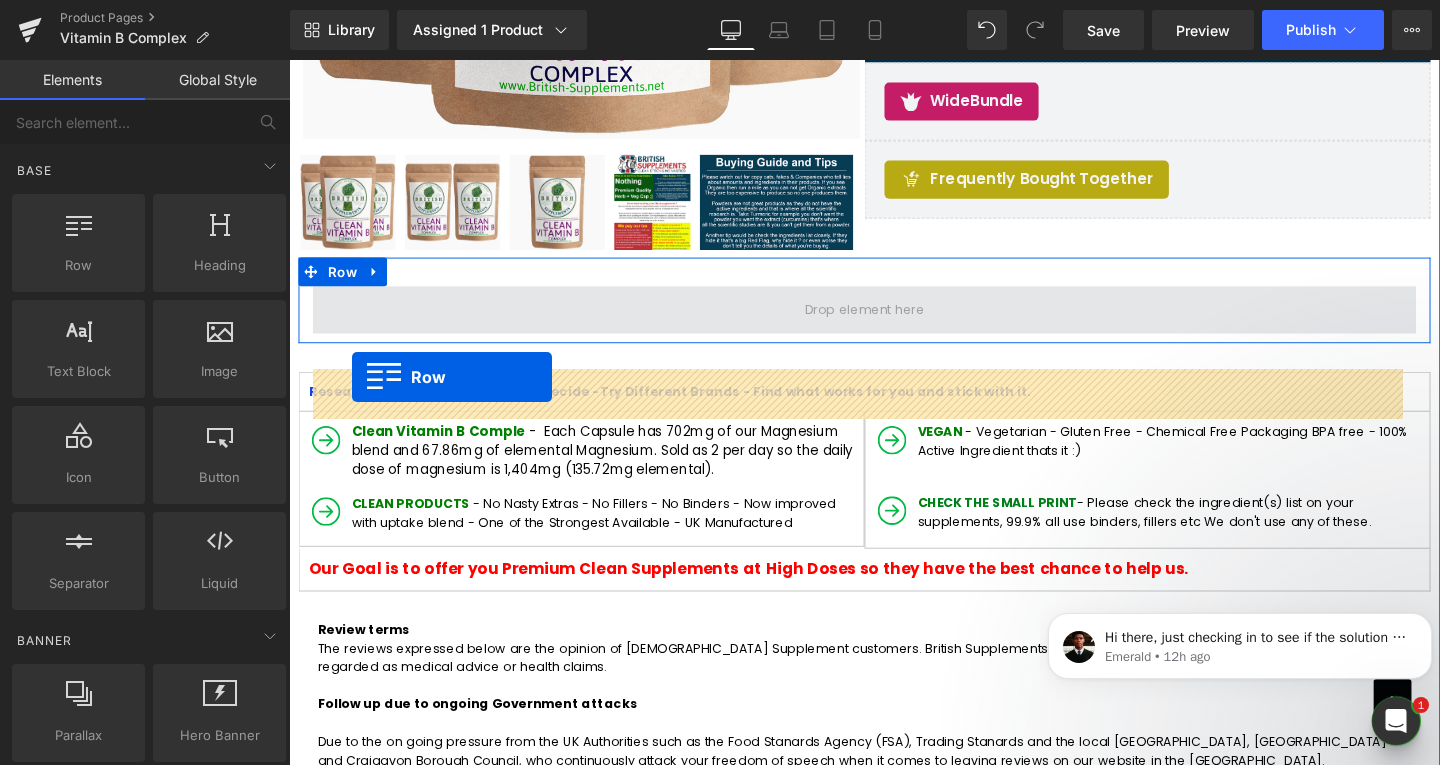 drag, startPoint x: 300, startPoint y: 437, endPoint x: 355, endPoint y: 393, distance: 70.434364 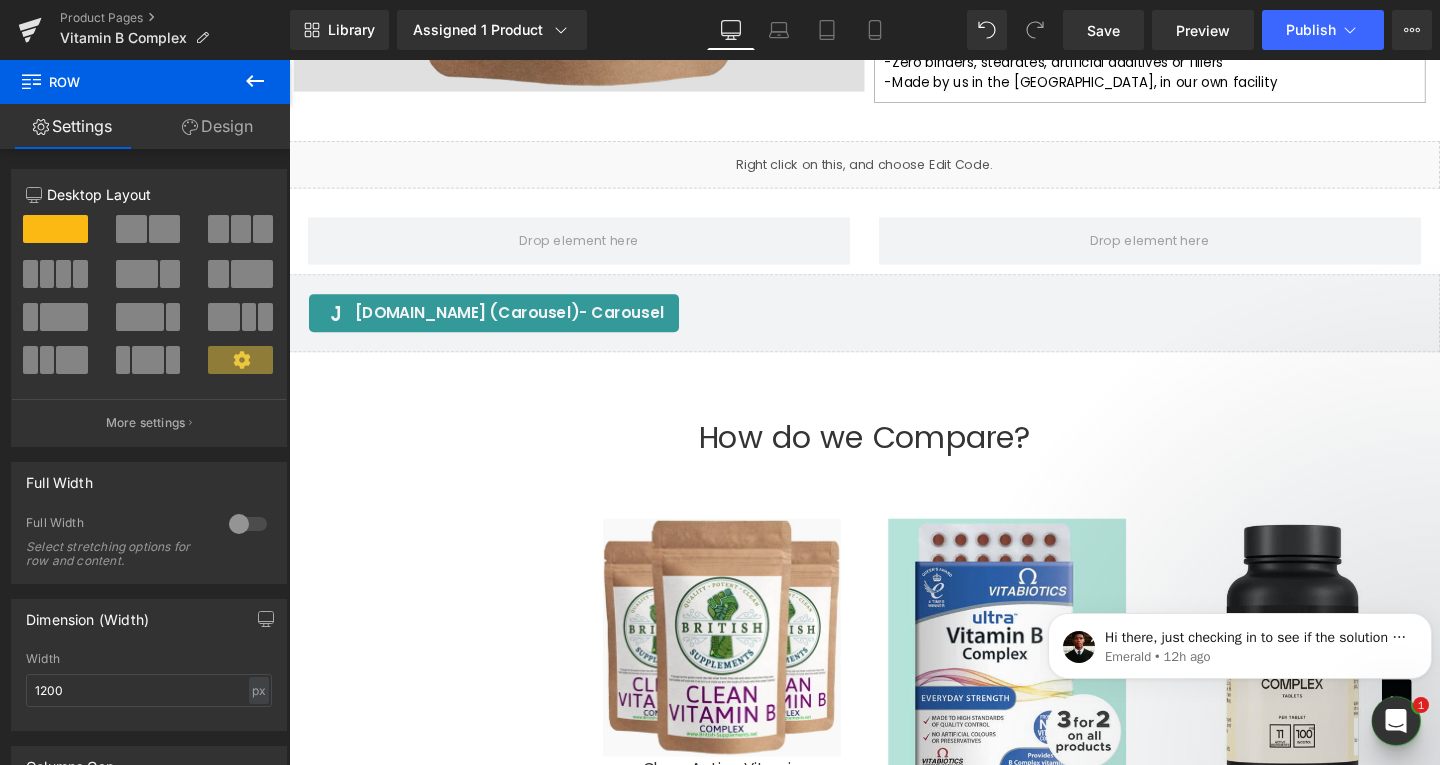 scroll, scrollTop: 3000, scrollLeft: 0, axis: vertical 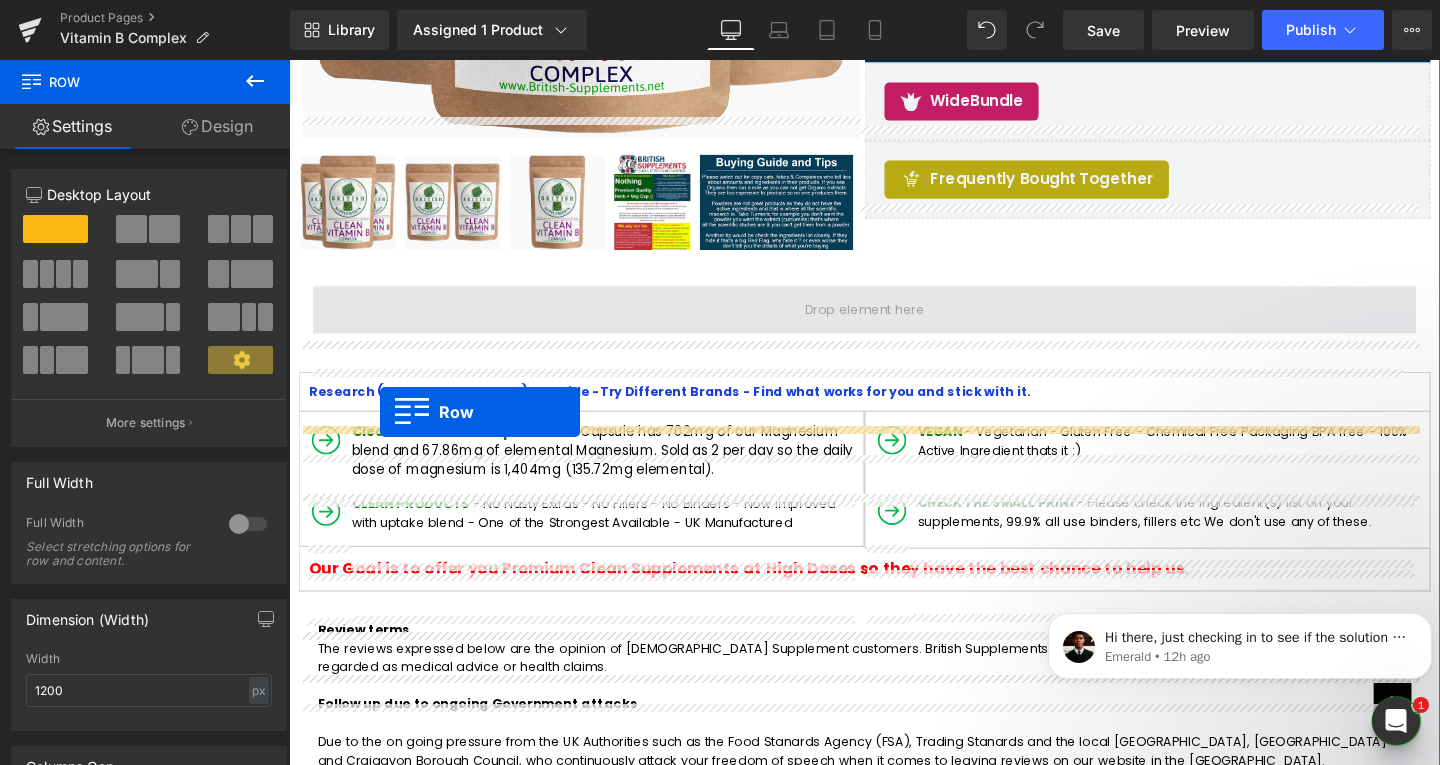 drag, startPoint x: 298, startPoint y: 556, endPoint x: 385, endPoint y: 430, distance: 153.1176 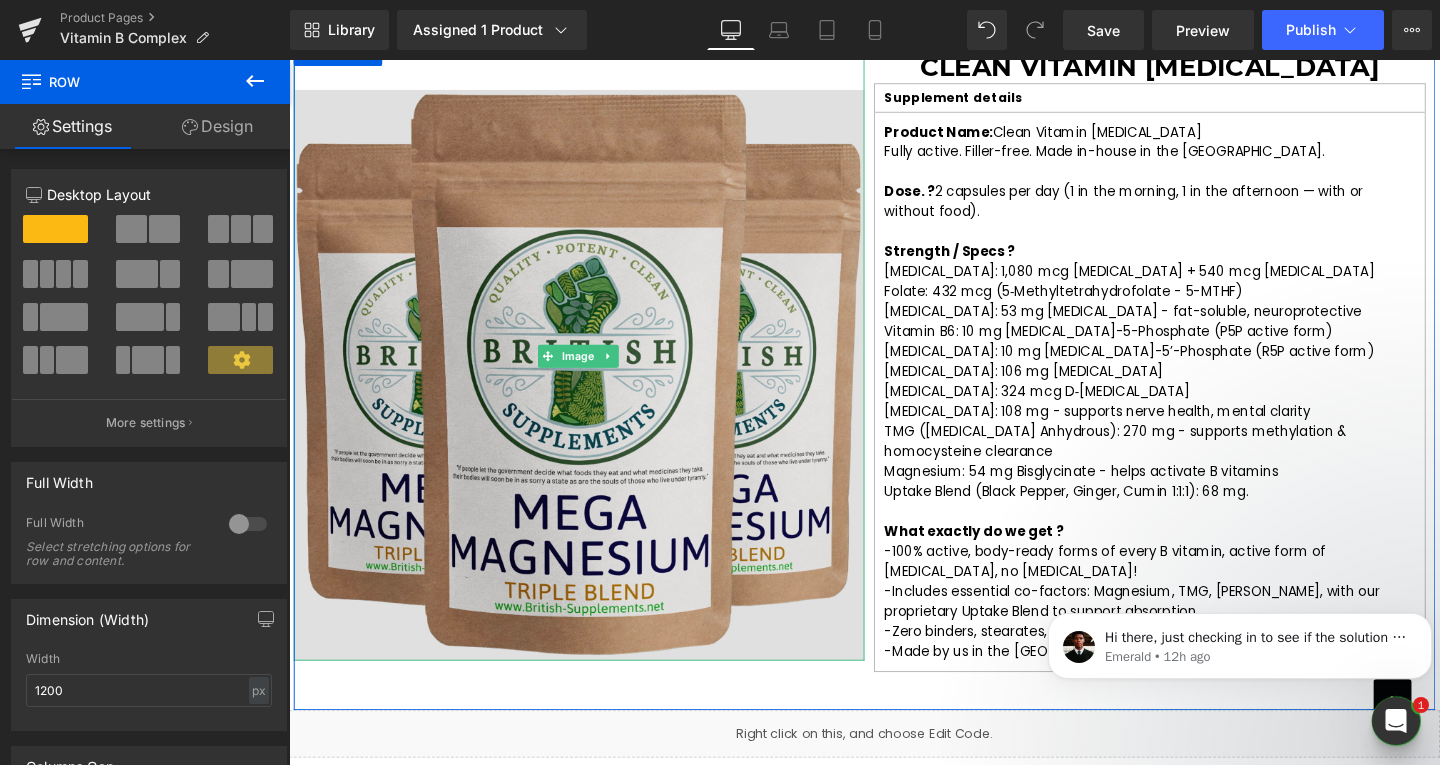scroll, scrollTop: 4900, scrollLeft: 0, axis: vertical 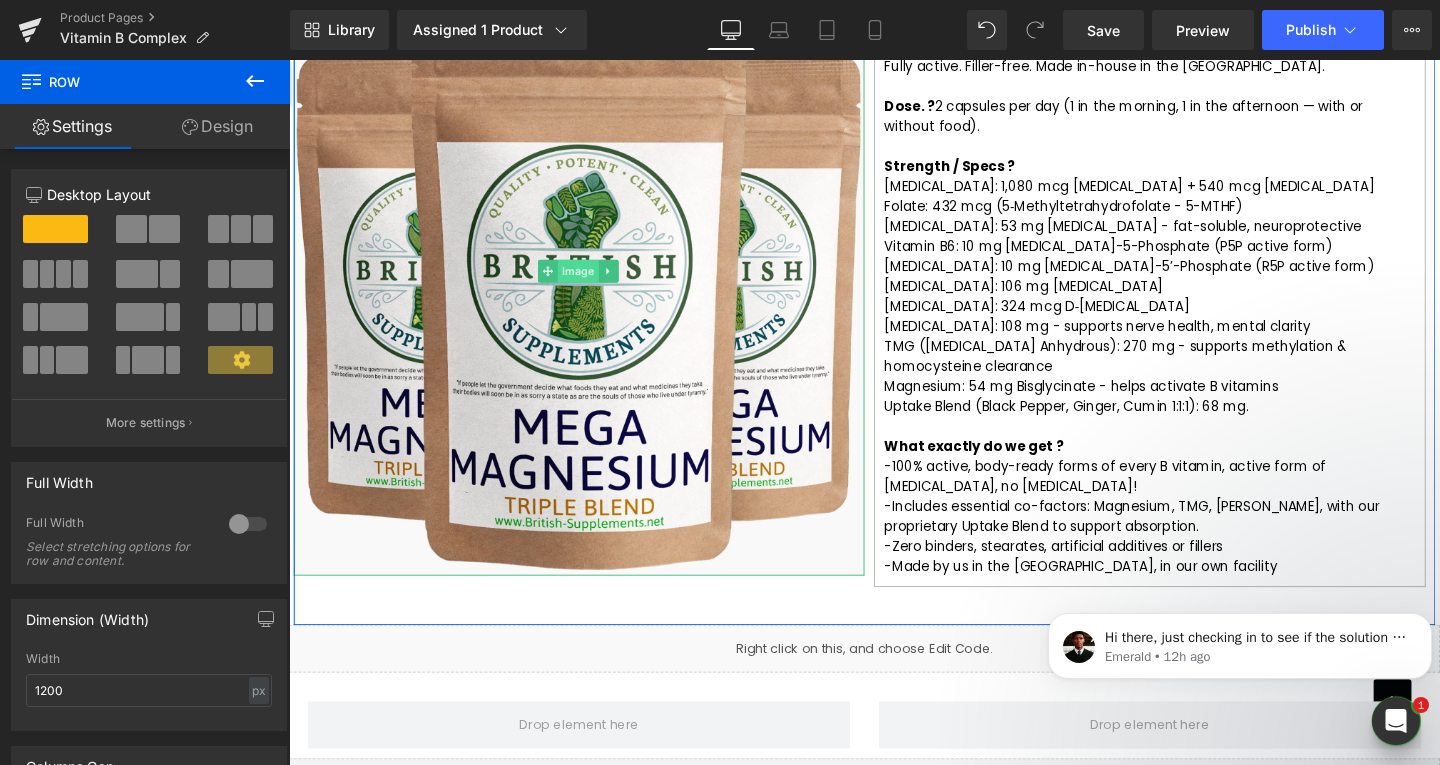 click on "Image" at bounding box center [592, 282] 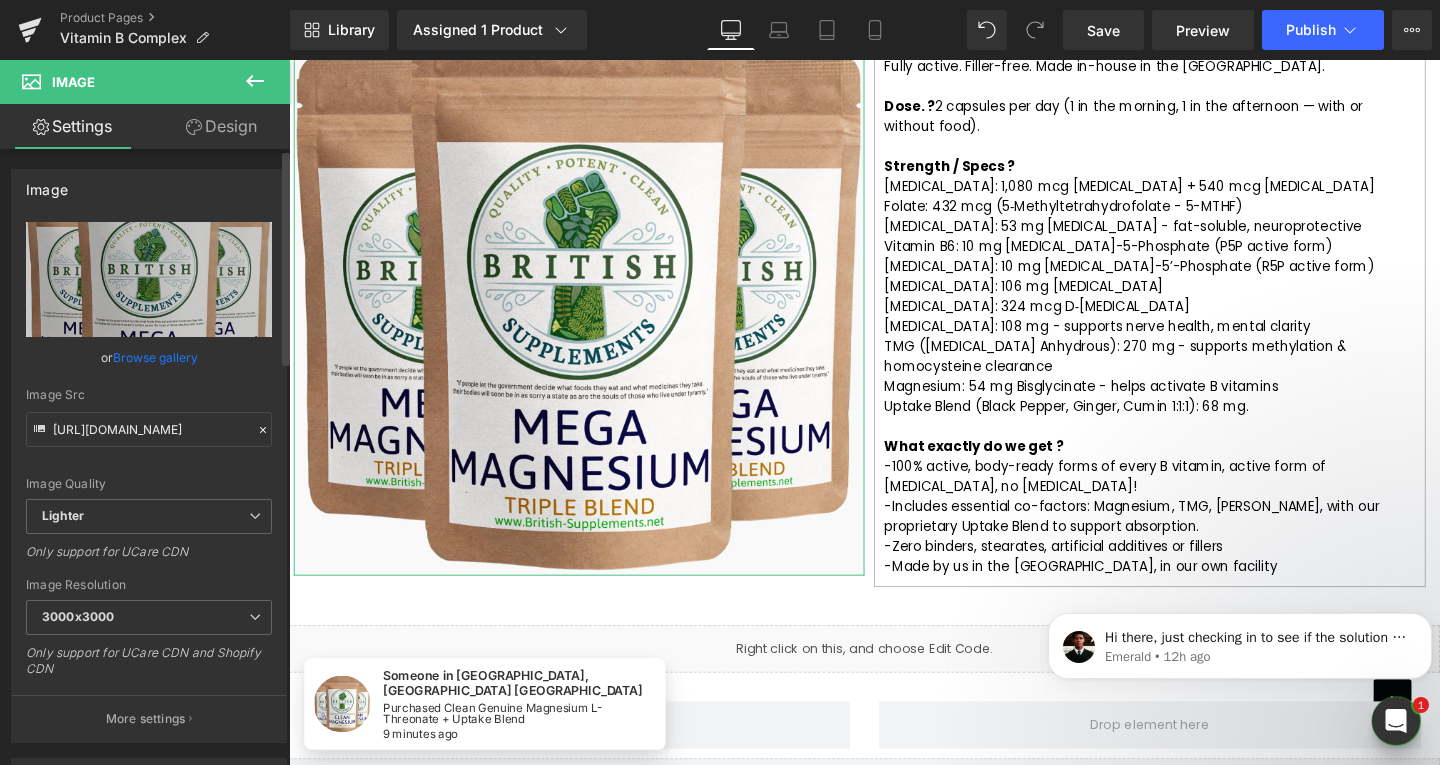 click on "Browse gallery" at bounding box center (155, 357) 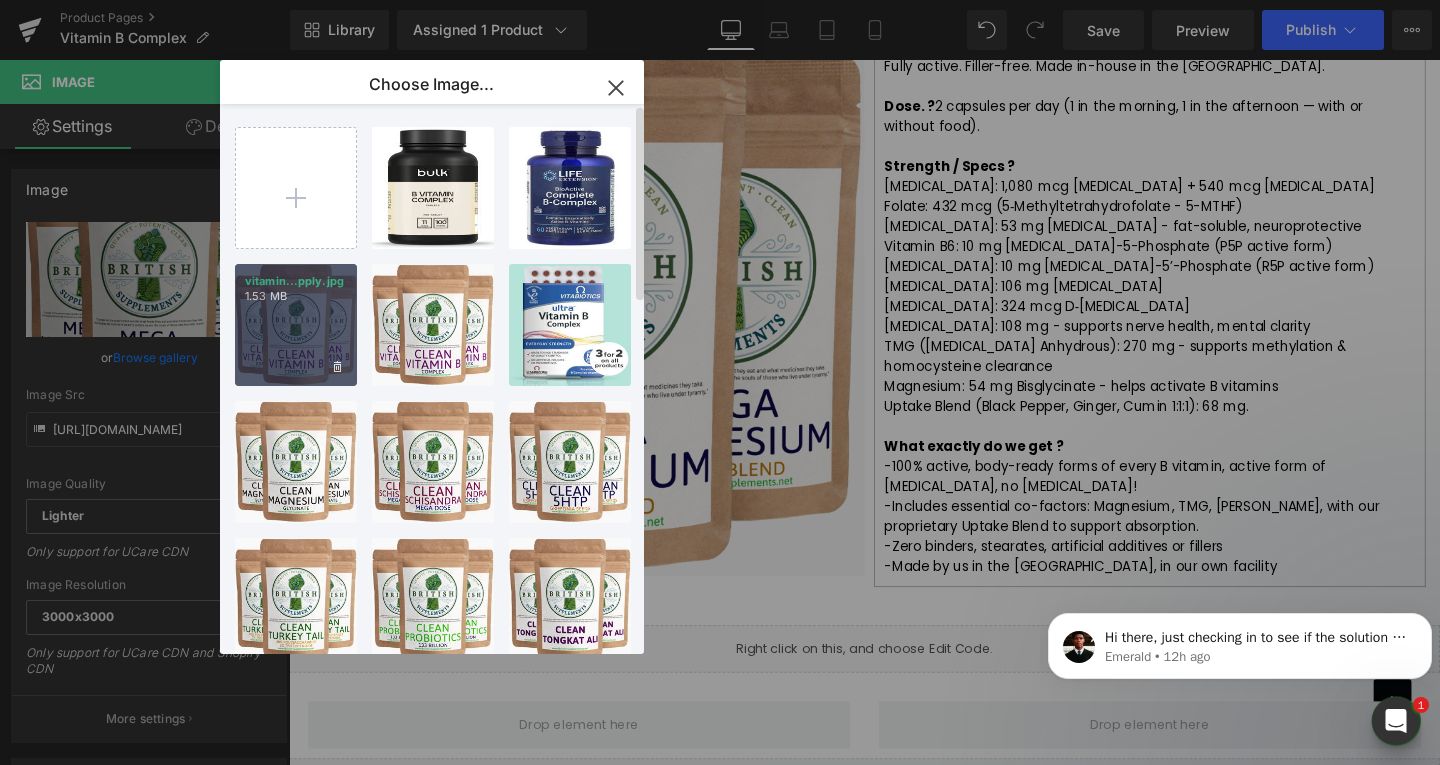 click on "vitamin...pply.jpg 1.53 MB" at bounding box center (296, 325) 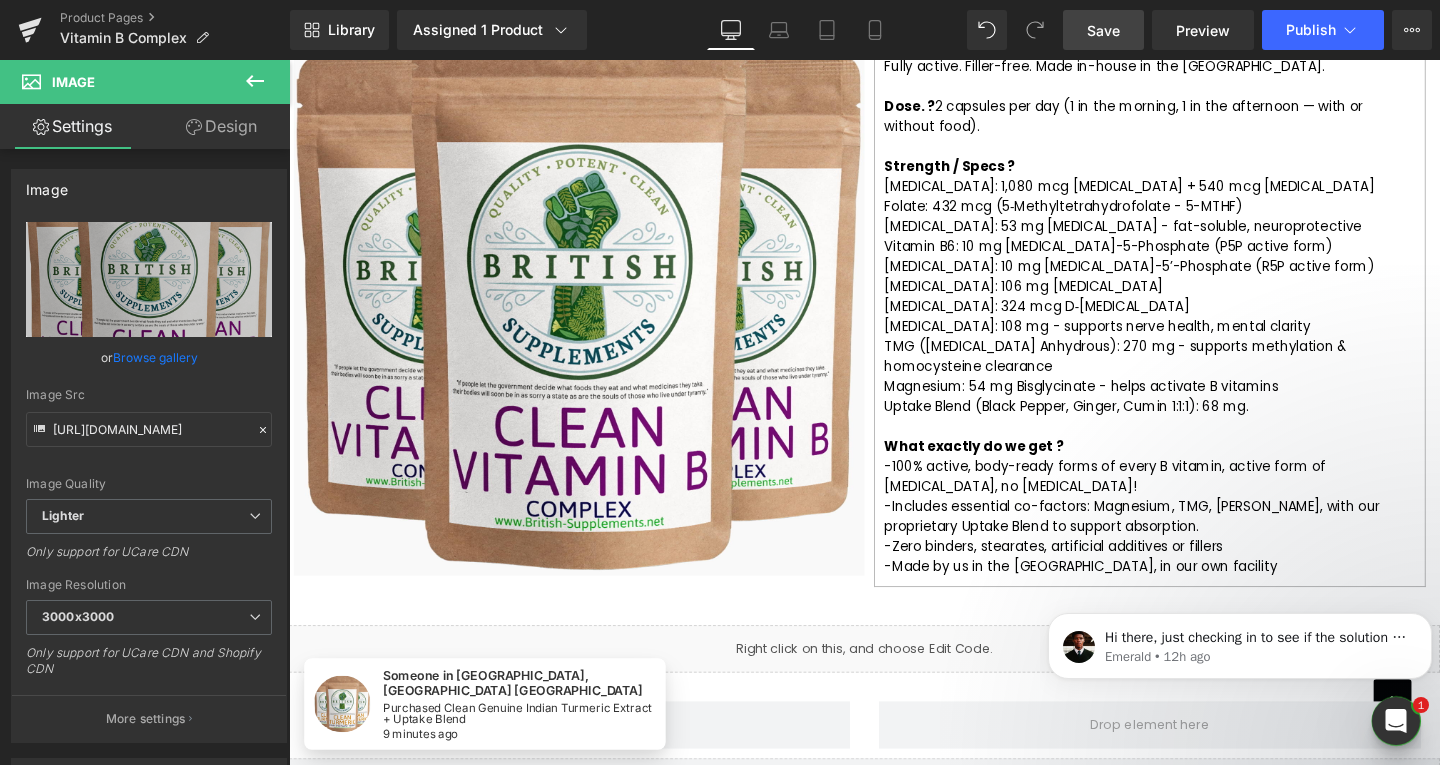 drag, startPoint x: 1107, startPoint y: 36, endPoint x: 798, endPoint y: 358, distance: 446.27905 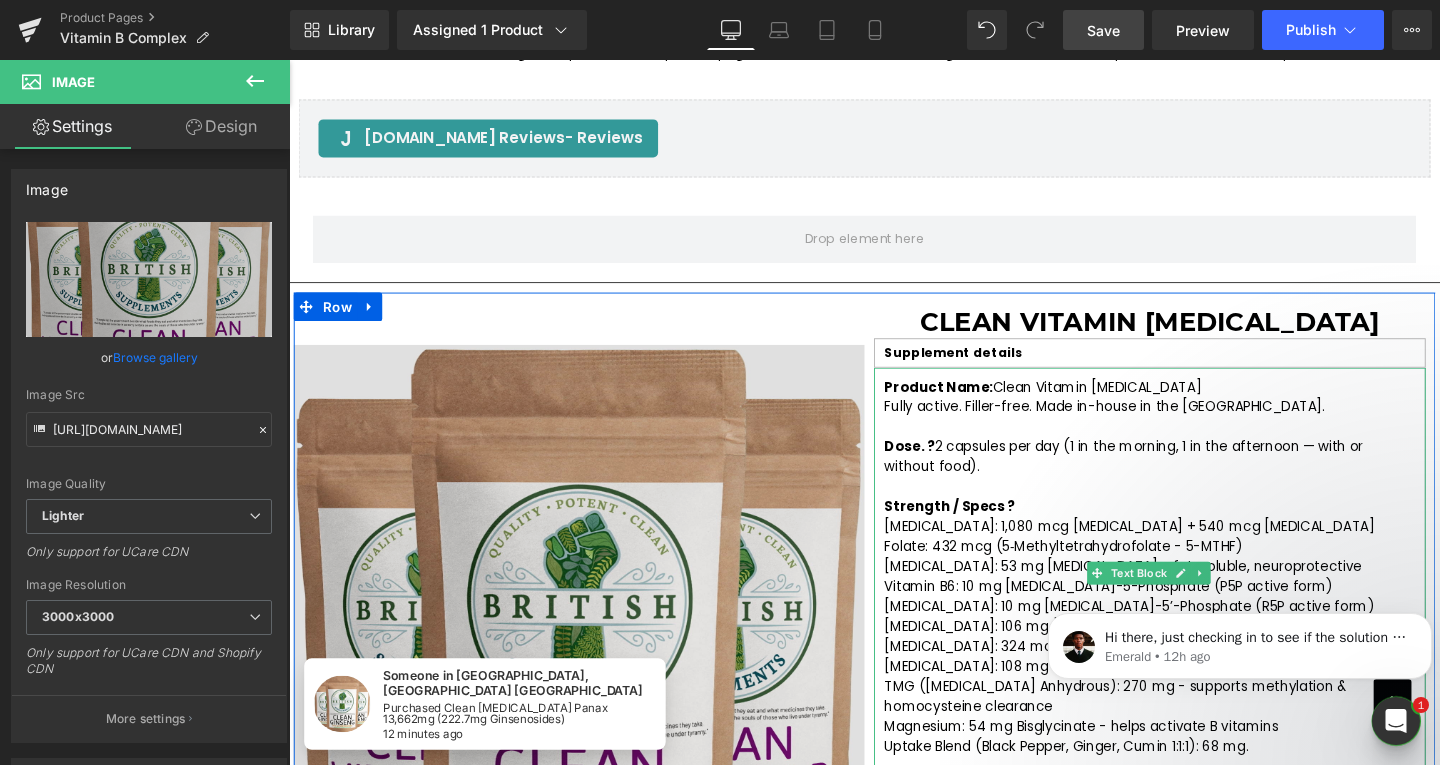 scroll, scrollTop: 4500, scrollLeft: 0, axis: vertical 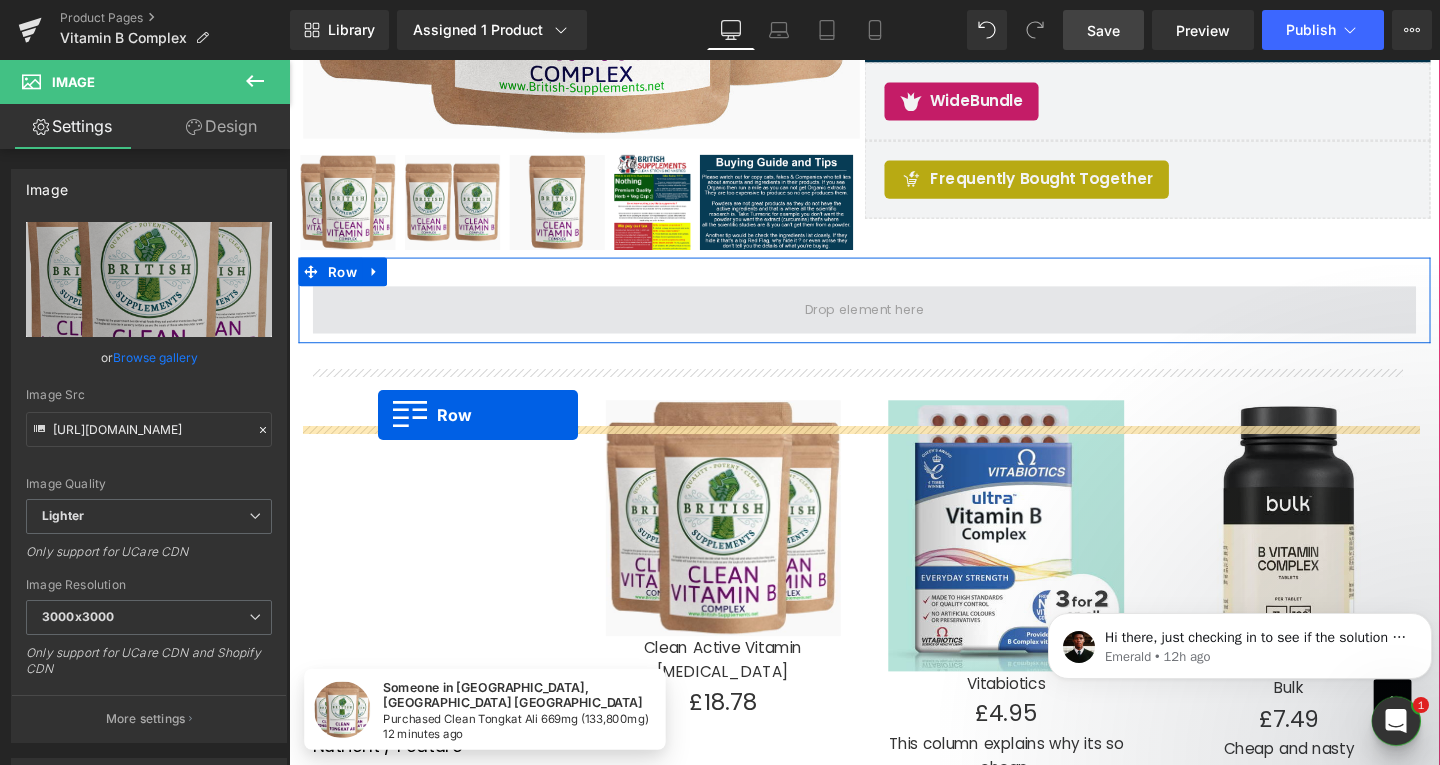 drag, startPoint x: 310, startPoint y: 409, endPoint x: 383, endPoint y: 433, distance: 76.843994 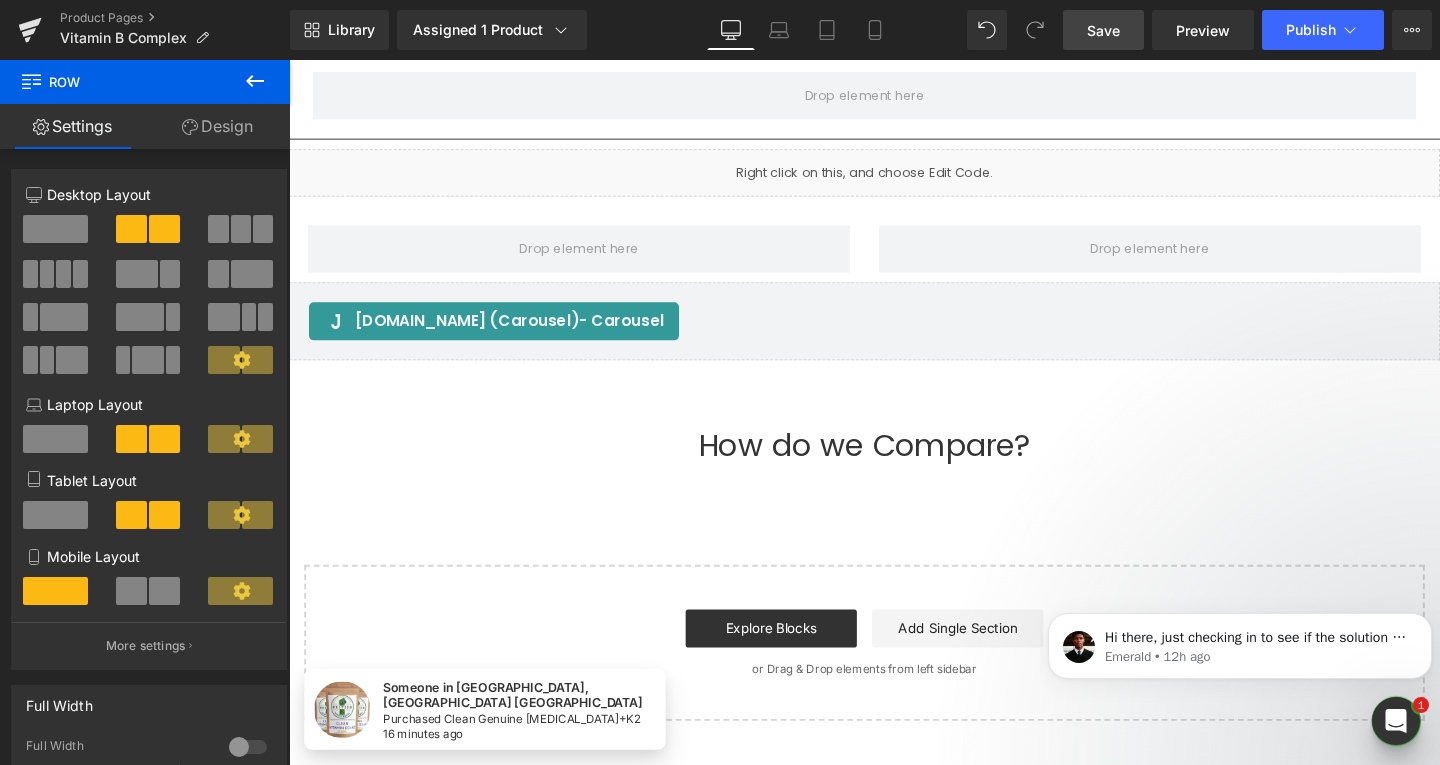 scroll, scrollTop: 5500, scrollLeft: 0, axis: vertical 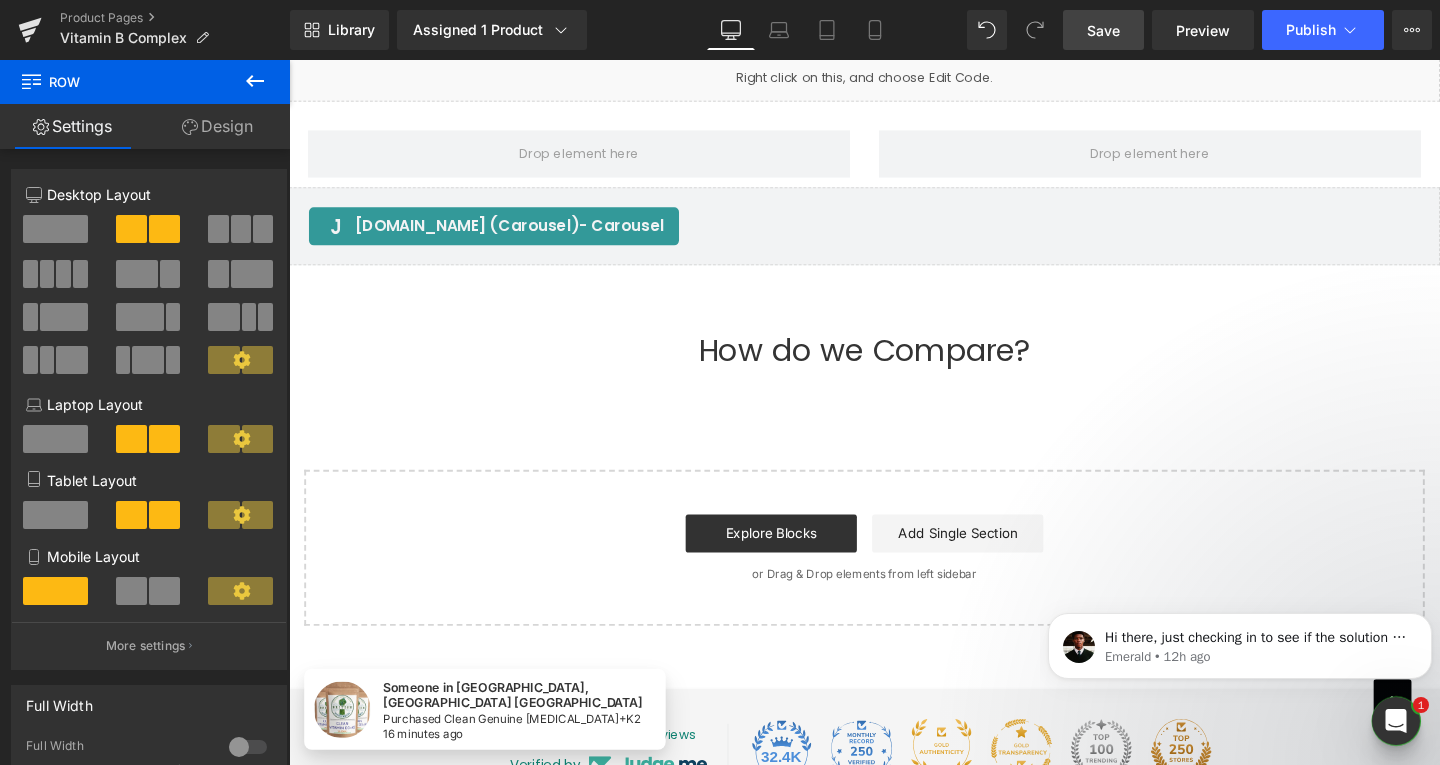 click on "How do we Compare?" at bounding box center (894, 365) 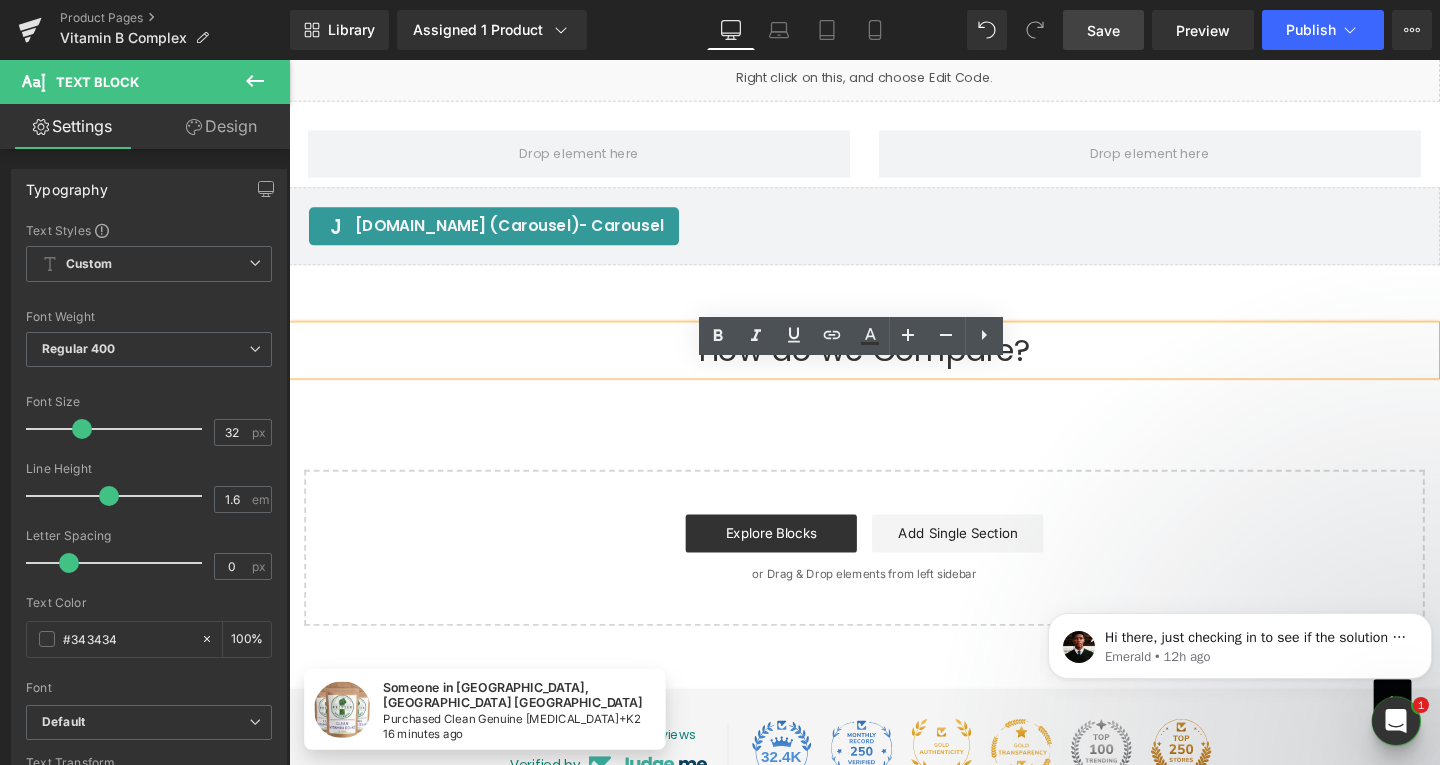 click on "How do we Compare?" at bounding box center (894, 365) 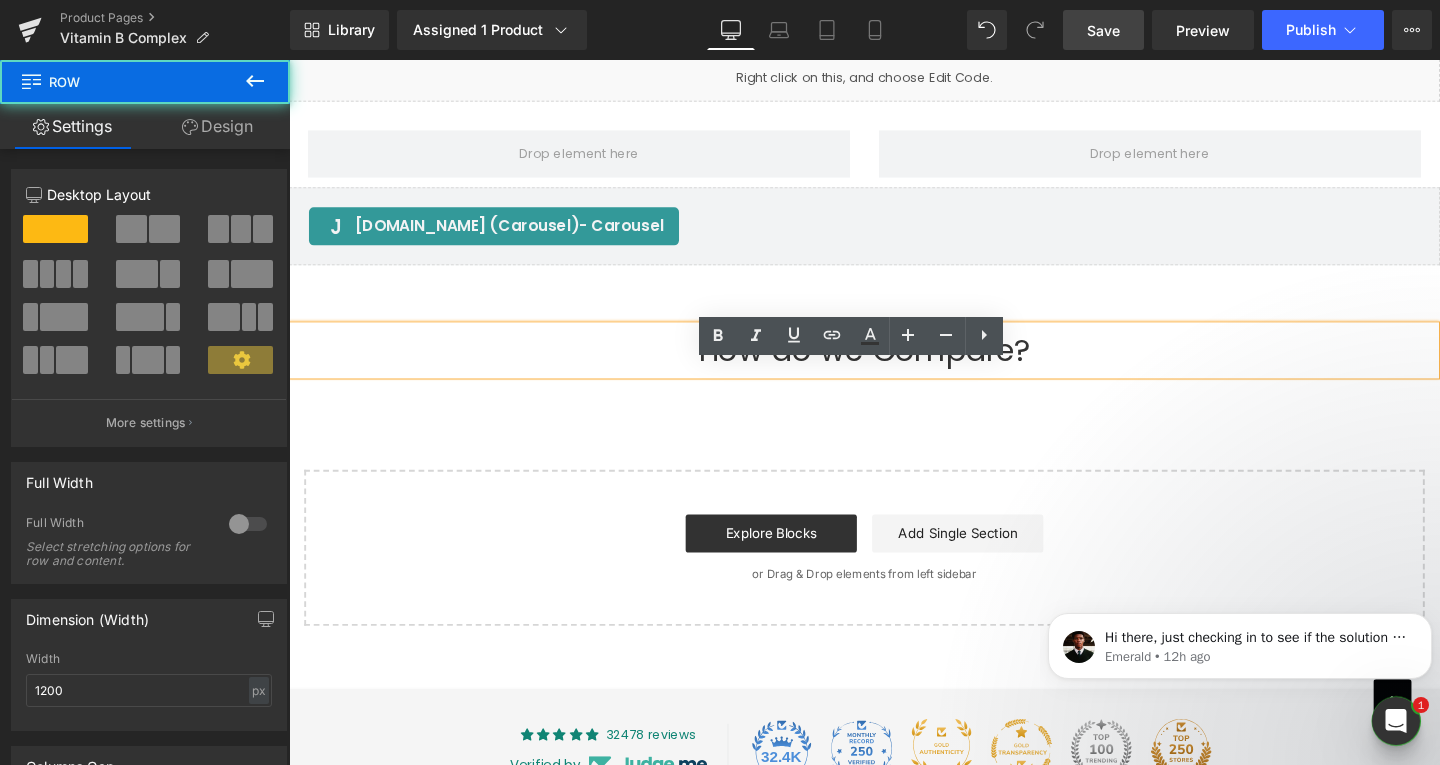 click on "How do we Compare? Text Block         40% Text Block         Image         Gemo Wireless Headphones V1 Text Block         $40.00 $75.00 Text Block         Row         50% Text Block         Image         Gemo Wireless Headphones V1 Text Block         $50.00 $100.00 Text Block         Row         40% Text Block         Image         Gemo Wireless Headphones V1 Text Block         $80.00 $150.00 Text Block         Row         Row         Sound Text Block         V-shaped Text Block         Extra-Bass Text Block         Flat Text Block         Row         Noise cancellation Text Block         No Text Block         Yes Text Block         Yes Text Block         Row         Microphone Text Block         Built-in mic Text Block         Built-in mic Text Block         Built-in mic Text Block         Row         Battery Text Block         25 hours Text Block         30 hours Text Block         20 hours Text Block         Row         Water-resistant Text Block         Yes Text Block         Yes Text Block         No" at bounding box center [894, 333] 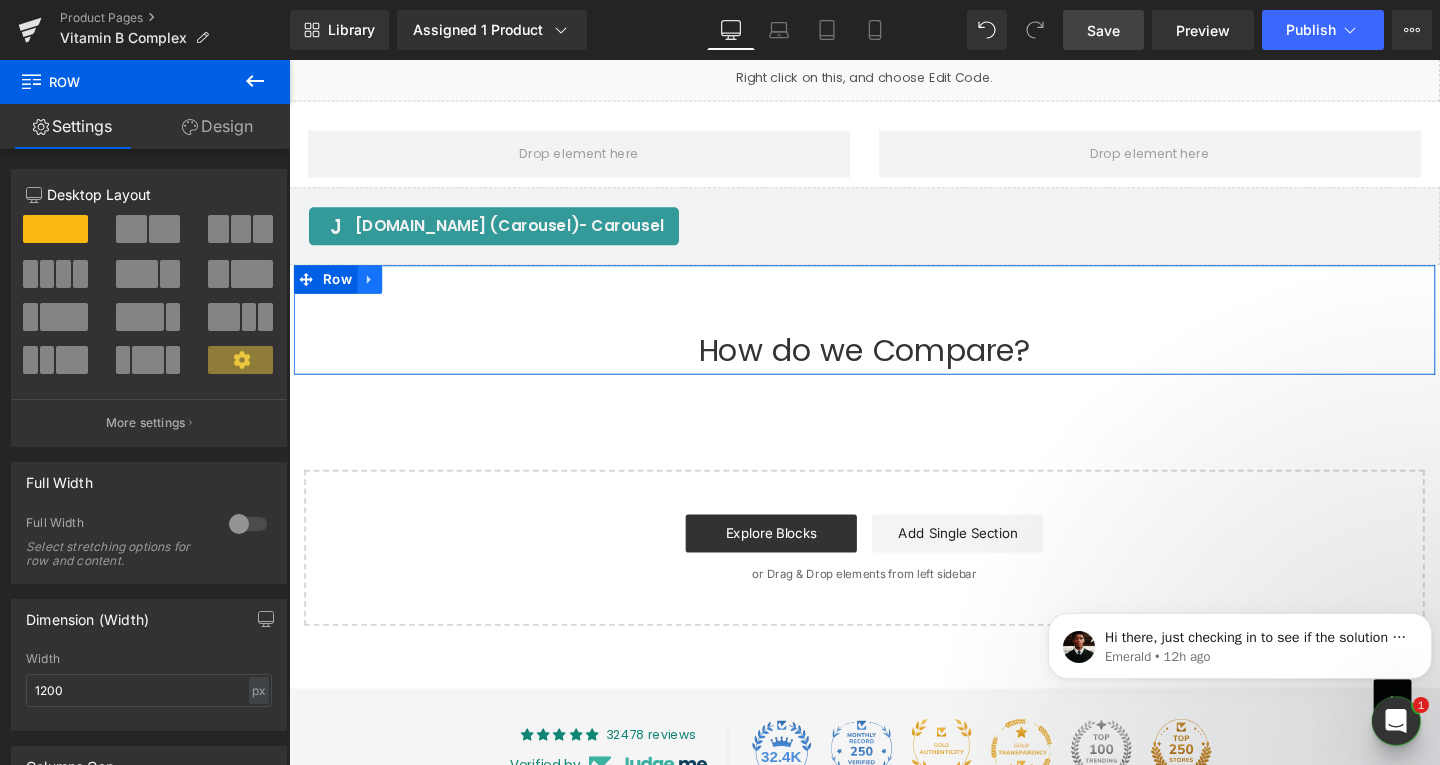 click 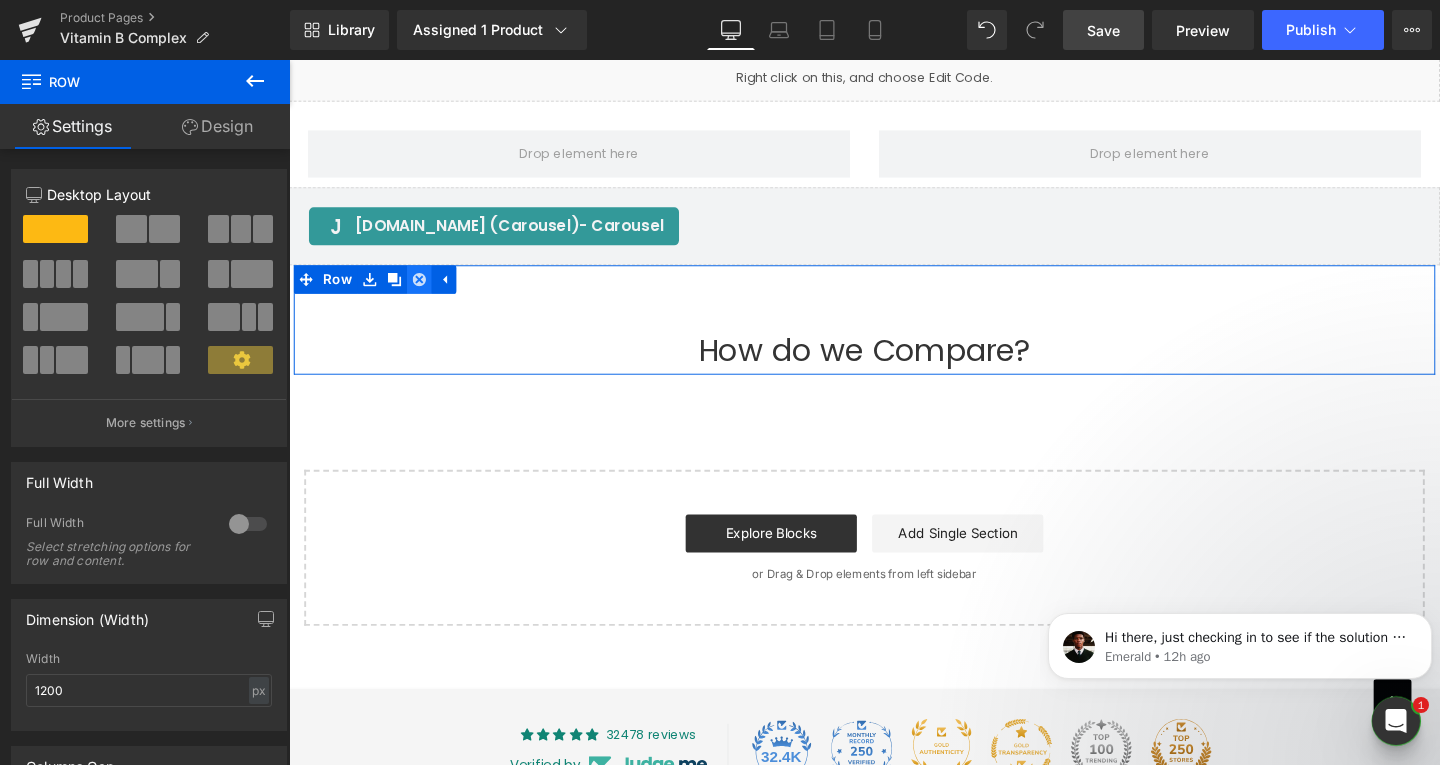 click 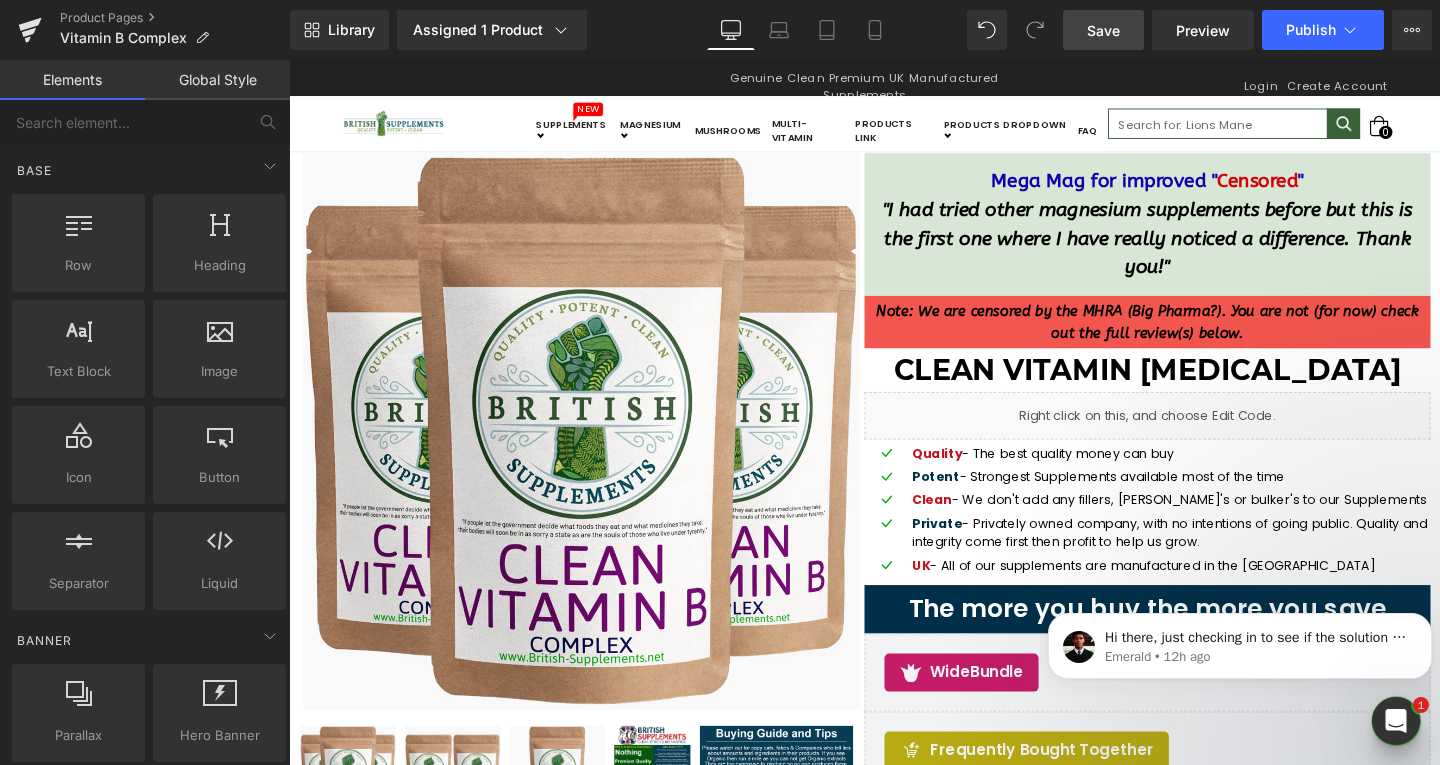 scroll, scrollTop: 0, scrollLeft: 0, axis: both 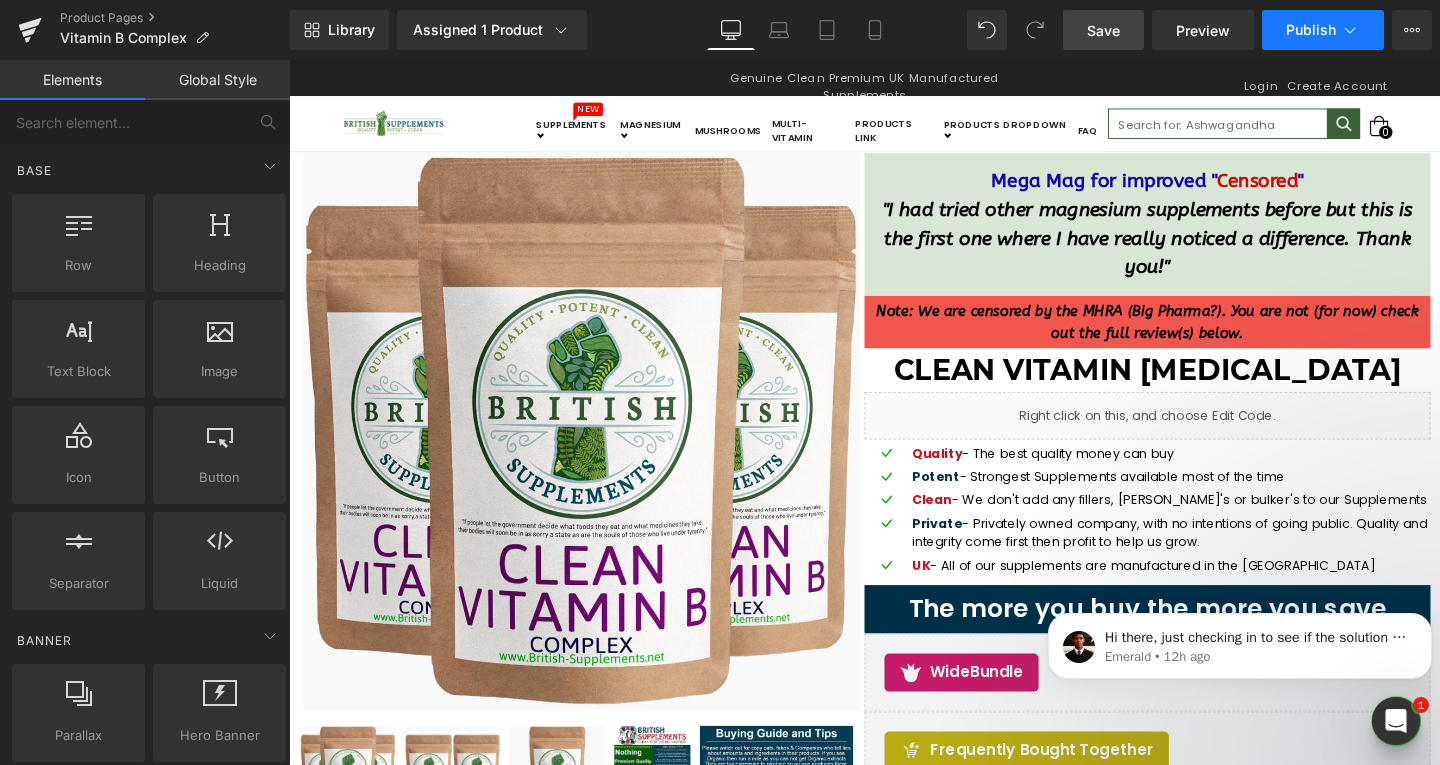 click on "Publish" at bounding box center [1311, 30] 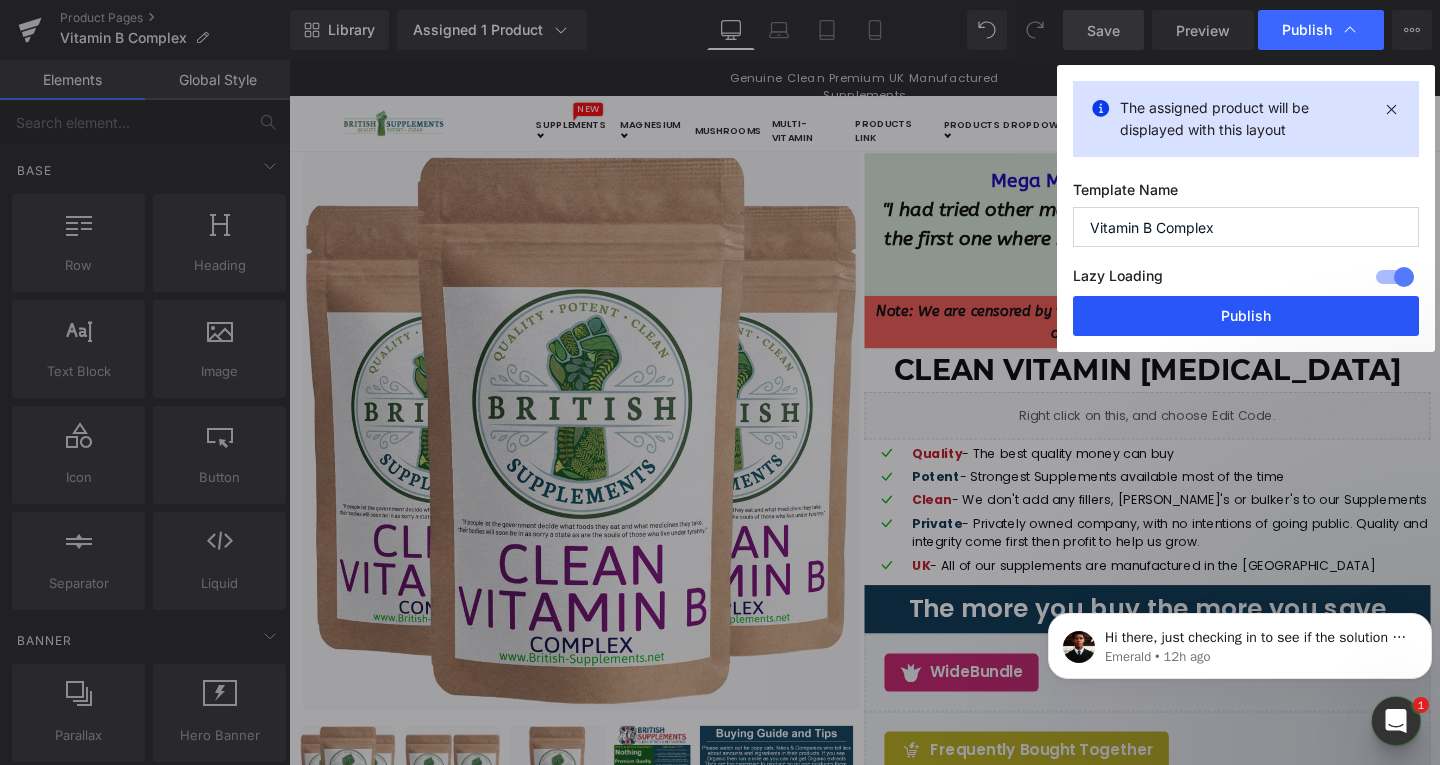 click on "Publish" at bounding box center [1246, 316] 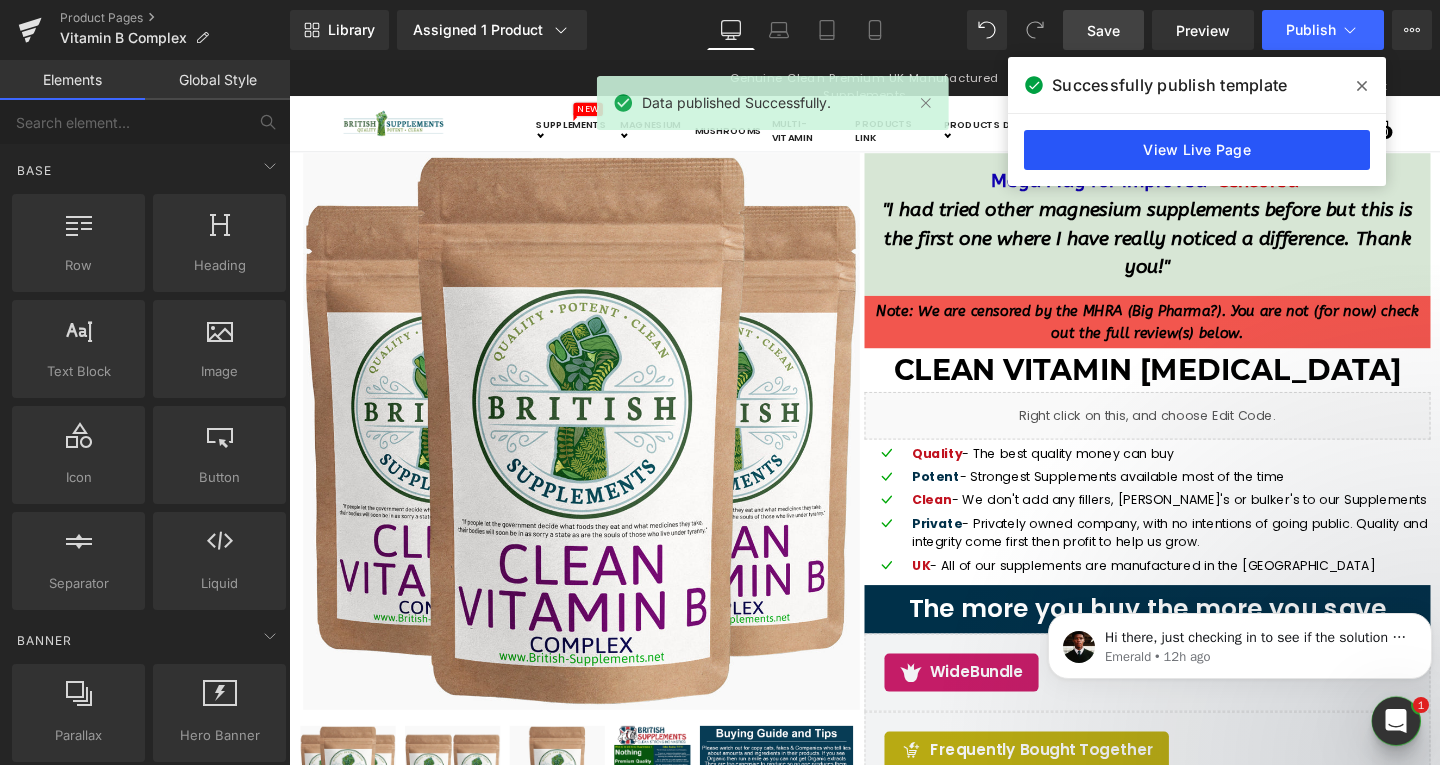 click on "View Live Page" at bounding box center [1197, 150] 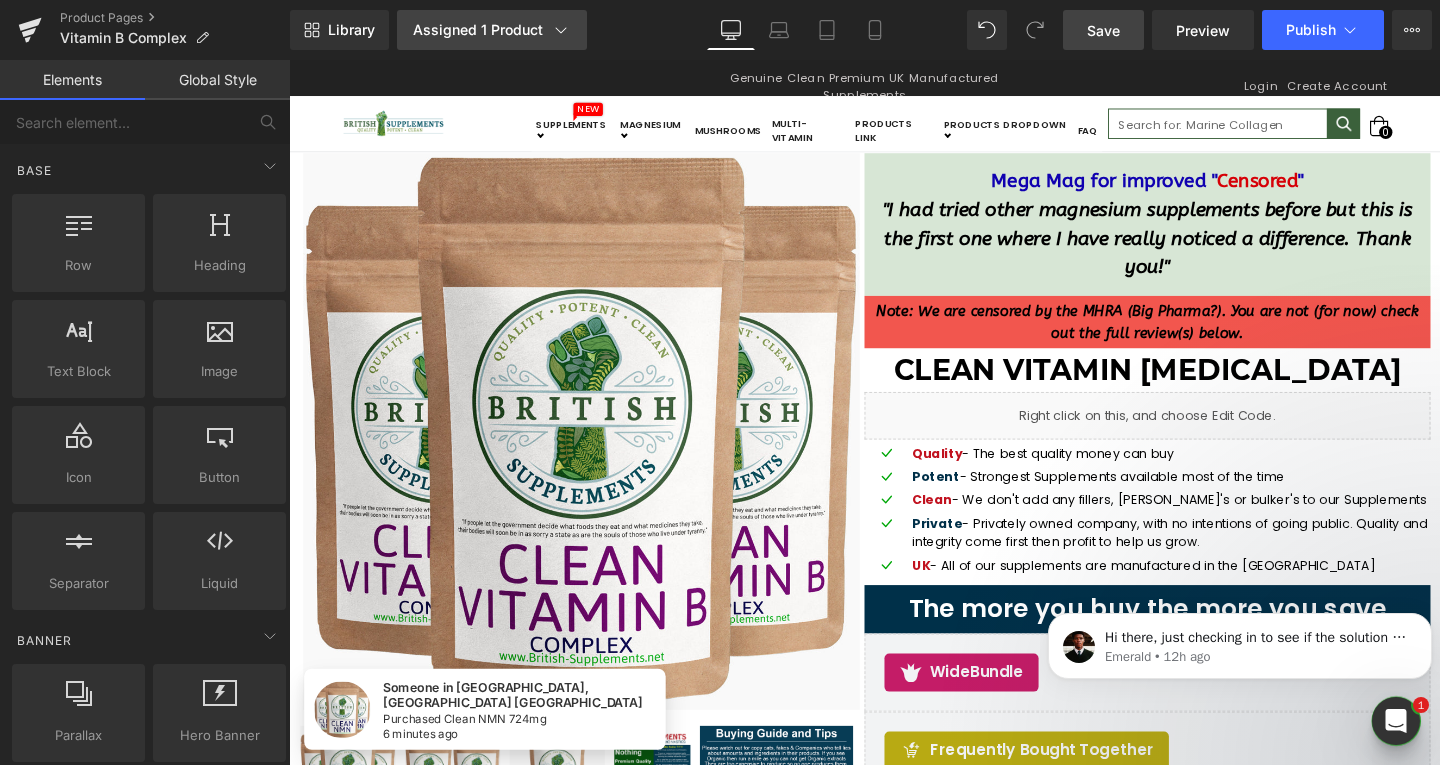 click on "Assigned 1 Product" at bounding box center [492, 30] 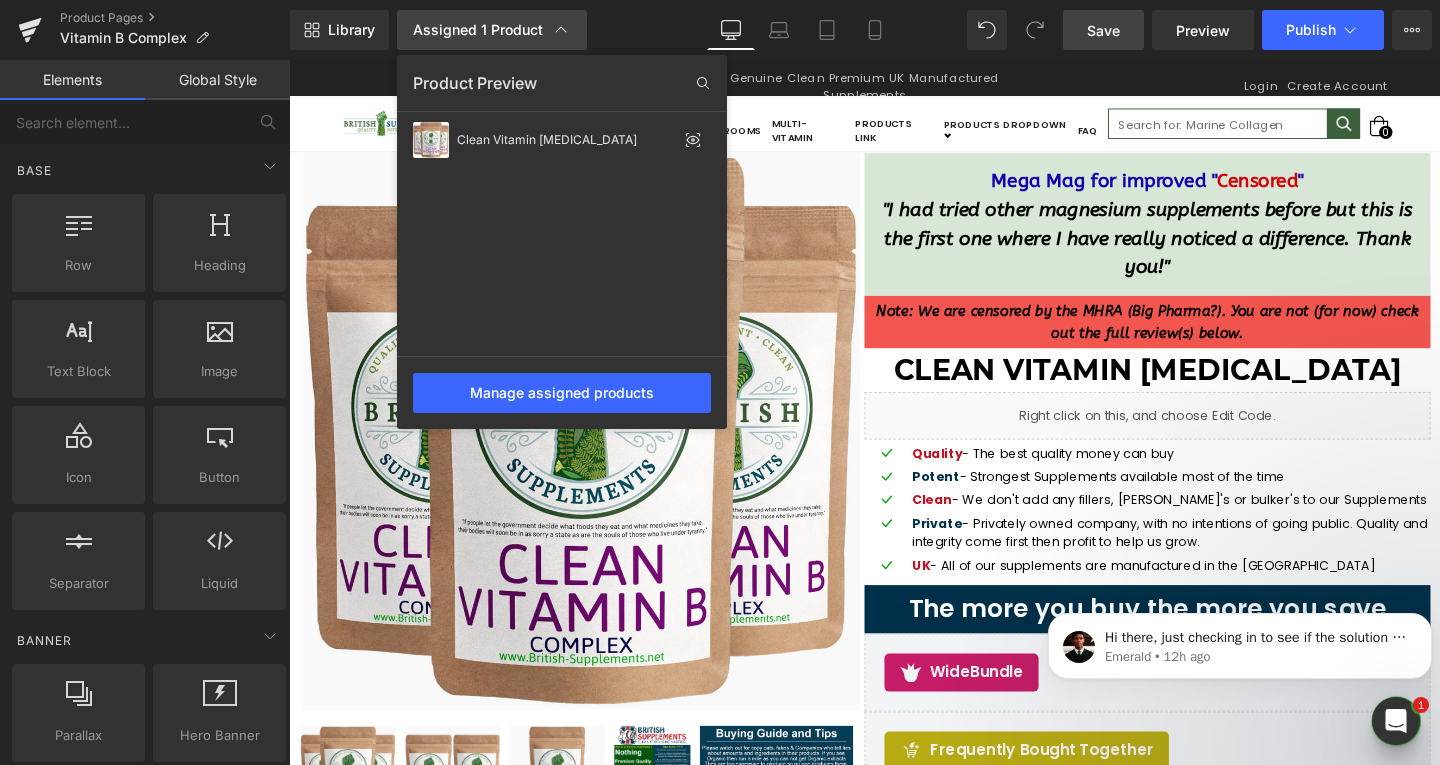 click on "Assigned 1 Product" at bounding box center (492, 30) 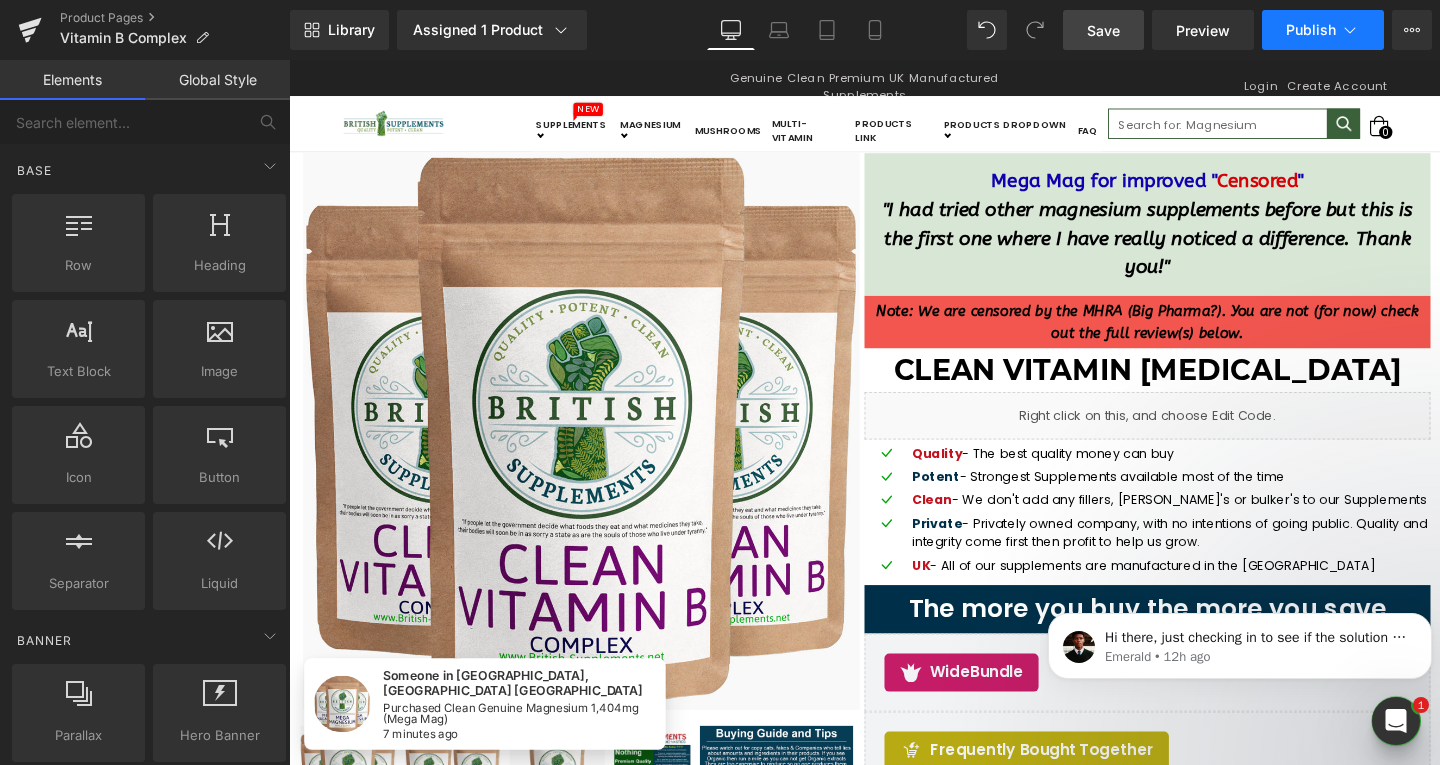 click 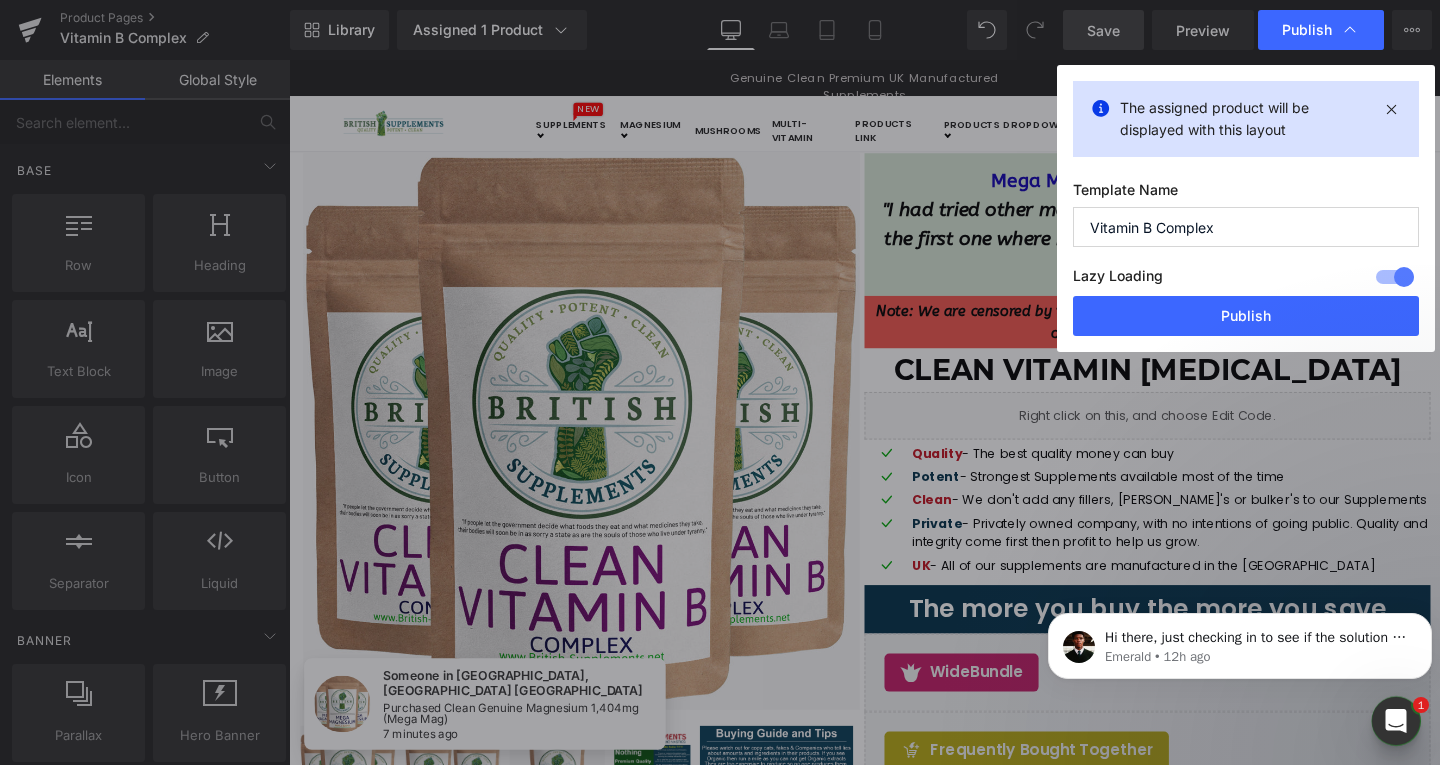 click 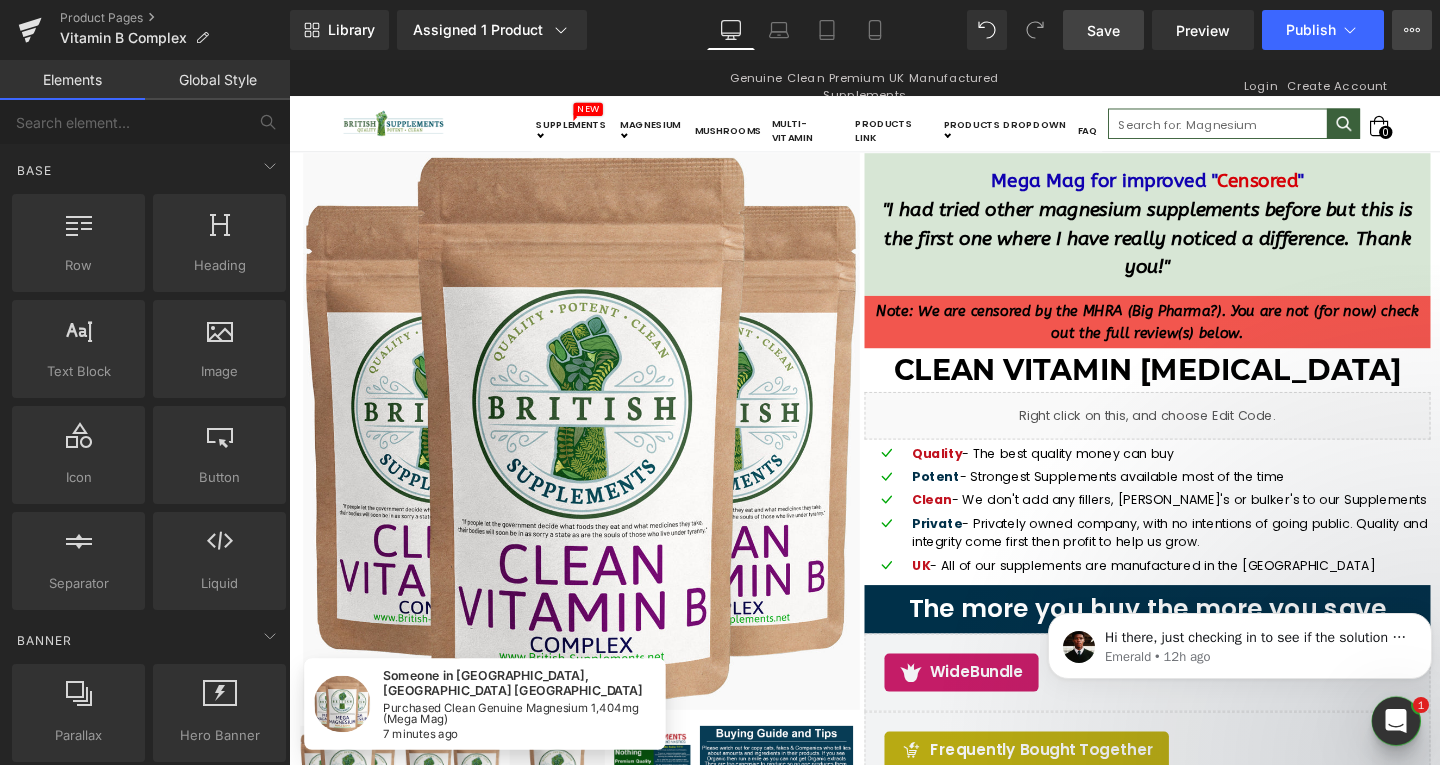click on "View Live Page View with current Template Save Template to Library Schedule Publish Publish Settings Shortcuts" at bounding box center [1412, 30] 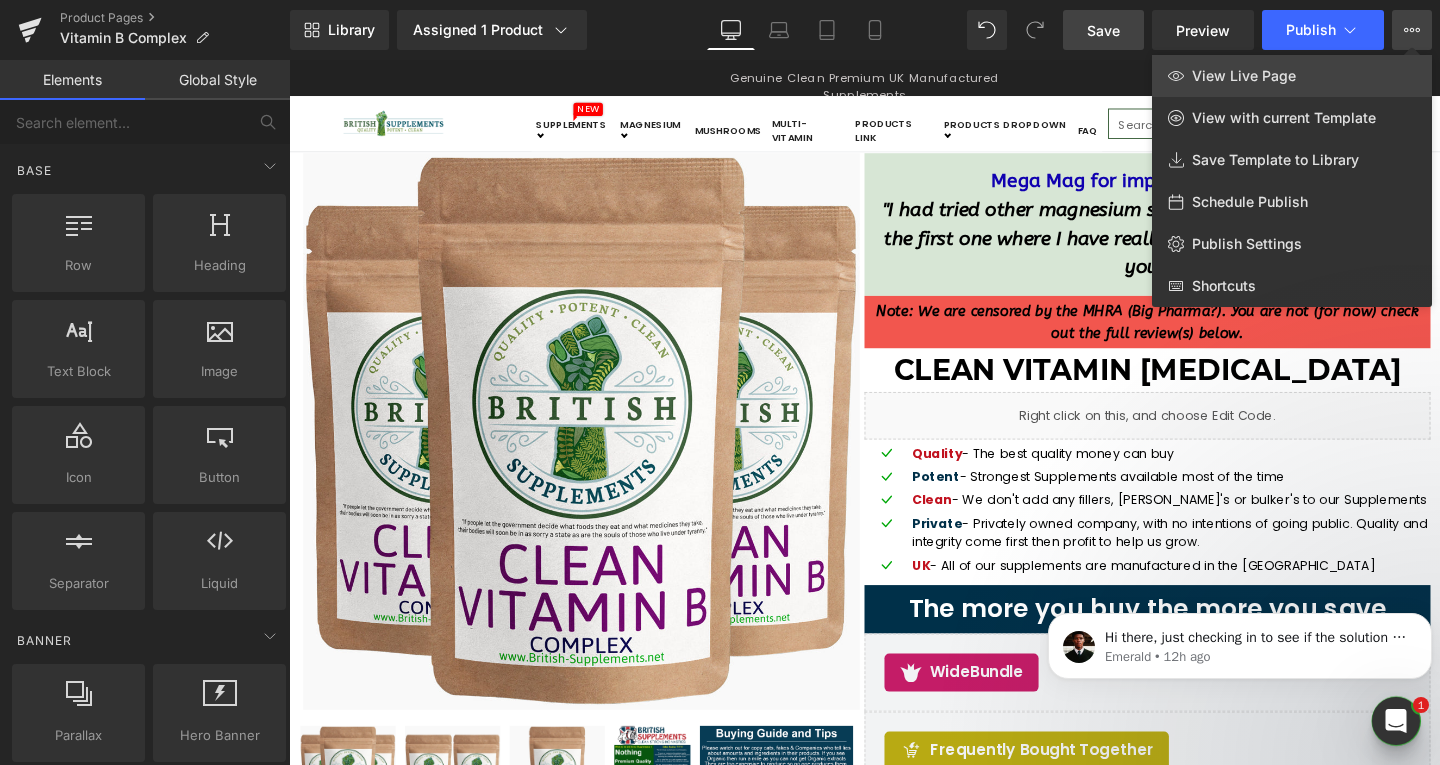 click on "View Live Page" at bounding box center (1292, 76) 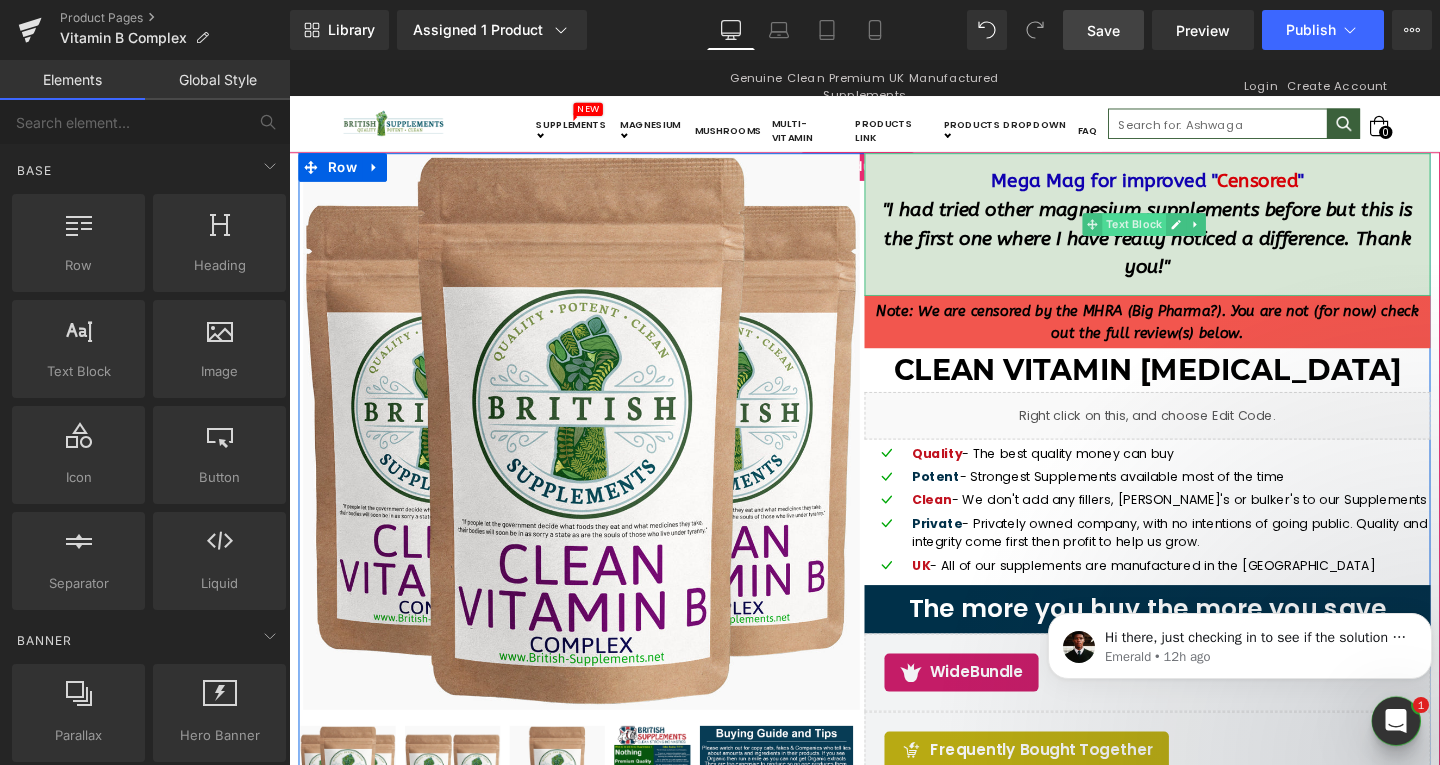 click on "Text Block" at bounding box center [1177, 233] 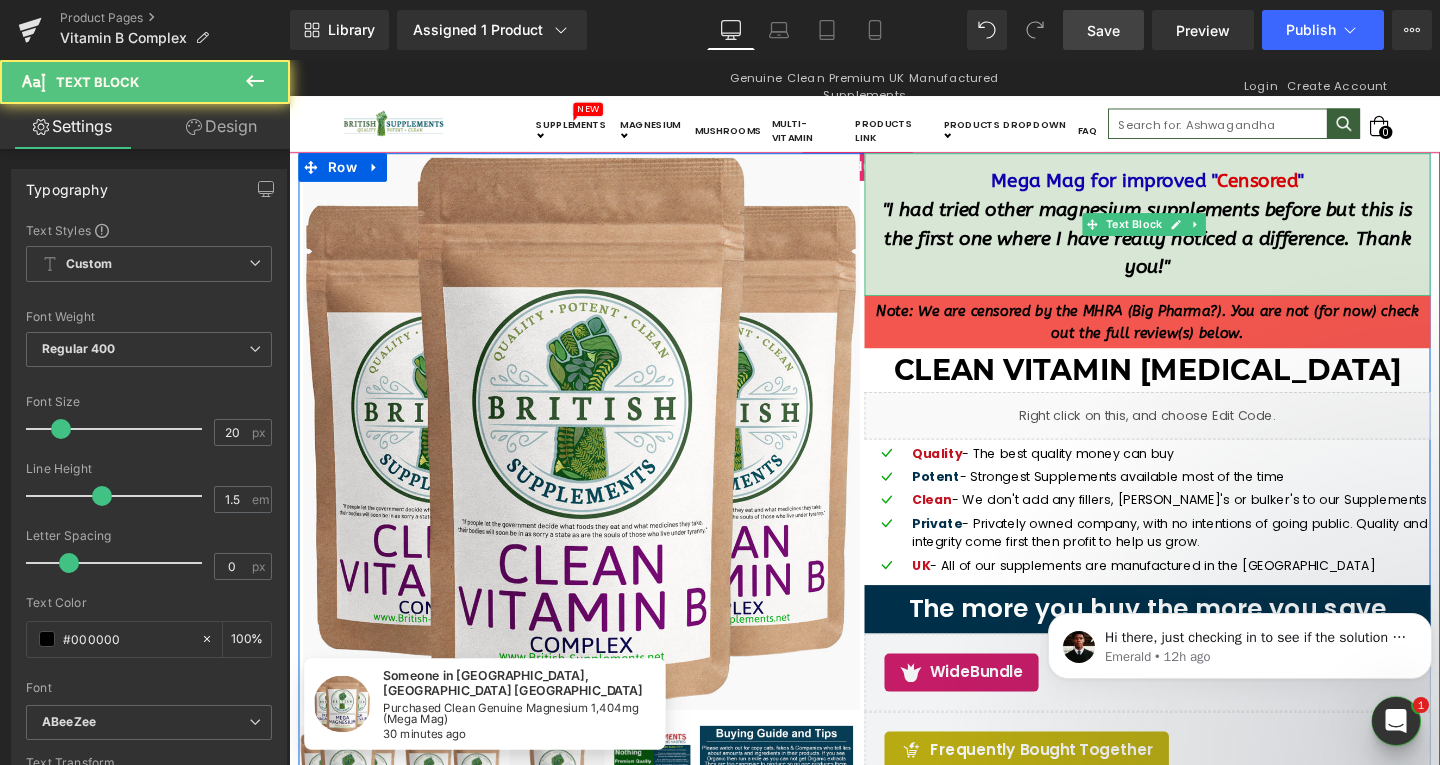 click on ""I had tried other magnesium supplements before but this is the first one where I have really noticed a difference. Thank you!"" at bounding box center [1191, 248] 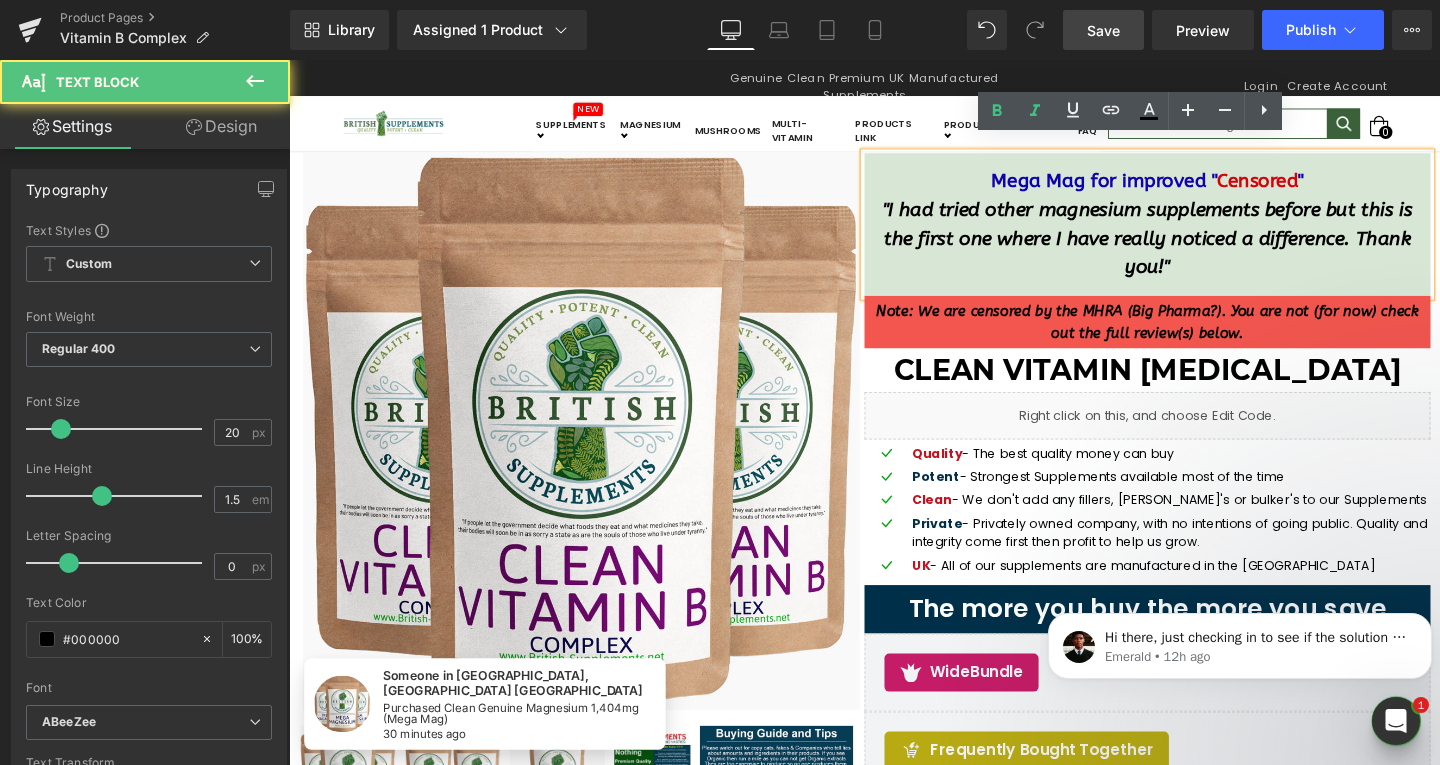 click on ""I had tried other magnesium supplements before but this is the first one where I have really noticed a difference. Thank you!"" at bounding box center [1191, 248] 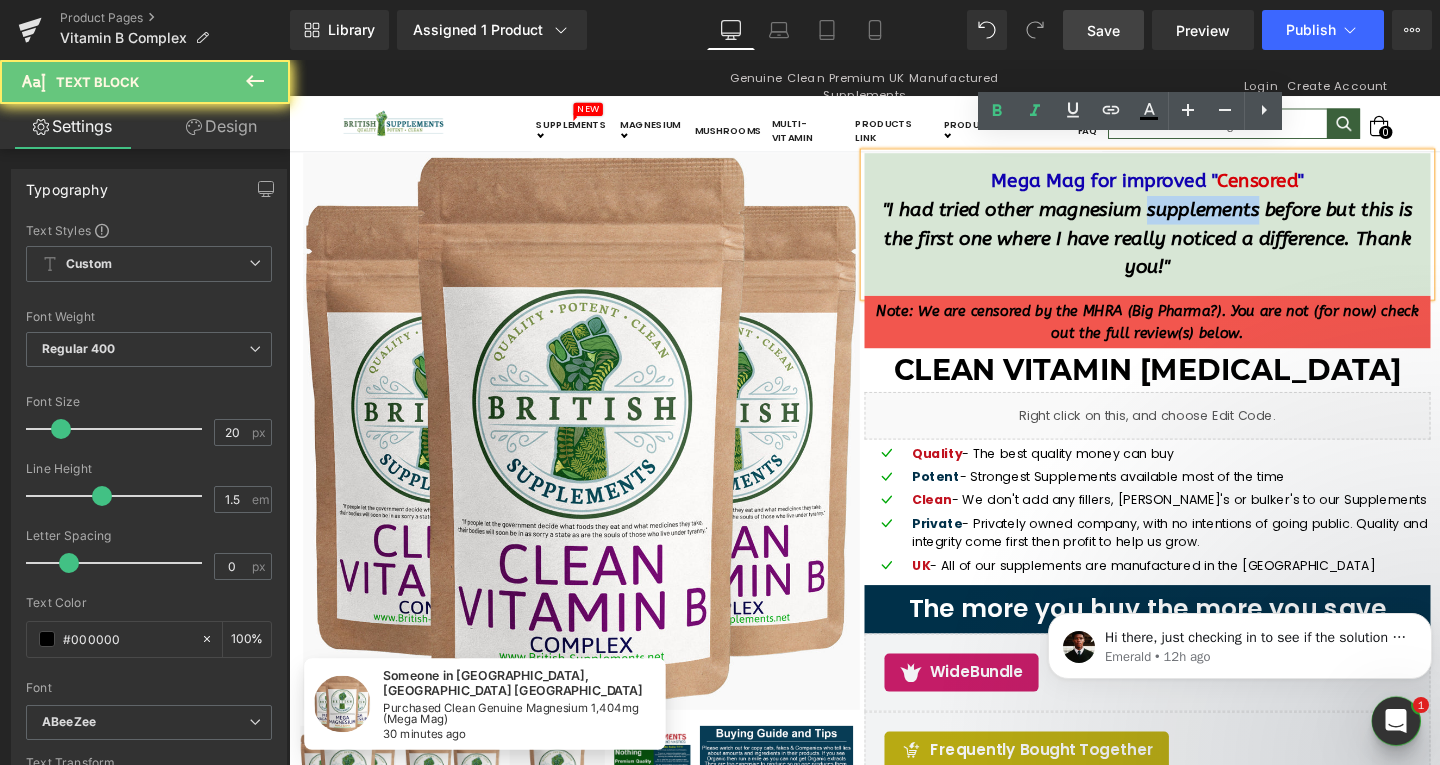 click on ""I had tried other magnesium supplements before but this is the first one where I have really noticed a difference. Thank you!"" at bounding box center (1191, 248) 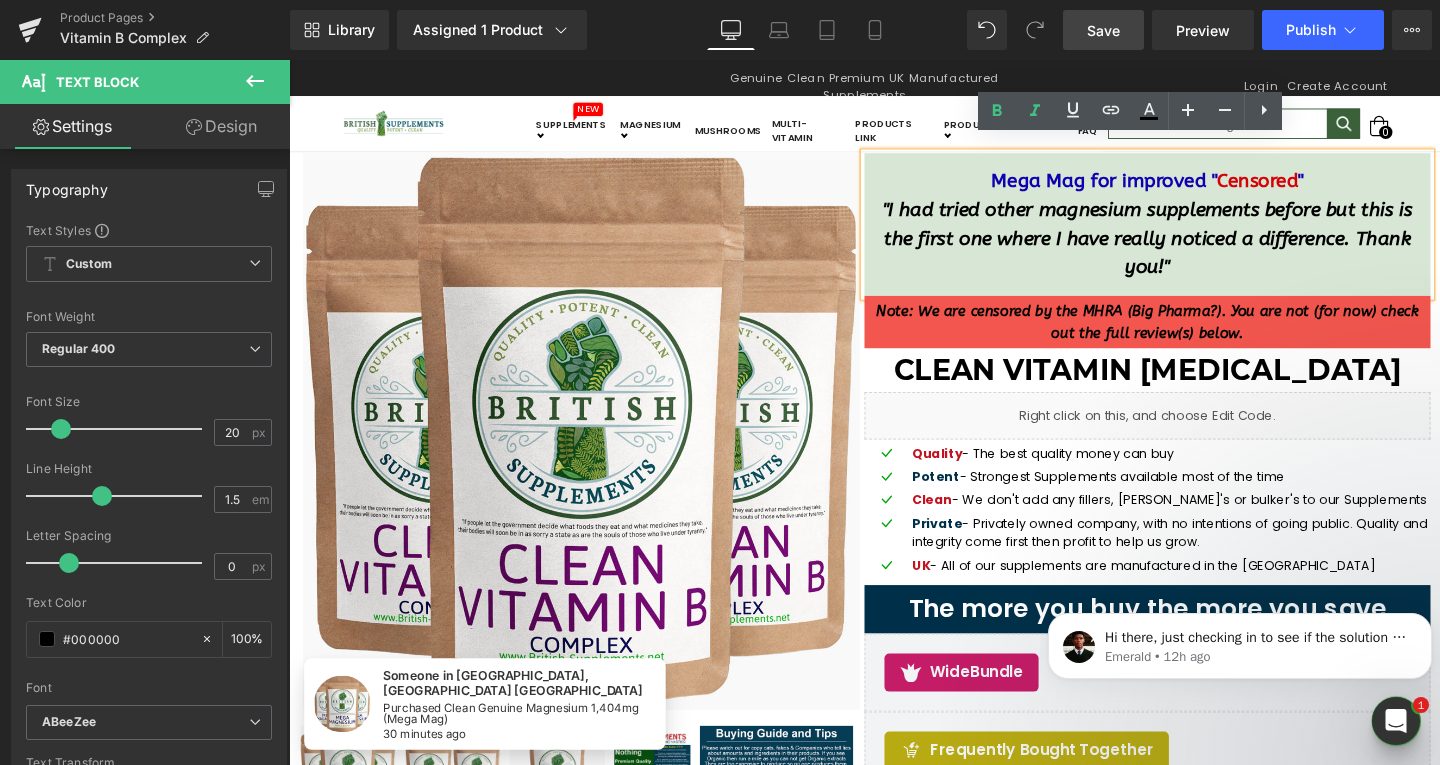 drag, startPoint x: 1201, startPoint y: 230, endPoint x: 1215, endPoint y: 235, distance: 14.866069 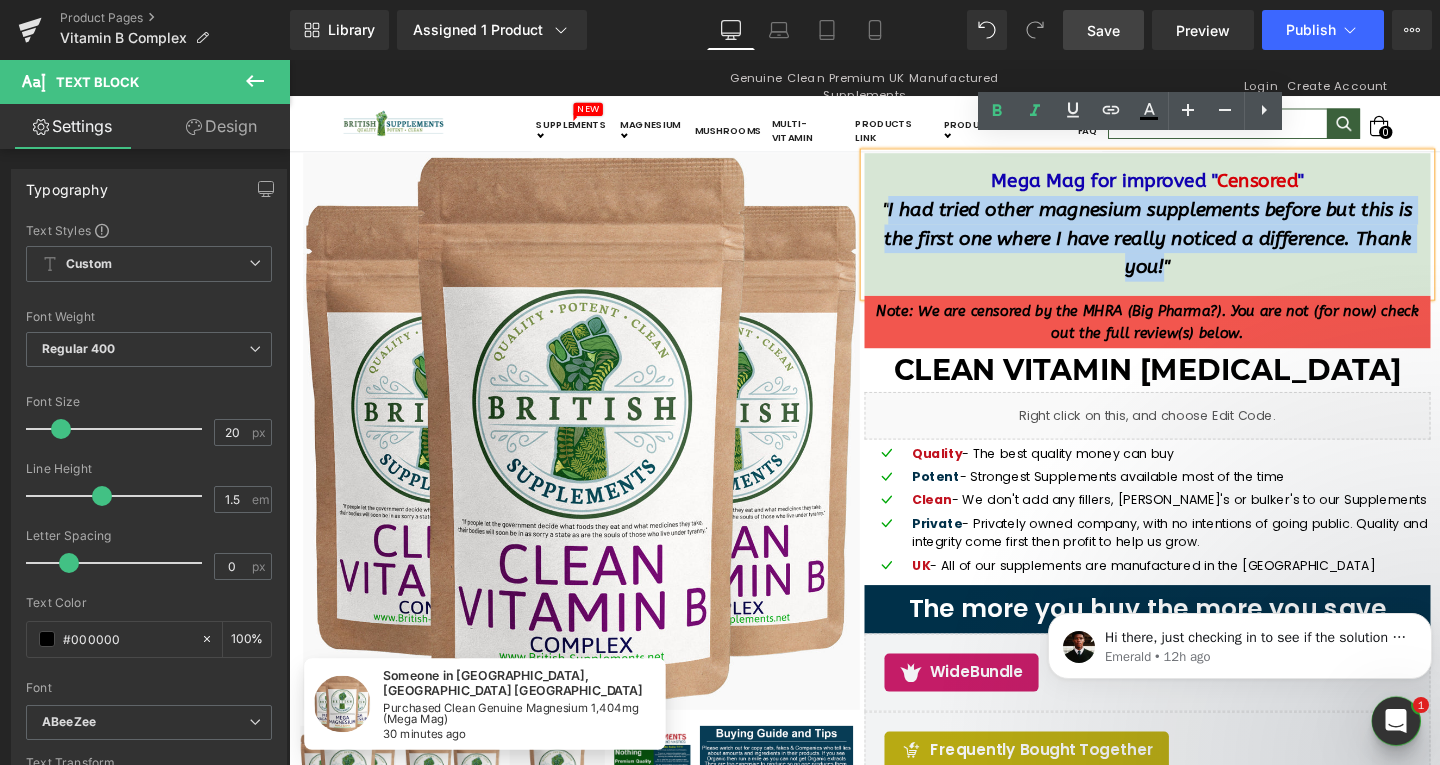 drag, startPoint x: 1197, startPoint y: 260, endPoint x: 908, endPoint y: 201, distance: 294.96103 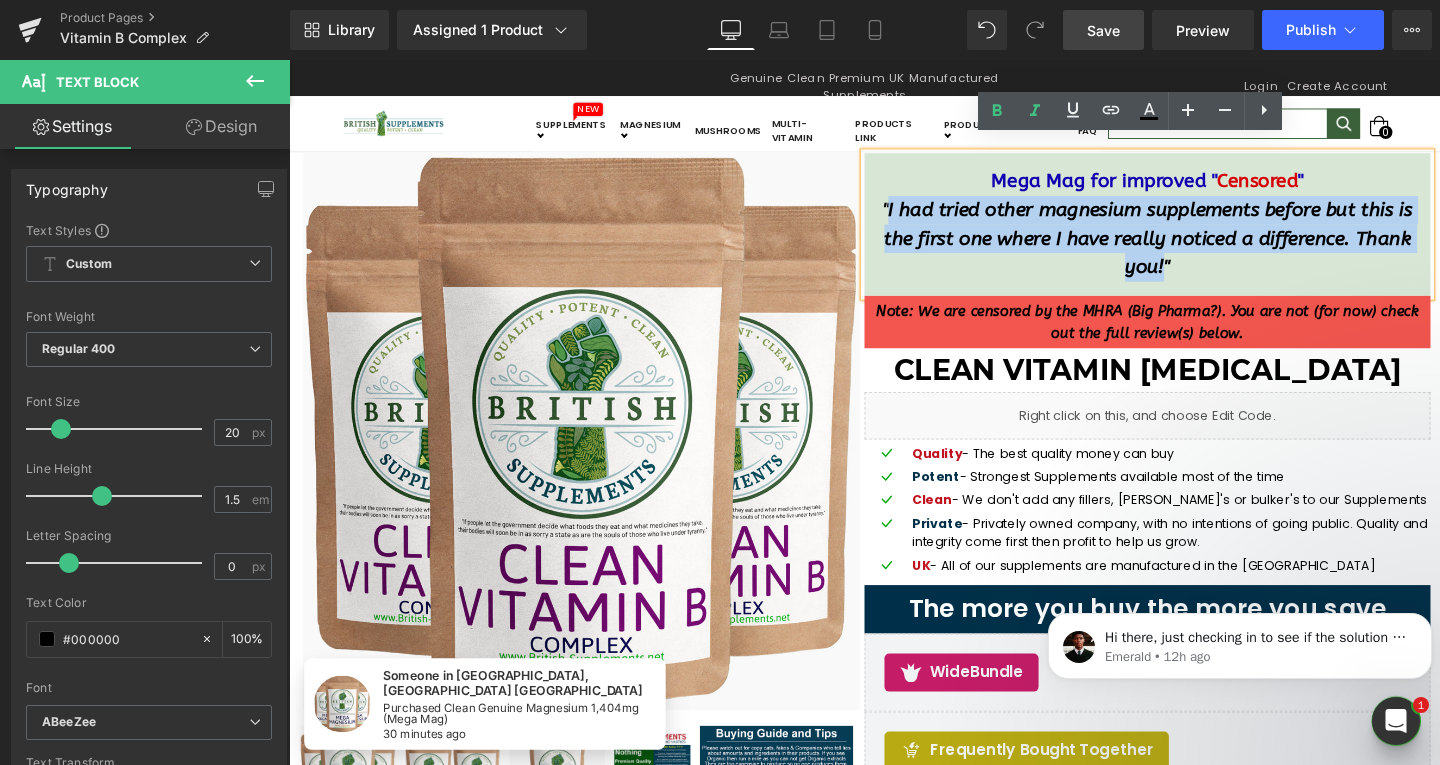 click on ""I had tried other magnesium supplements before but this is the first one where I have really noticed a difference. Thank you!"" at bounding box center (1191, 247) 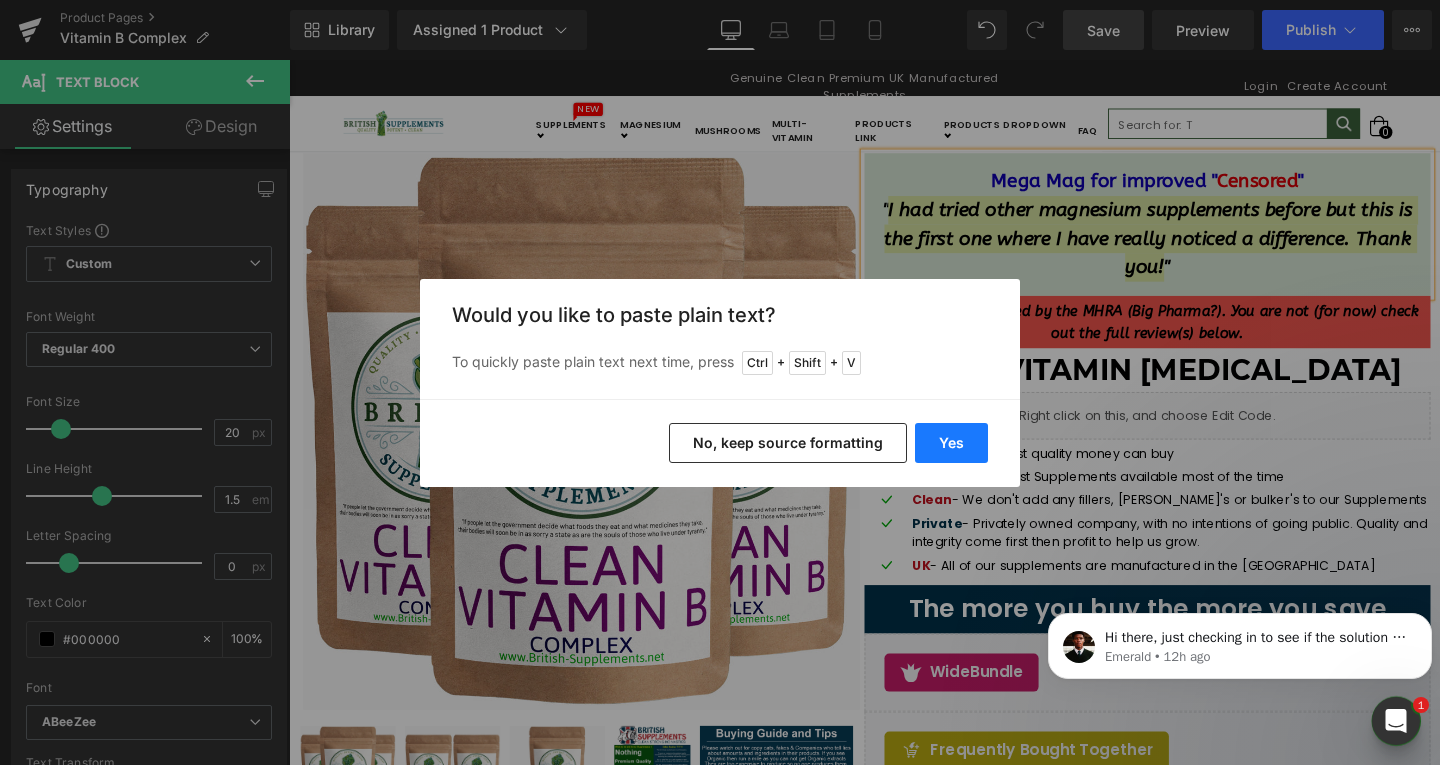 click on "Yes" at bounding box center (951, 443) 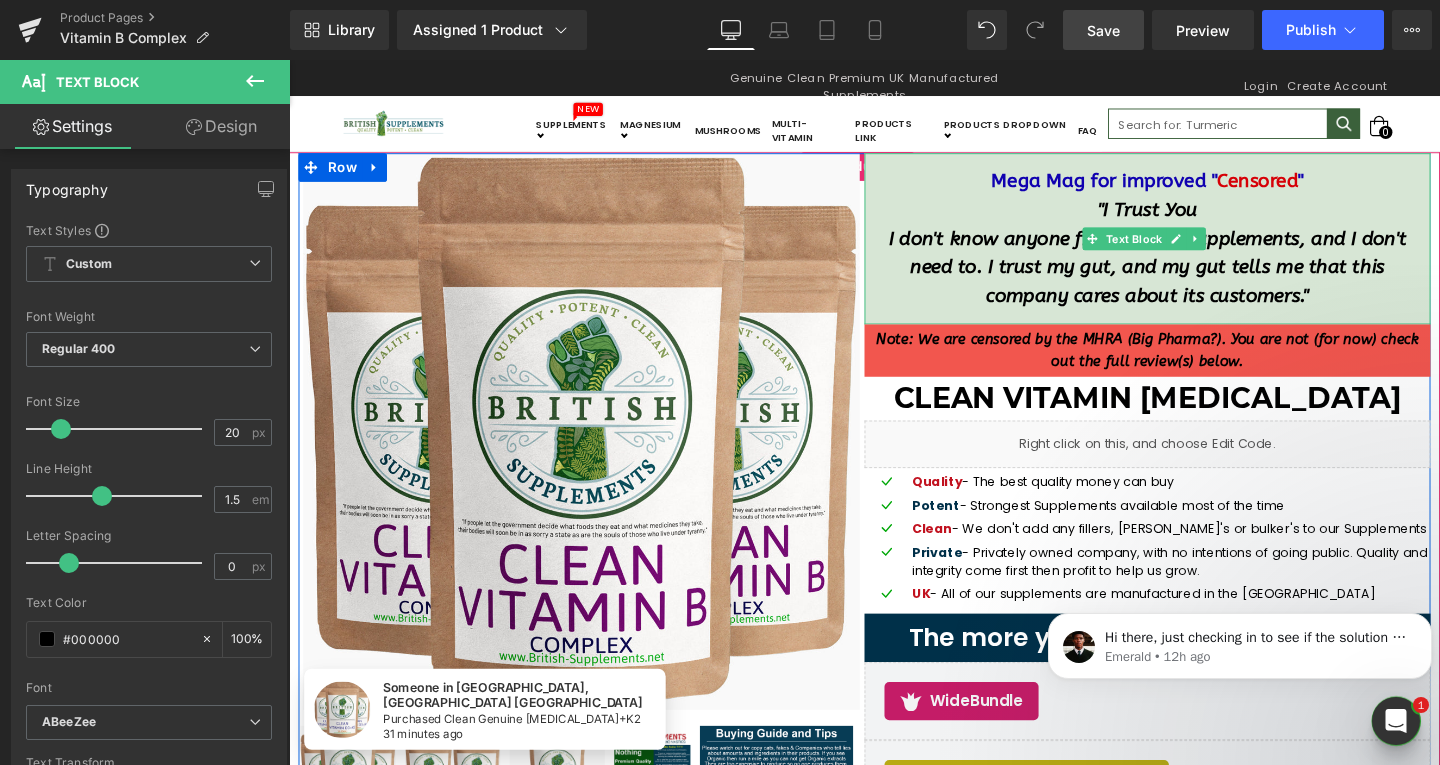 click on """ at bounding box center [1353, 187] 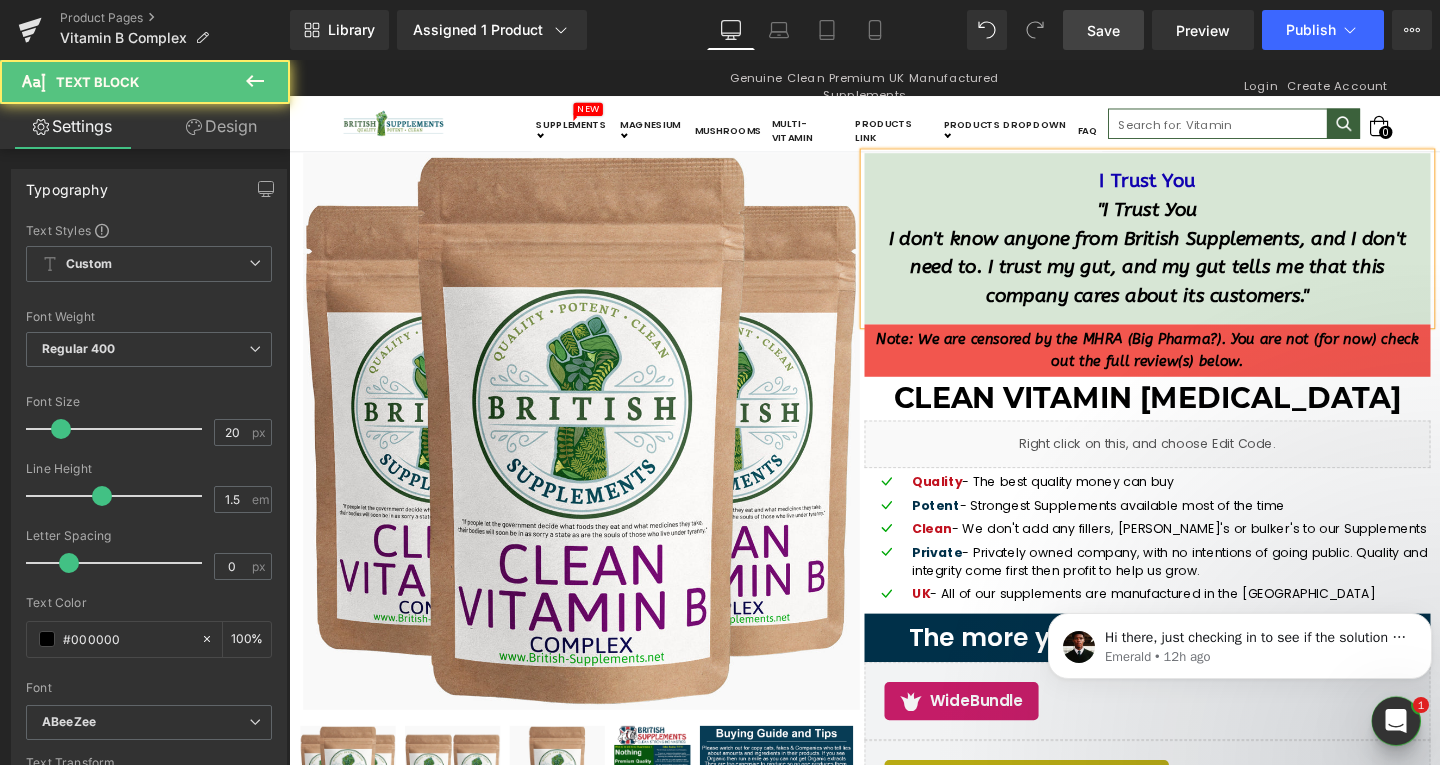 click on ""I Trust You" at bounding box center [1191, 217] 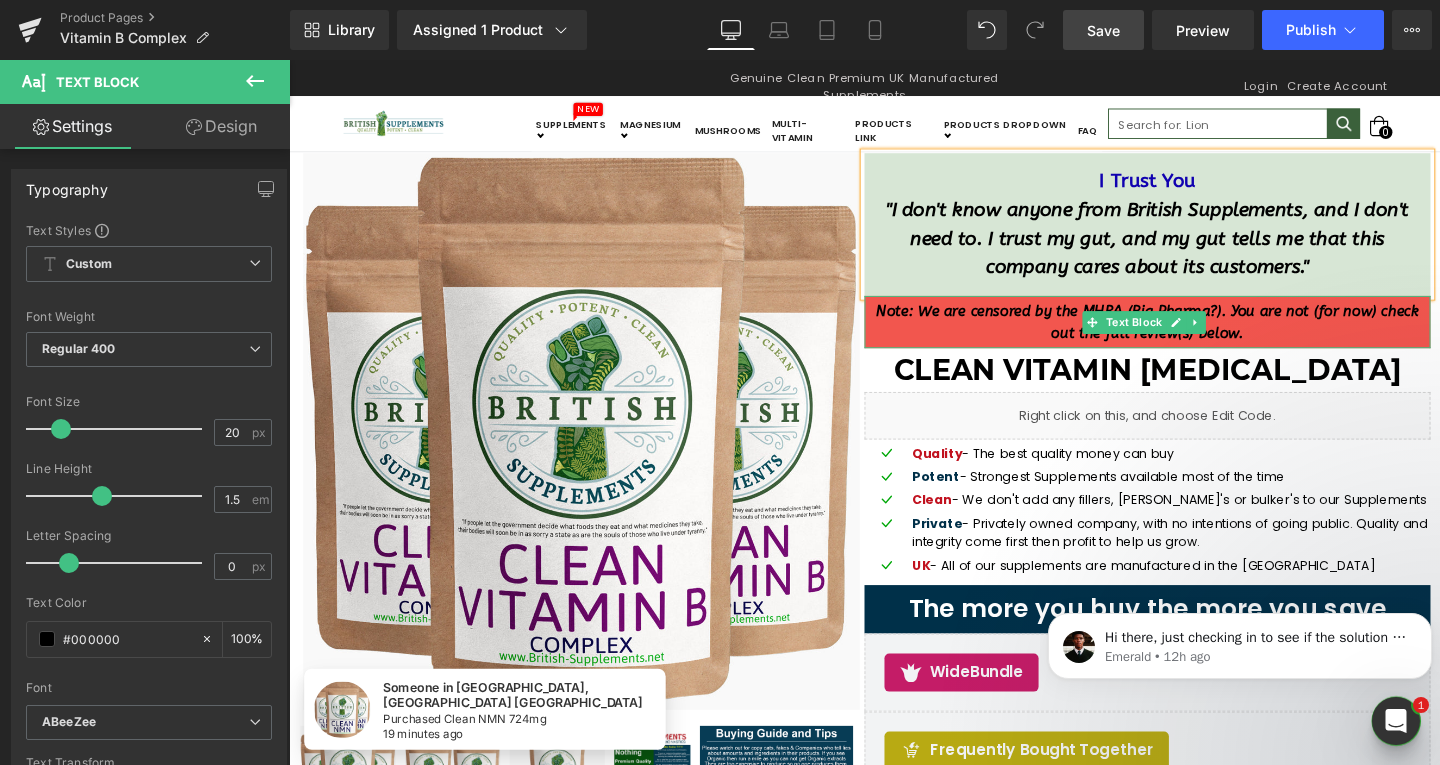 click on "Note: We are censored by the MHRA (Big Pharma?). You are not (for now) check out the full review(s) below." at bounding box center [1191, 335] 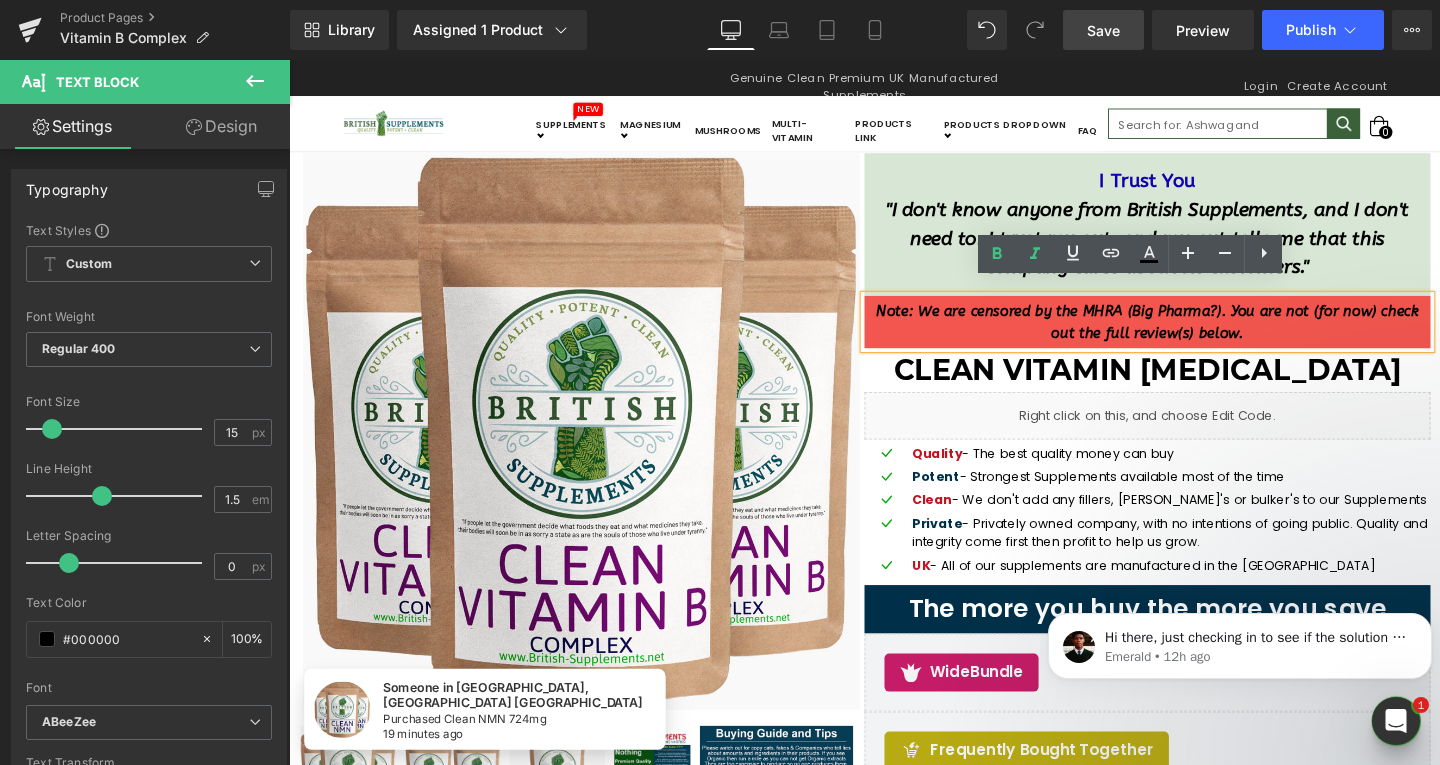 click on "Note: We are censored by the MHRA (Big Pharma?). You are not (for now) check out the full review(s) below." at bounding box center (1192, 335) 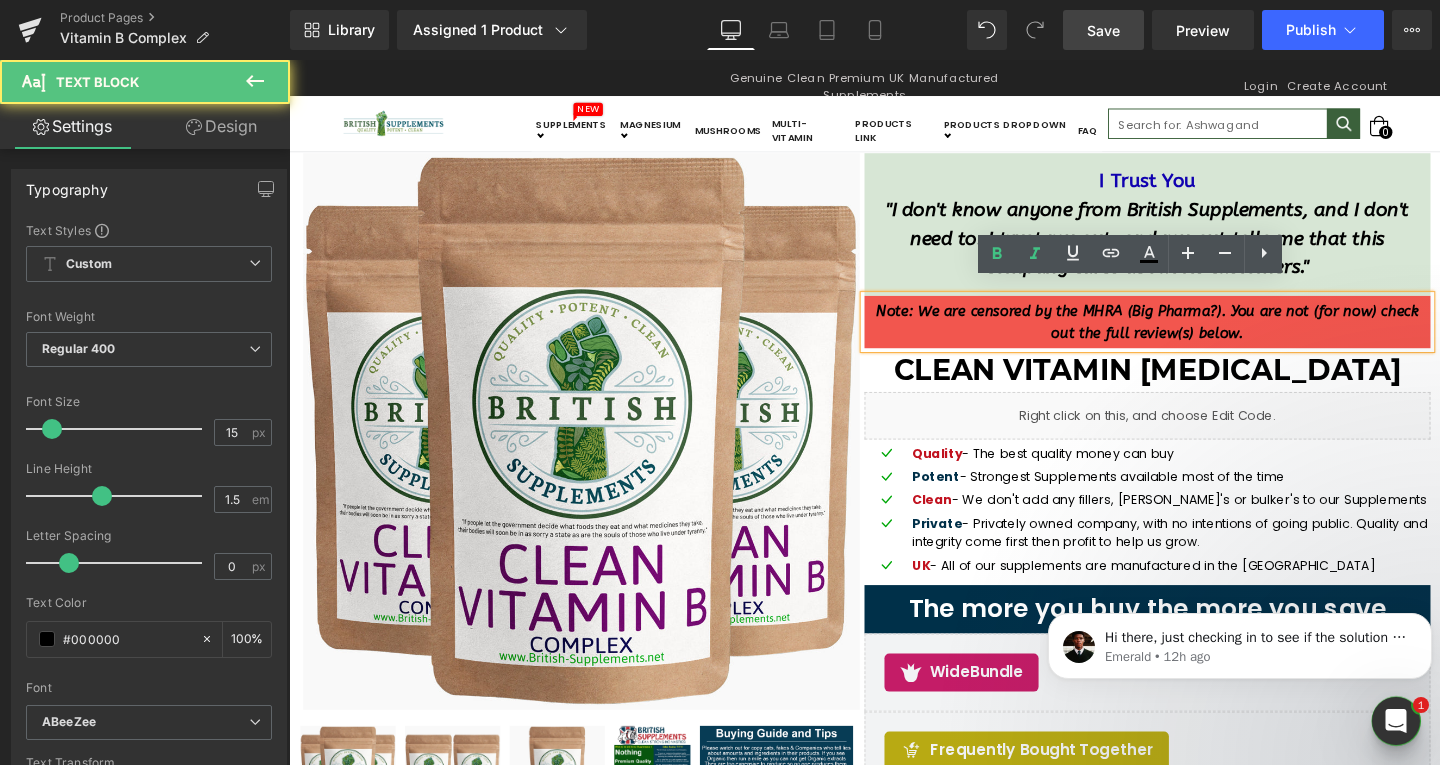 click on "Note: We are censored by the MHRA (Big Pharma?). You are not (for now) check out the full review(s) below." at bounding box center [1191, 335] 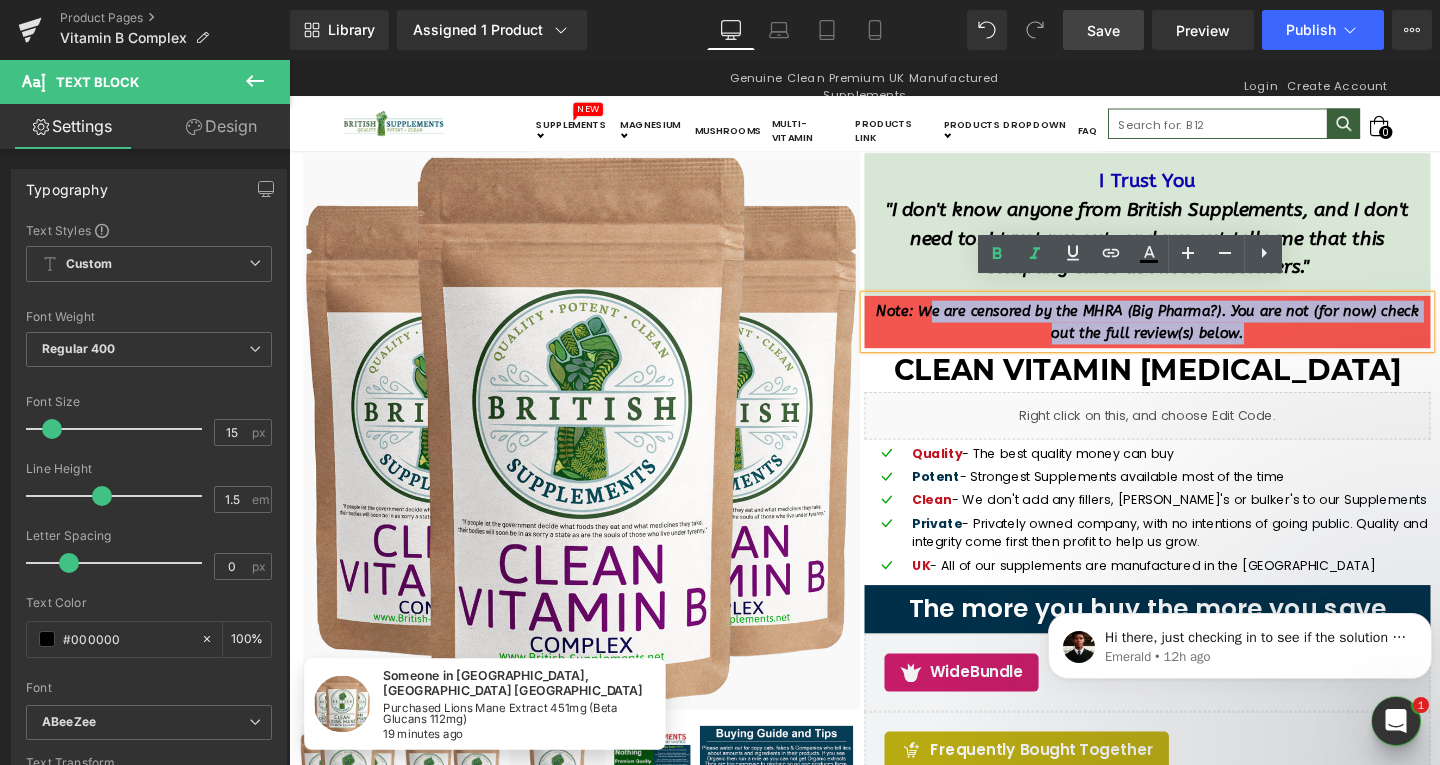 drag, startPoint x: 1295, startPoint y: 331, endPoint x: 982, endPoint y: 317, distance: 313.31296 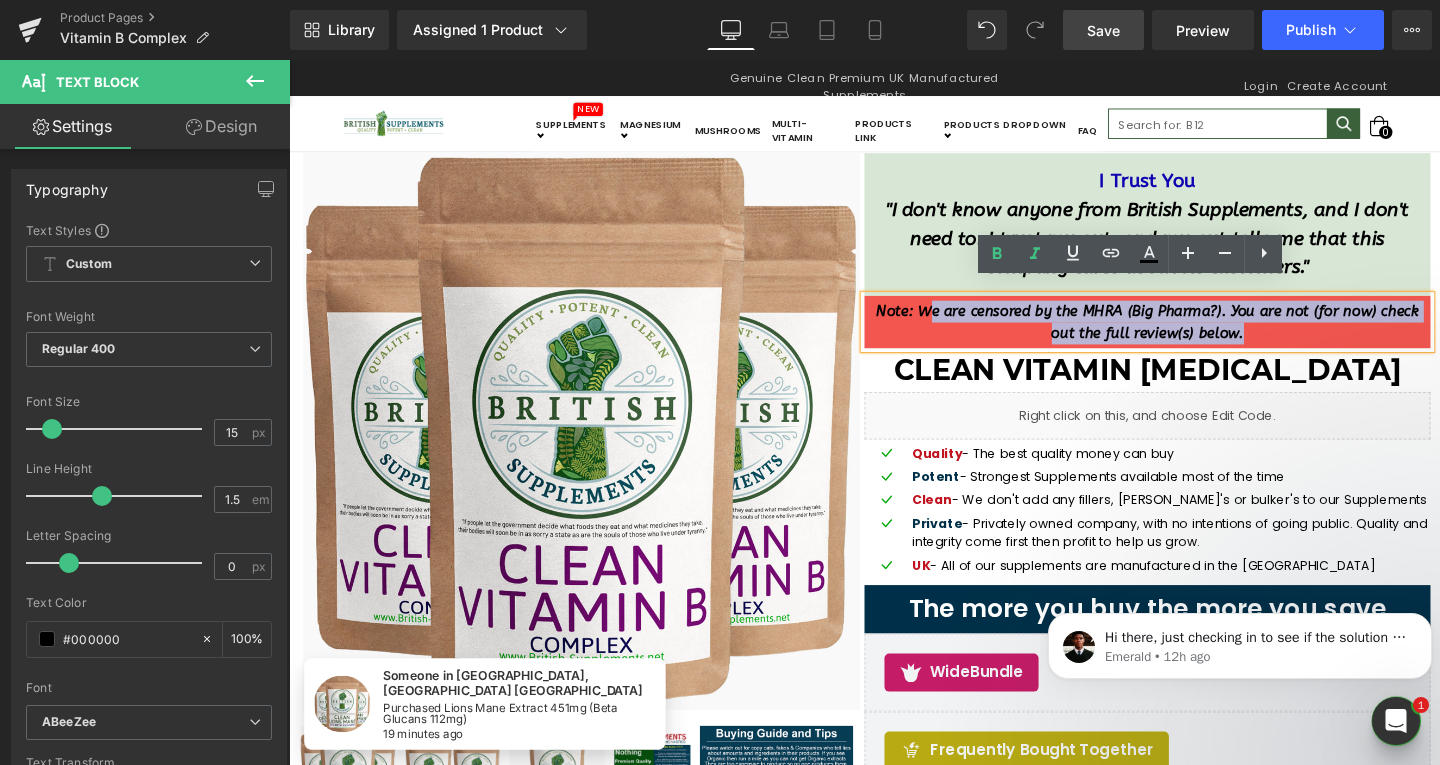 click on "Note: We are censored by the MHRA (Big Pharma?). You are not (for now) check out the full review(s) below." at bounding box center [1191, 335] 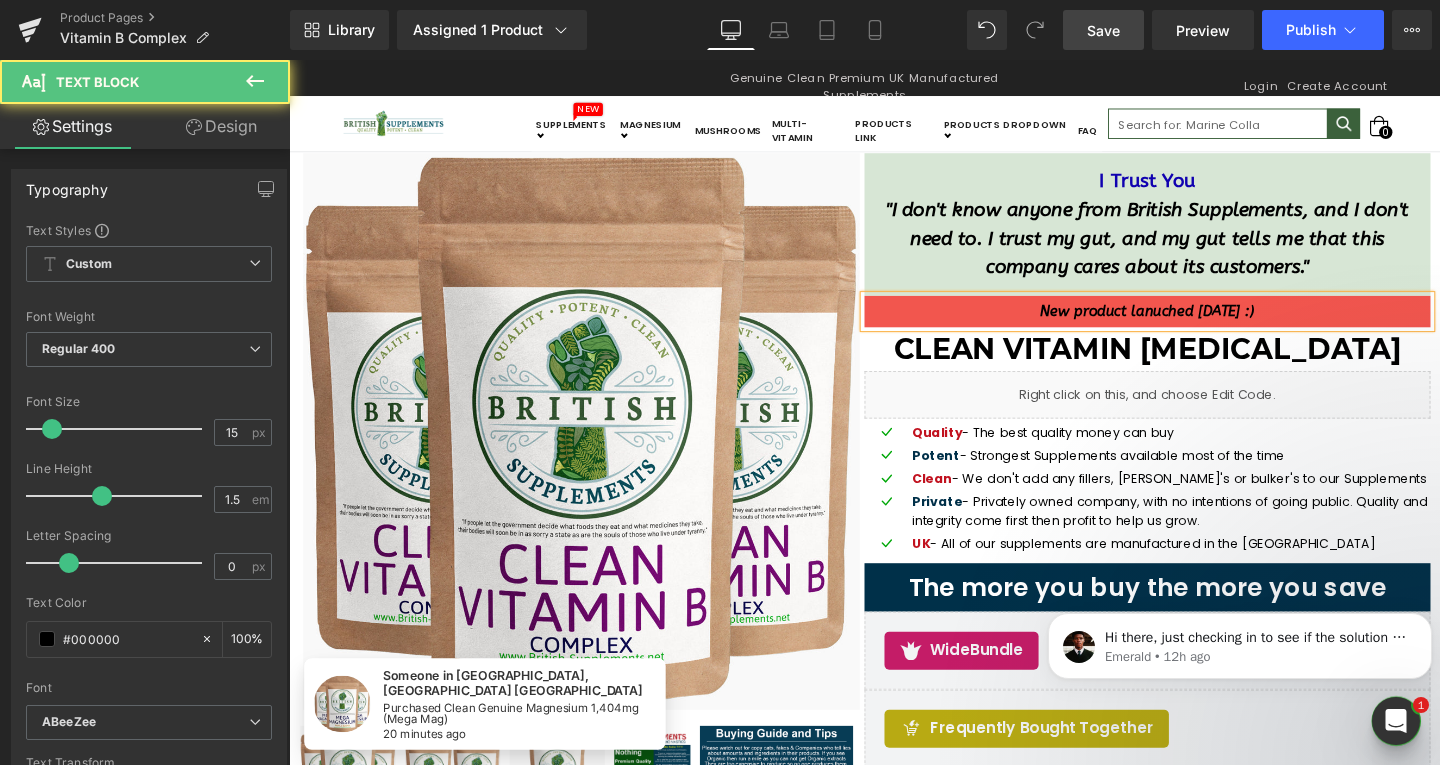 click on "New product lanuched July 16th 2025 :)" at bounding box center (1192, 324) 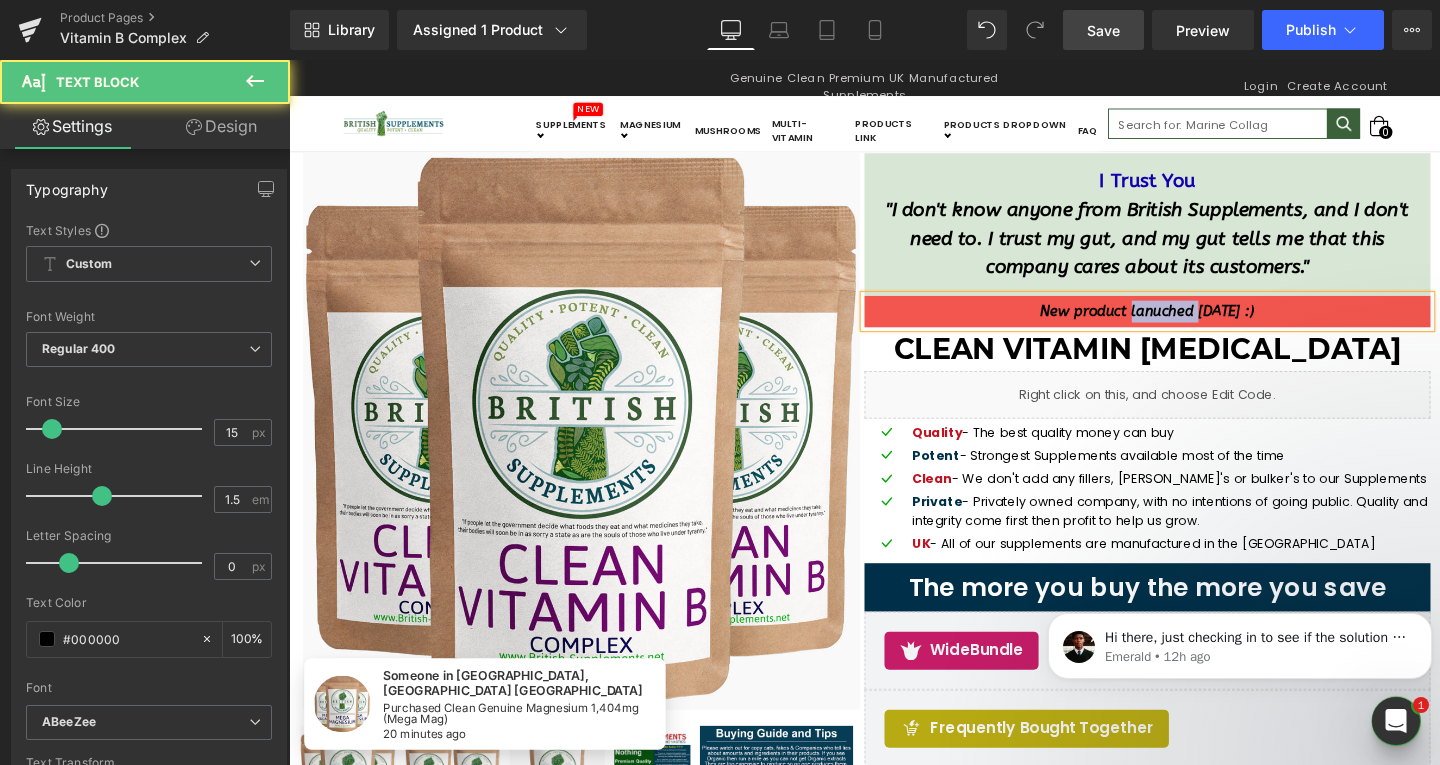 click on "New product lanuched July 16th 2025 :)" at bounding box center [1192, 324] 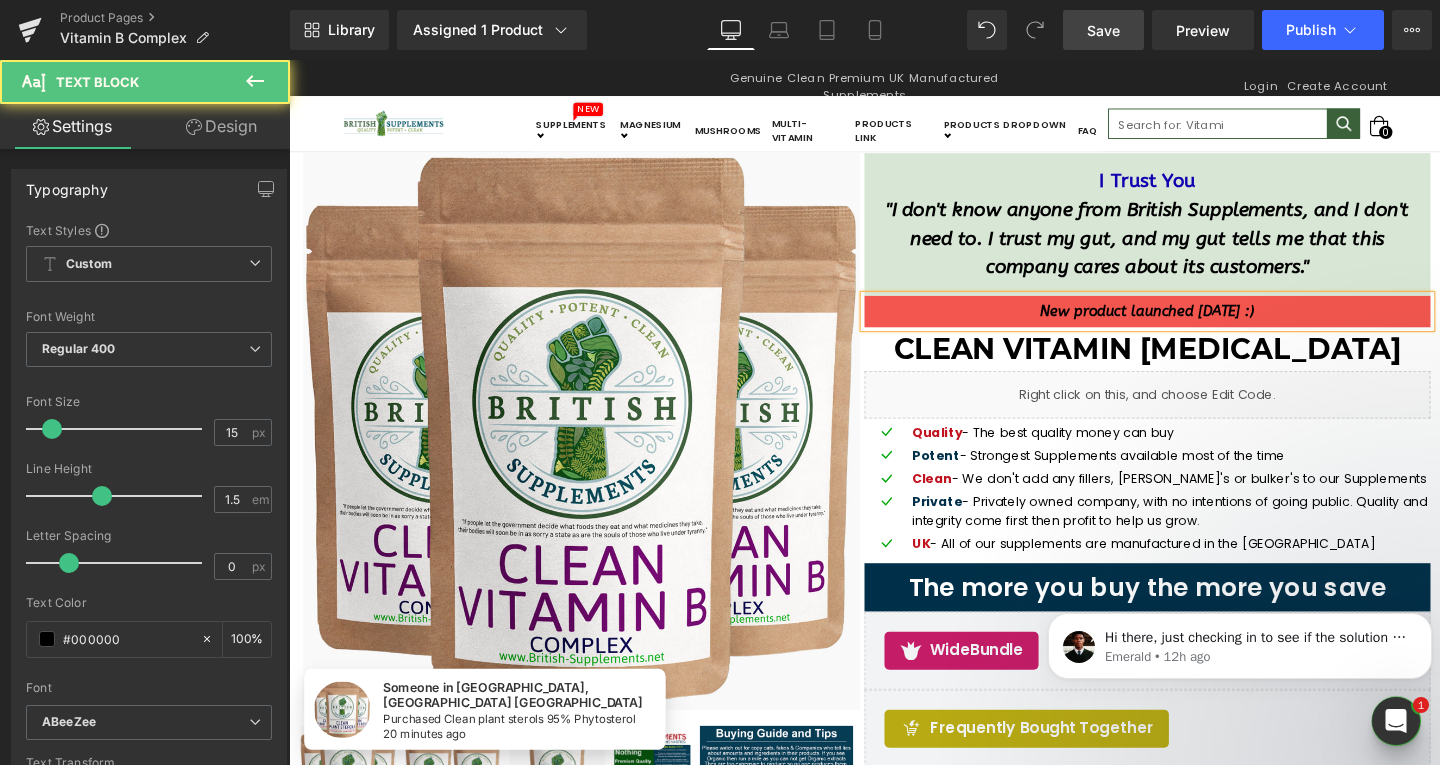 click on "New product launched July 16th 2025 :)" at bounding box center [1191, 324] 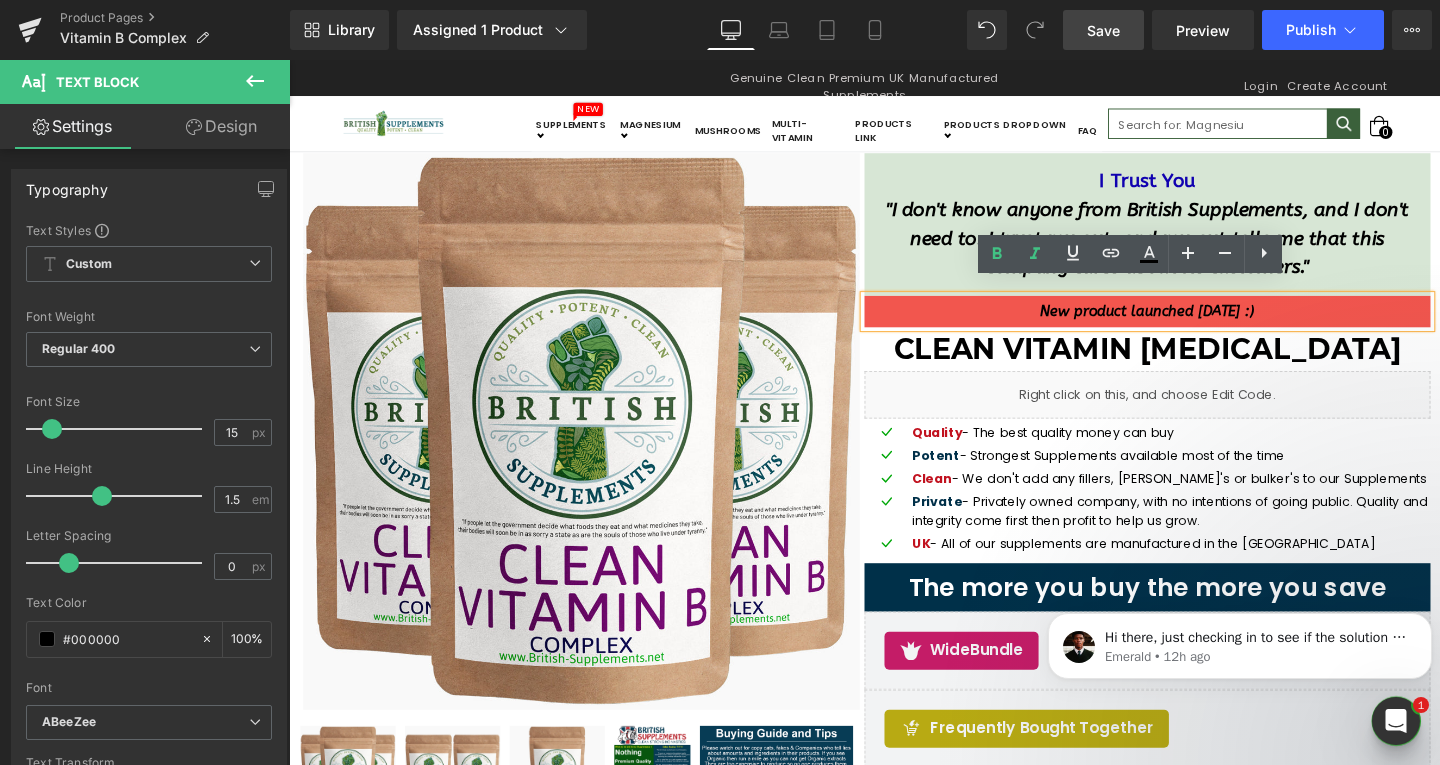 click on "Save" at bounding box center [1103, 30] 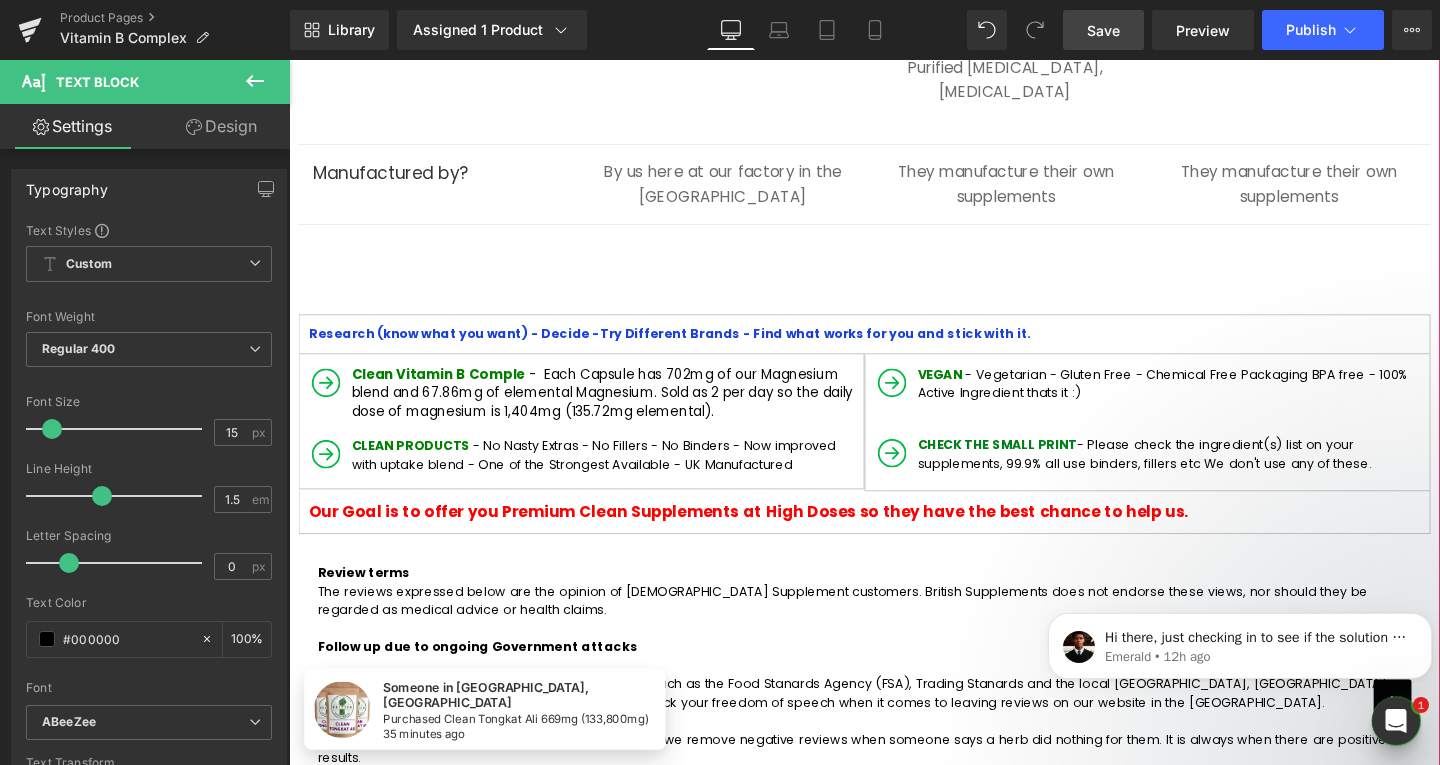 scroll, scrollTop: 3800, scrollLeft: 0, axis: vertical 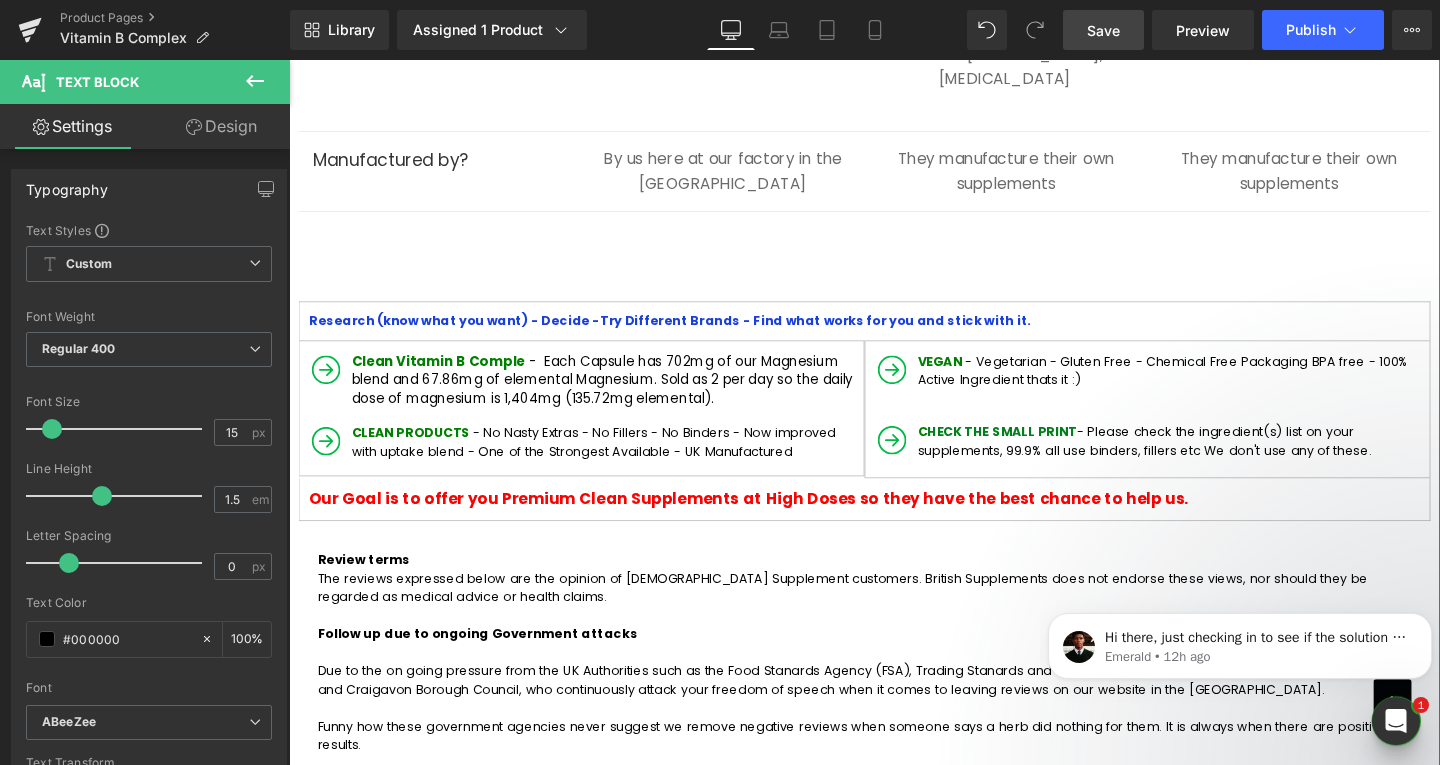 click on "Clean Vitamin B Comple   -  Each Capsule has 702mg of our Magnesium blend and 67.86mg of elemental Magnesium. Sold as 2 per day so the daily dose of magnesium is 1,404mg (135.72mg elemental). Text Block" at bounding box center (619, 394) 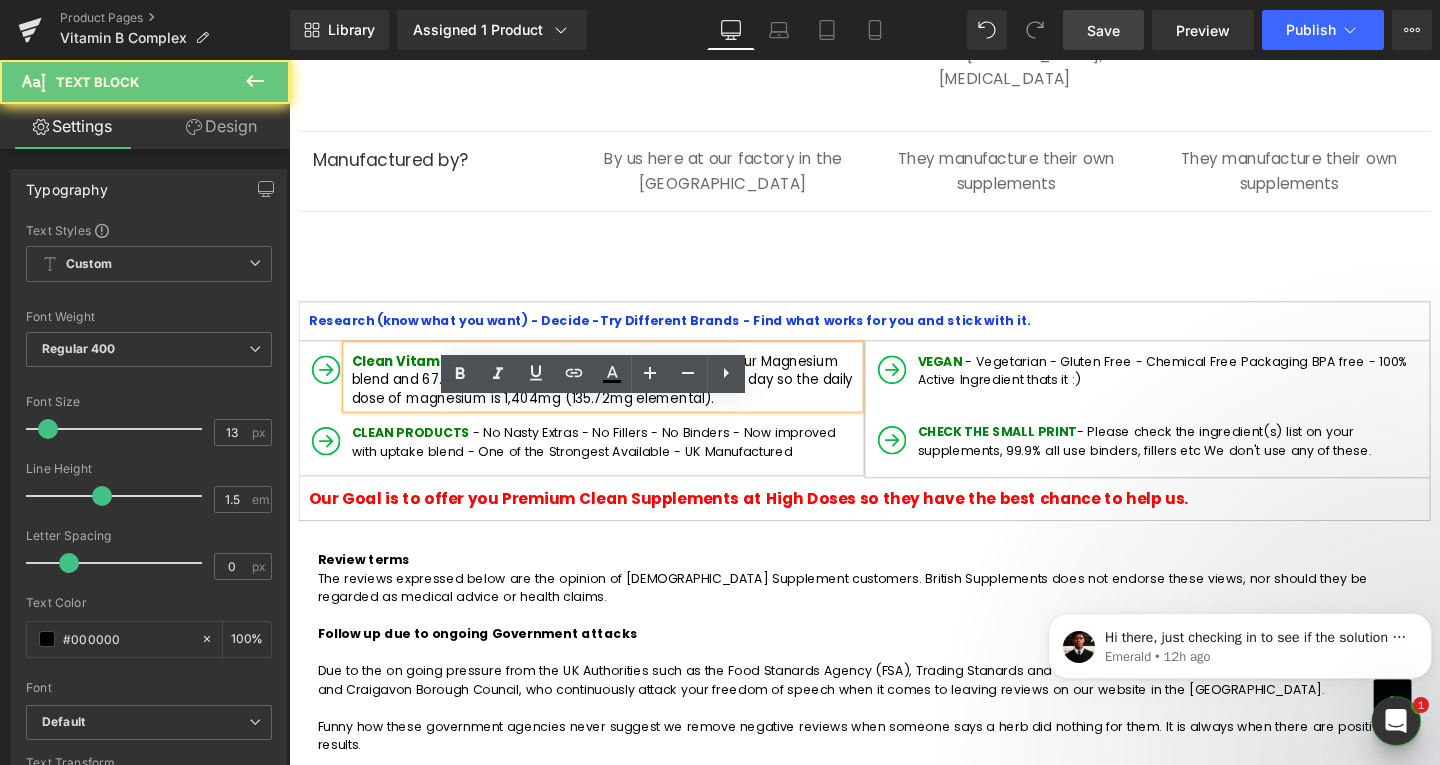click on "Clean Vitamin B Comple   -  Each Capsule has 702mg of our Magnesium blend and 67.86mg of elemental Magnesium. Sold as 2 per day so the daily dose of magnesium is 1,404mg (135.72mg elemental)." at bounding box center (618, 396) 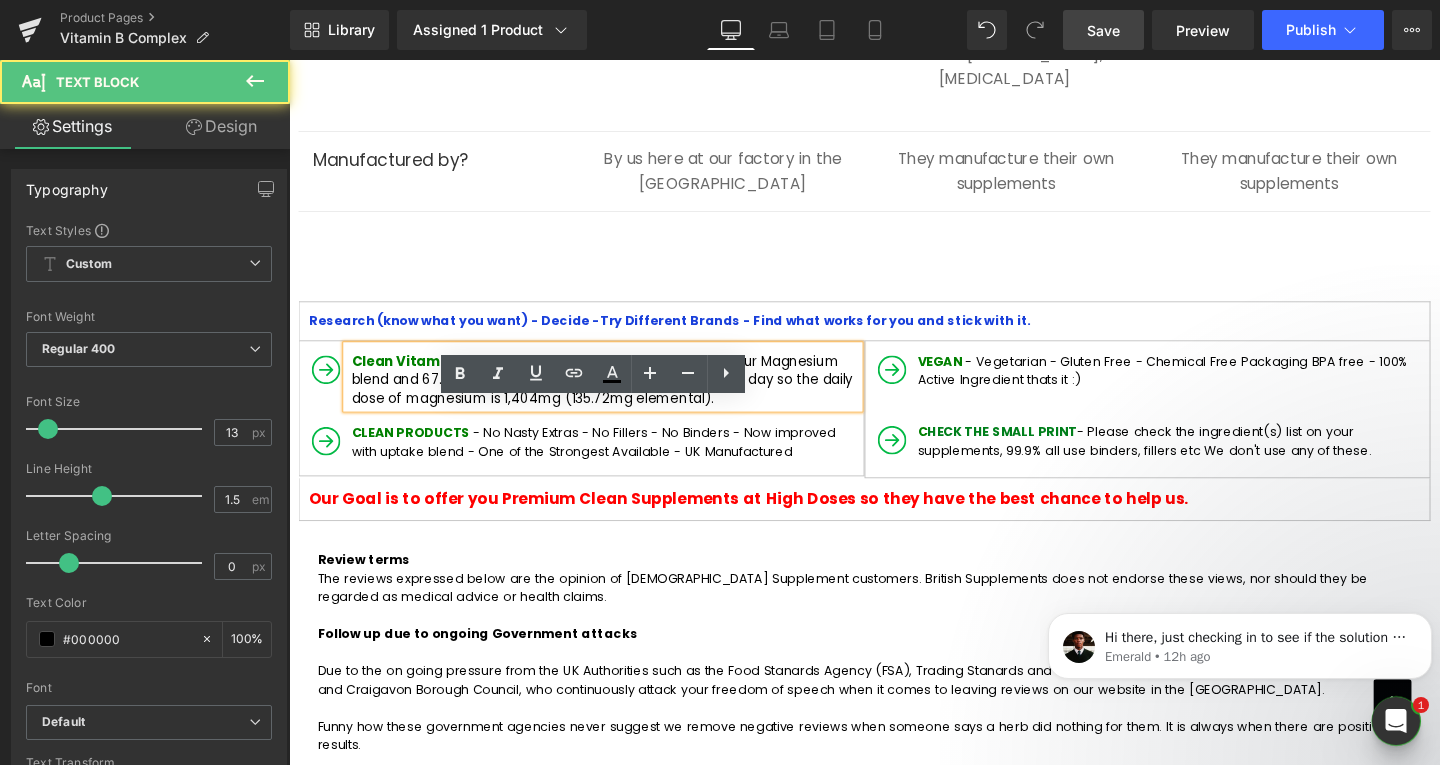 click on "Clean Vitamin B Comple   -  Each Capsule has 702mg of our Magnesium blend and 67.86mg of elemental Magnesium. Sold as 2 per day so the daily dose of magnesium is 1,404mg (135.72mg elemental)." at bounding box center (618, 396) 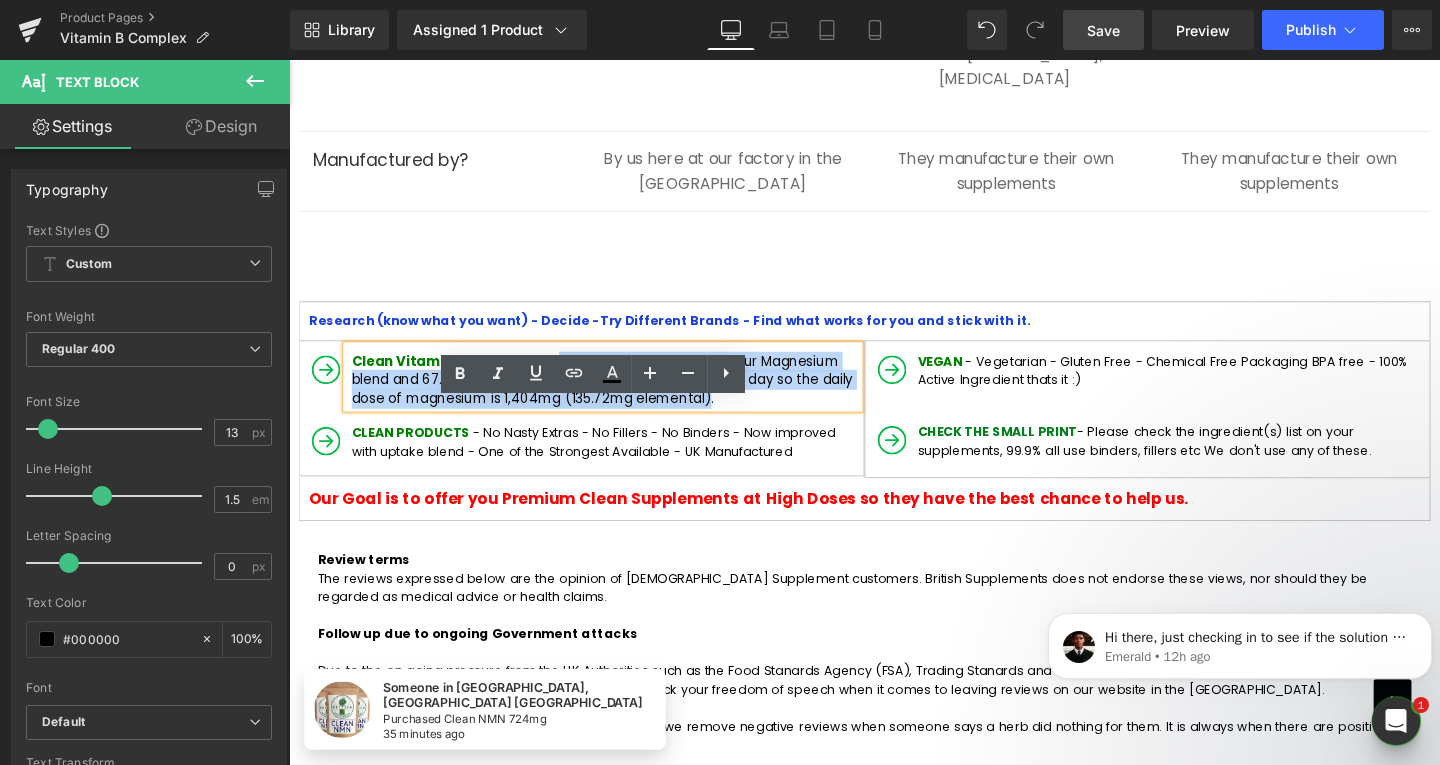 drag, startPoint x: 766, startPoint y: 471, endPoint x: 571, endPoint y: 435, distance: 198.29523 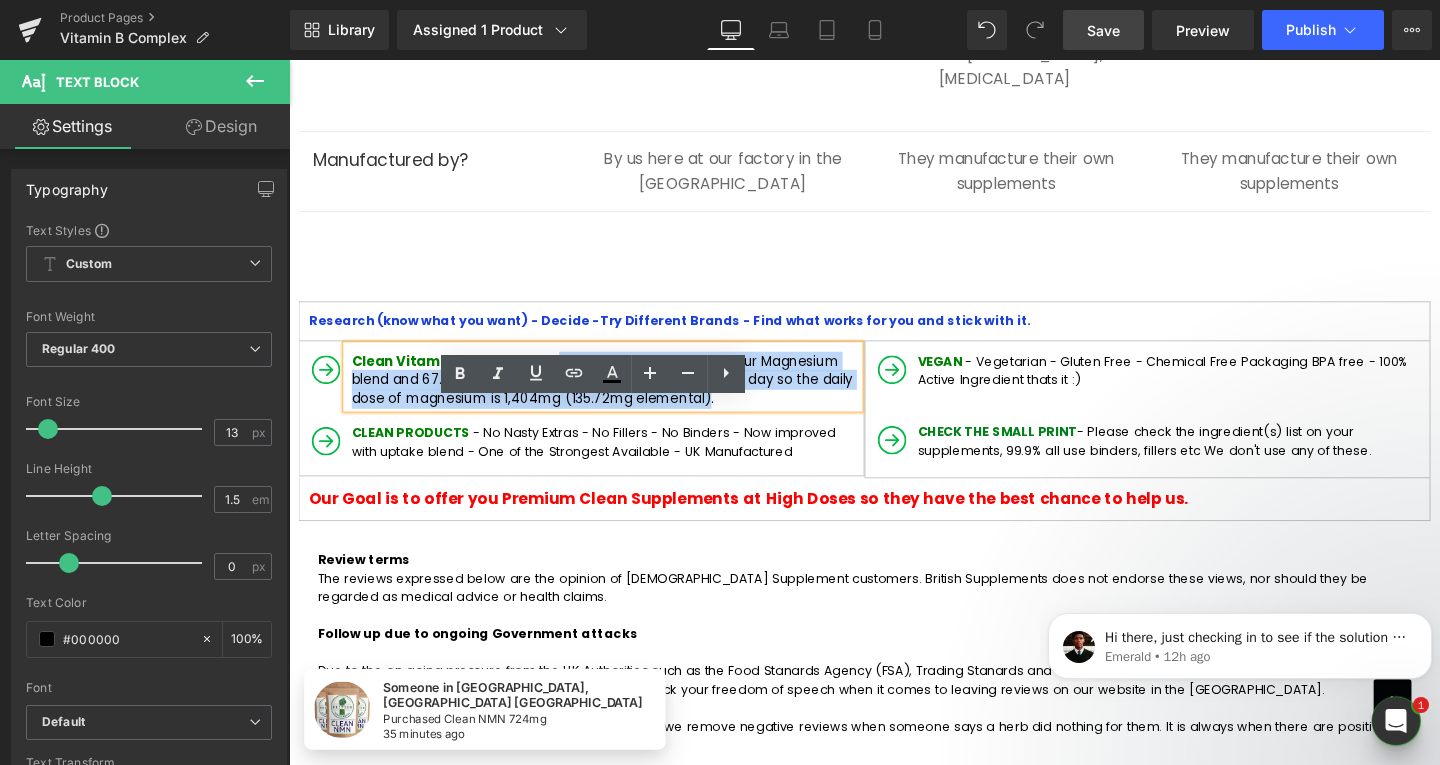 click on "Clean Vitamin B Comple   -  Each Capsule has 702mg of our Magnesium blend and 67.86mg of elemental Magnesium. Sold as 2 per day so the daily dose of magnesium is 1,404mg (135.72mg elemental)." at bounding box center (618, 396) 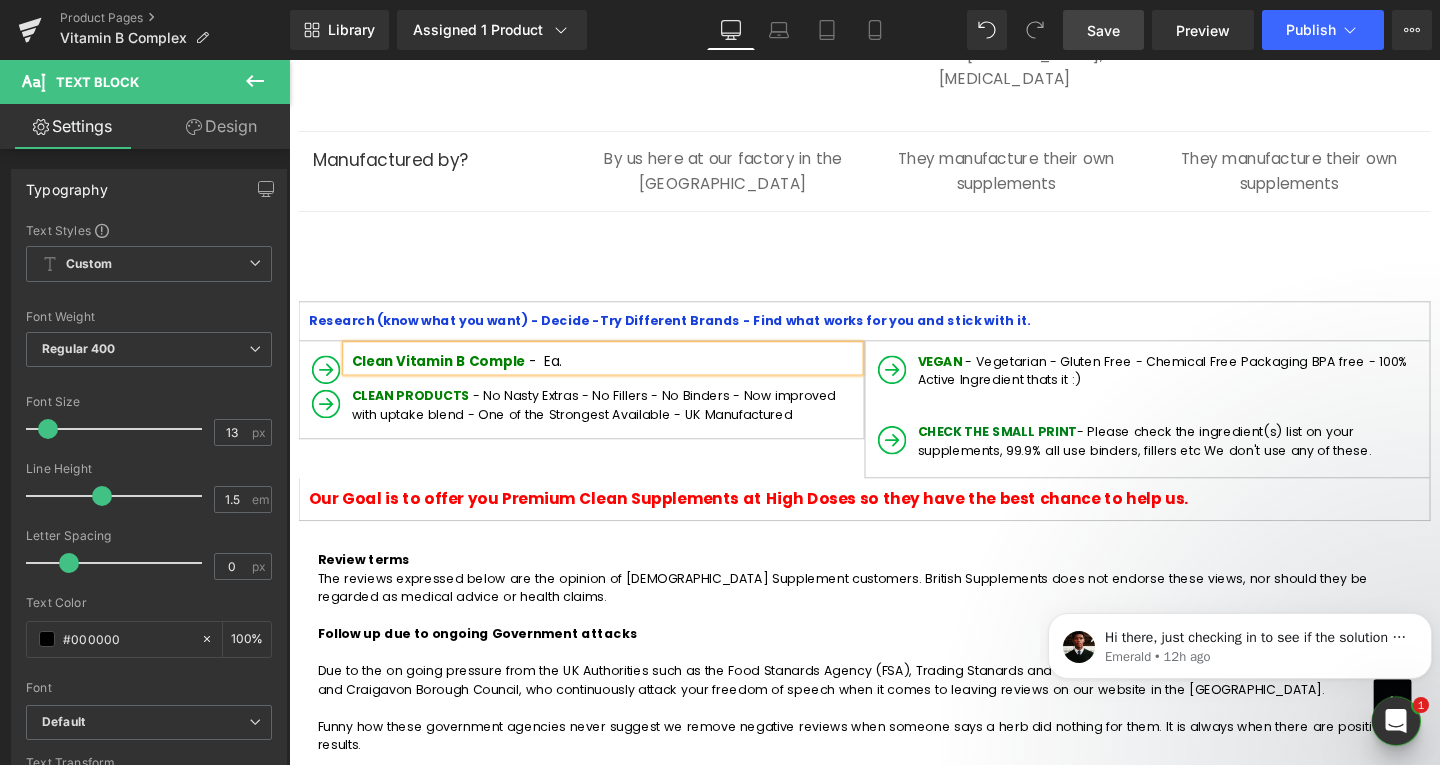click at bounding box center (539, 377) 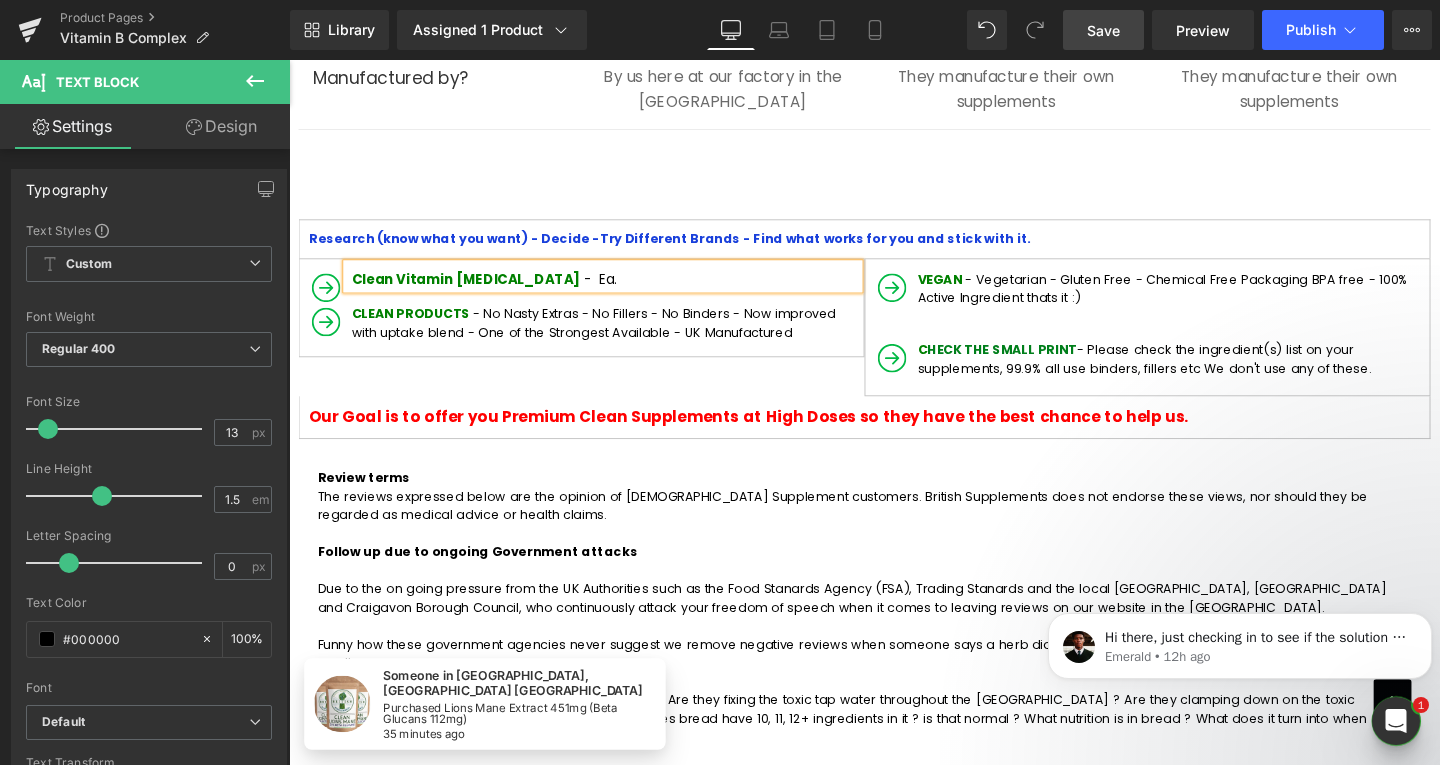scroll, scrollTop: 3700, scrollLeft: 0, axis: vertical 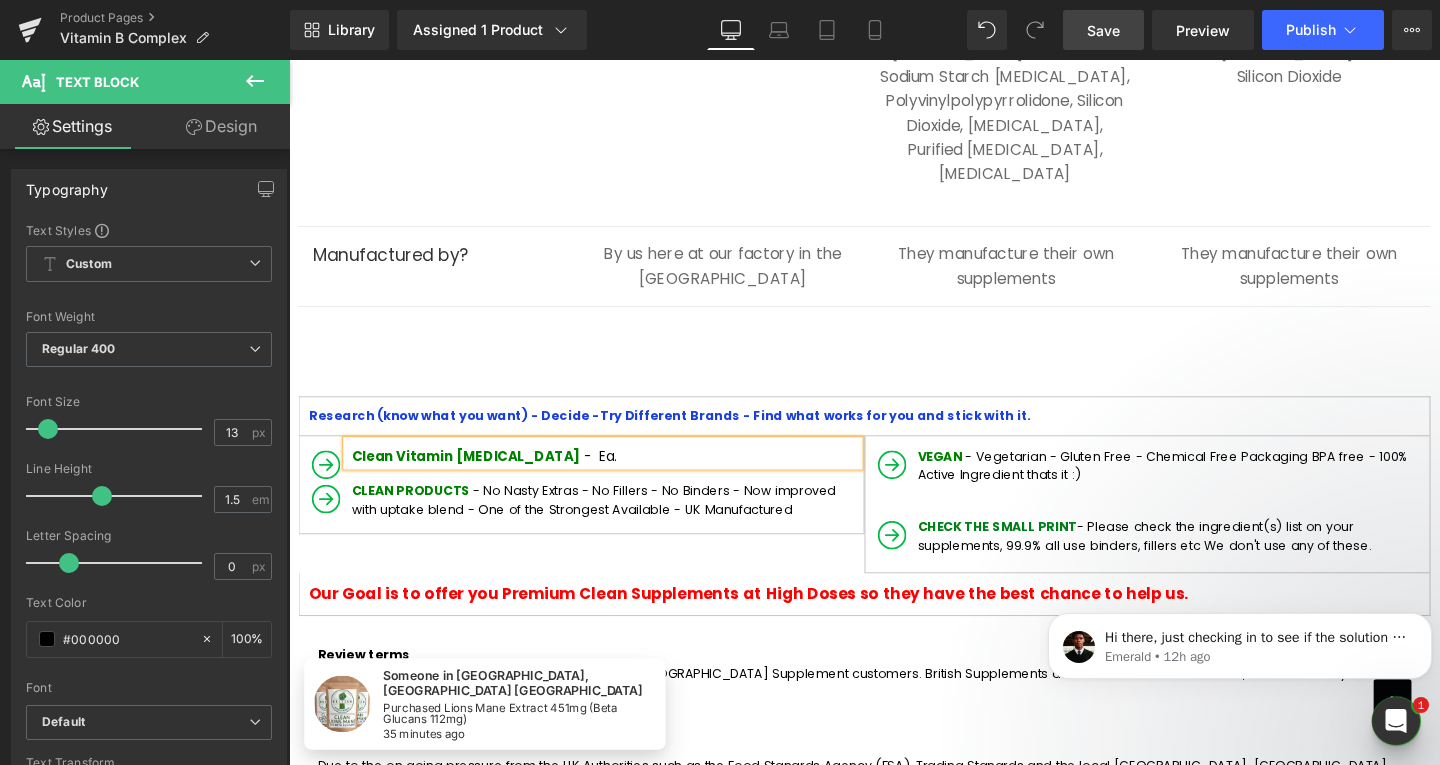 drag, startPoint x: 1092, startPoint y: 42, endPoint x: 1095, endPoint y: 59, distance: 17.262676 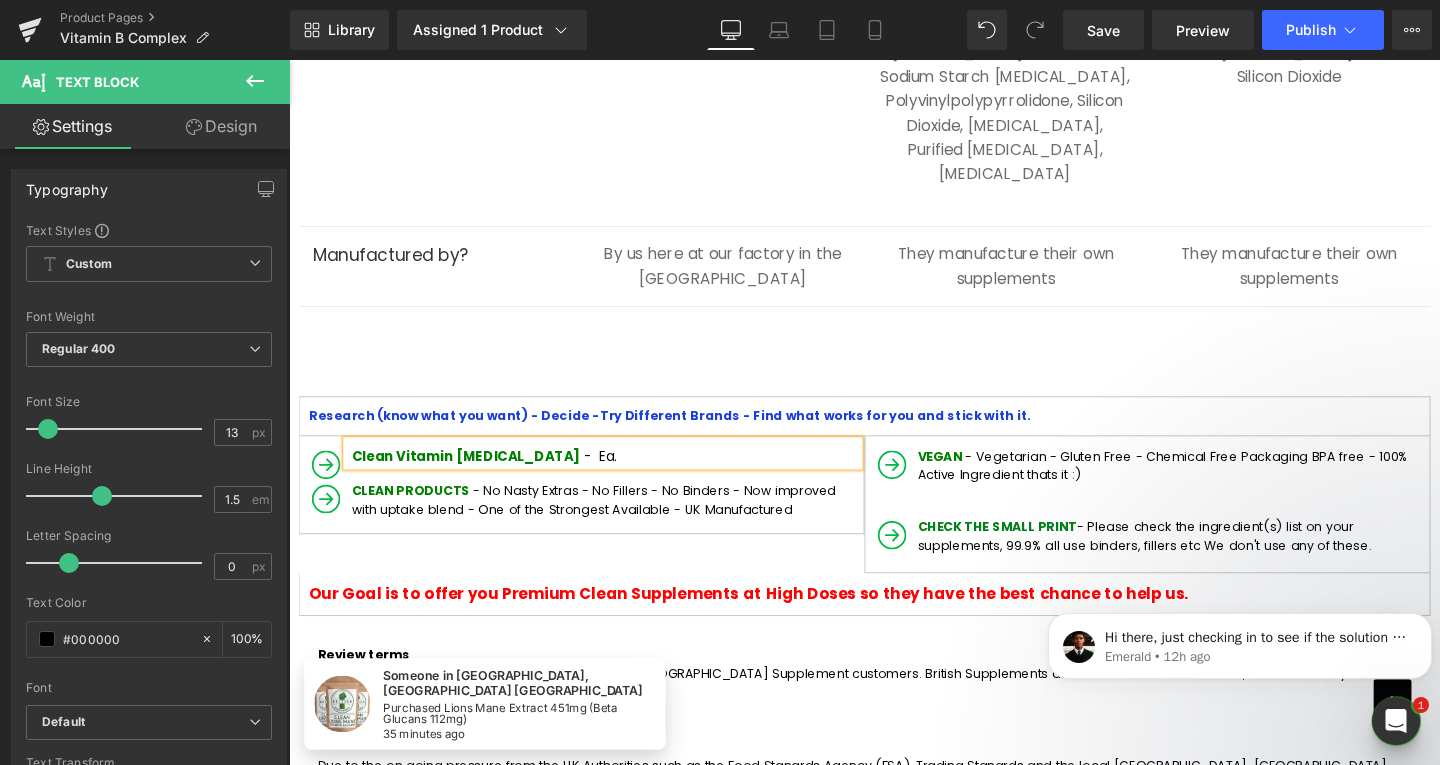 click on "Save" at bounding box center (1103, 30) 